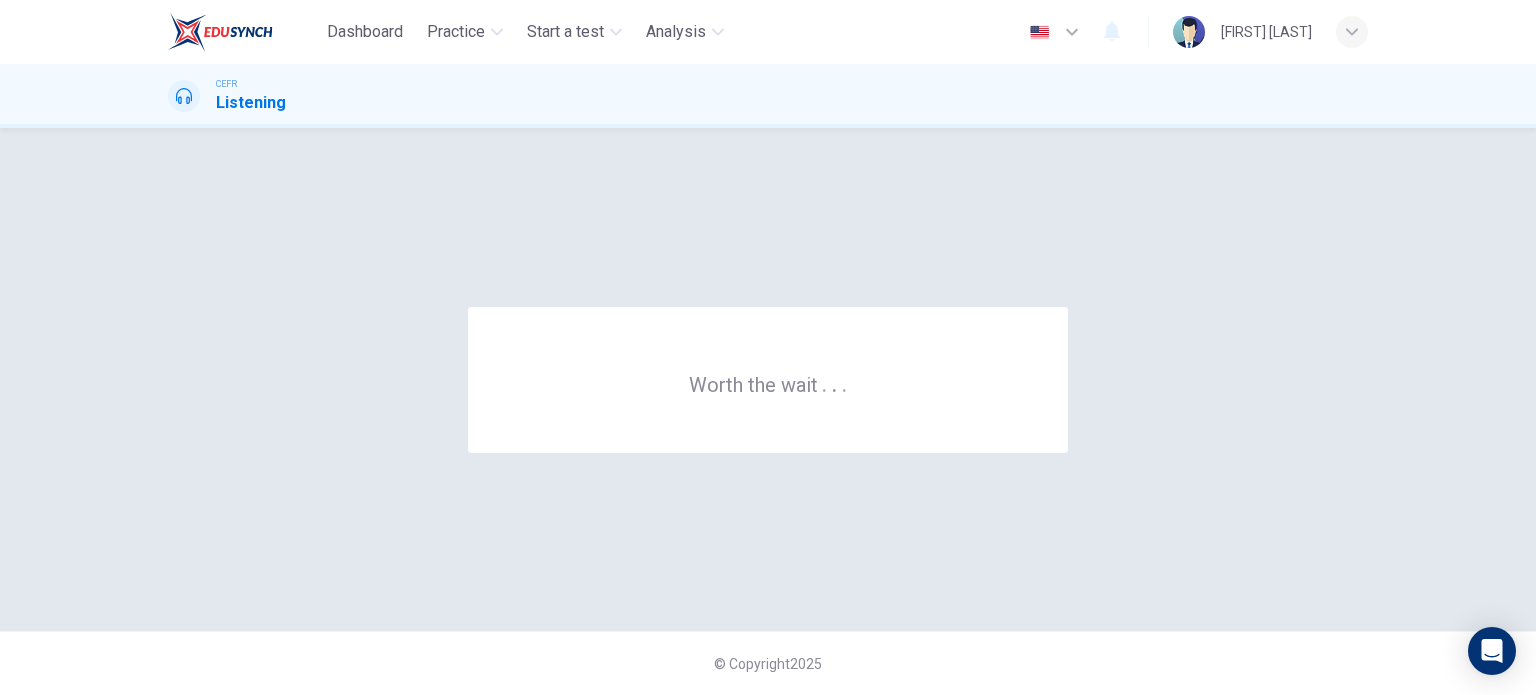 scroll, scrollTop: 0, scrollLeft: 0, axis: both 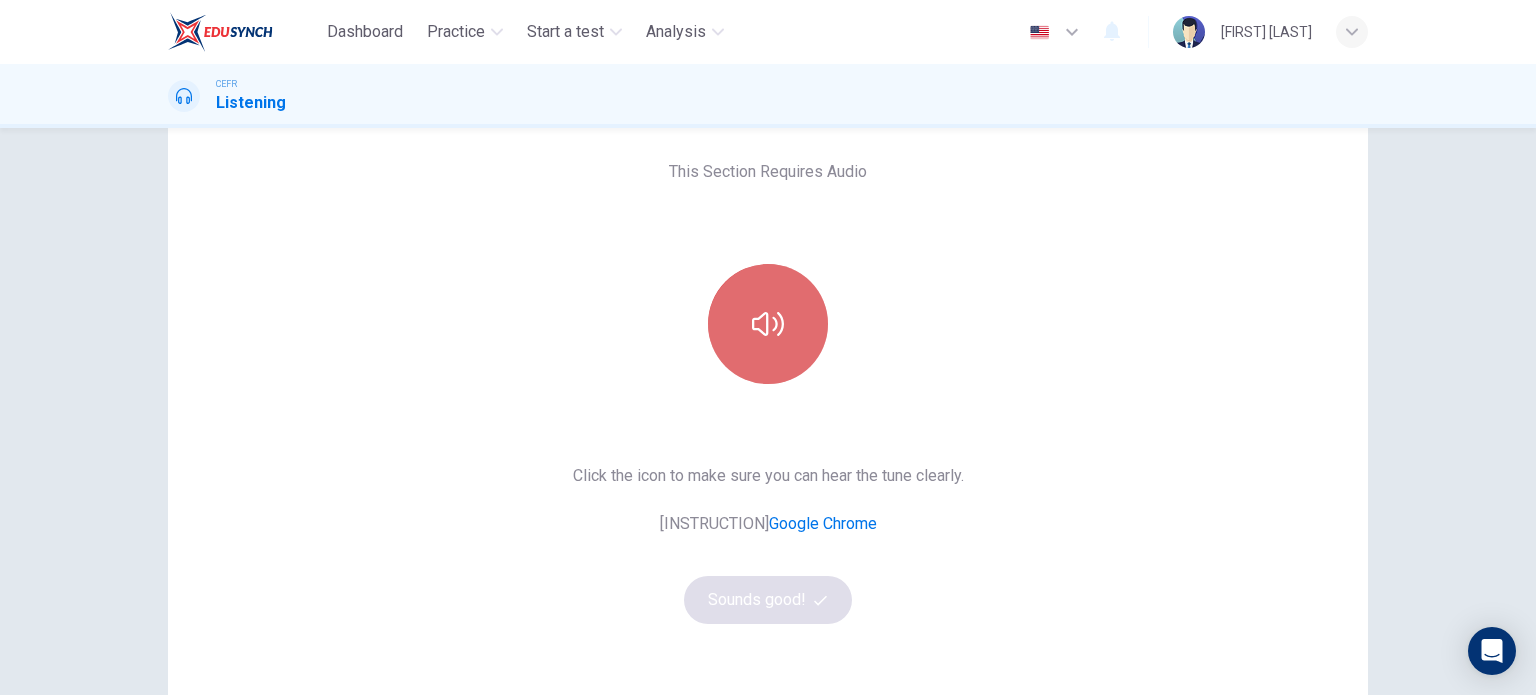 click at bounding box center (768, 324) 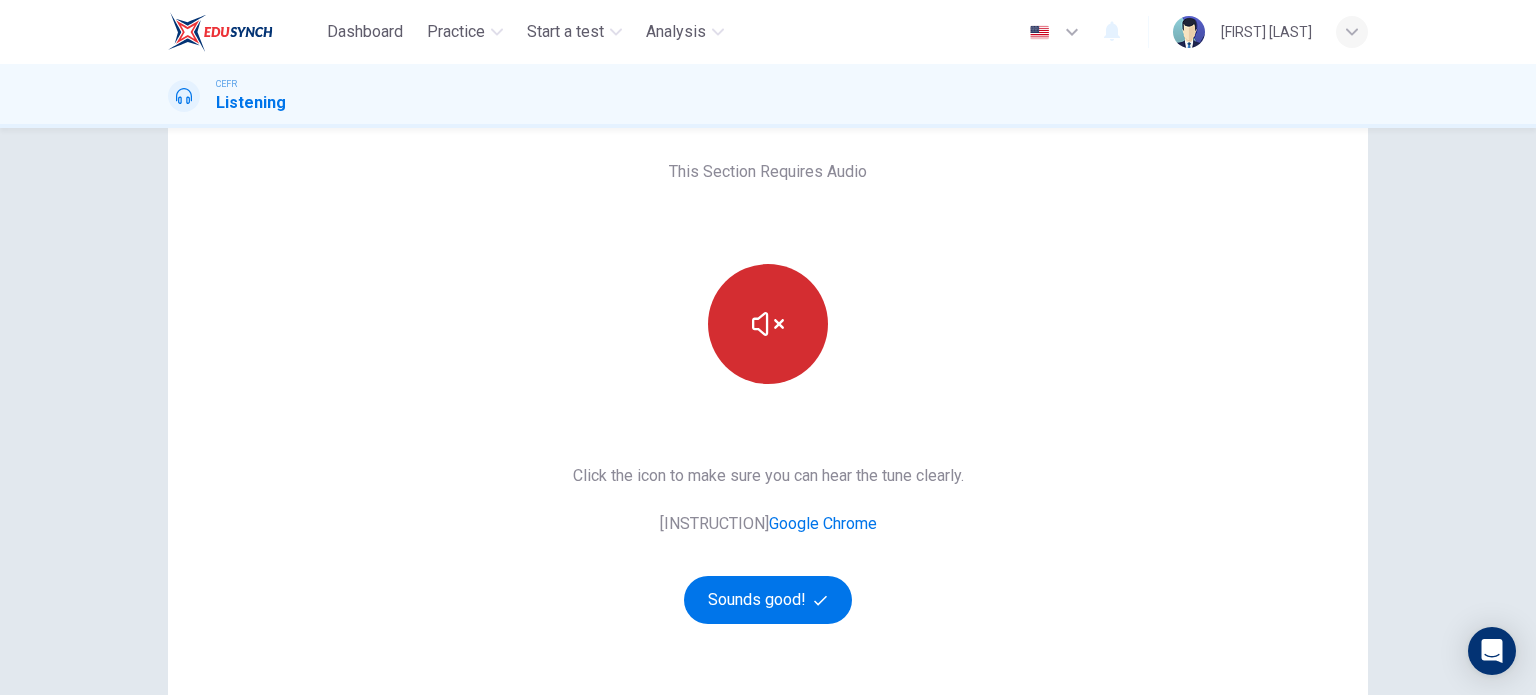 type 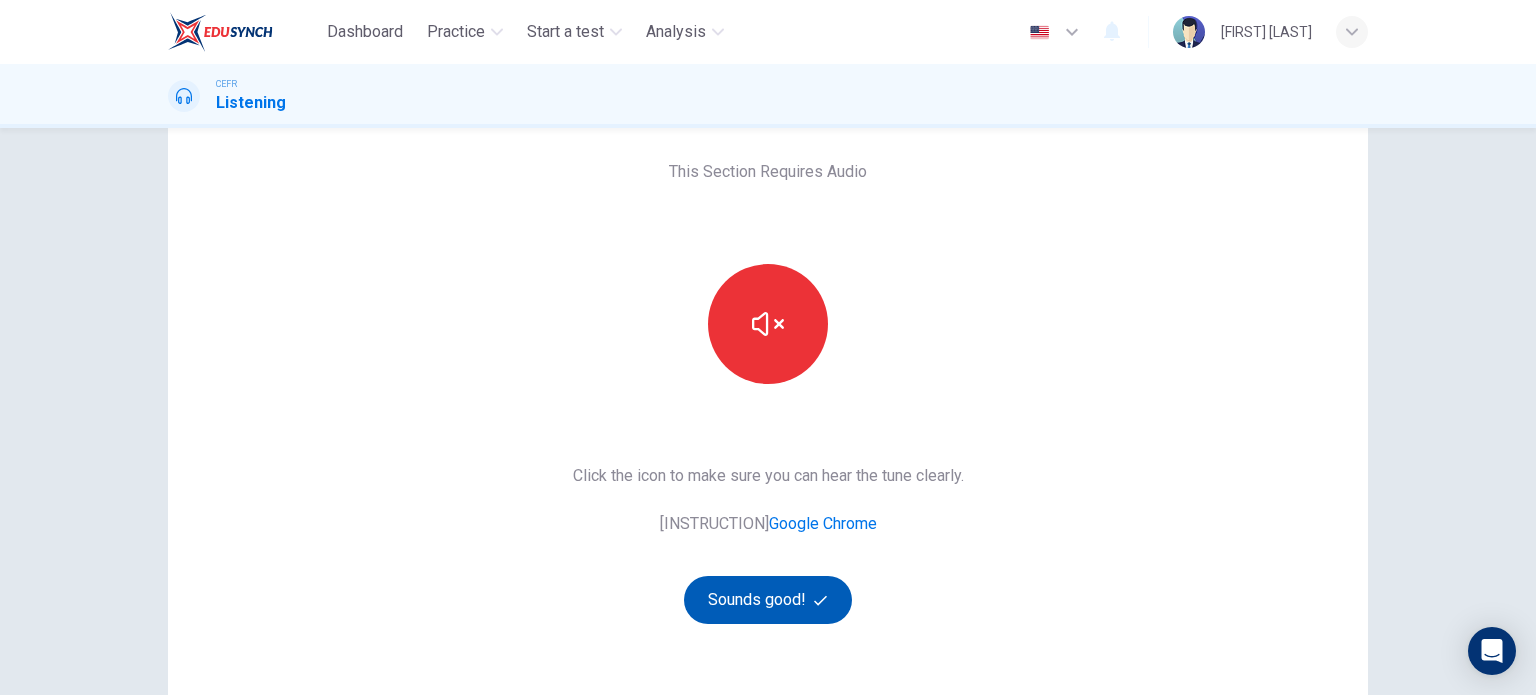click on "Sounds good!" at bounding box center (768, 600) 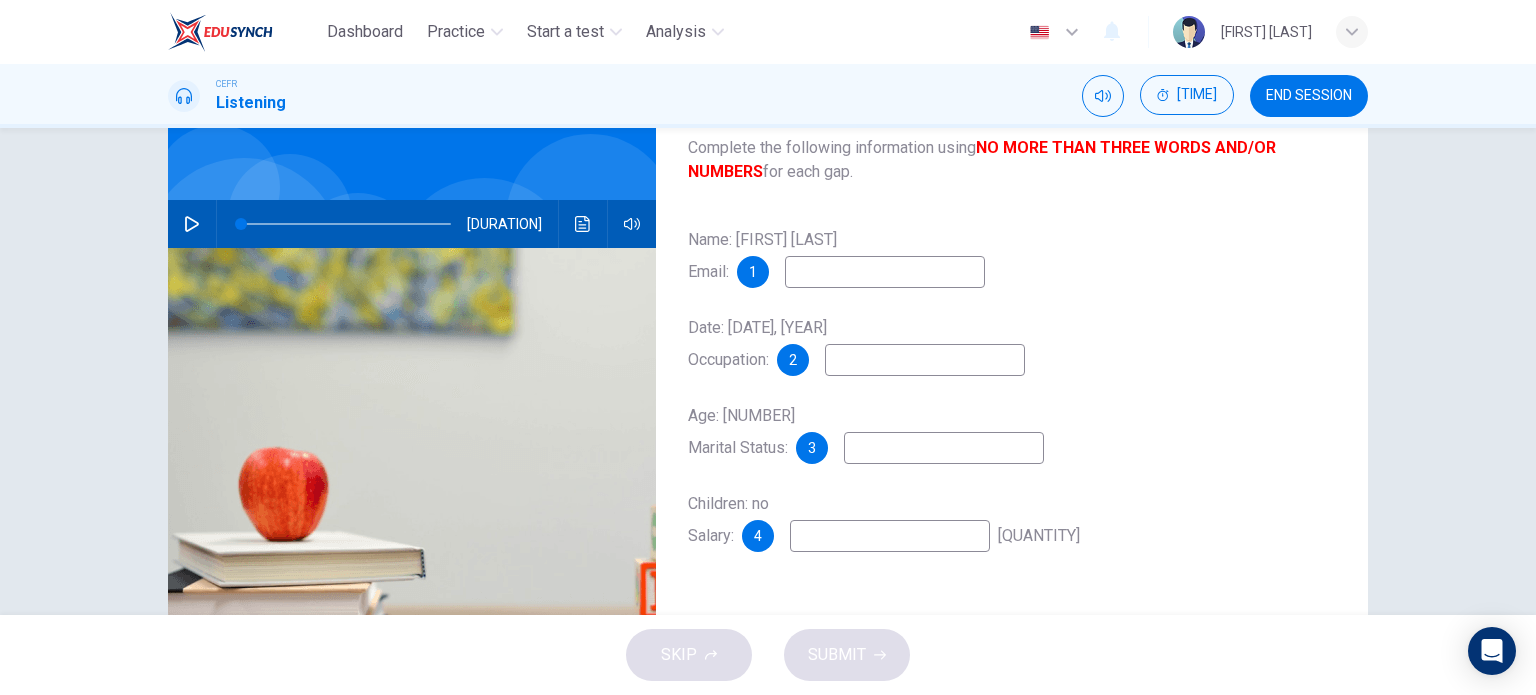 scroll, scrollTop: 0, scrollLeft: 0, axis: both 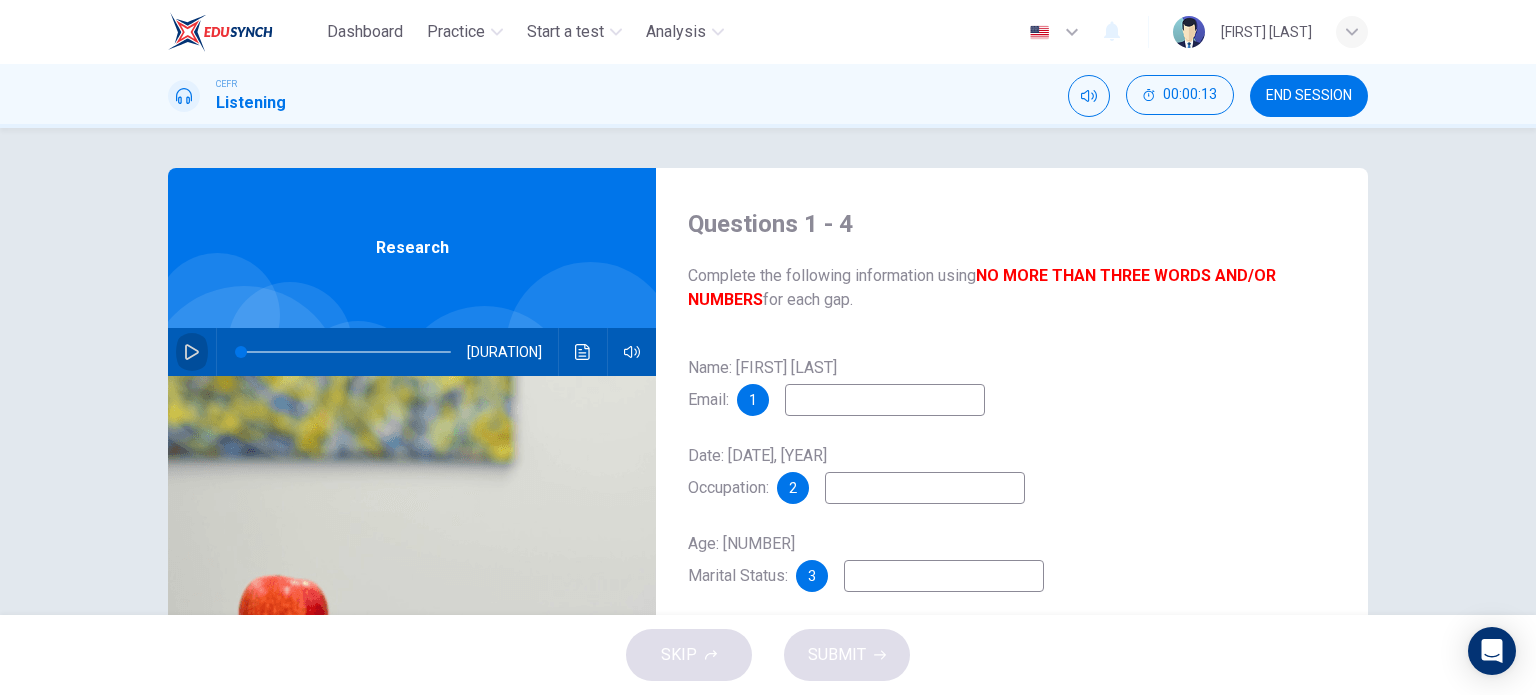 click at bounding box center [192, 352] 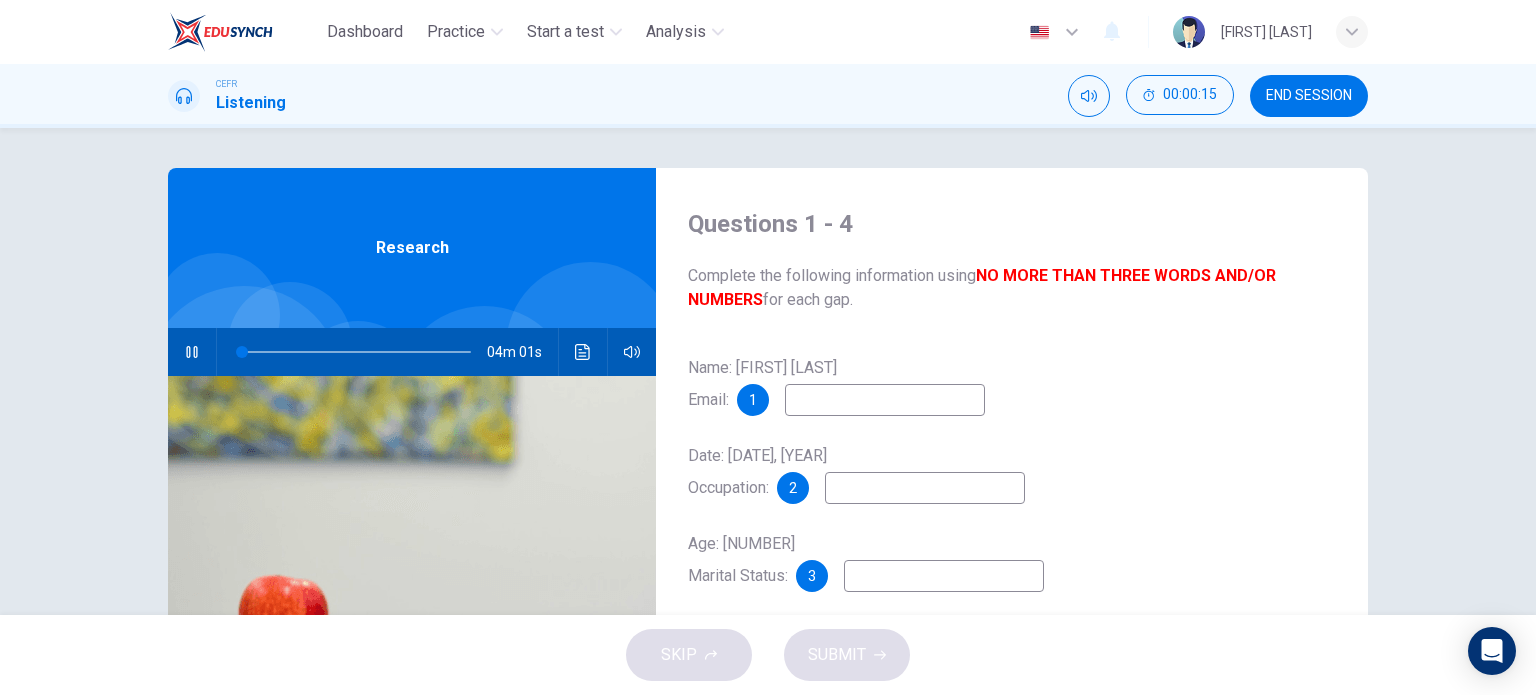 type 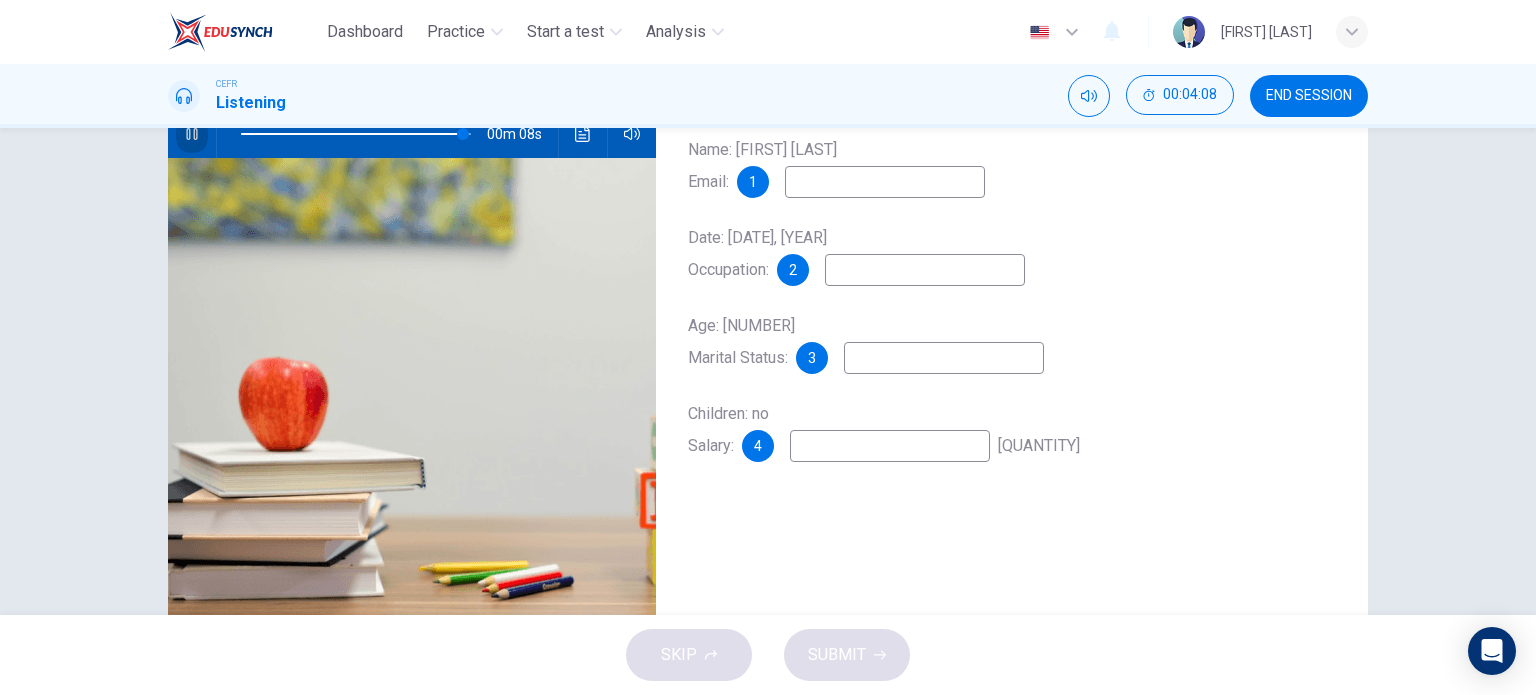 scroll, scrollTop: 219, scrollLeft: 0, axis: vertical 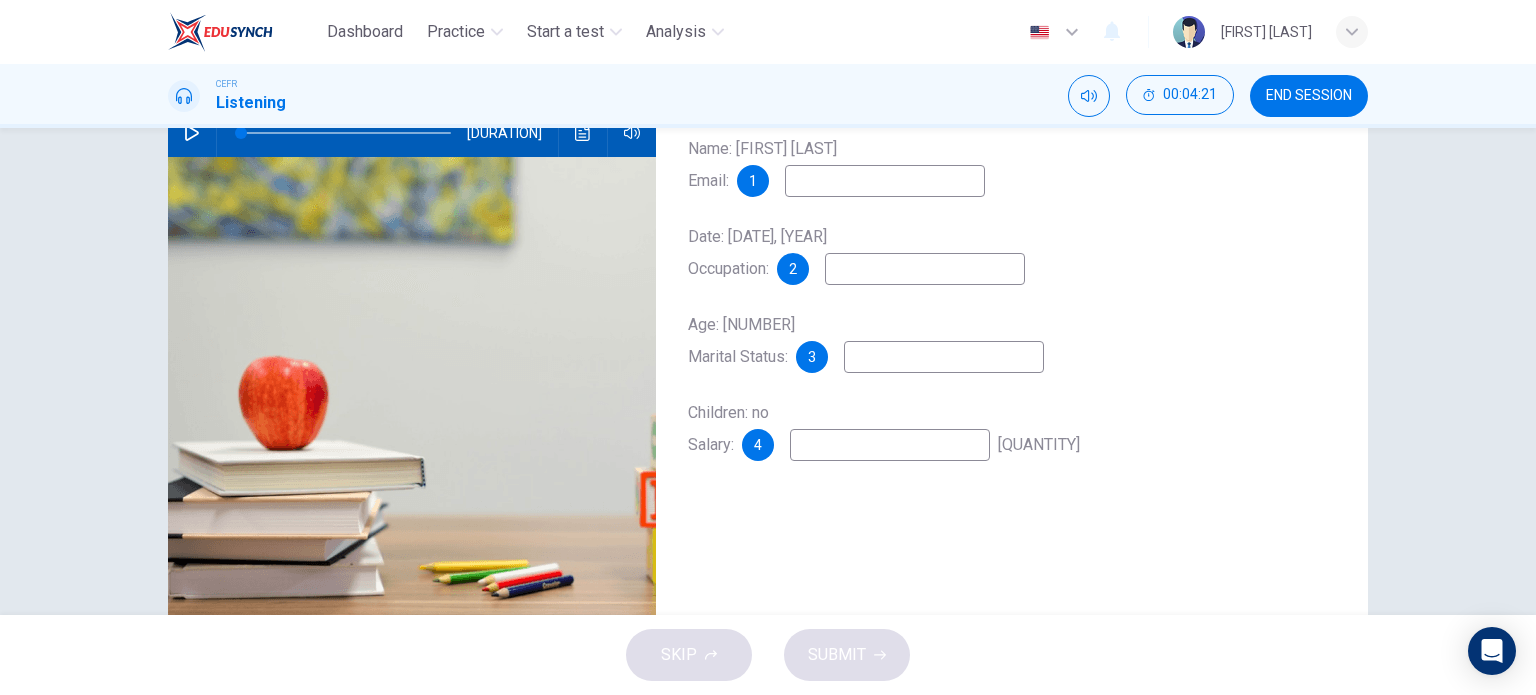 click at bounding box center (885, 181) 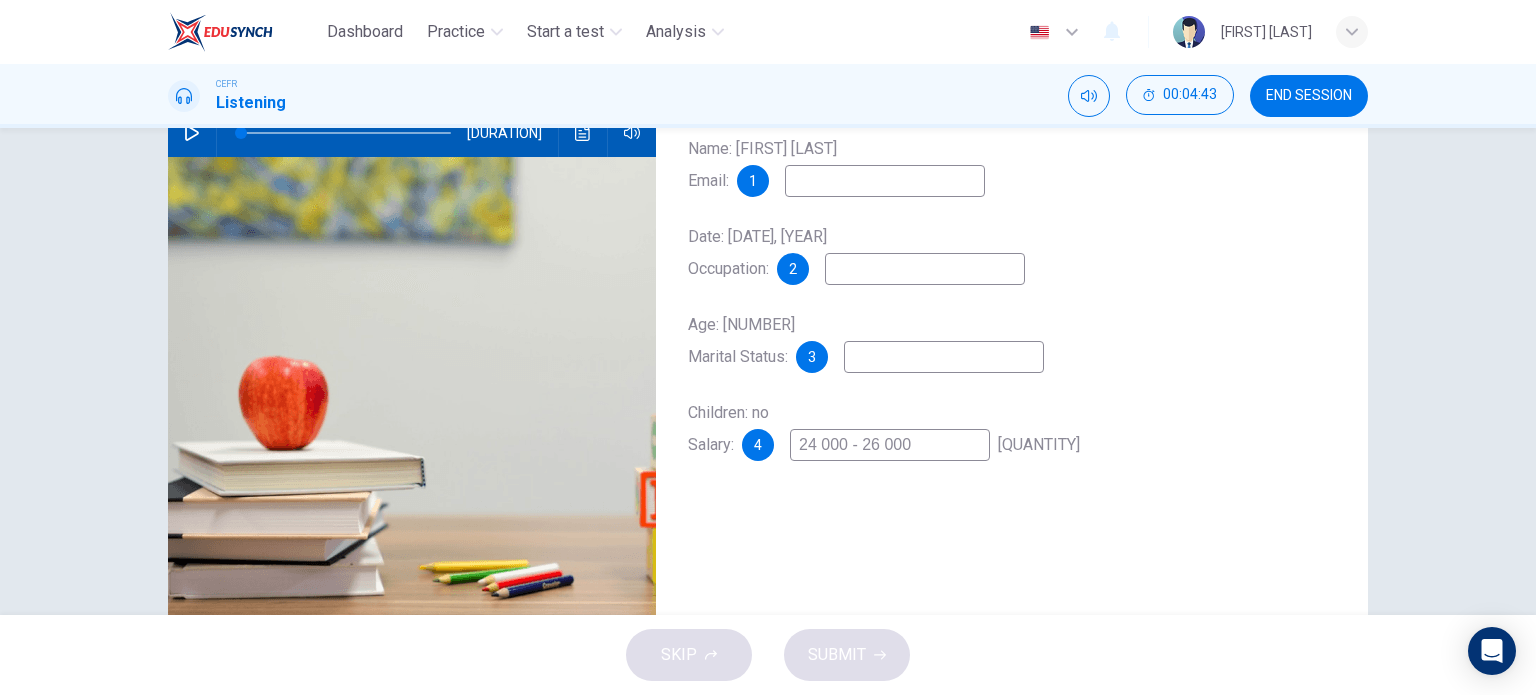 drag, startPoint x: 821, startPoint y: 445, endPoint x: 864, endPoint y: 450, distance: 43.289722 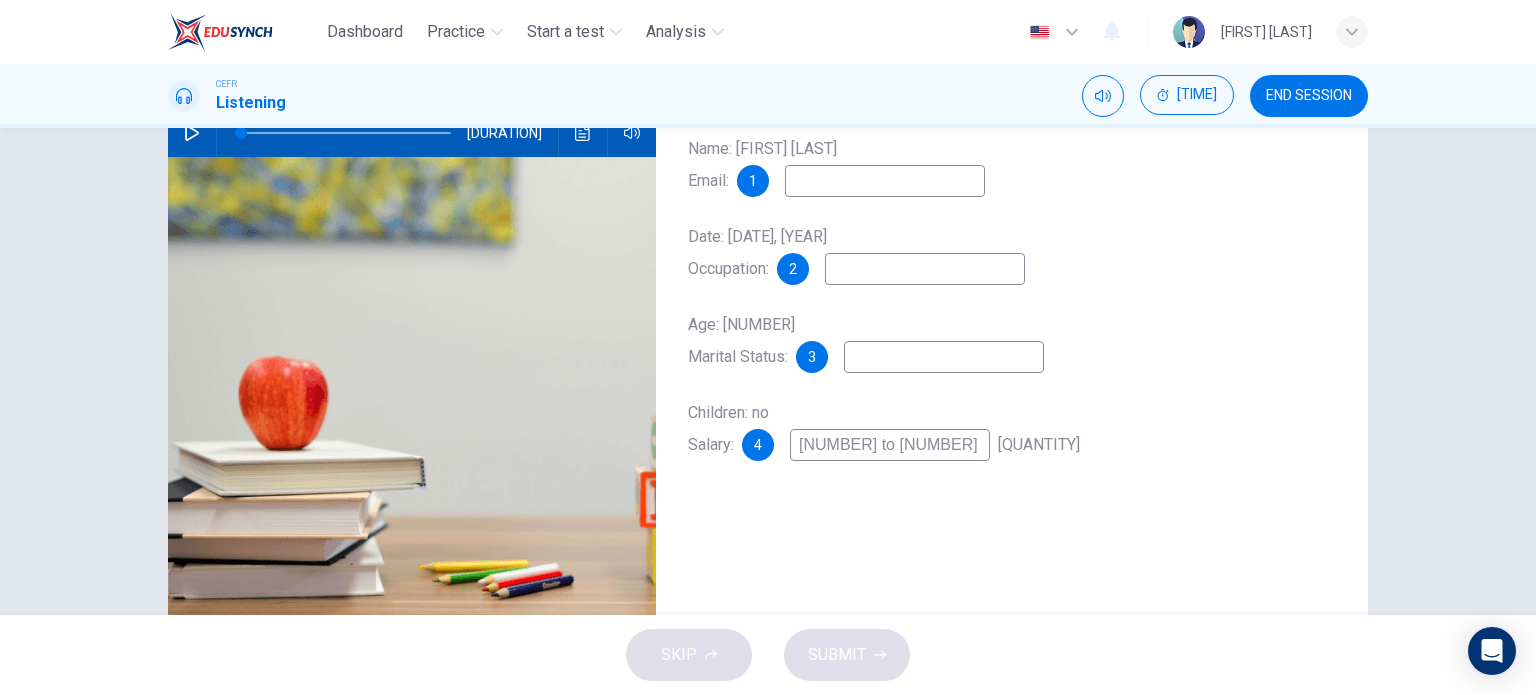 drag, startPoint x: 859, startPoint y: 443, endPoint x: 904, endPoint y: 444, distance: 45.01111 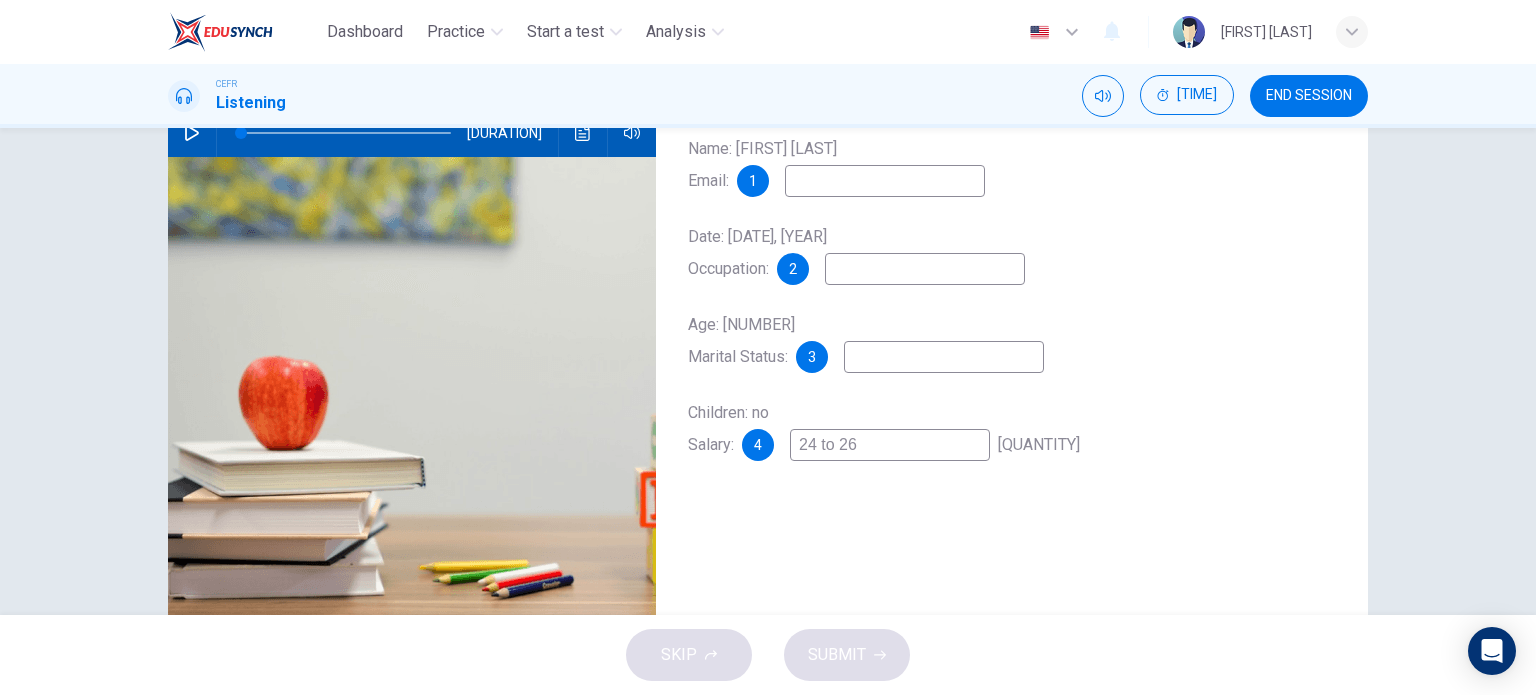 type on "24 to 26" 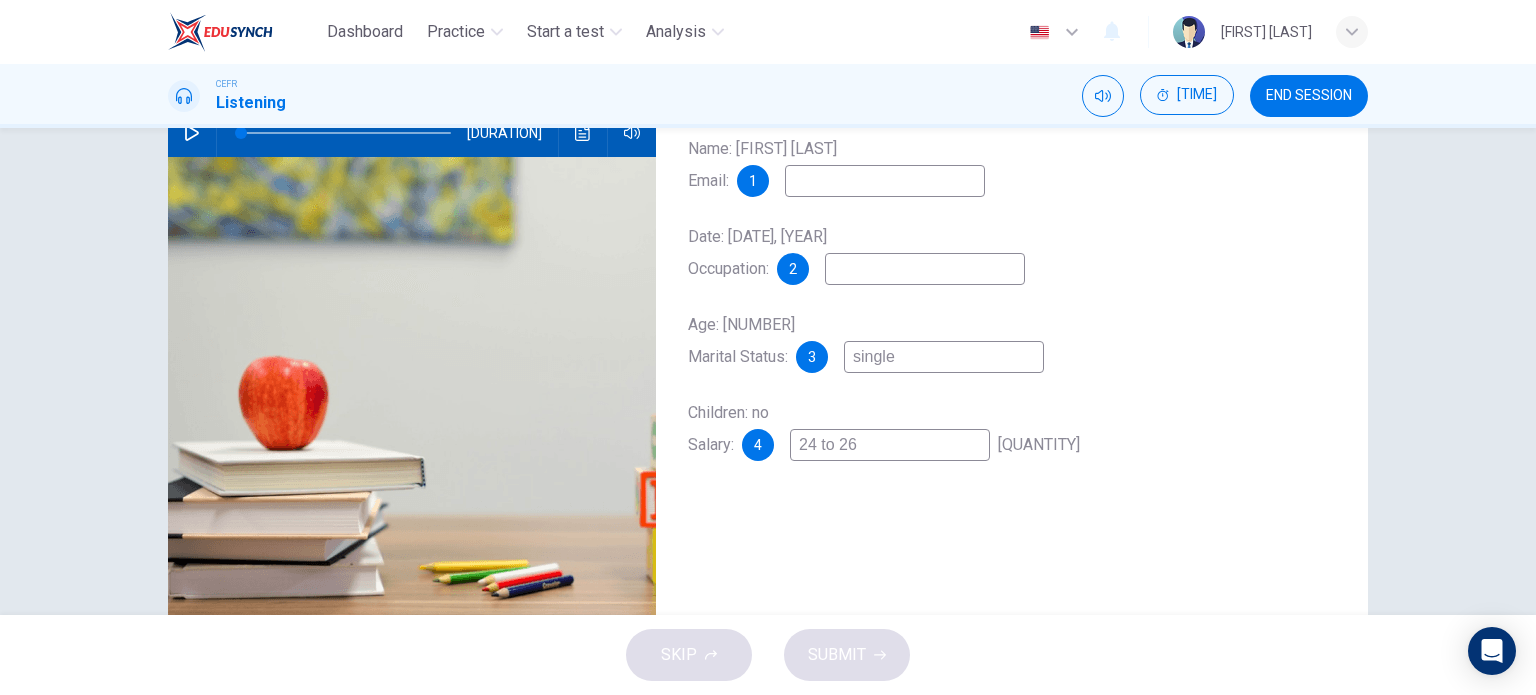scroll, scrollTop: 127, scrollLeft: 0, axis: vertical 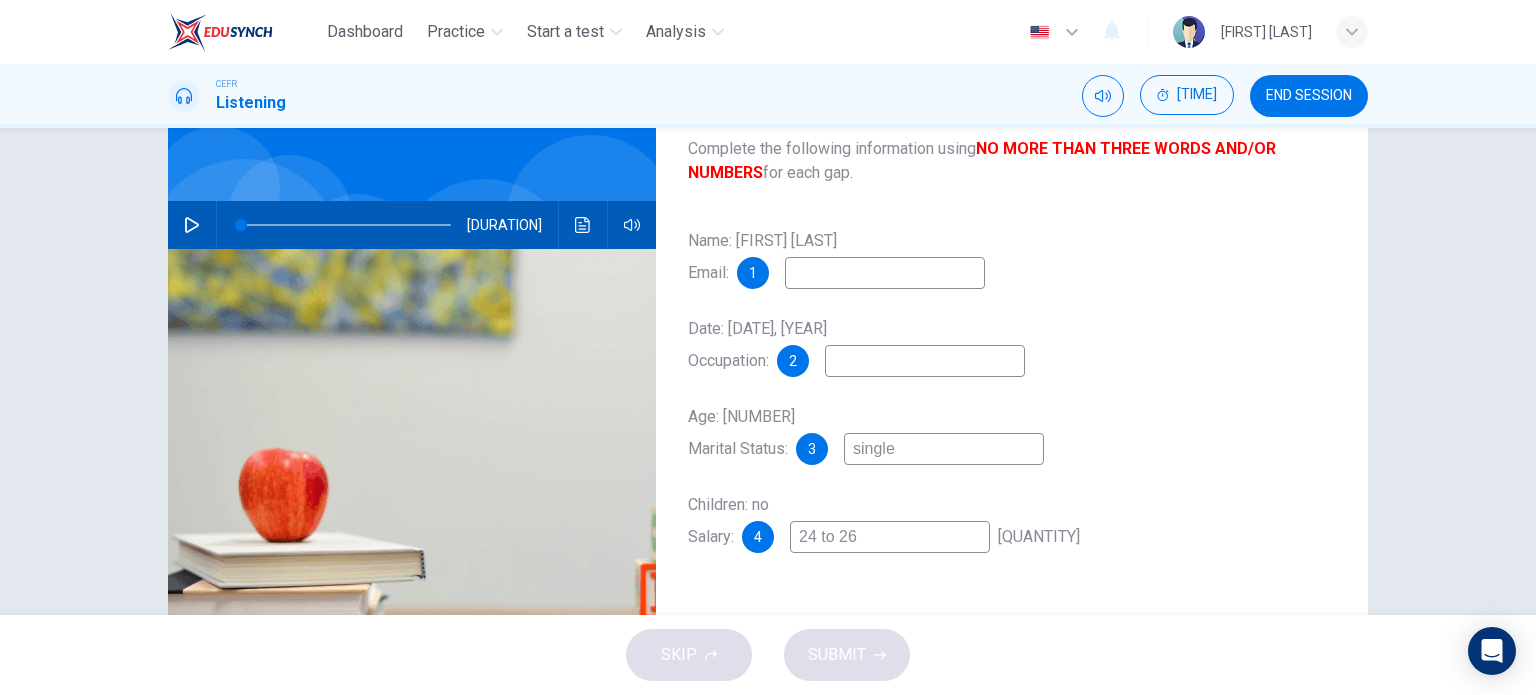 type on "single" 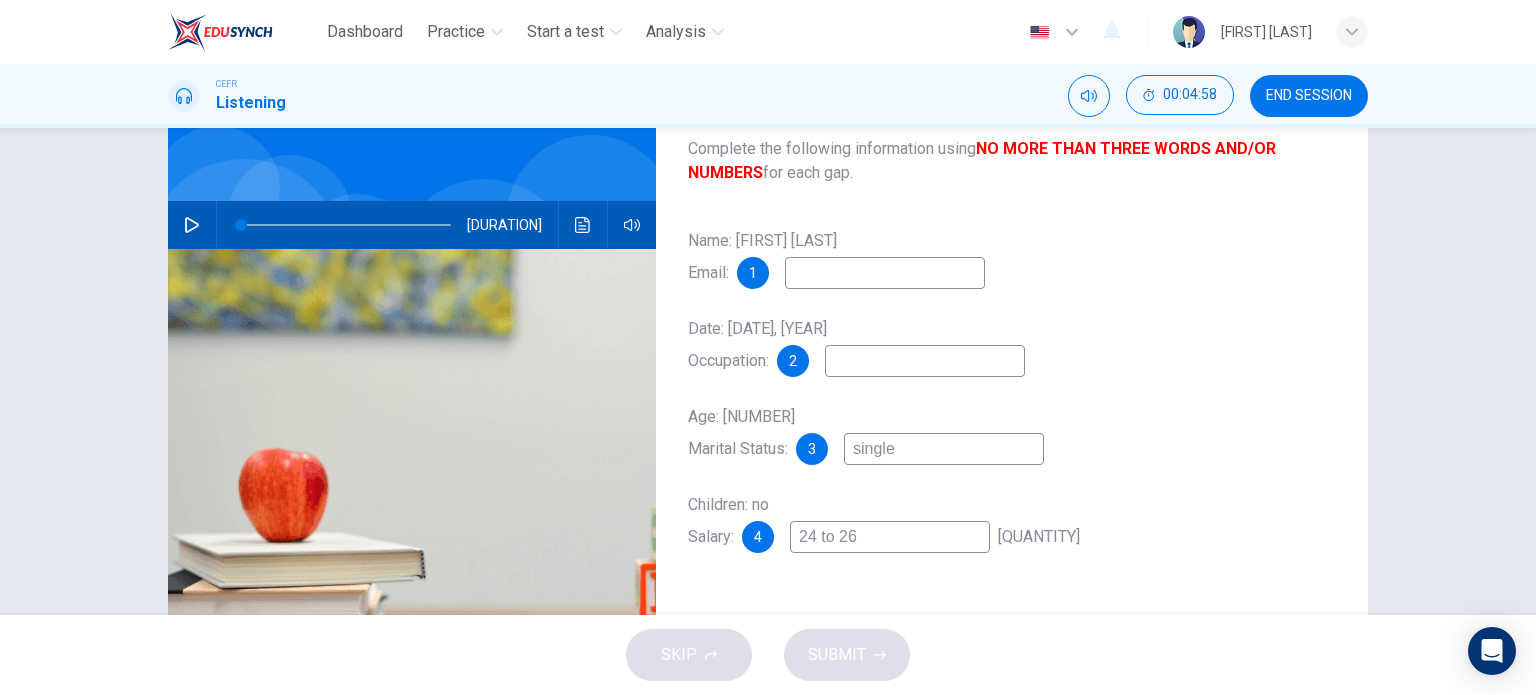 click at bounding box center (885, 273) 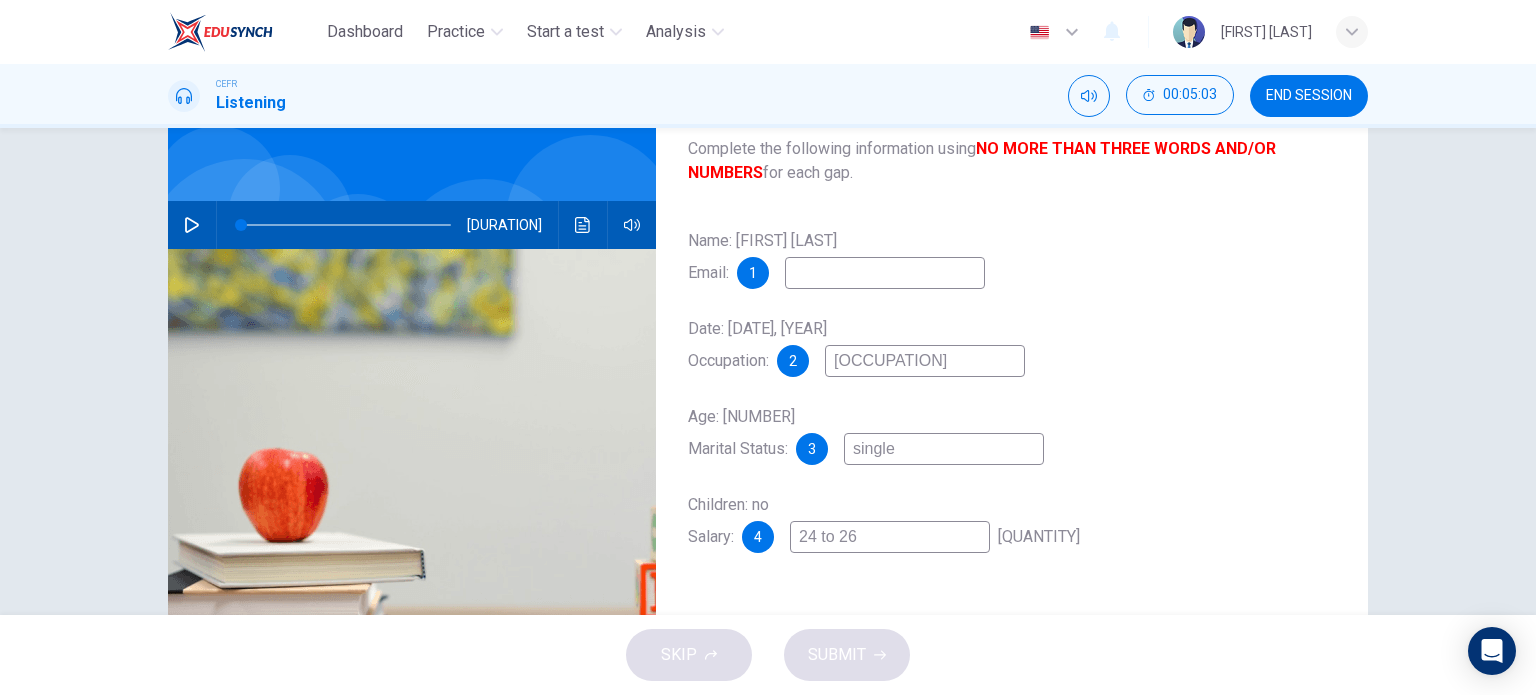 scroll, scrollTop: 67, scrollLeft: 0, axis: vertical 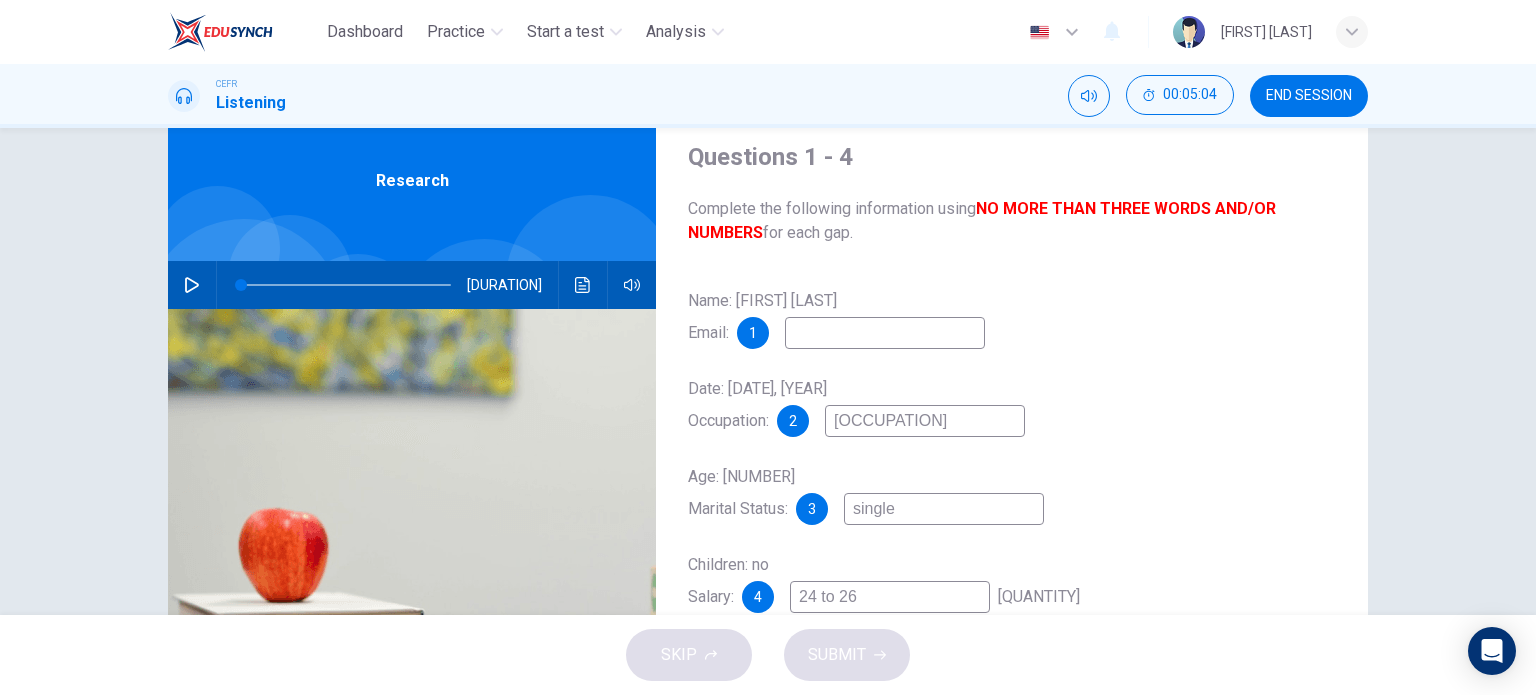 type on "[OCCUPATION]" 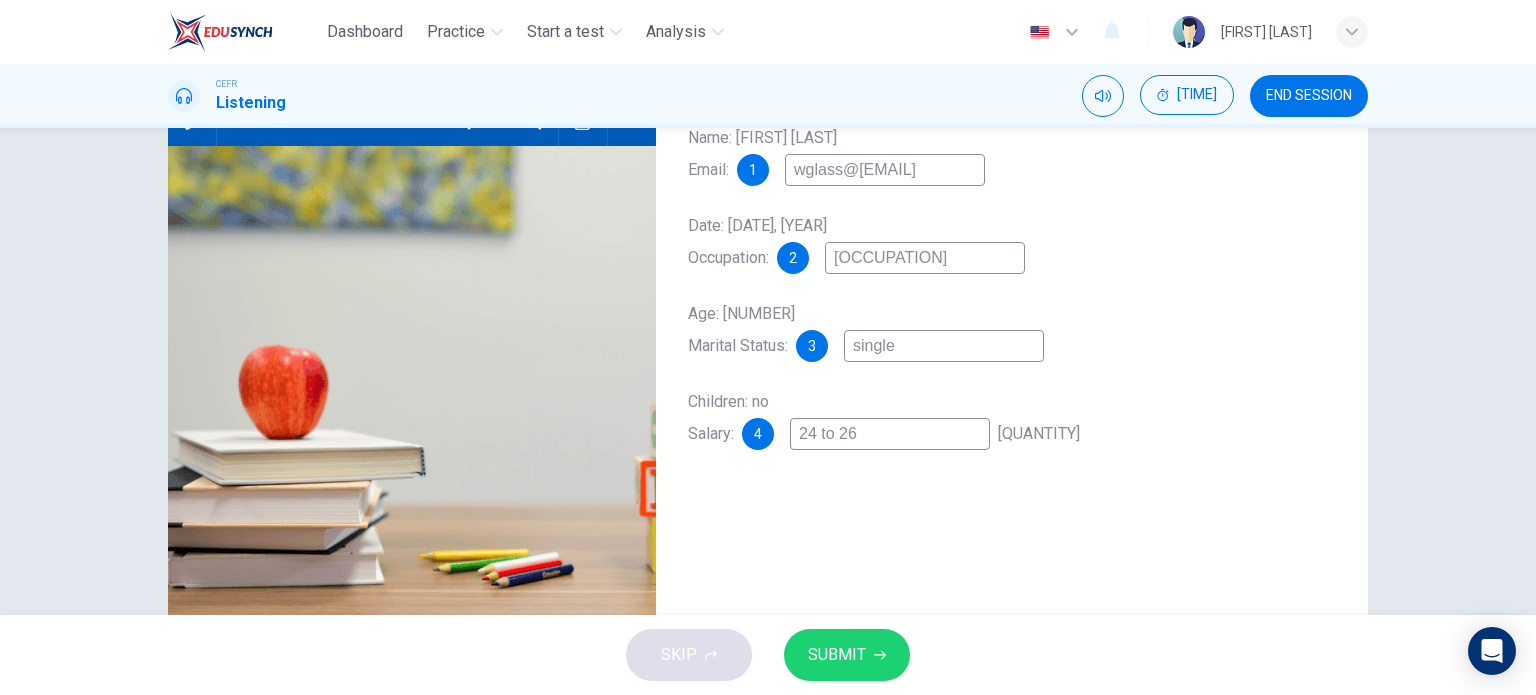 scroll, scrollTop: 288, scrollLeft: 0, axis: vertical 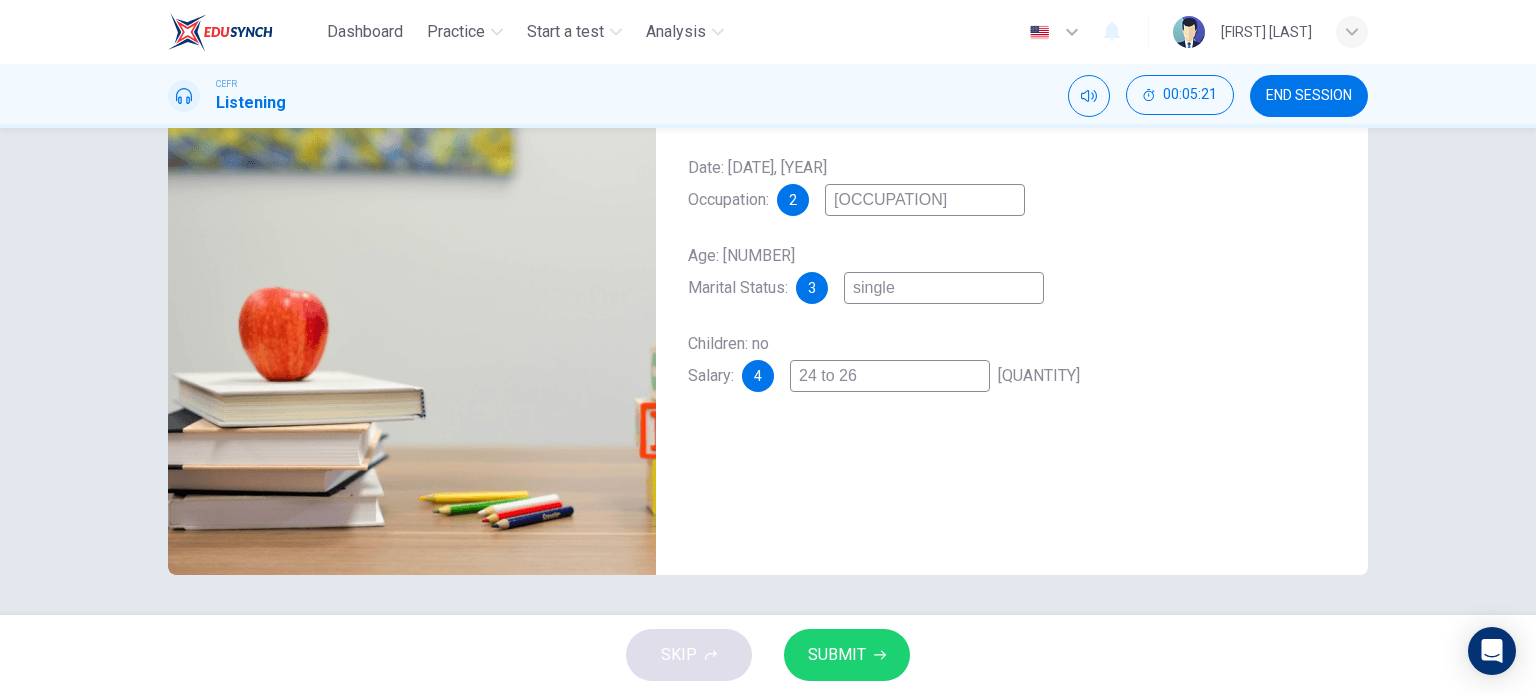 type on "wglass@[EMAIL]" 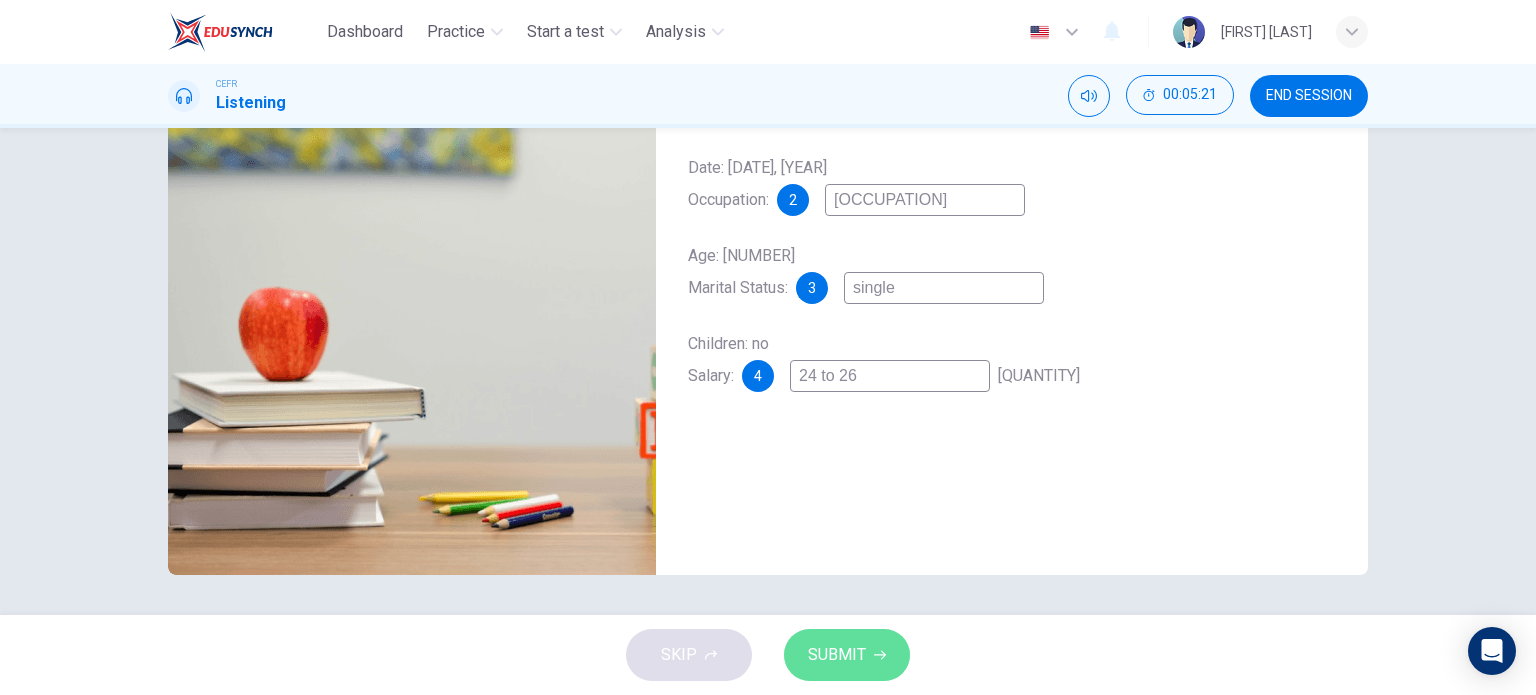 click on "SUBMIT" at bounding box center (847, 655) 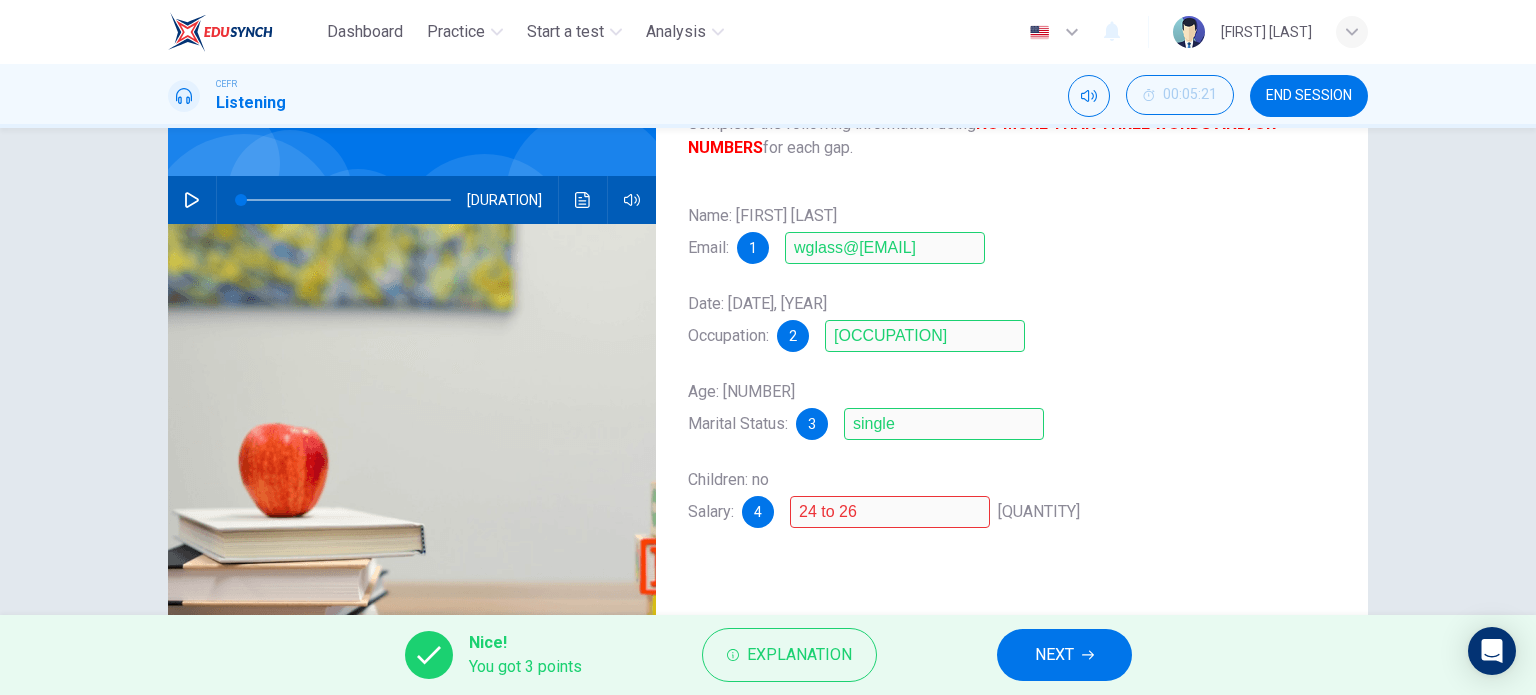 scroll, scrollTop: 251, scrollLeft: 0, axis: vertical 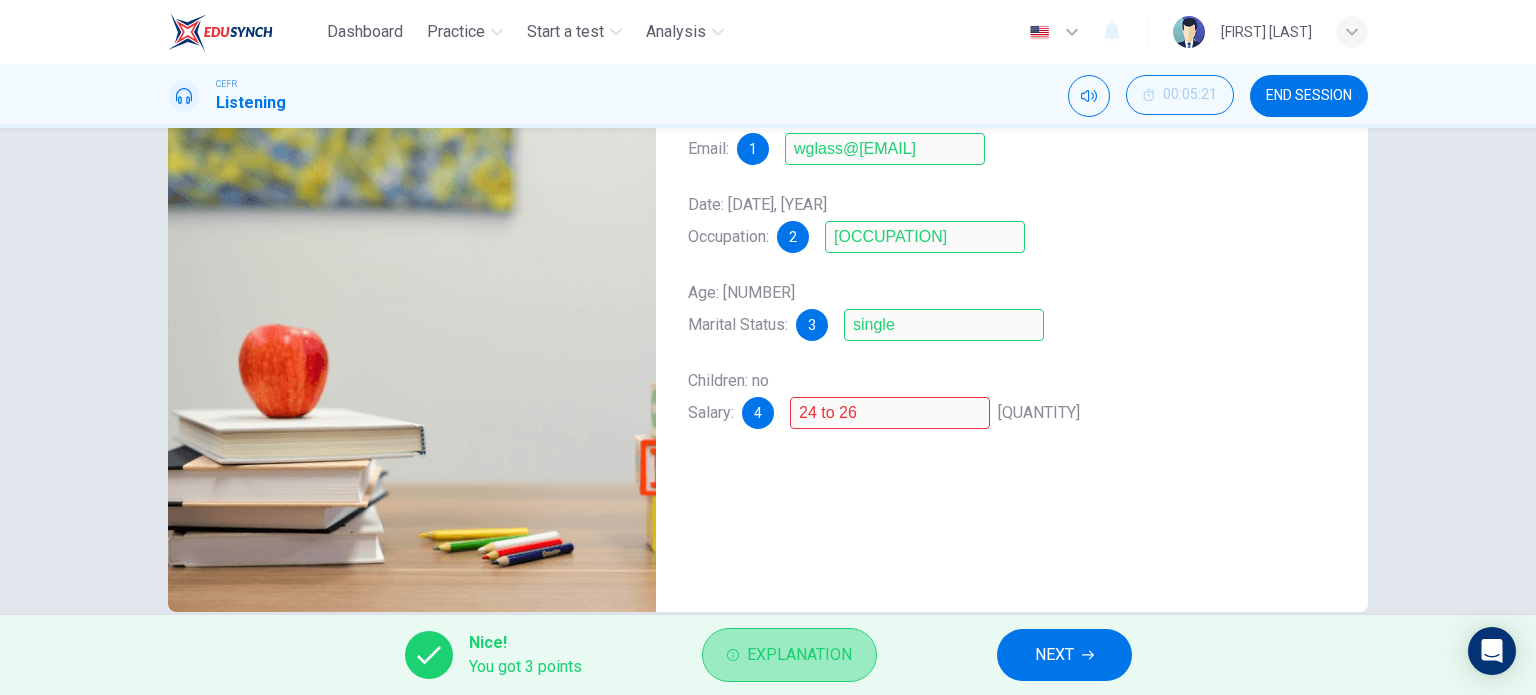 click on "Explanation" at bounding box center [799, 655] 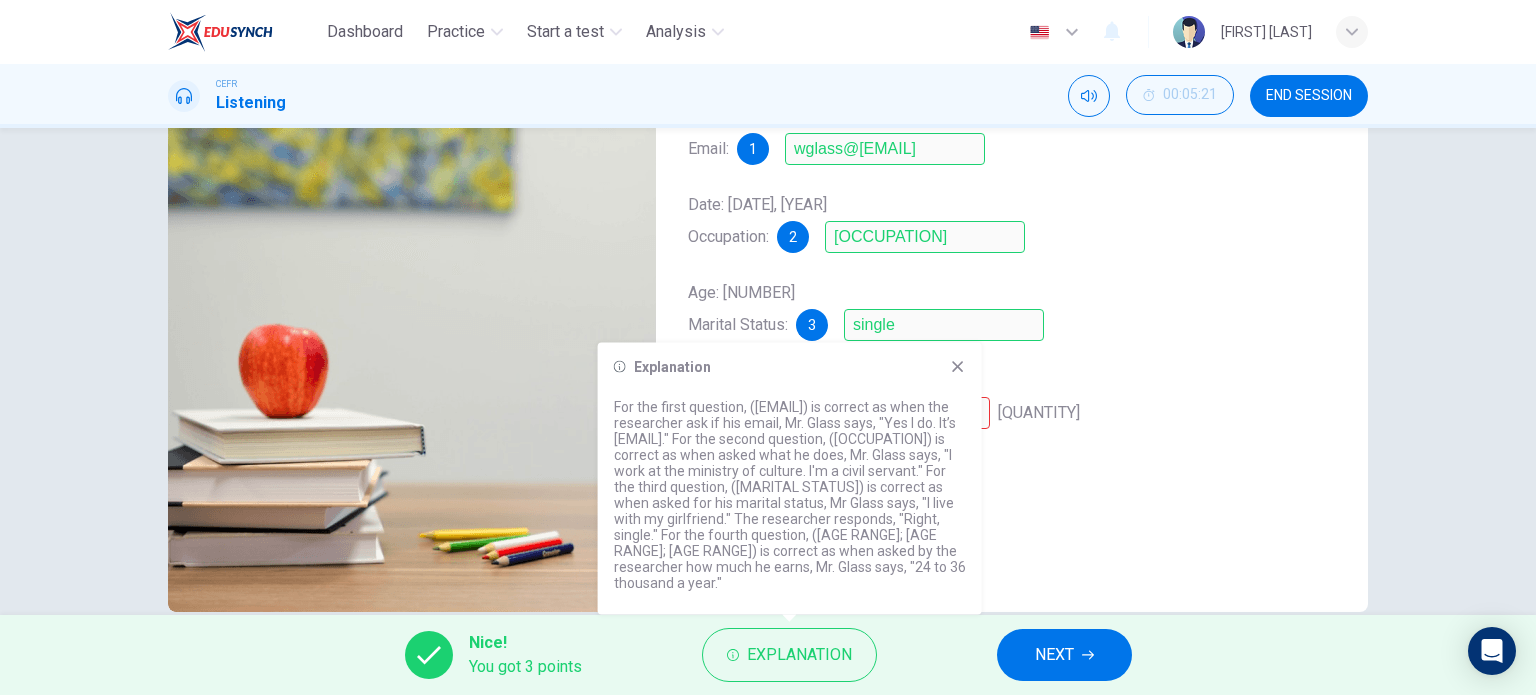 click at bounding box center [958, 367] 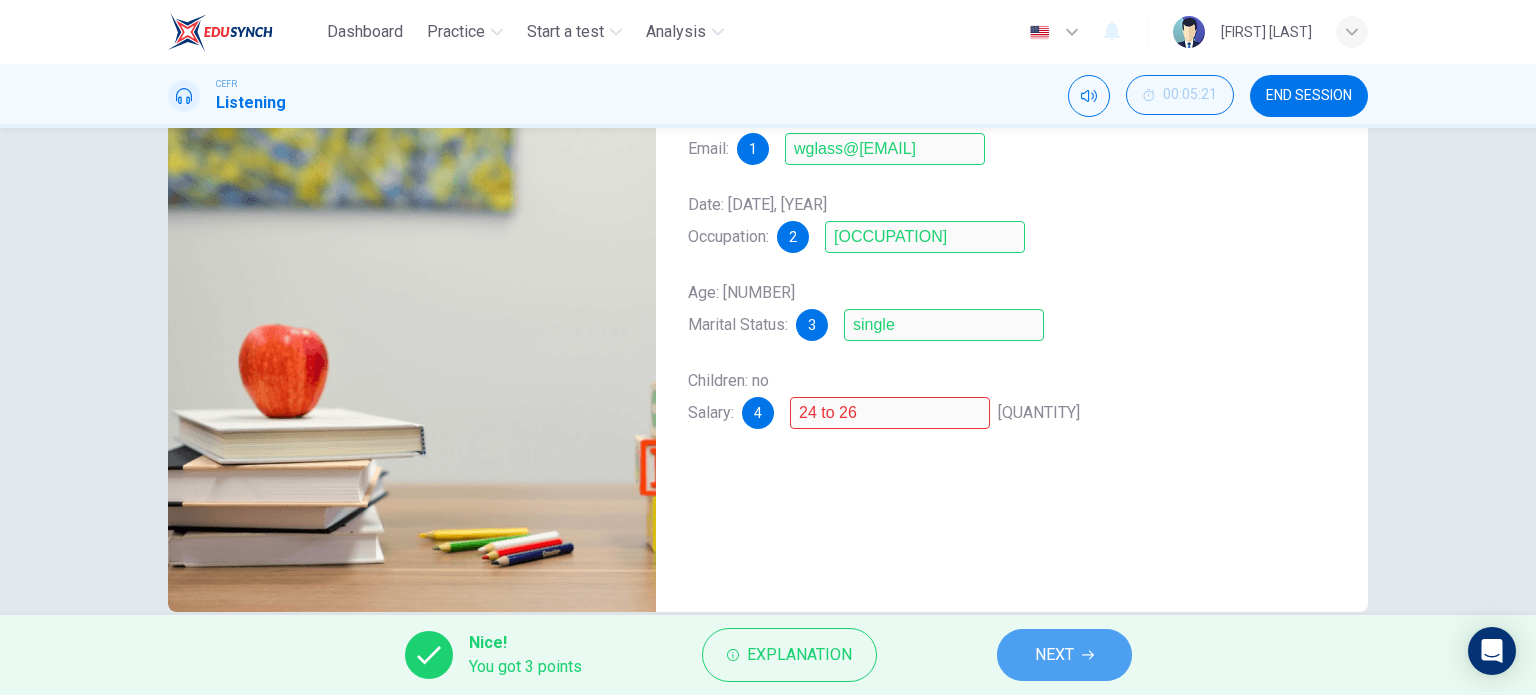 click on "NEXT" at bounding box center (1064, 655) 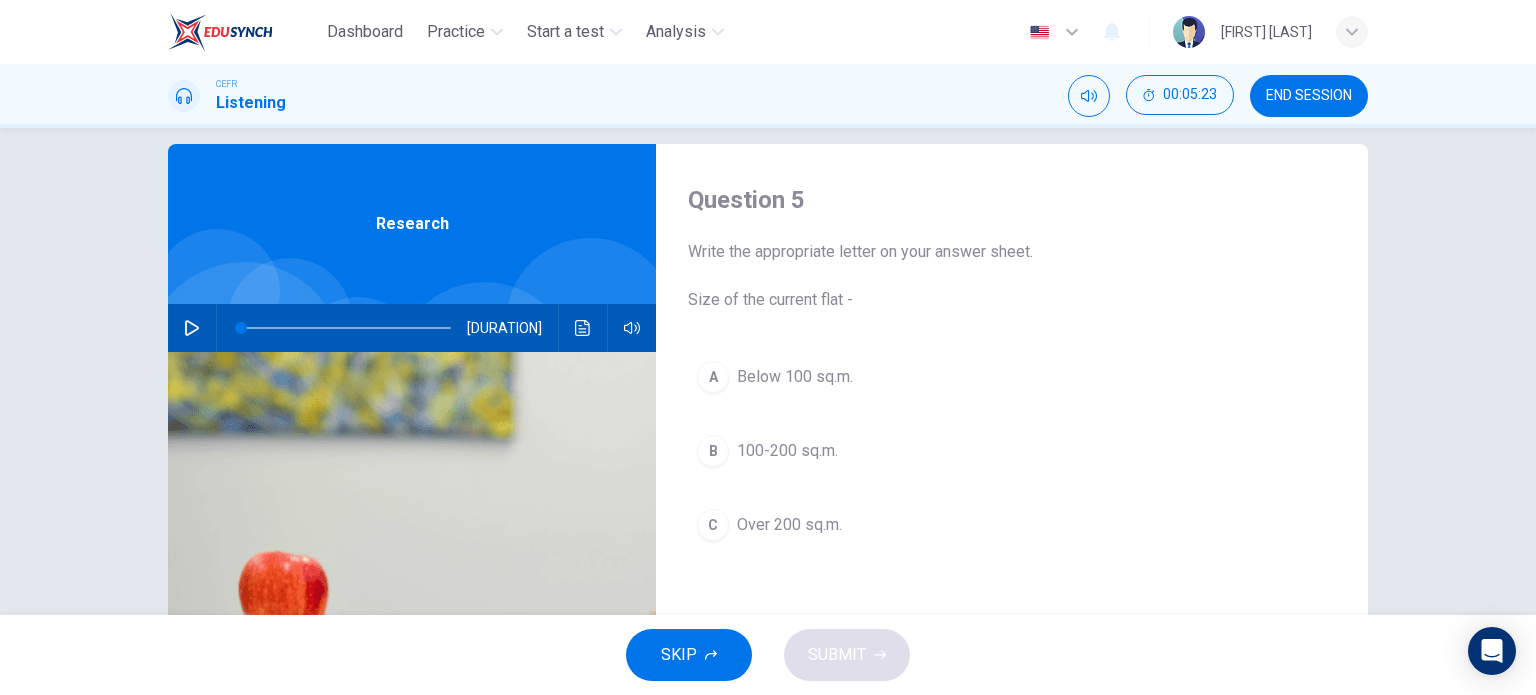 scroll, scrollTop: 0, scrollLeft: 0, axis: both 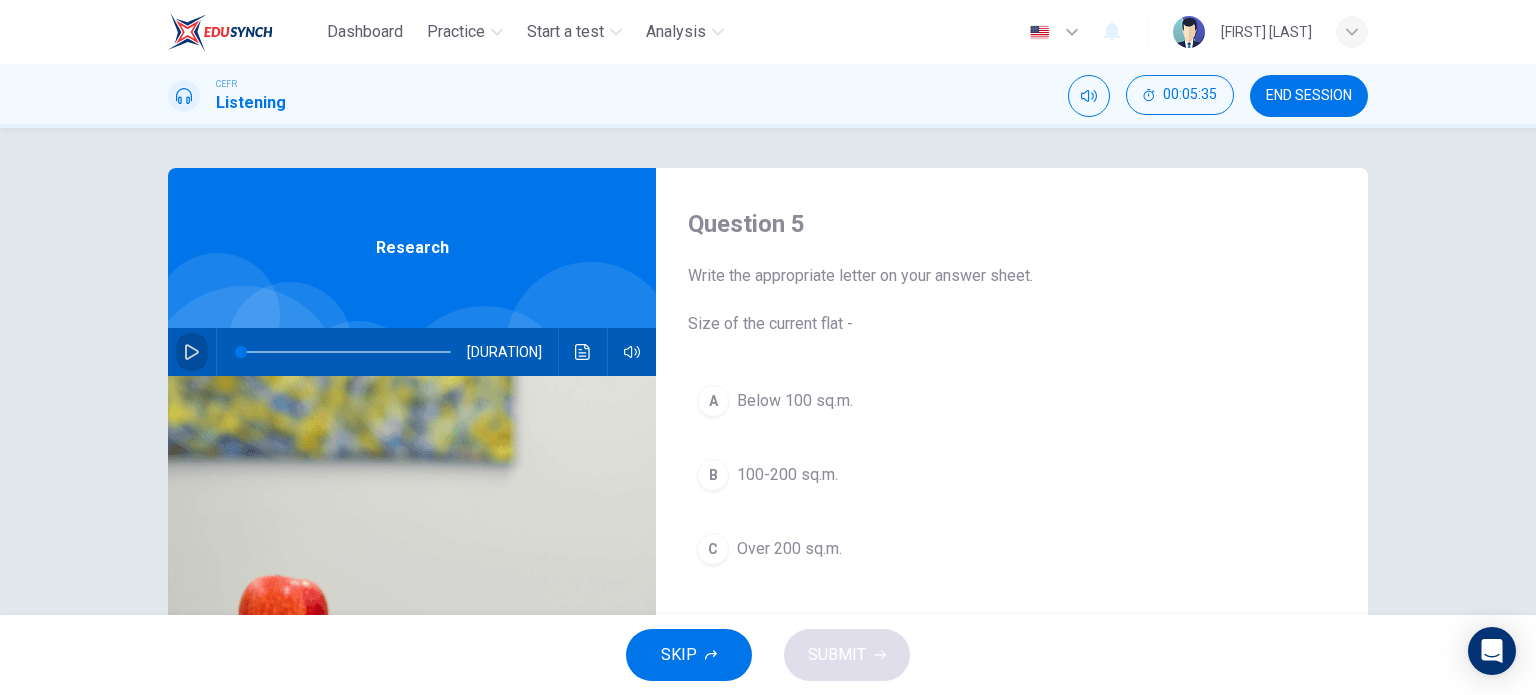 click at bounding box center (192, 352) 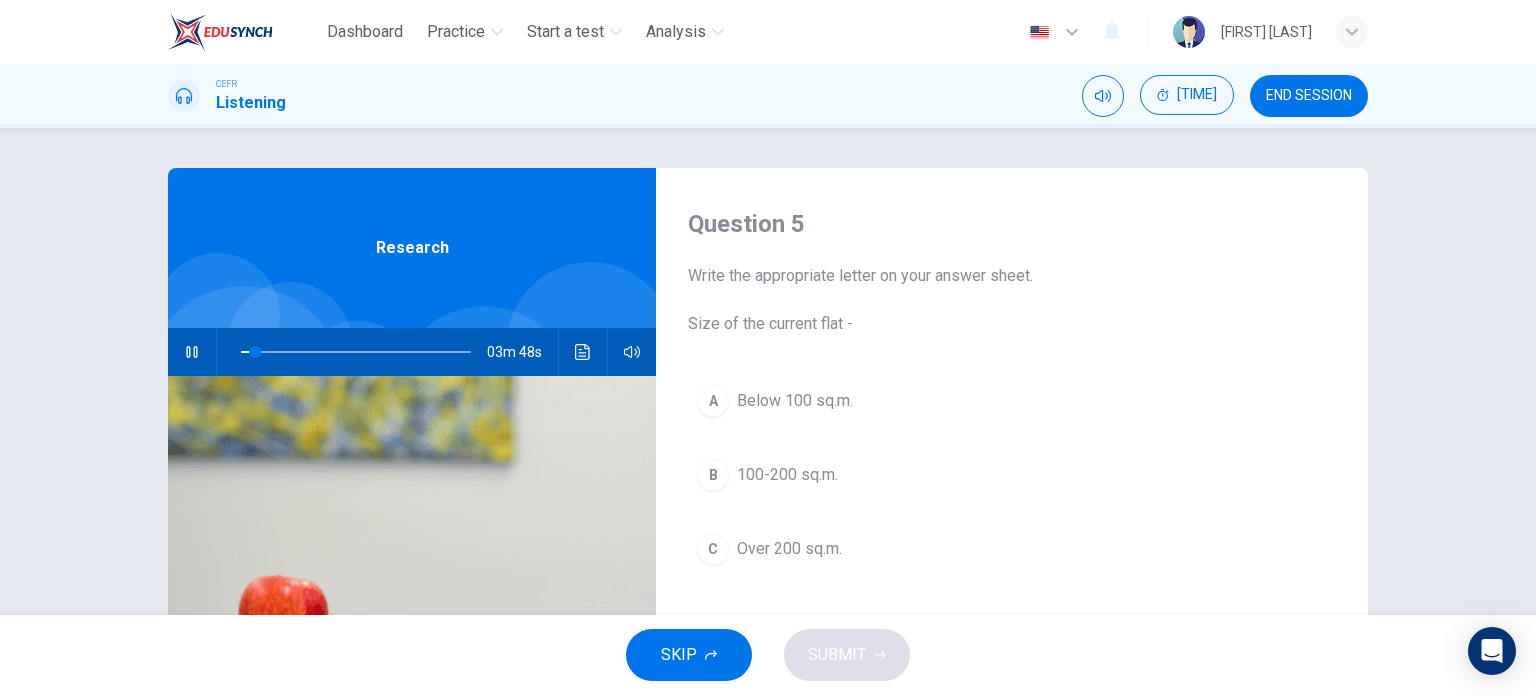 click on "Over 200 sq.m." at bounding box center (795, 401) 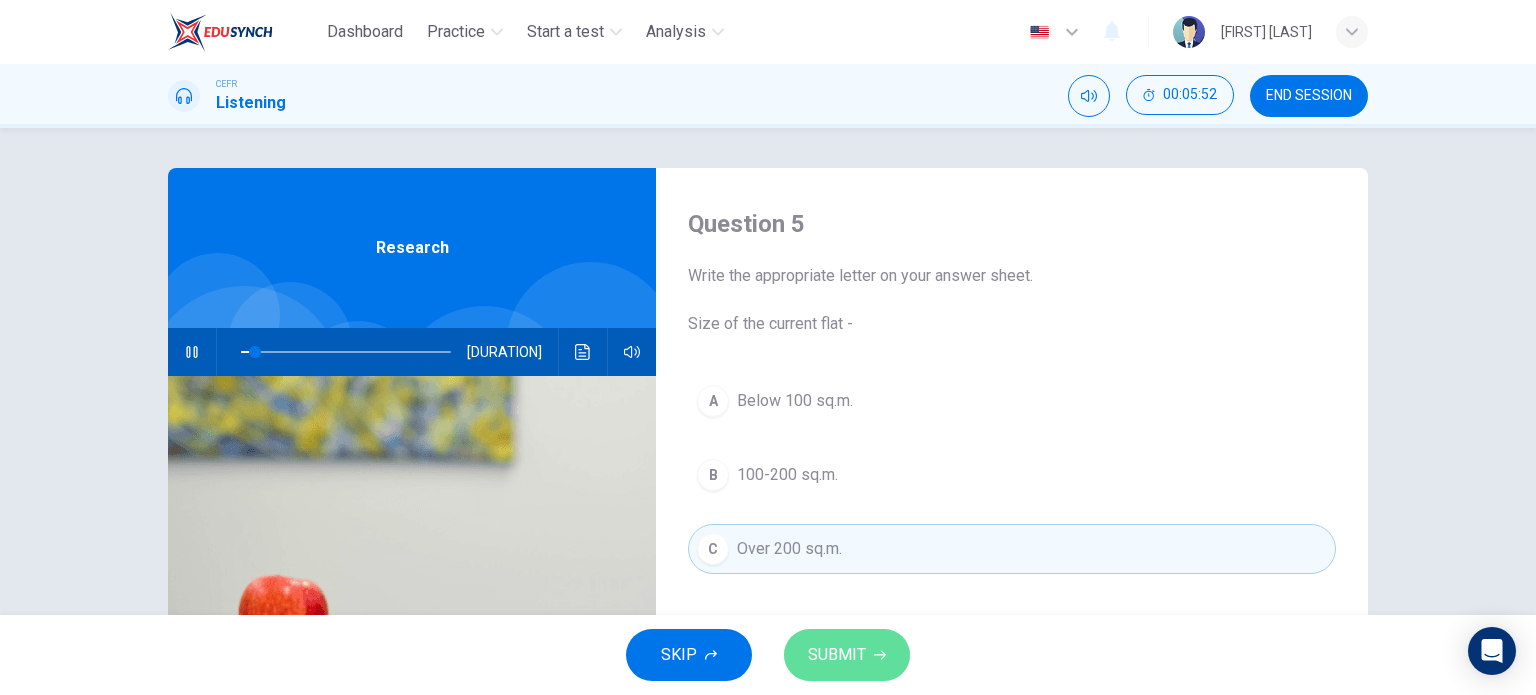 click on "SUBMIT" at bounding box center (837, 655) 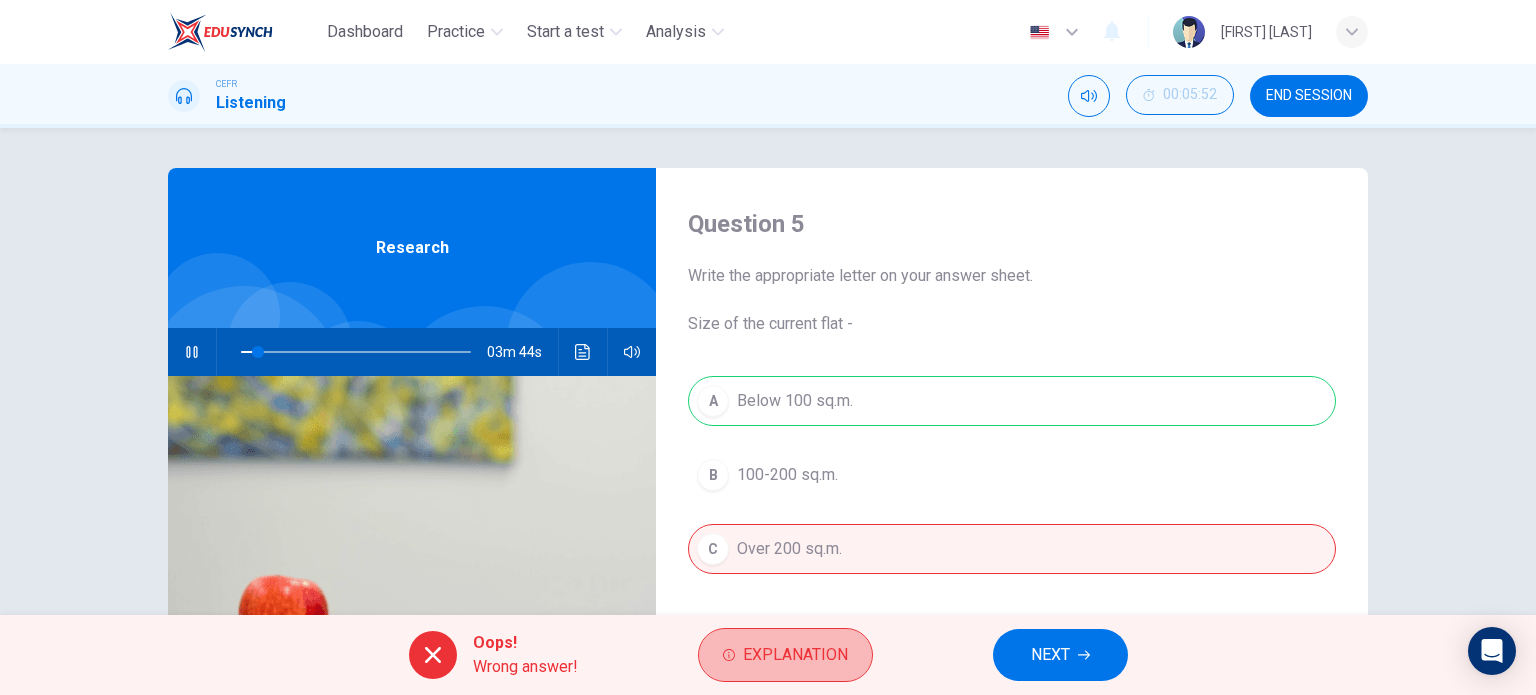 click on "Explanation" at bounding box center (785, 655) 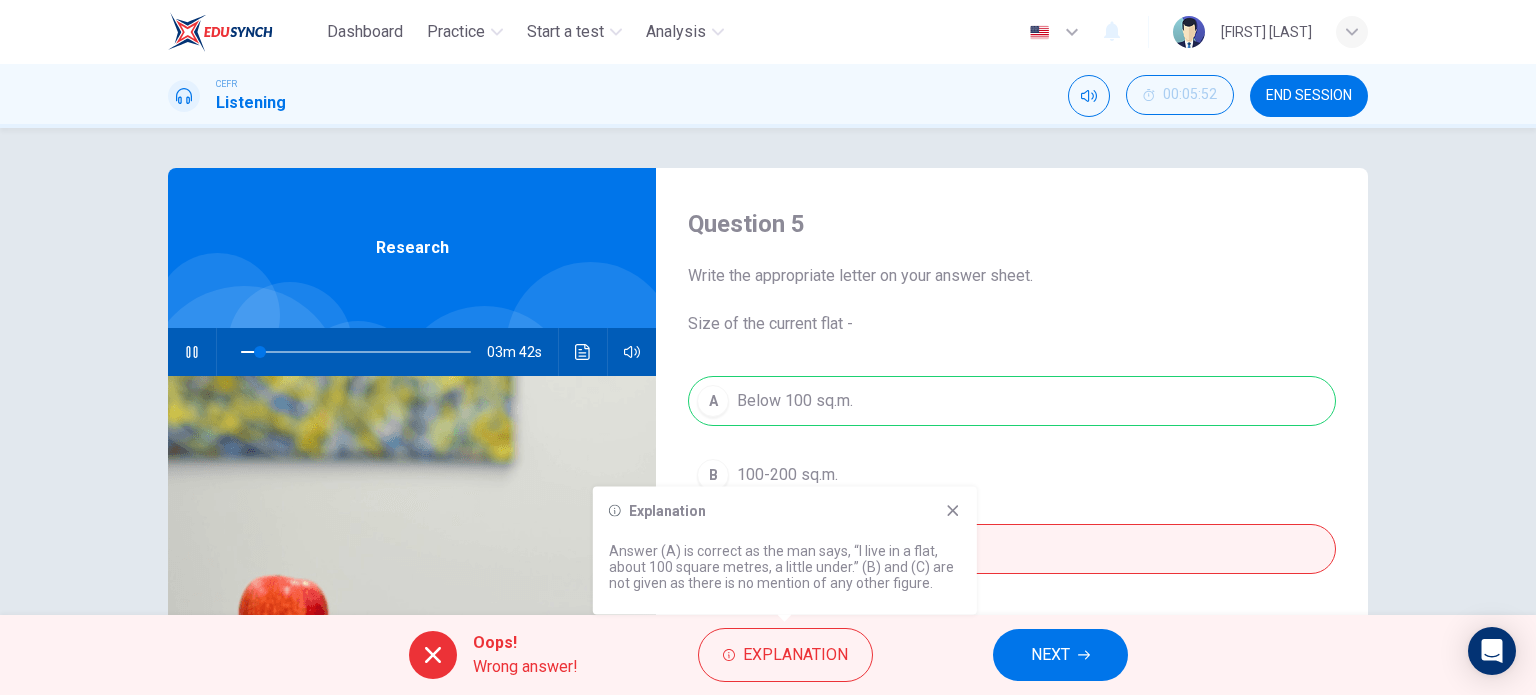 click at bounding box center (952, 510) 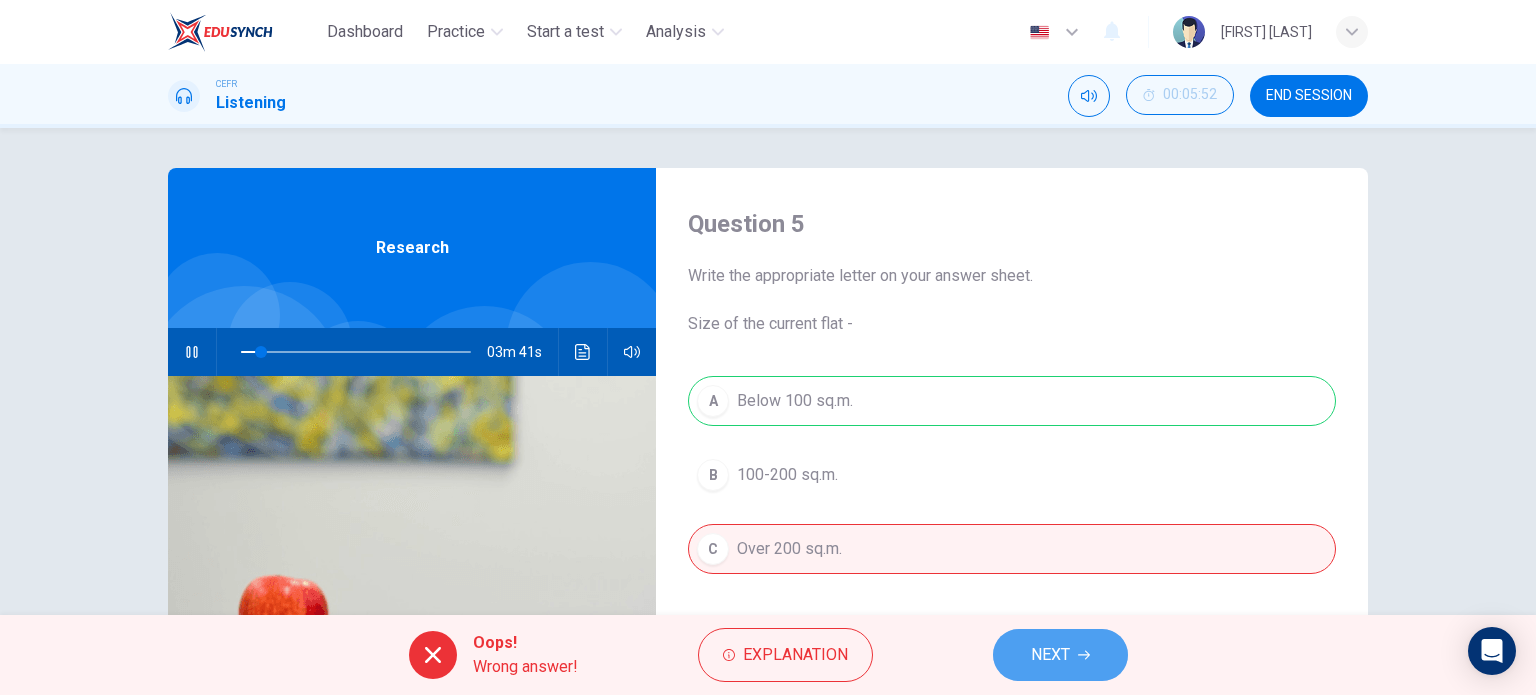 click on "NEXT" at bounding box center (1050, 655) 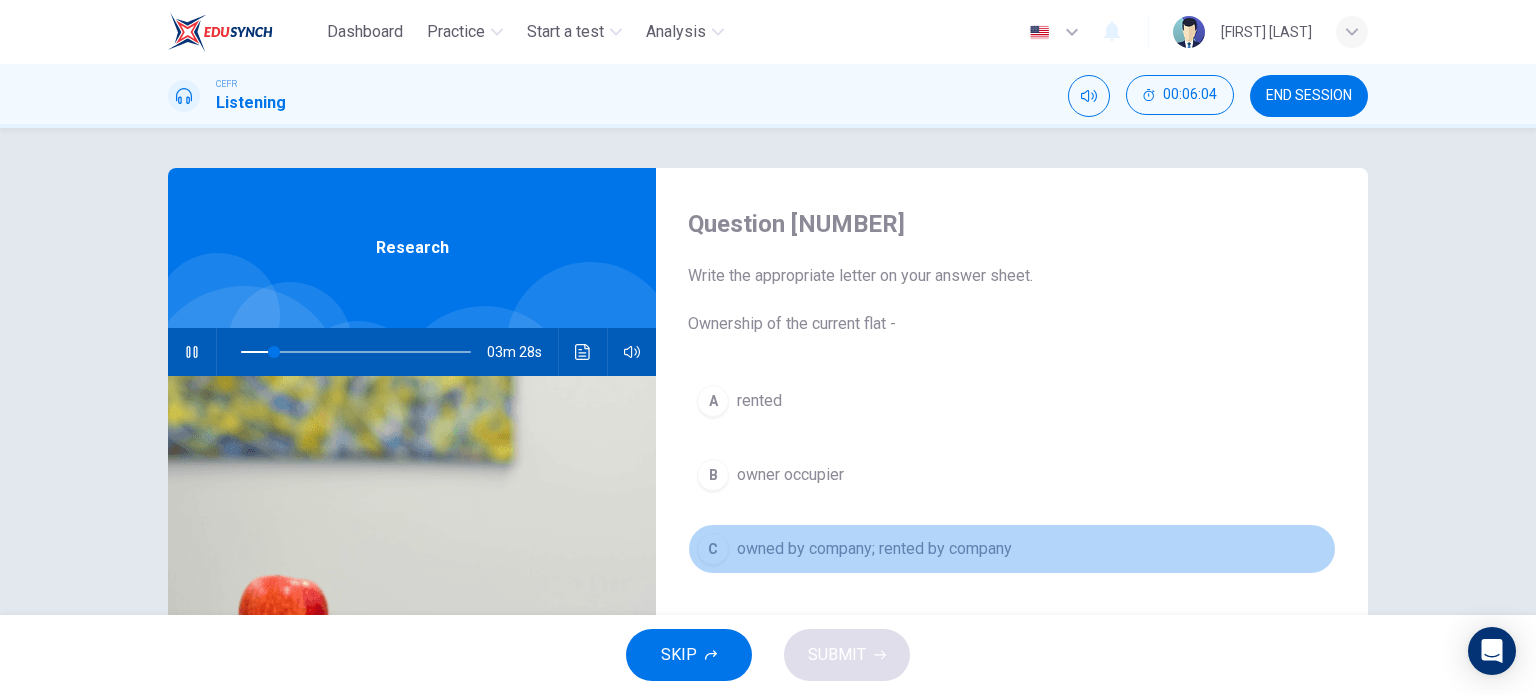 click on "owned by company; rented by company" at bounding box center [759, 401] 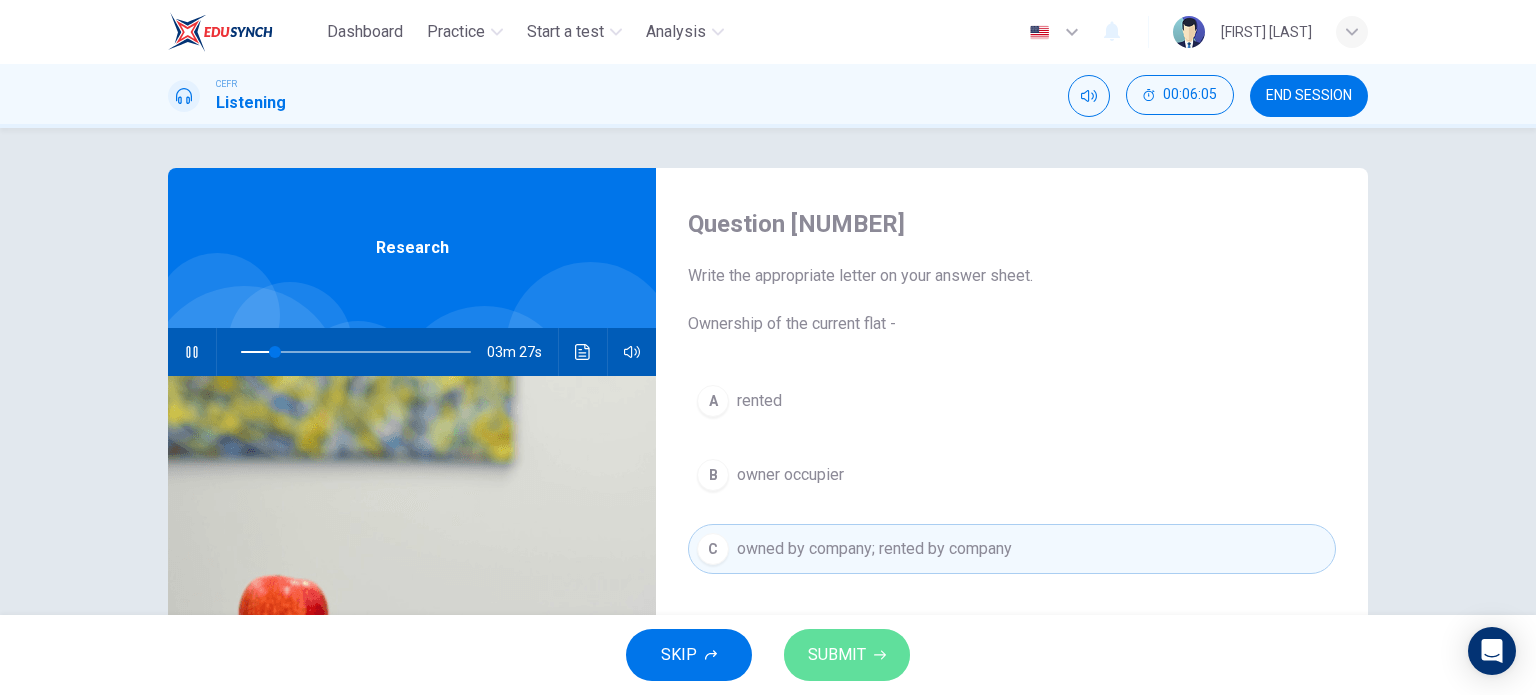 click on "SUBMIT" at bounding box center (847, 655) 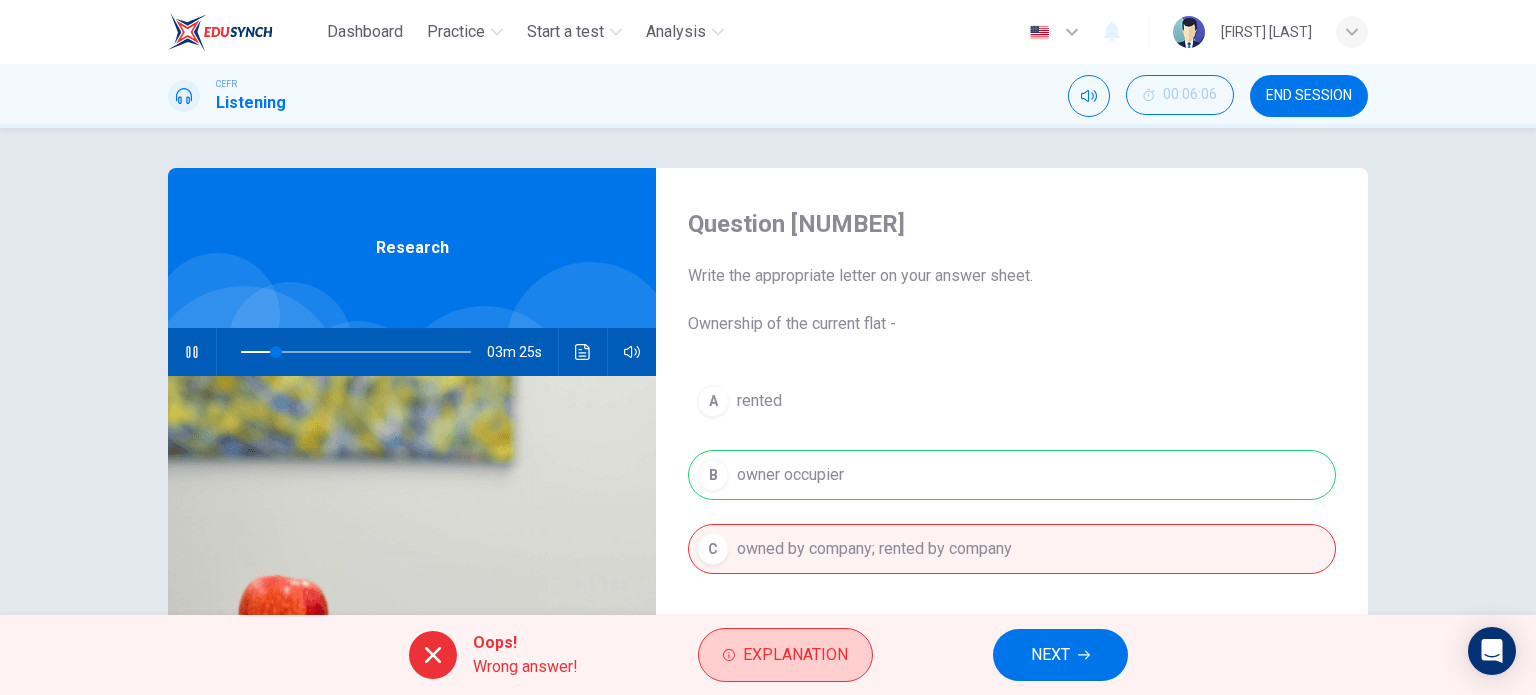 click on "Explanation" at bounding box center [785, 655] 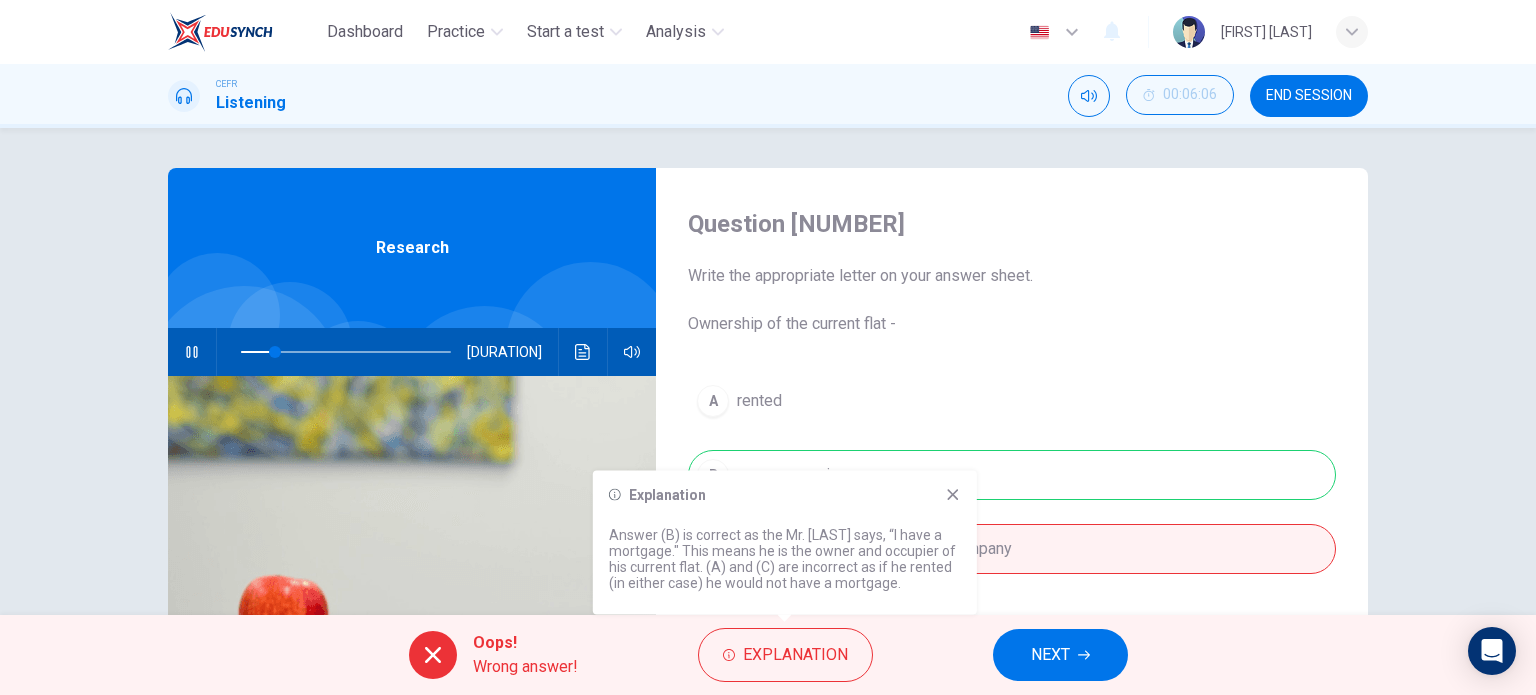 click at bounding box center [953, 495] 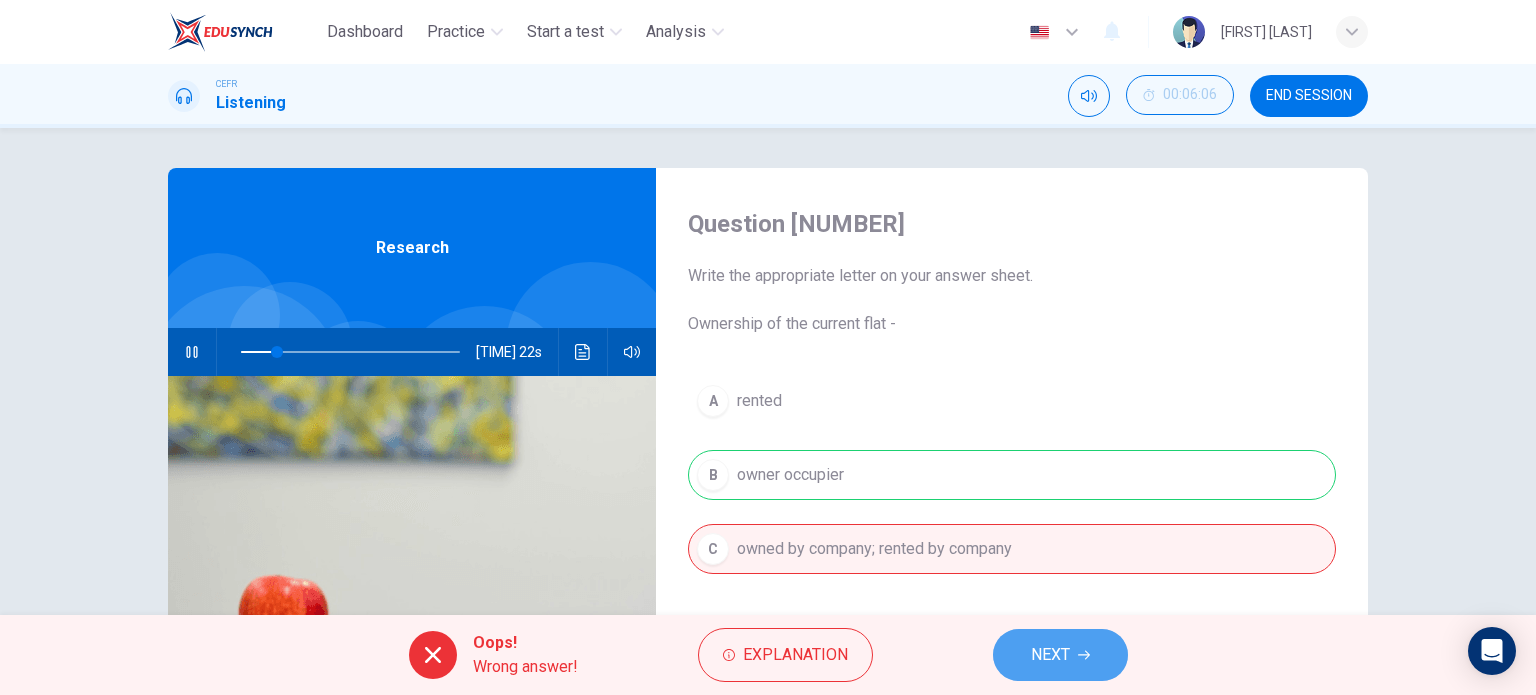 click on "NEXT" at bounding box center (1050, 655) 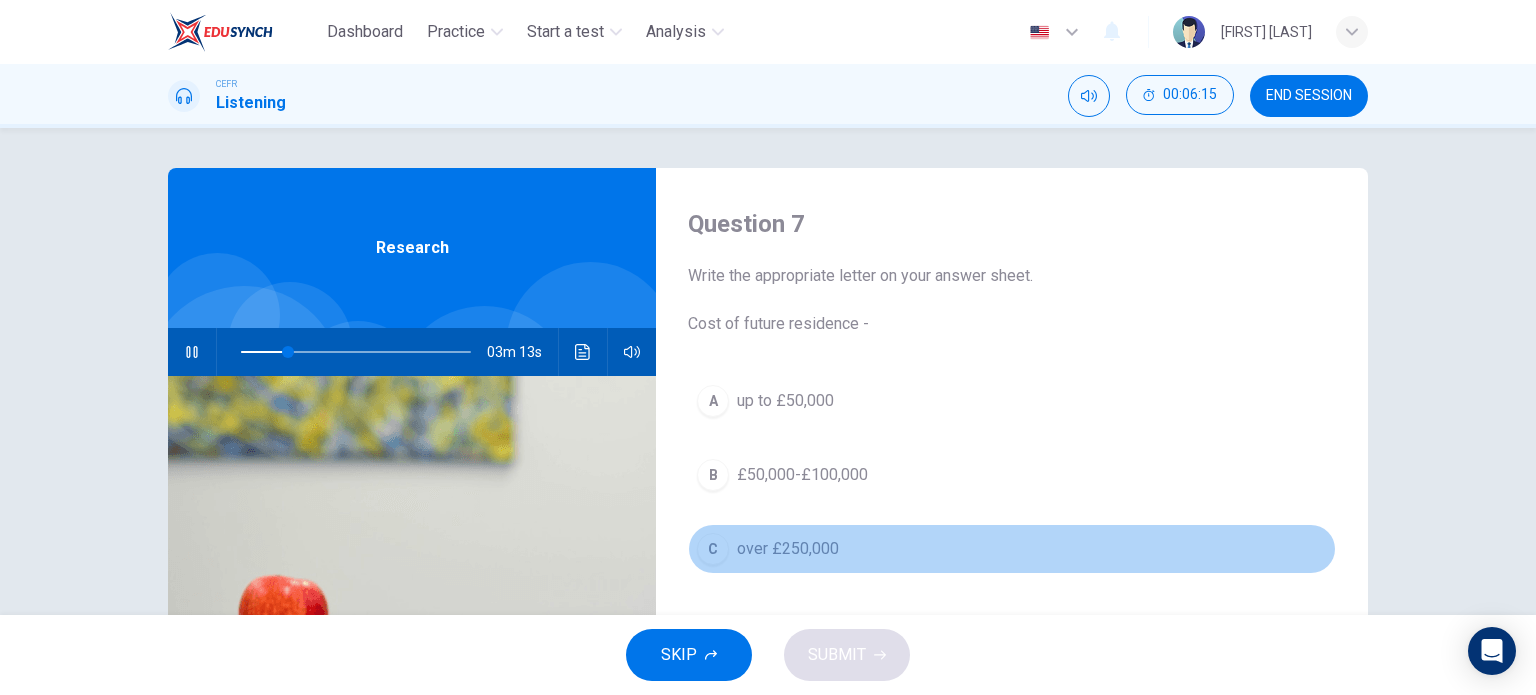 click on "over £250,000" at bounding box center [785, 401] 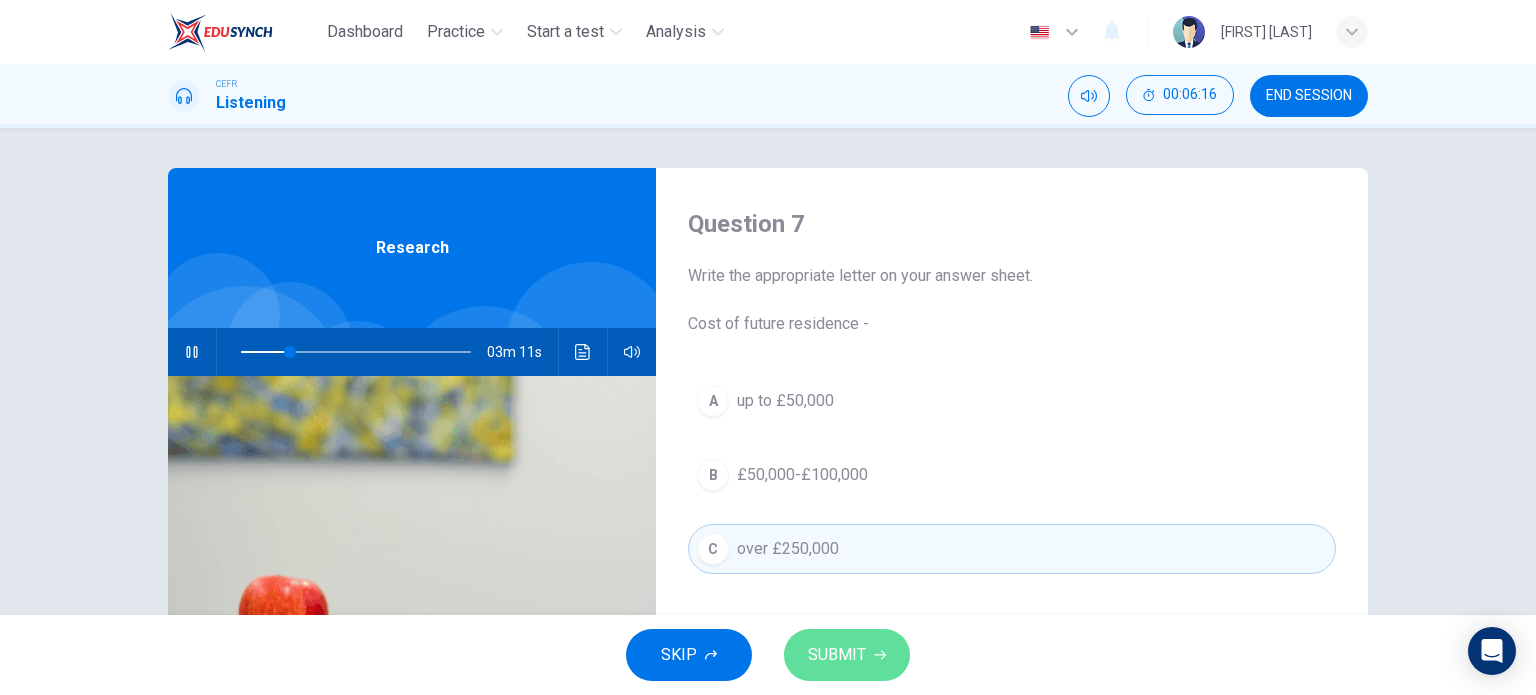 click on "SUBMIT" at bounding box center (837, 655) 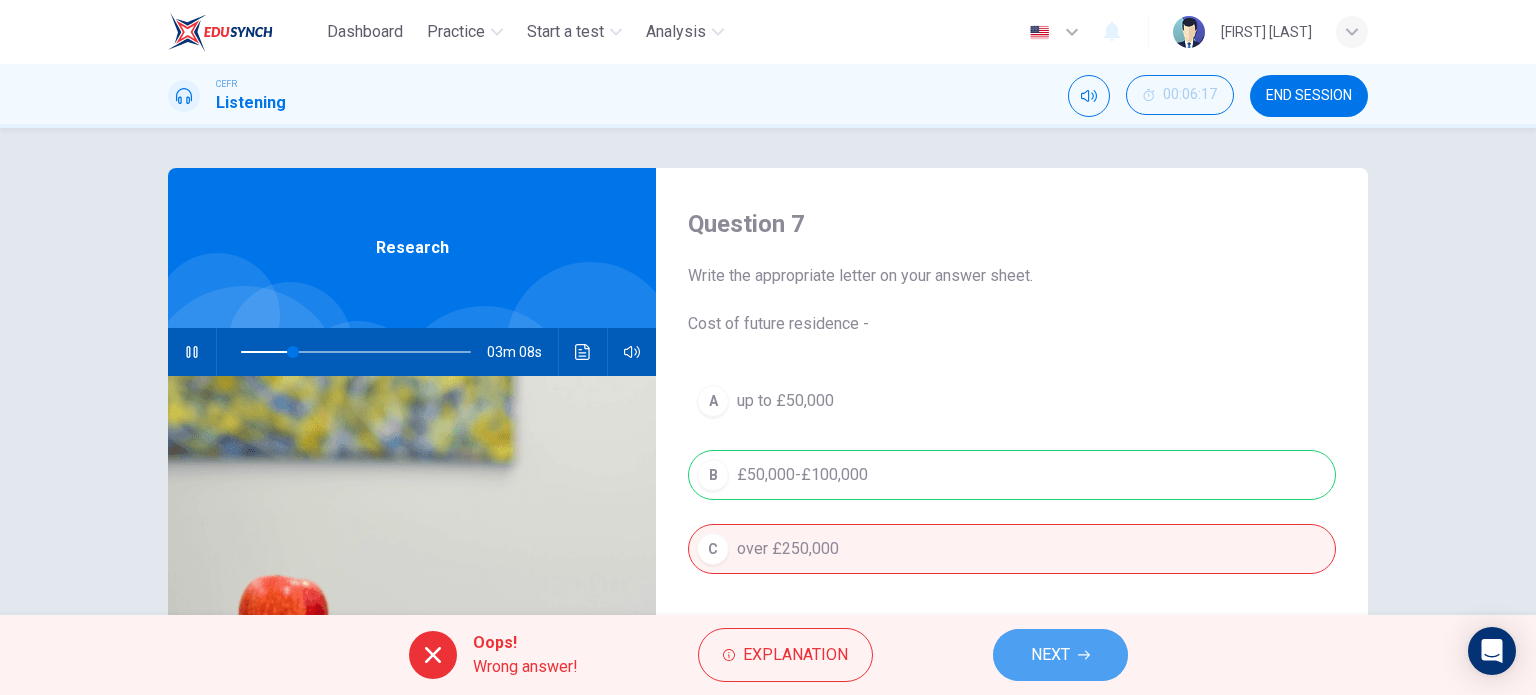 click on "NEXT" at bounding box center [1050, 655] 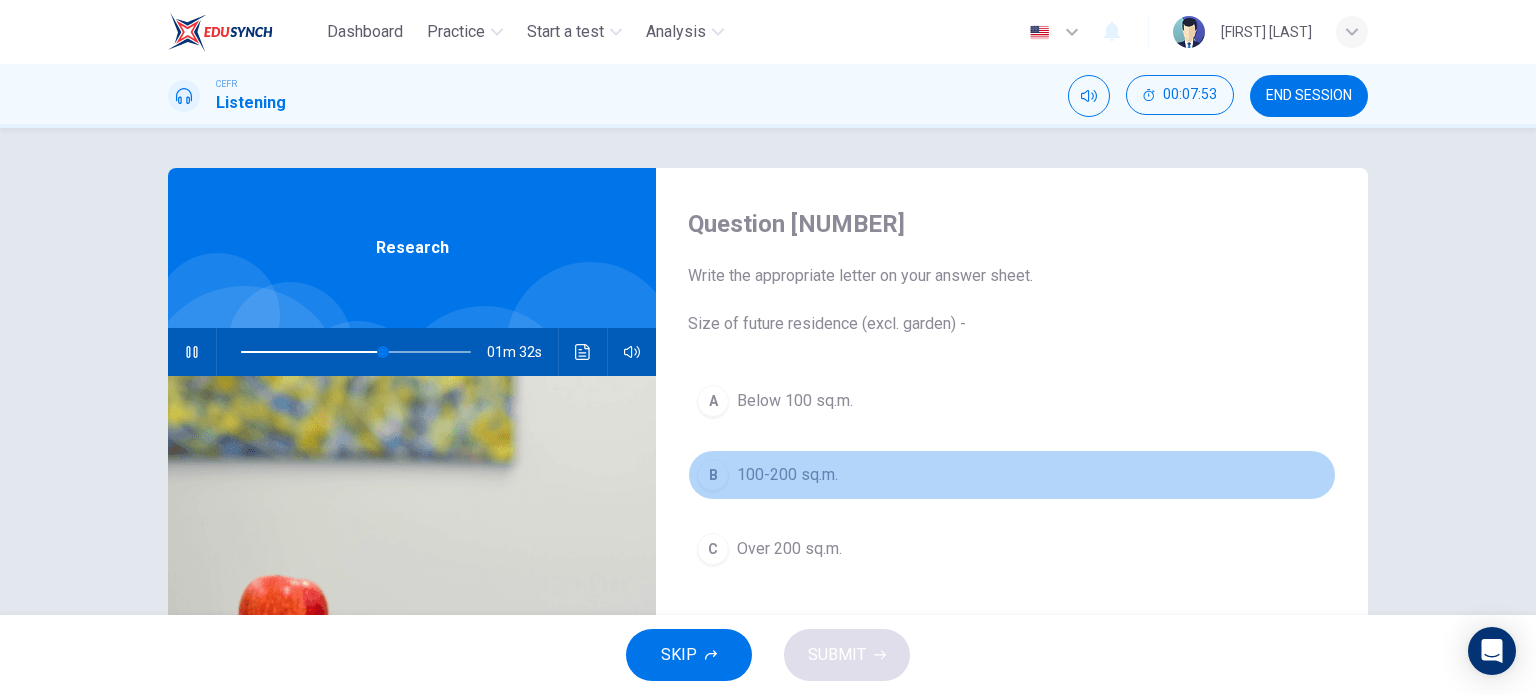 click on "B 100-200 sq.m." at bounding box center (1012, 475) 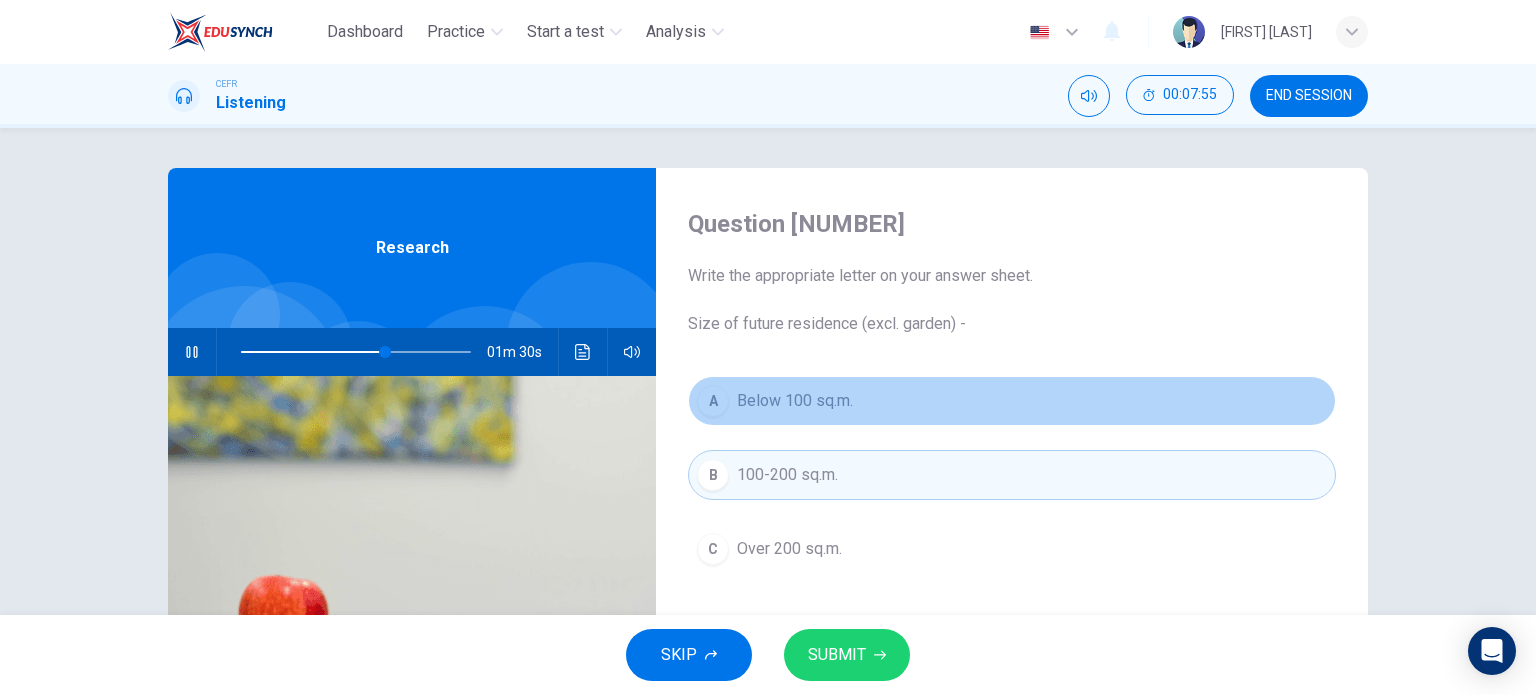 click on "Below 100 sq.m." at bounding box center [795, 401] 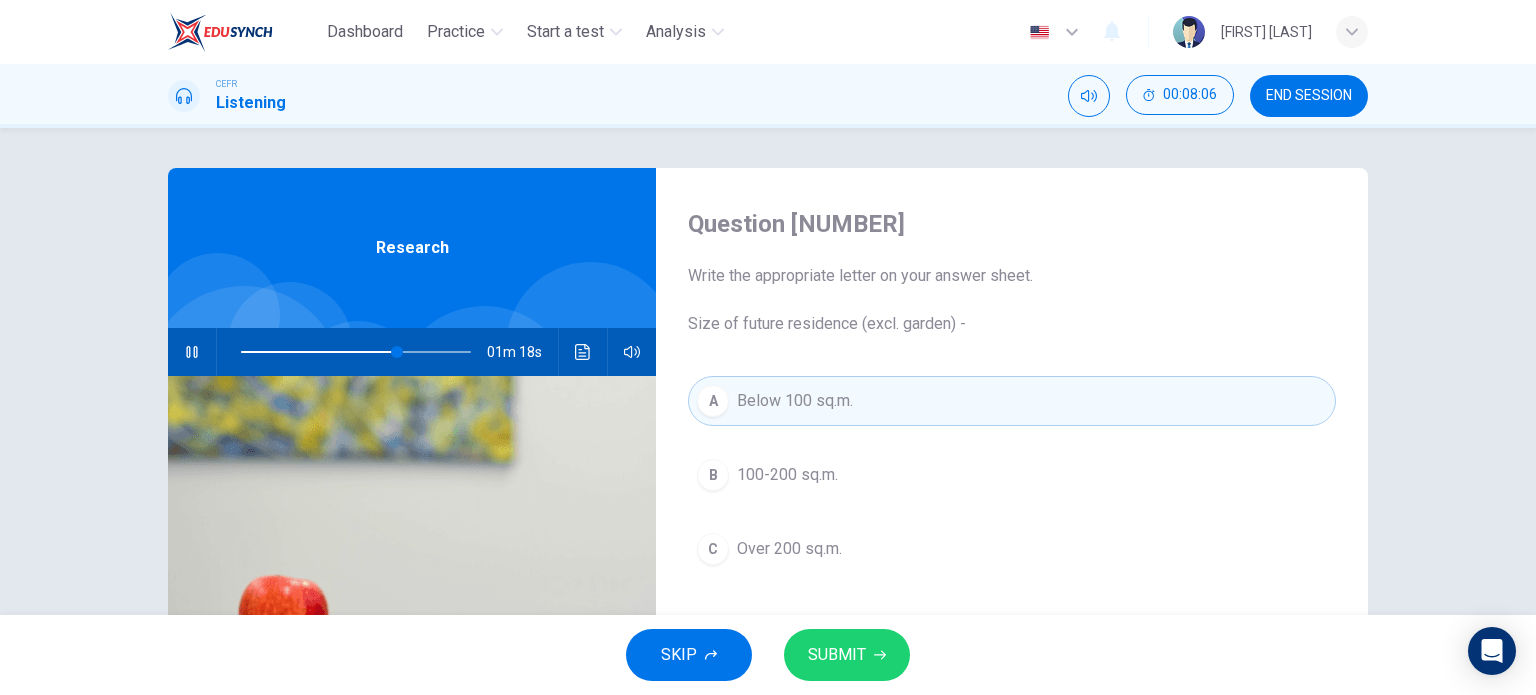 click on "B 100-200 sq.m." at bounding box center (1012, 475) 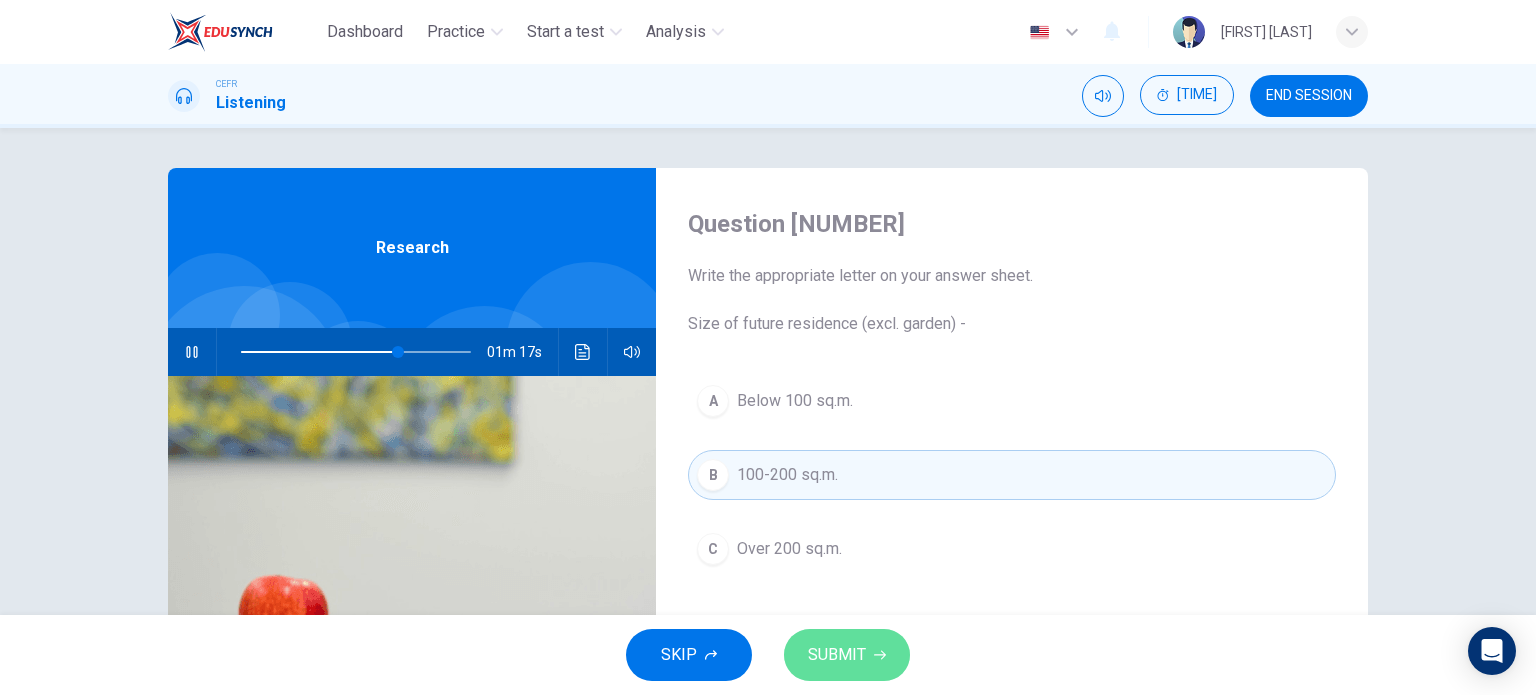 click on "SUBMIT" at bounding box center [837, 655] 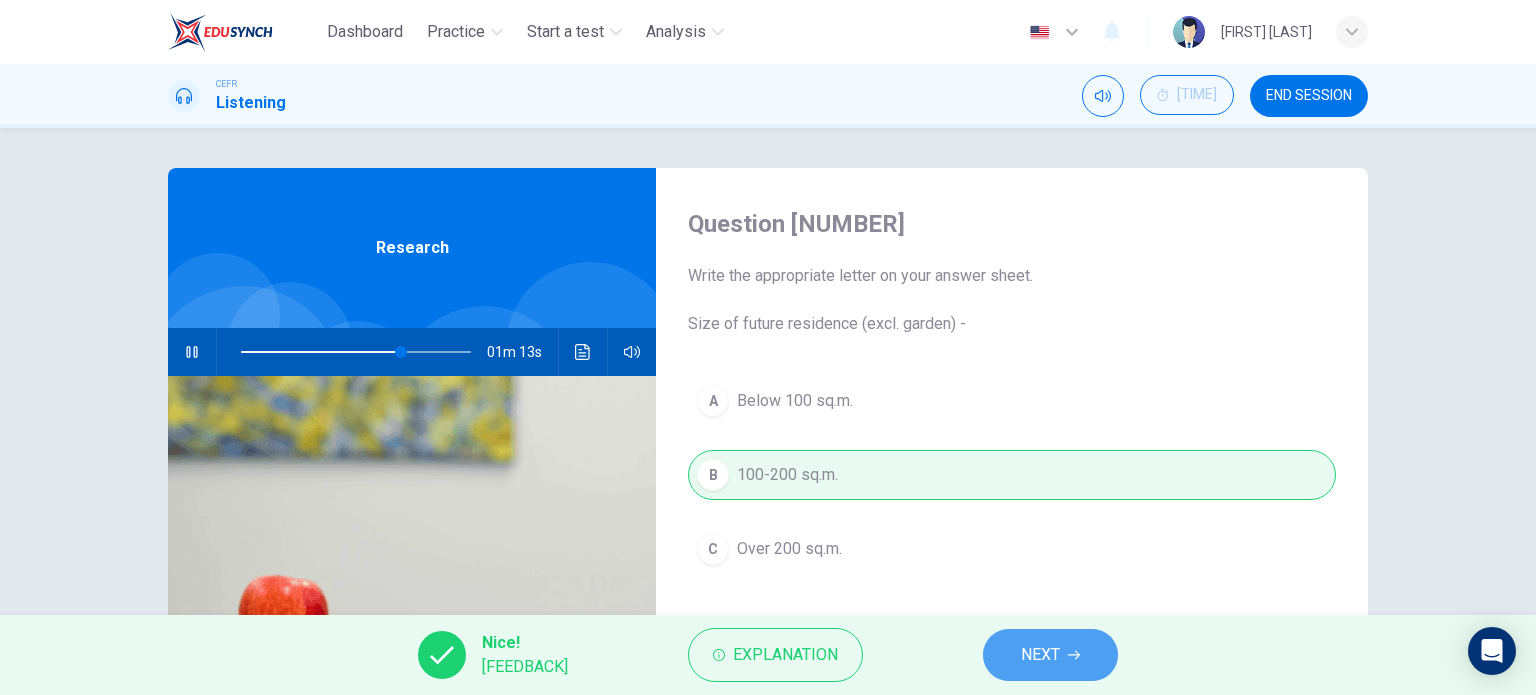 click on "NEXT" at bounding box center [1050, 655] 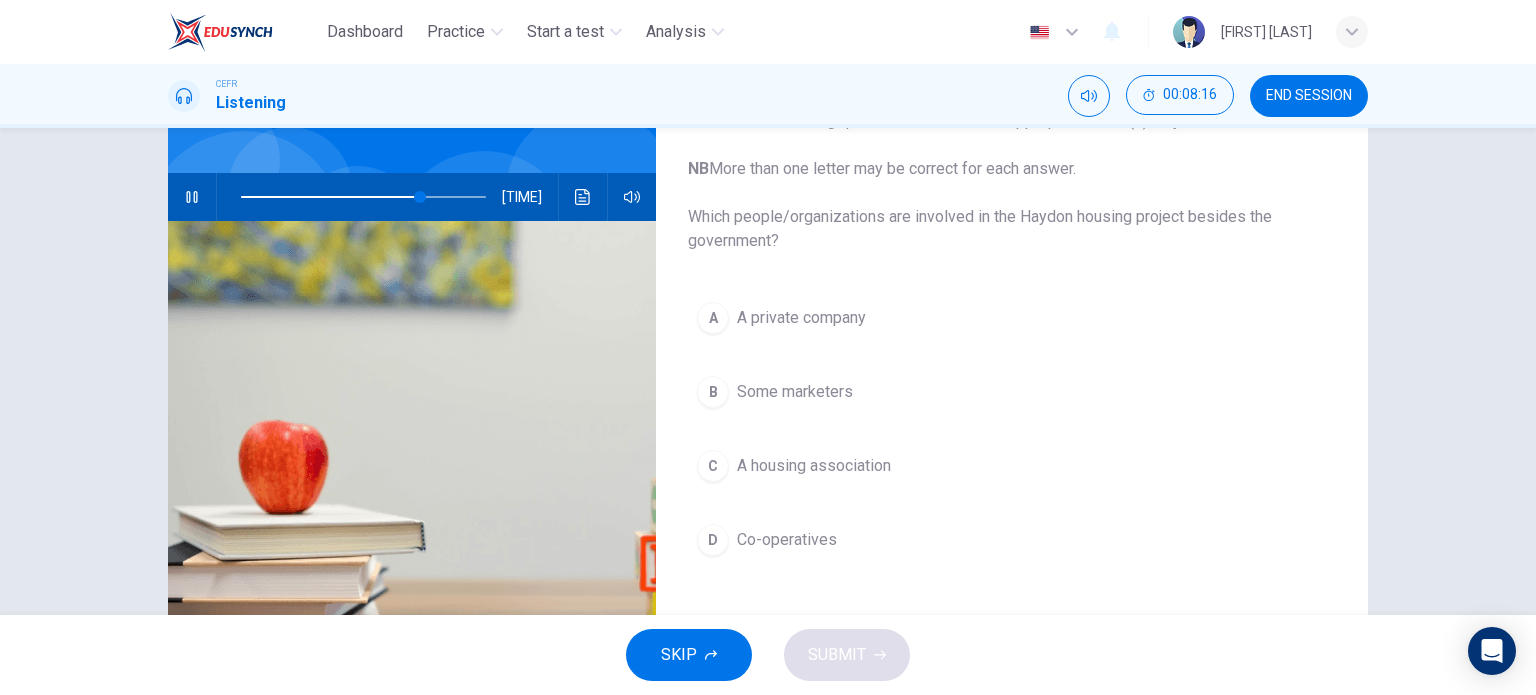 scroll, scrollTop: 156, scrollLeft: 0, axis: vertical 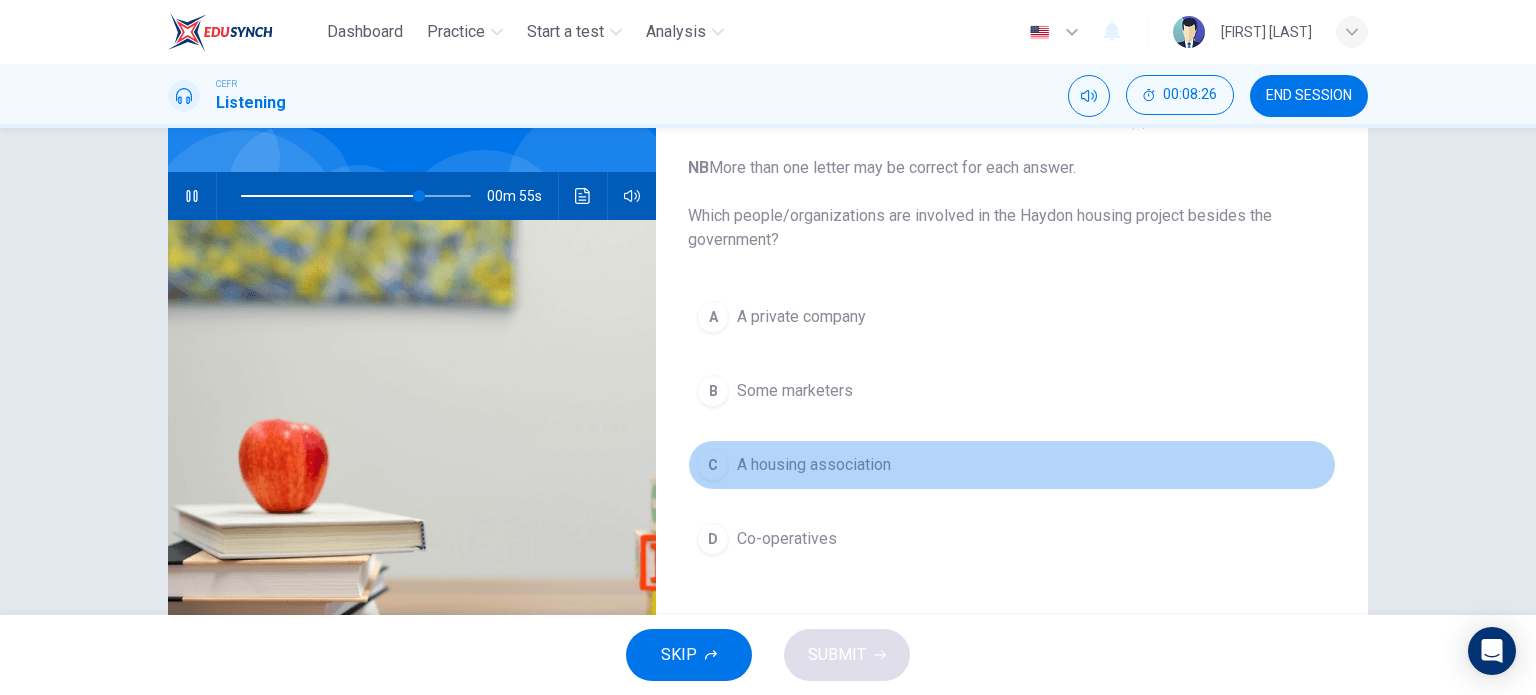 click on "A housing association" at bounding box center (801, 317) 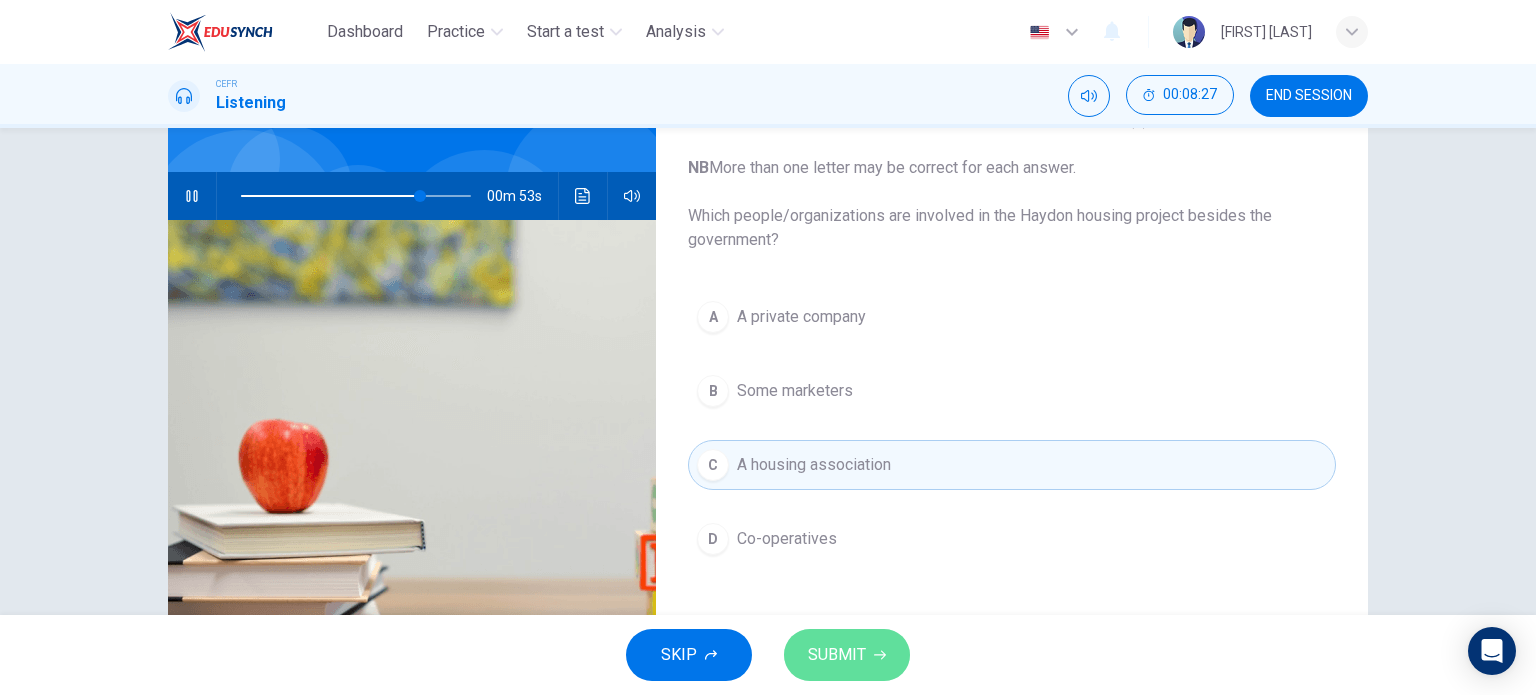 click on "SUBMIT" at bounding box center [847, 655] 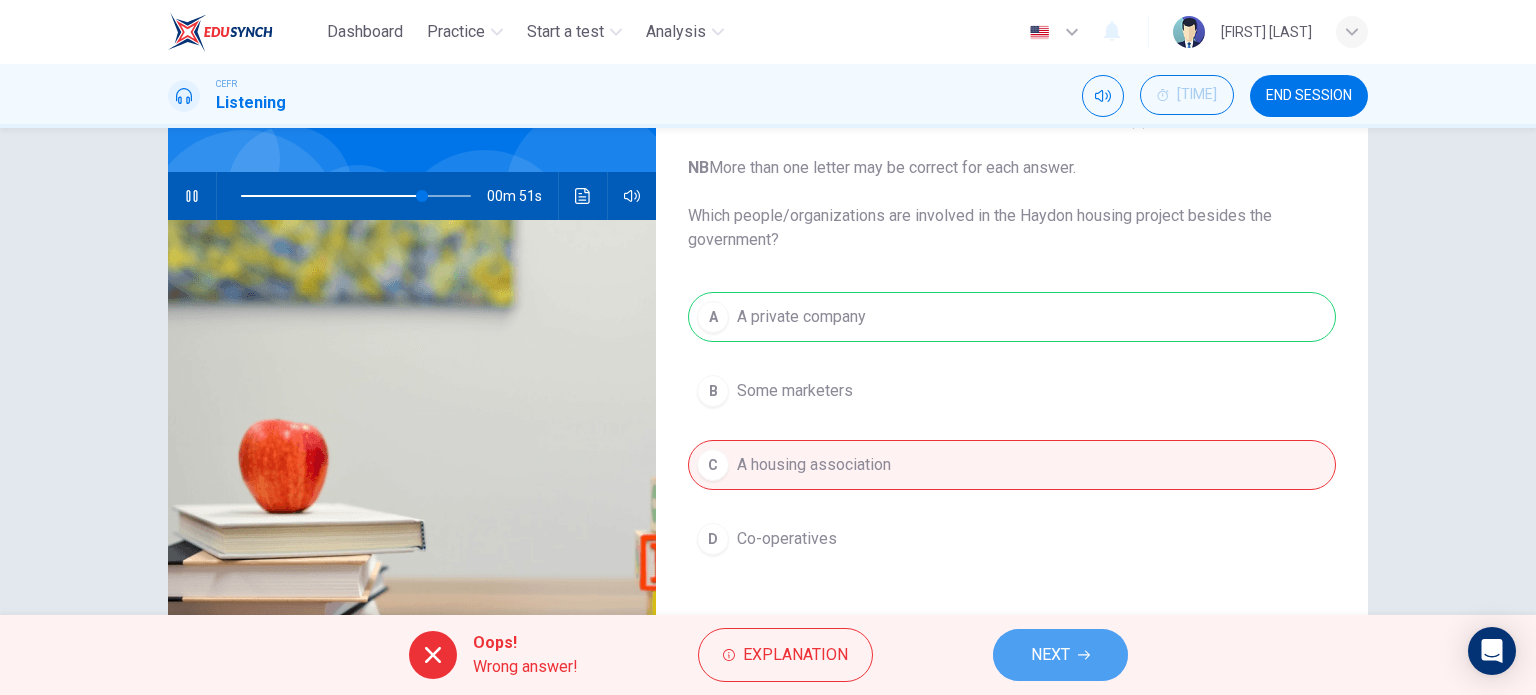 click on "NEXT" at bounding box center (1050, 655) 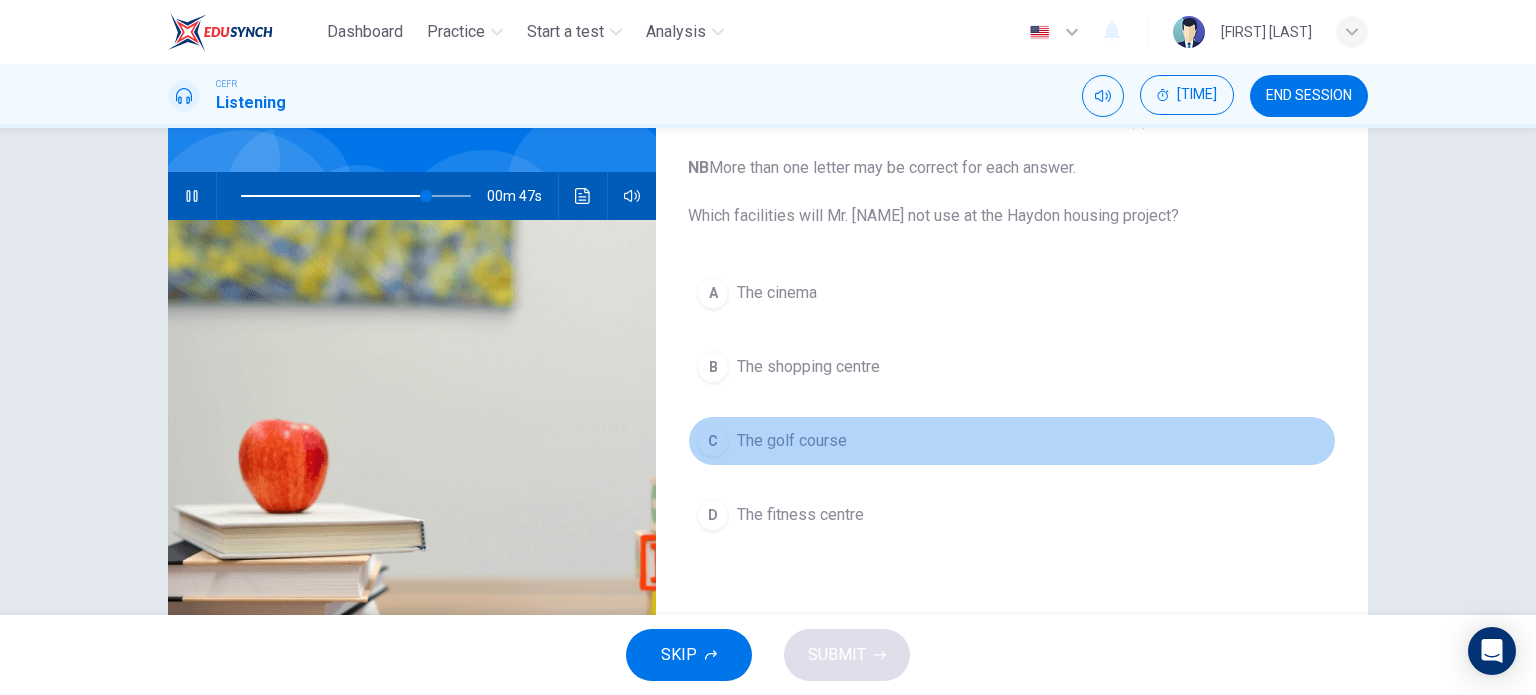 click on "The golf course" at bounding box center [777, 293] 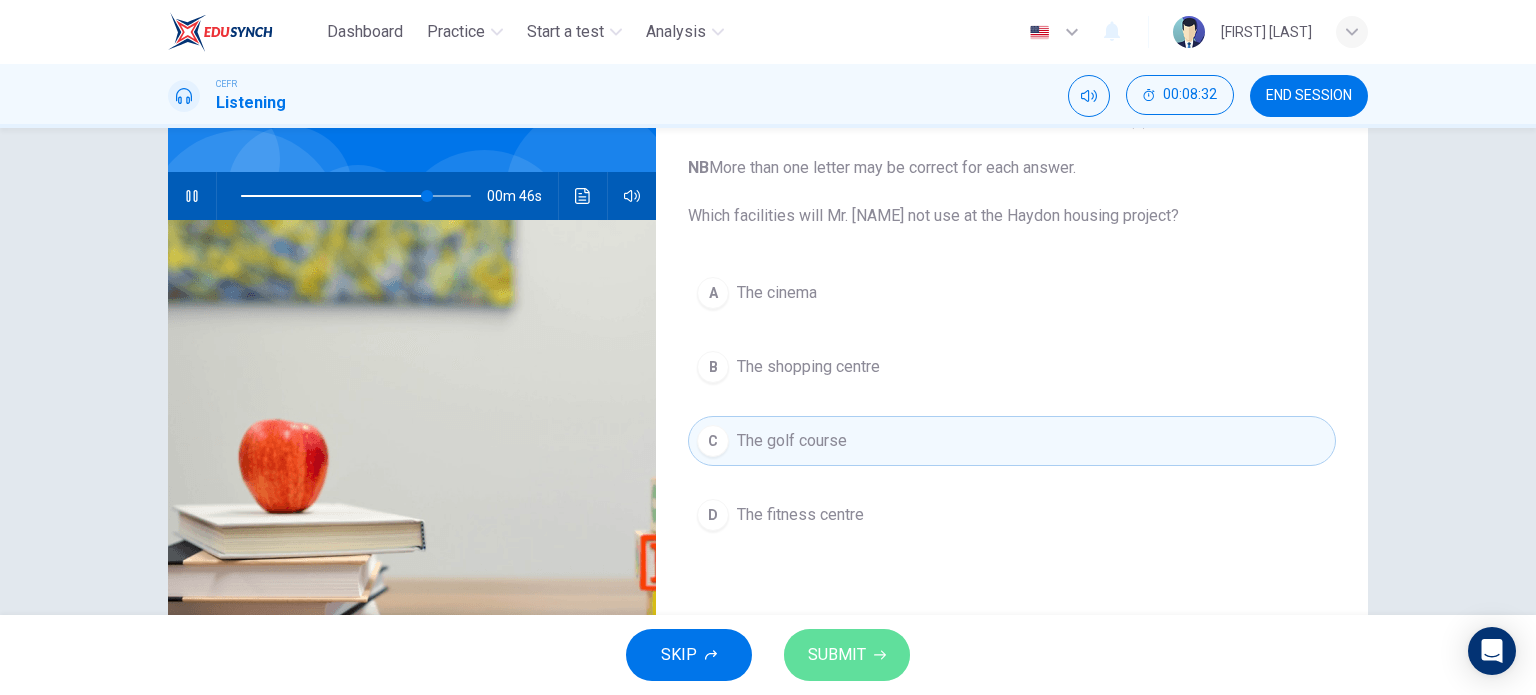 click on "SUBMIT" at bounding box center (837, 655) 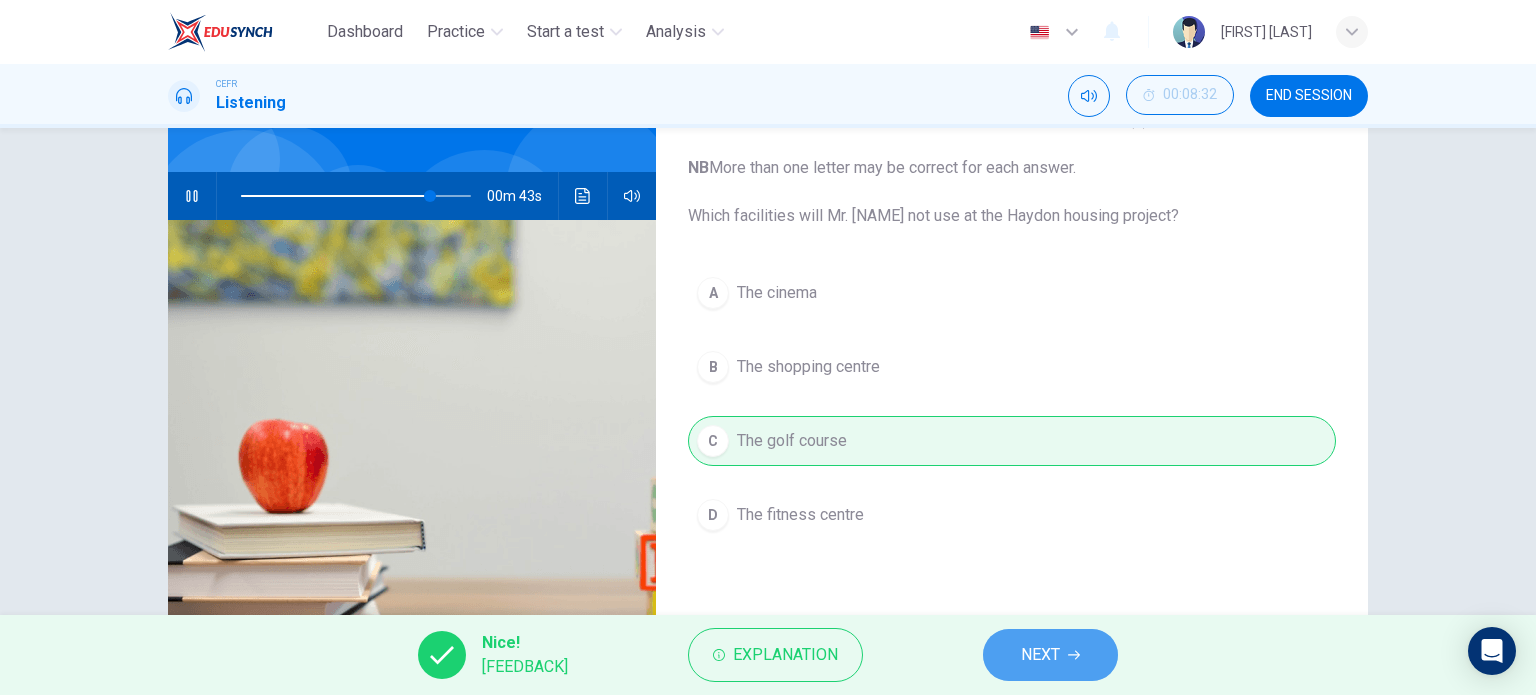 click on "NEXT" at bounding box center (1050, 655) 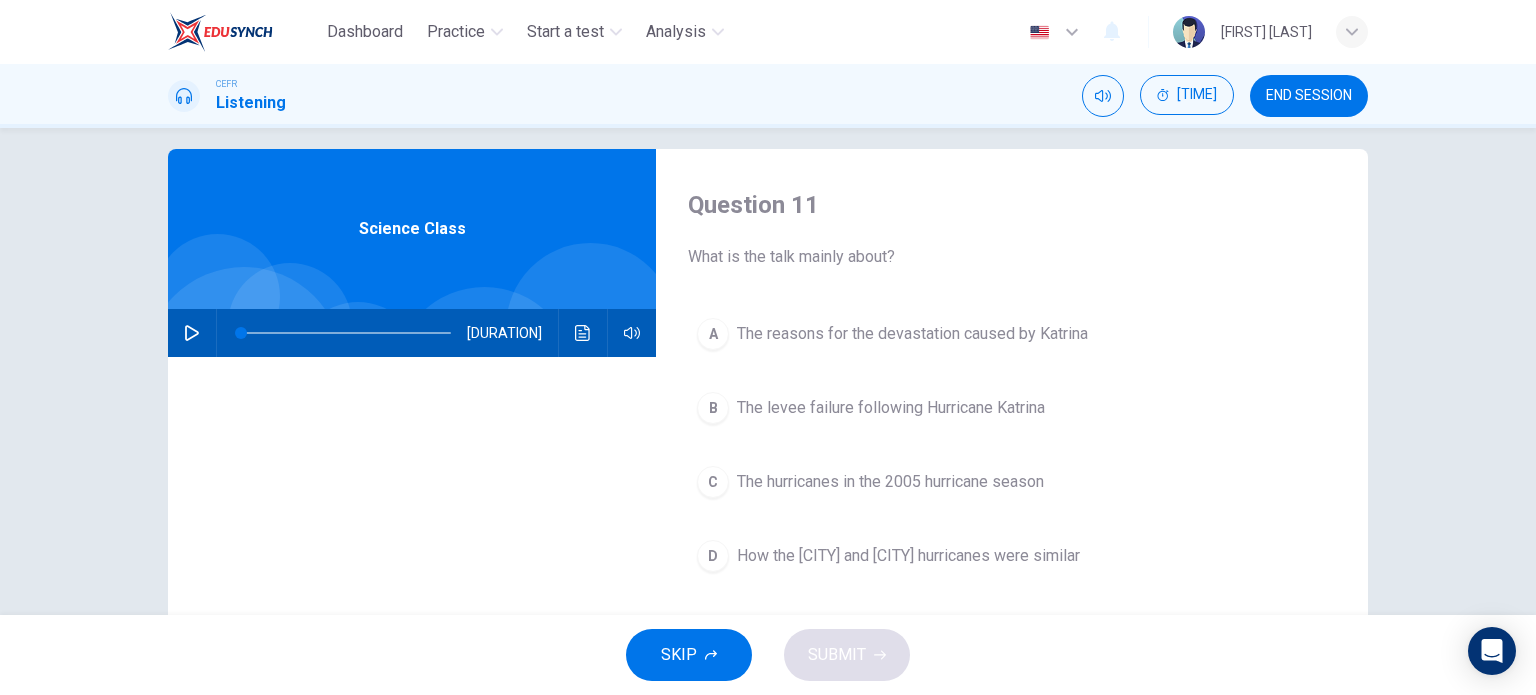 scroll, scrollTop: 8, scrollLeft: 0, axis: vertical 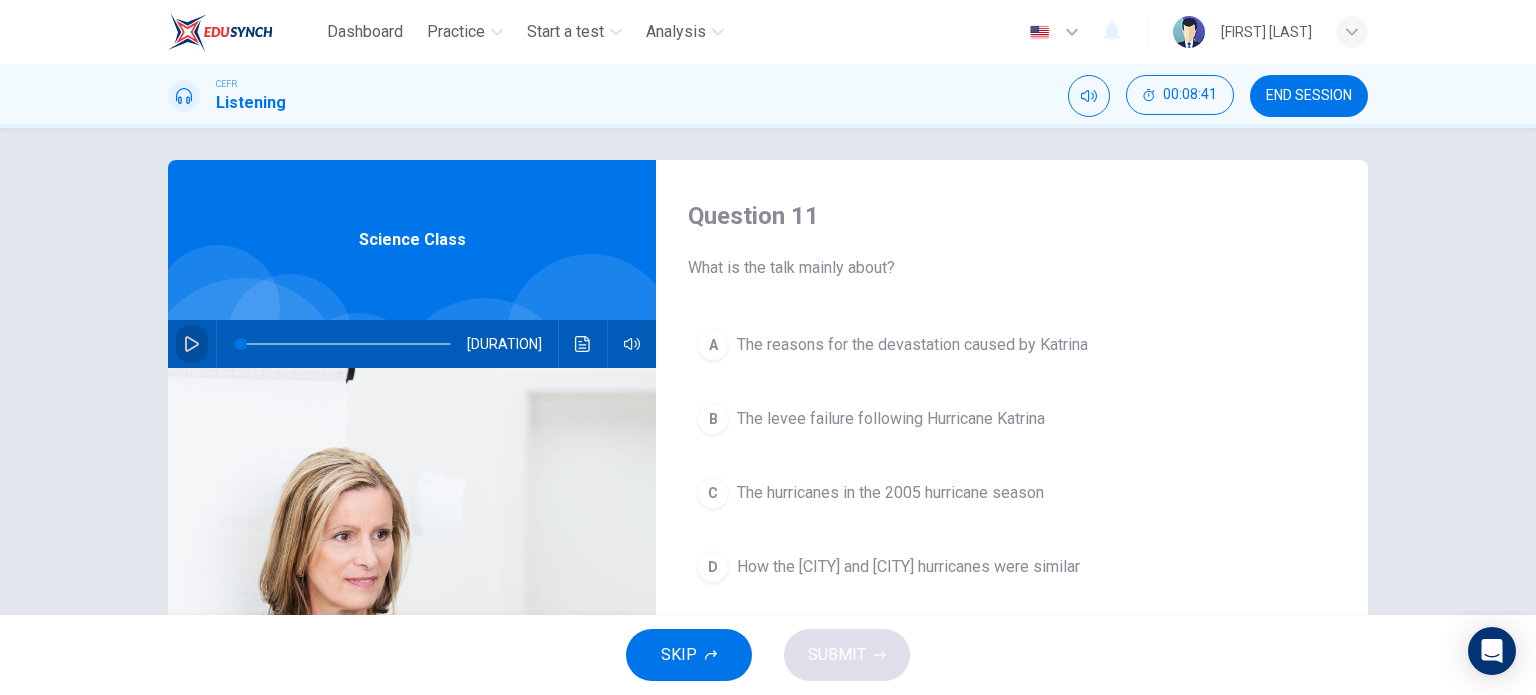 click at bounding box center [192, 344] 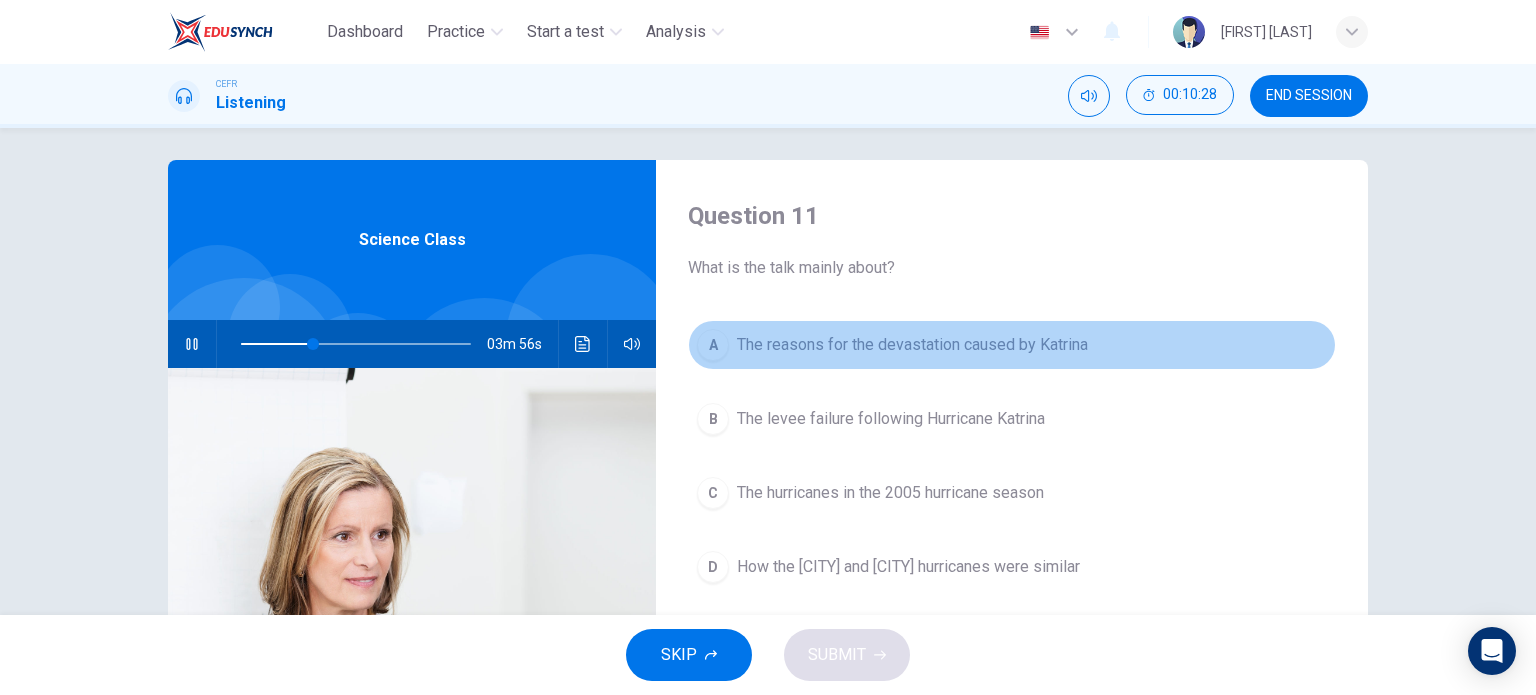 click on "The reasons for the devastation caused by Katrina" at bounding box center (912, 345) 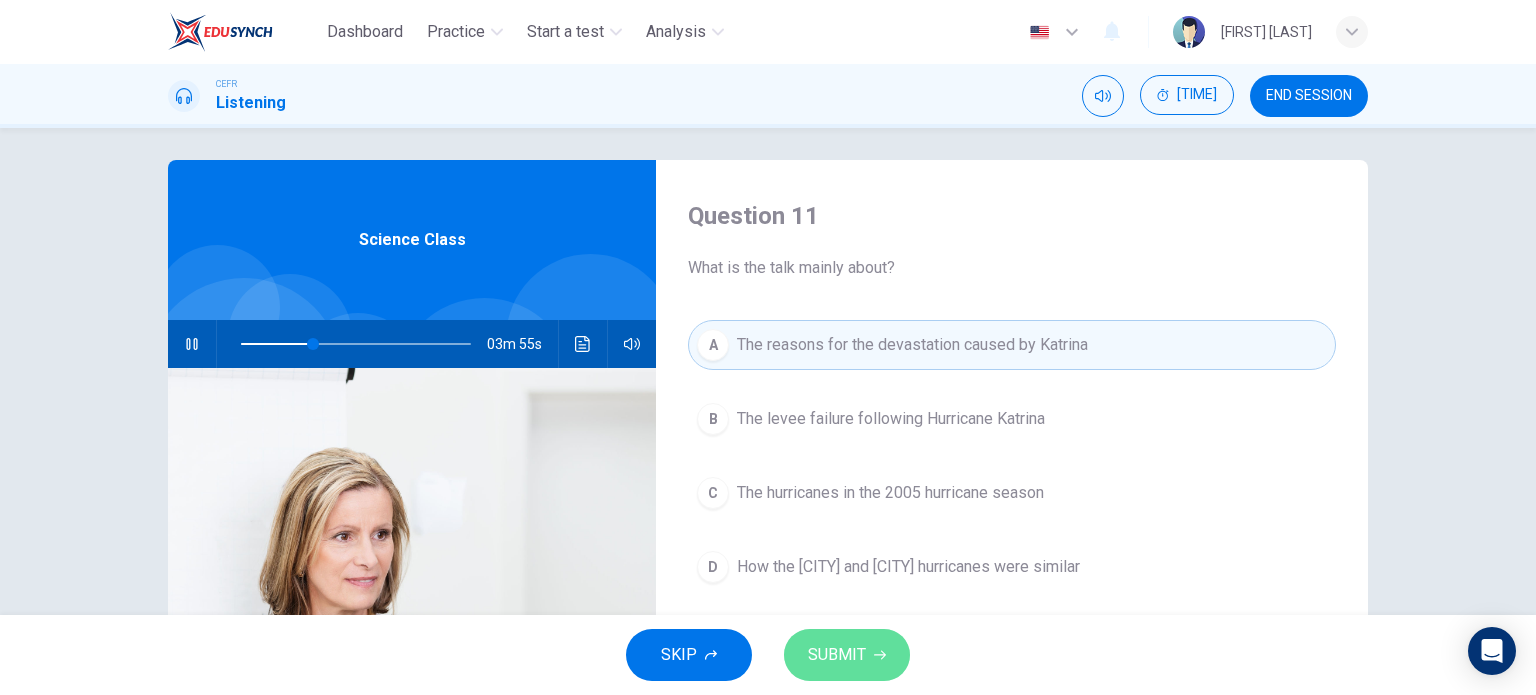 click on "SUBMIT" at bounding box center [837, 655] 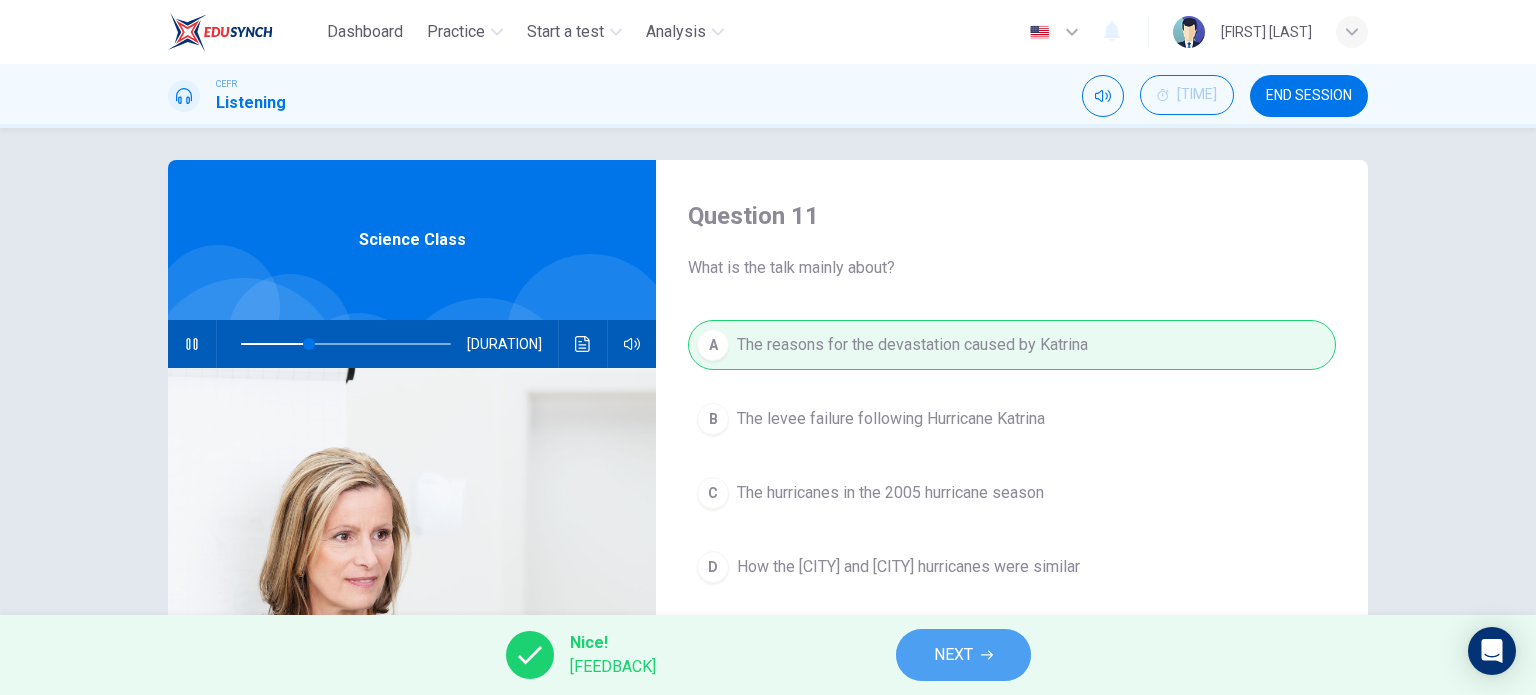 click on "NEXT" at bounding box center (963, 655) 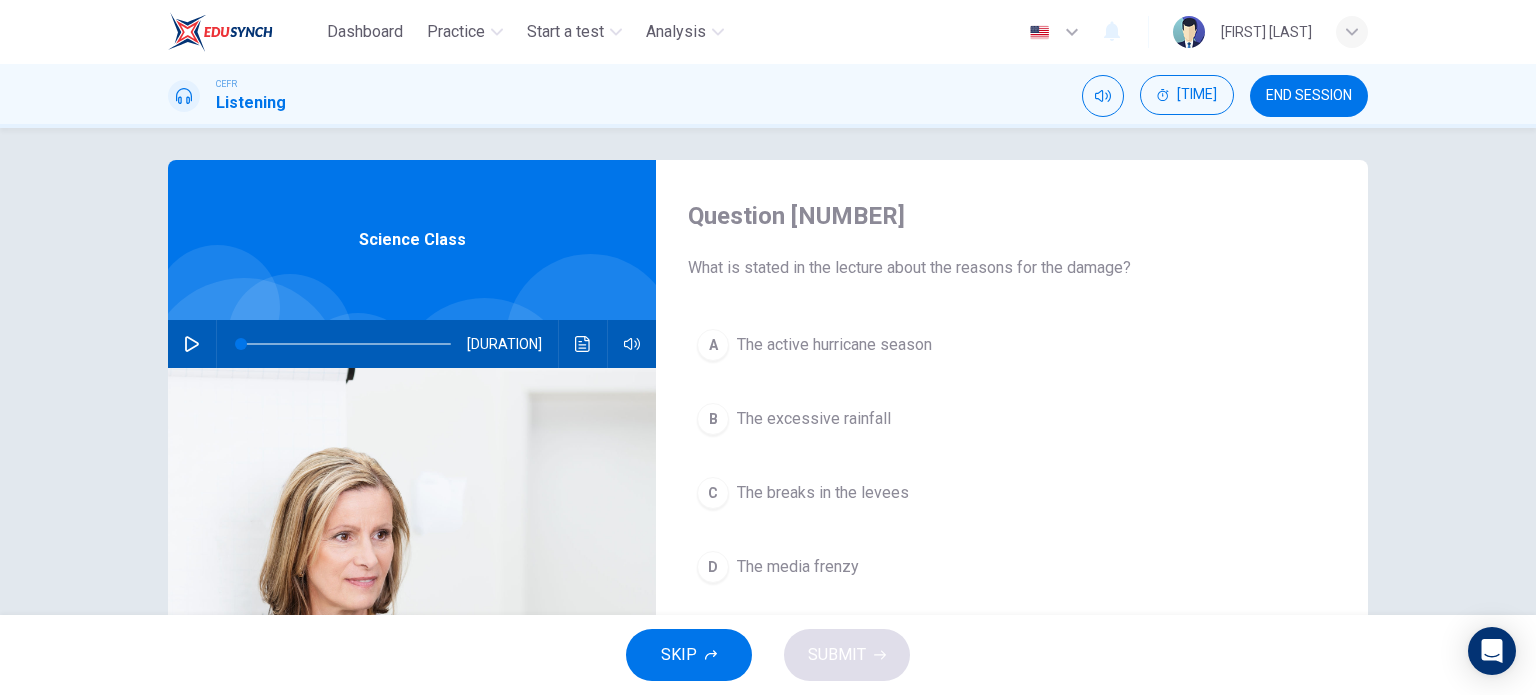 click on "The excessive rainfall" at bounding box center [834, 345] 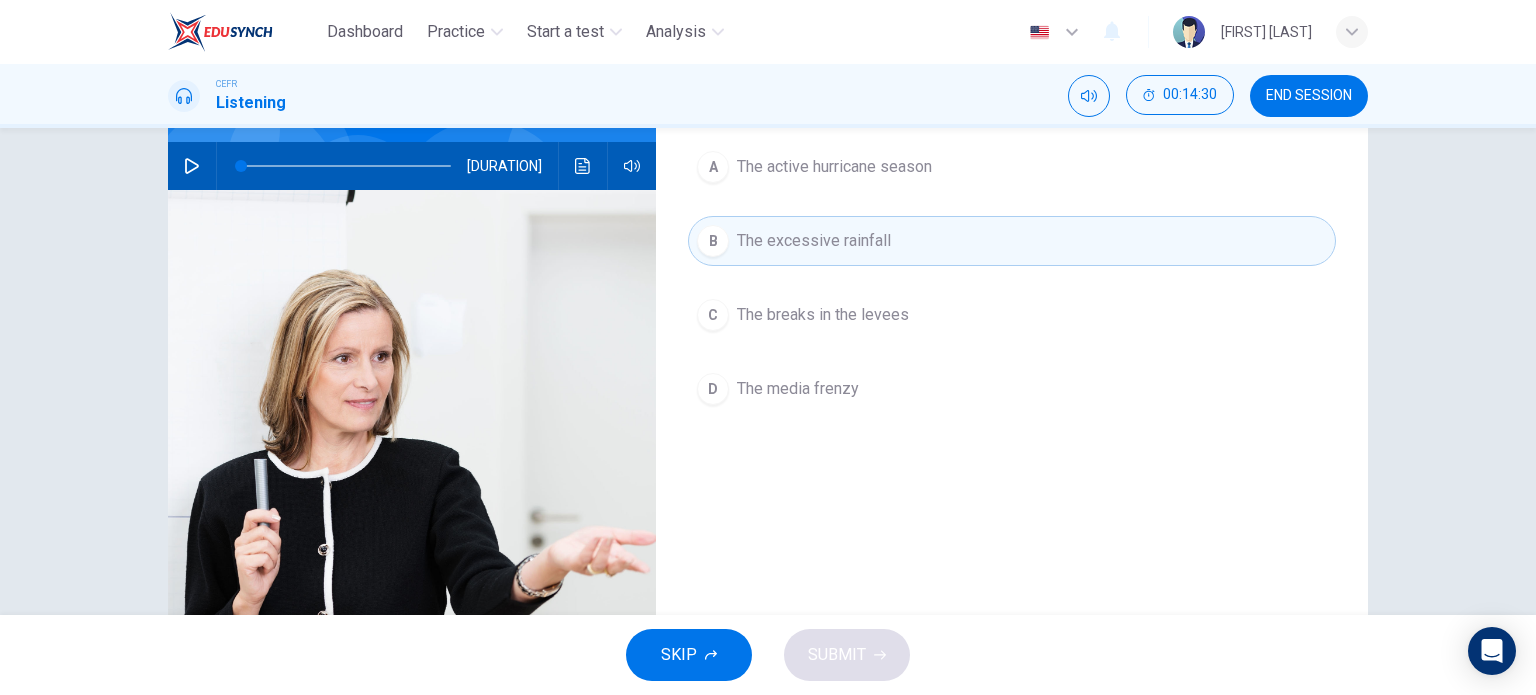 scroll, scrollTop: 187, scrollLeft: 0, axis: vertical 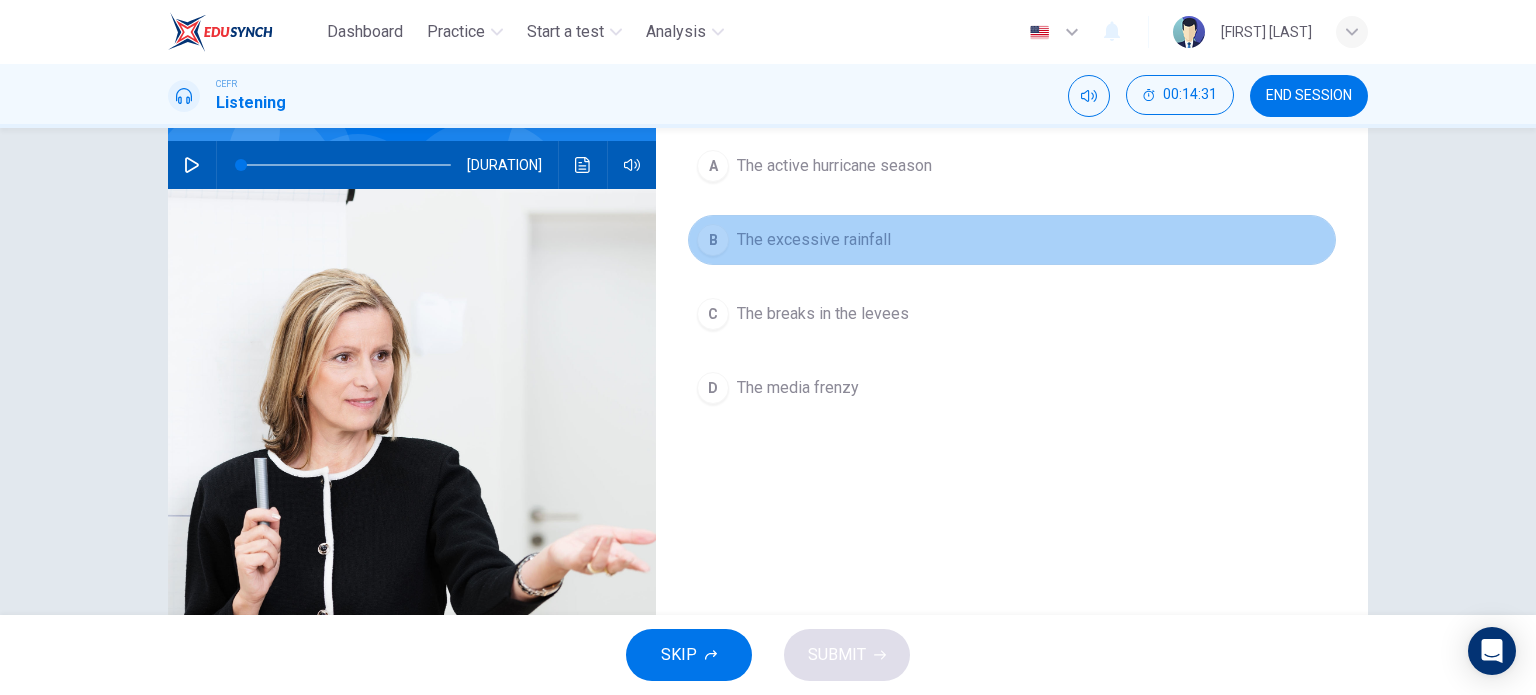 click on "The excessive rainfall" at bounding box center [814, 240] 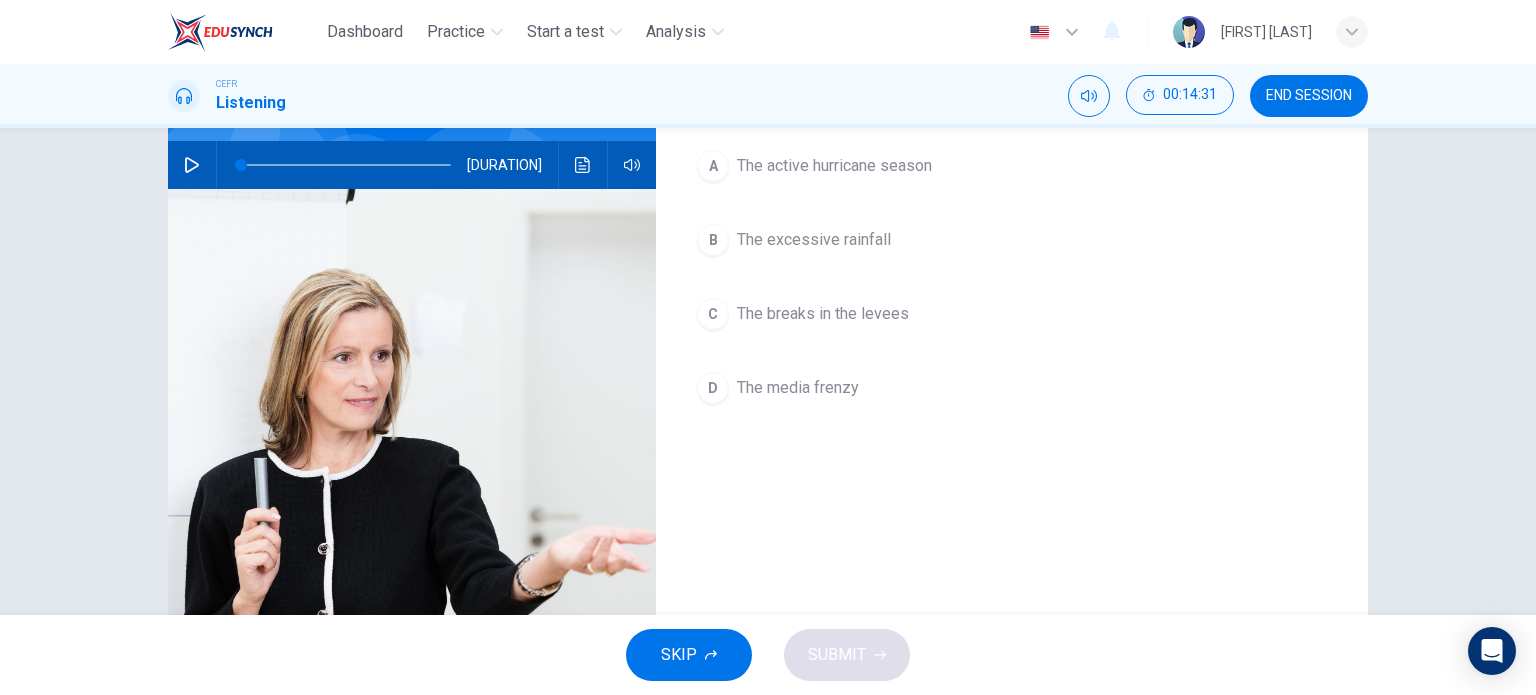 scroll, scrollTop: 0, scrollLeft: 0, axis: both 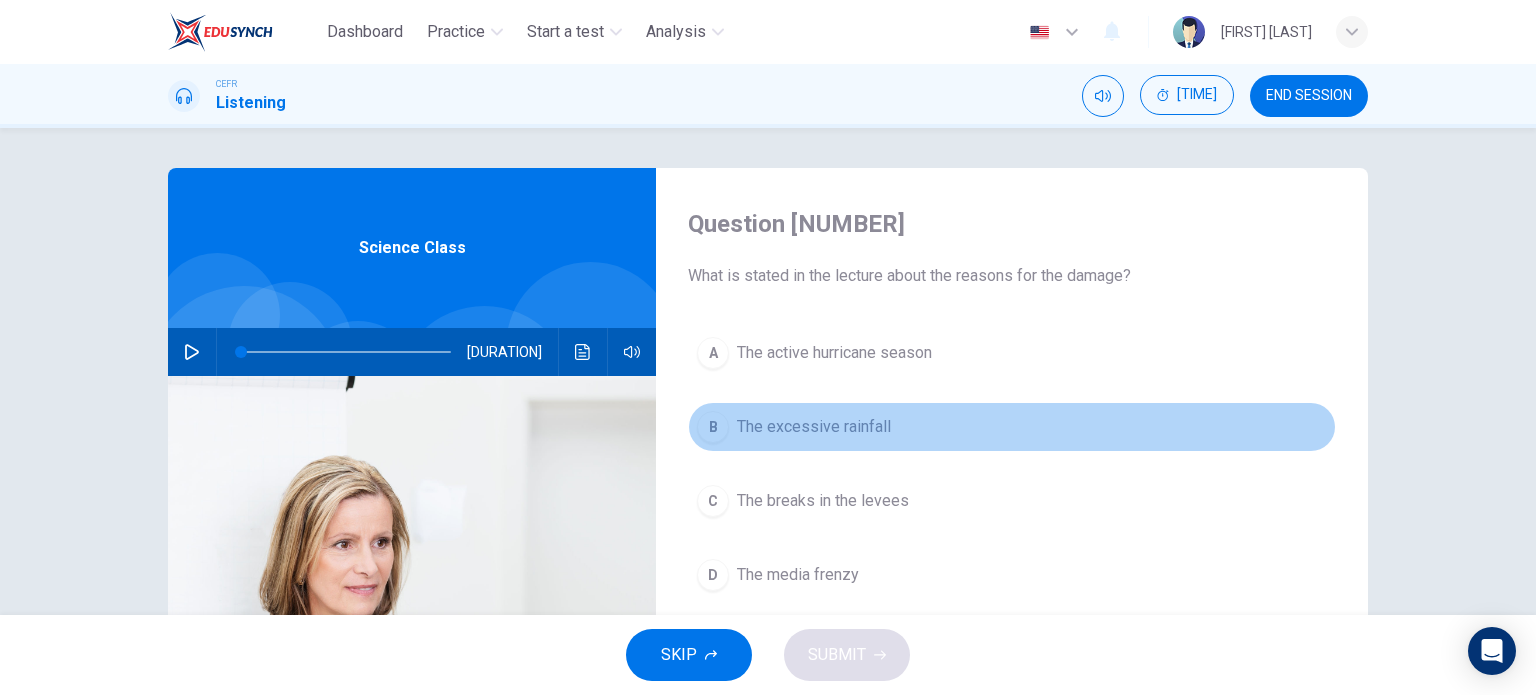 click on "B" at bounding box center [713, 353] 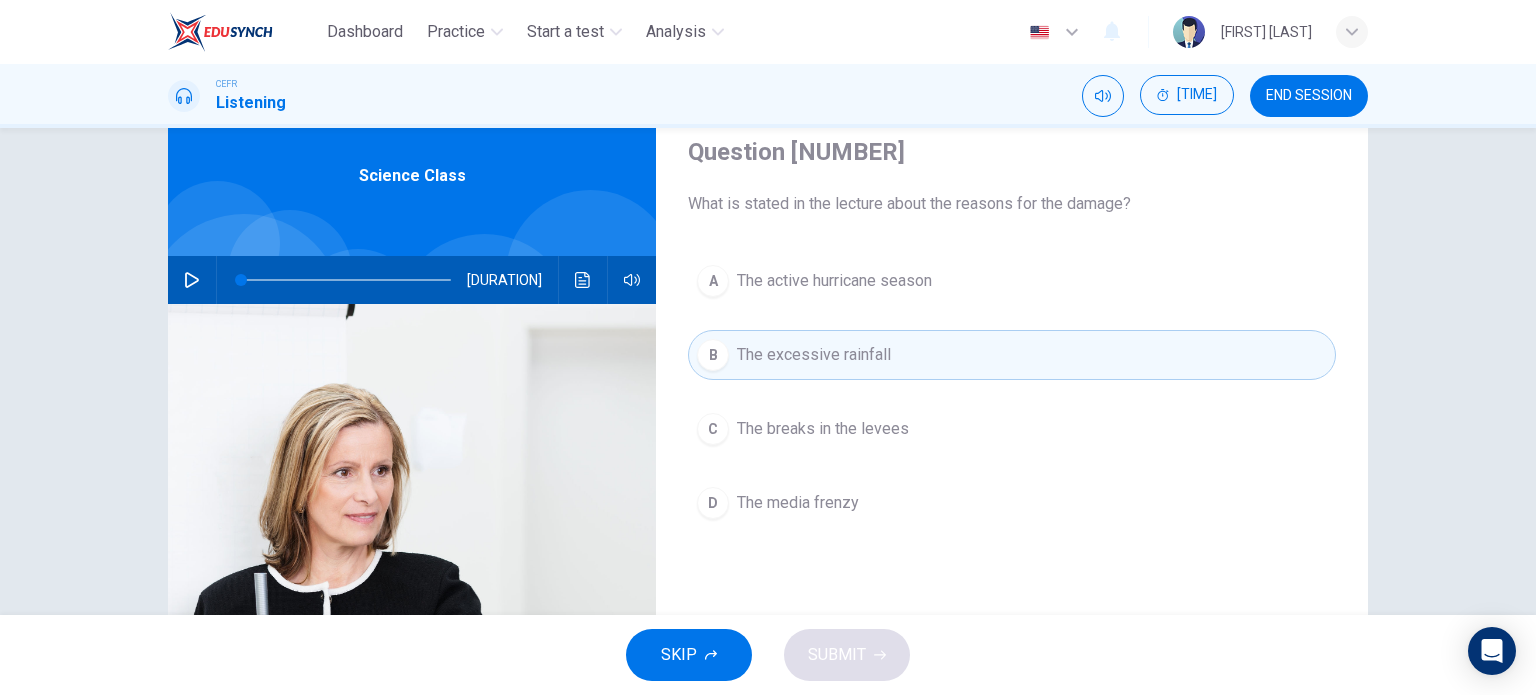 scroll, scrollTop: 76, scrollLeft: 0, axis: vertical 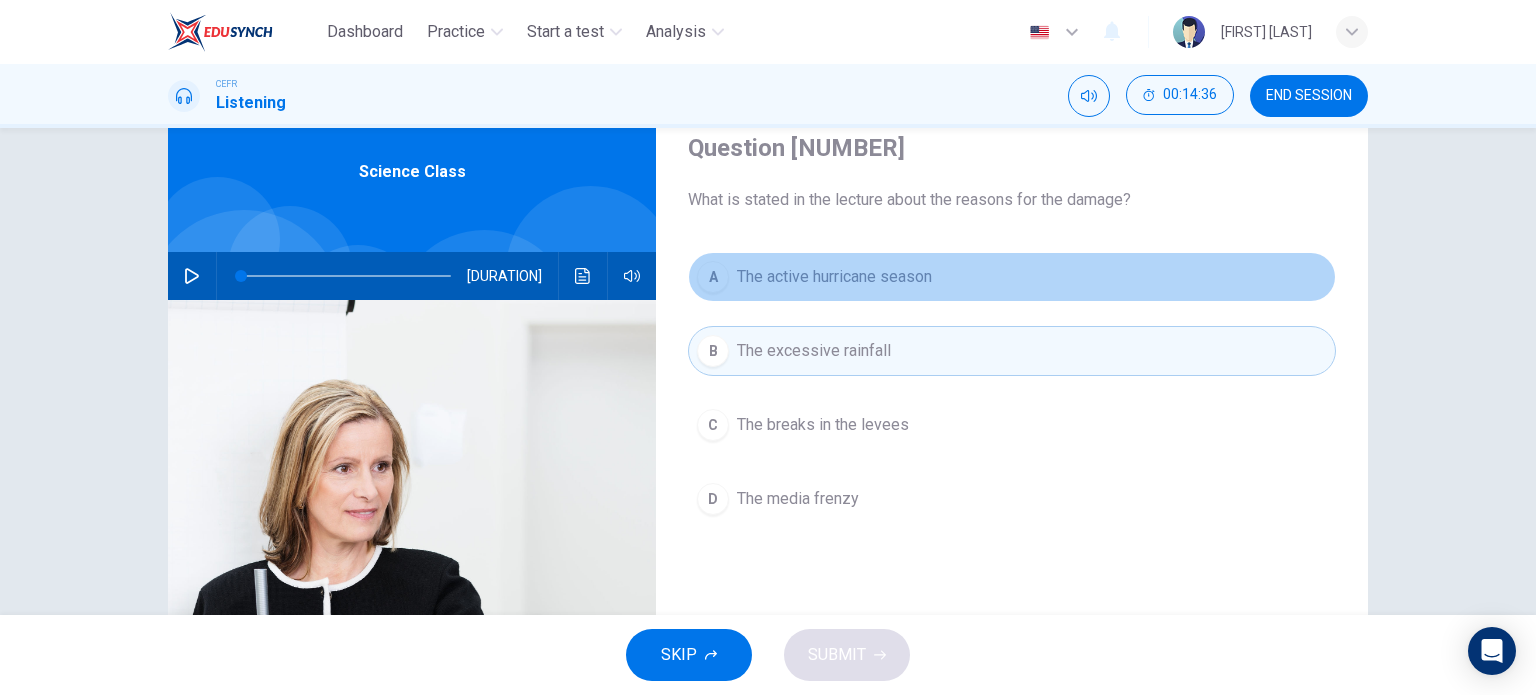 click on "The active hurricane season" at bounding box center (834, 277) 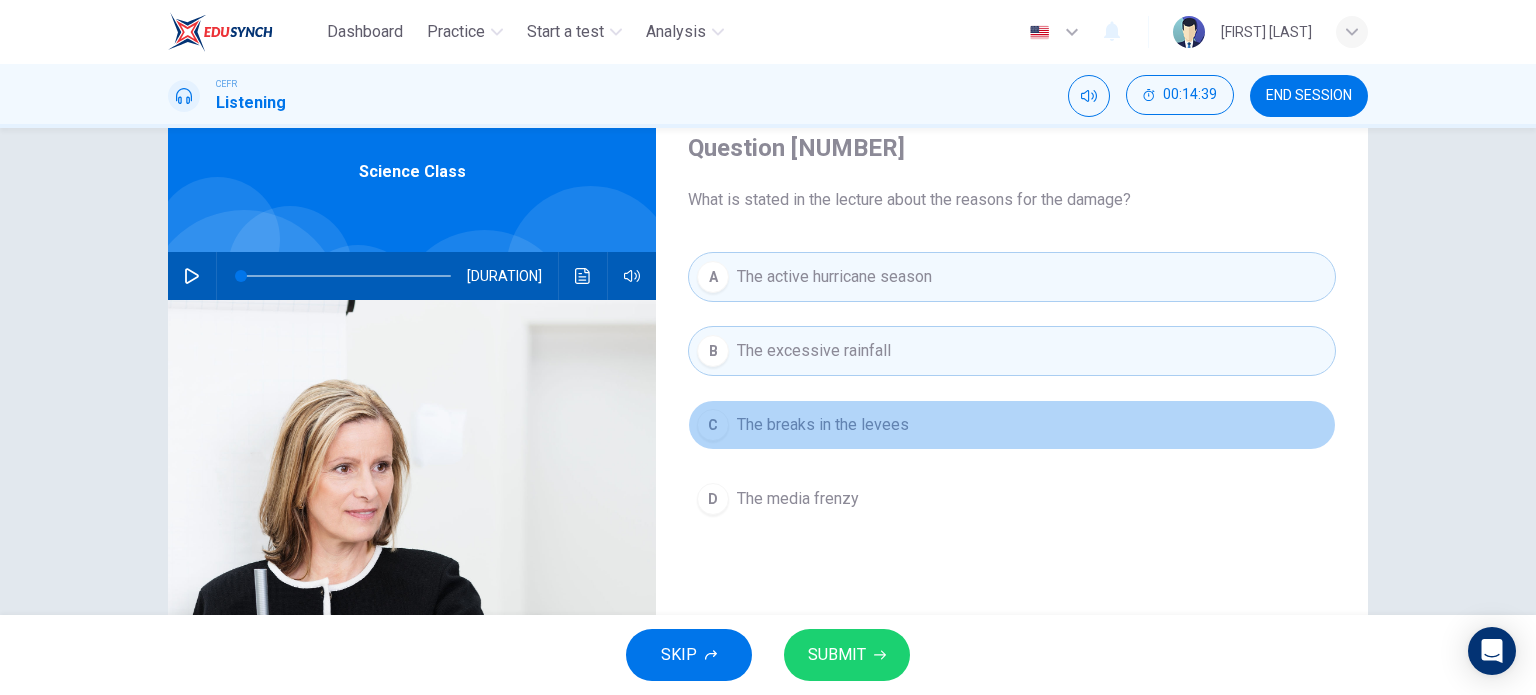 click on "The breaks in the levees" at bounding box center (823, 425) 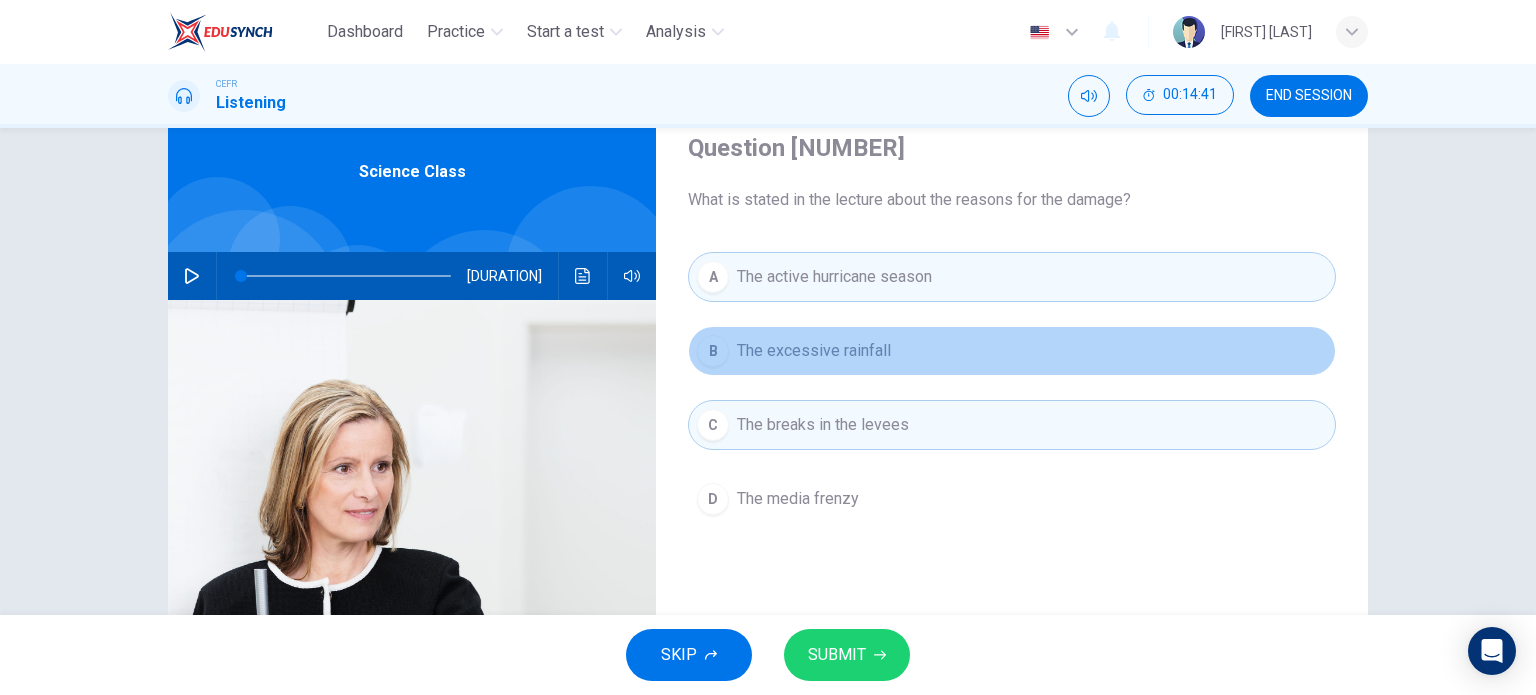 click on "The excessive rainfall" at bounding box center (814, 351) 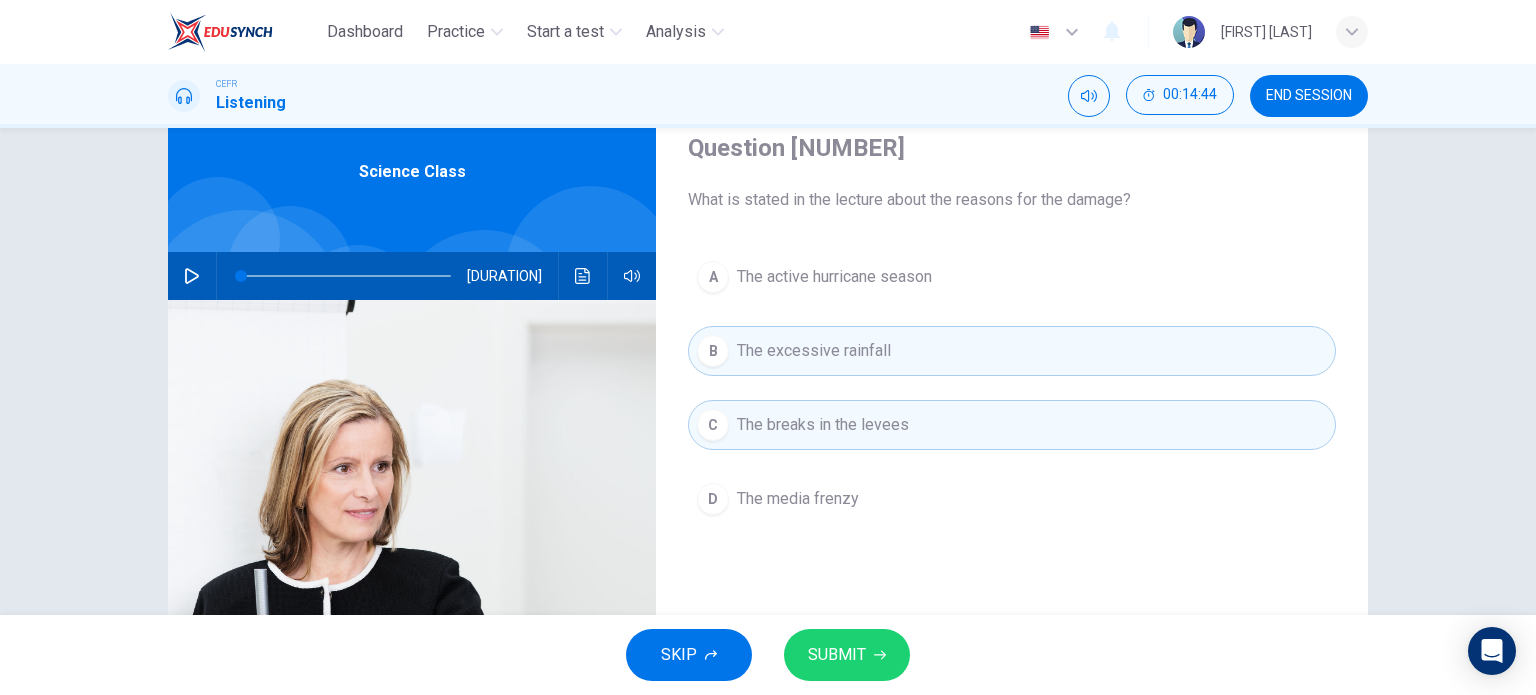 click on "The active hurricane season" at bounding box center [834, 277] 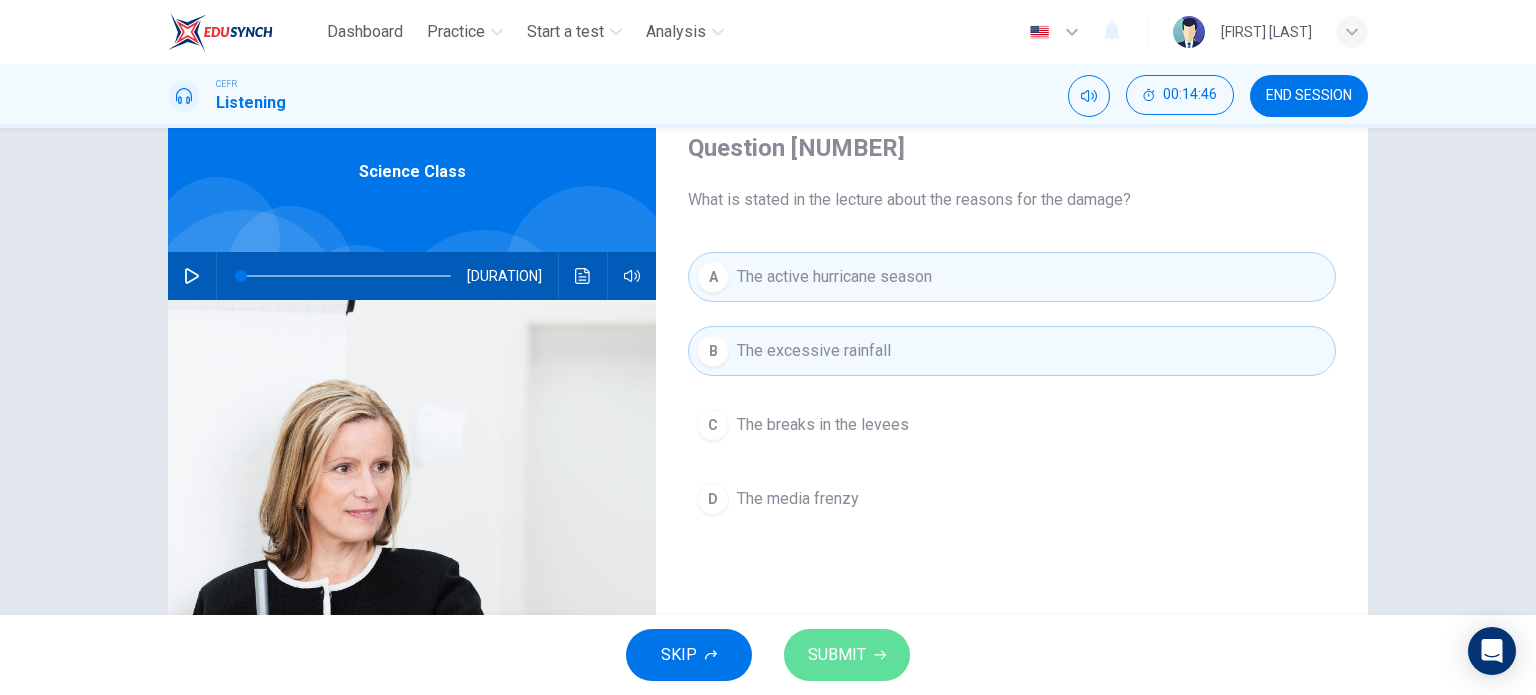 click on "SUBMIT" at bounding box center (837, 655) 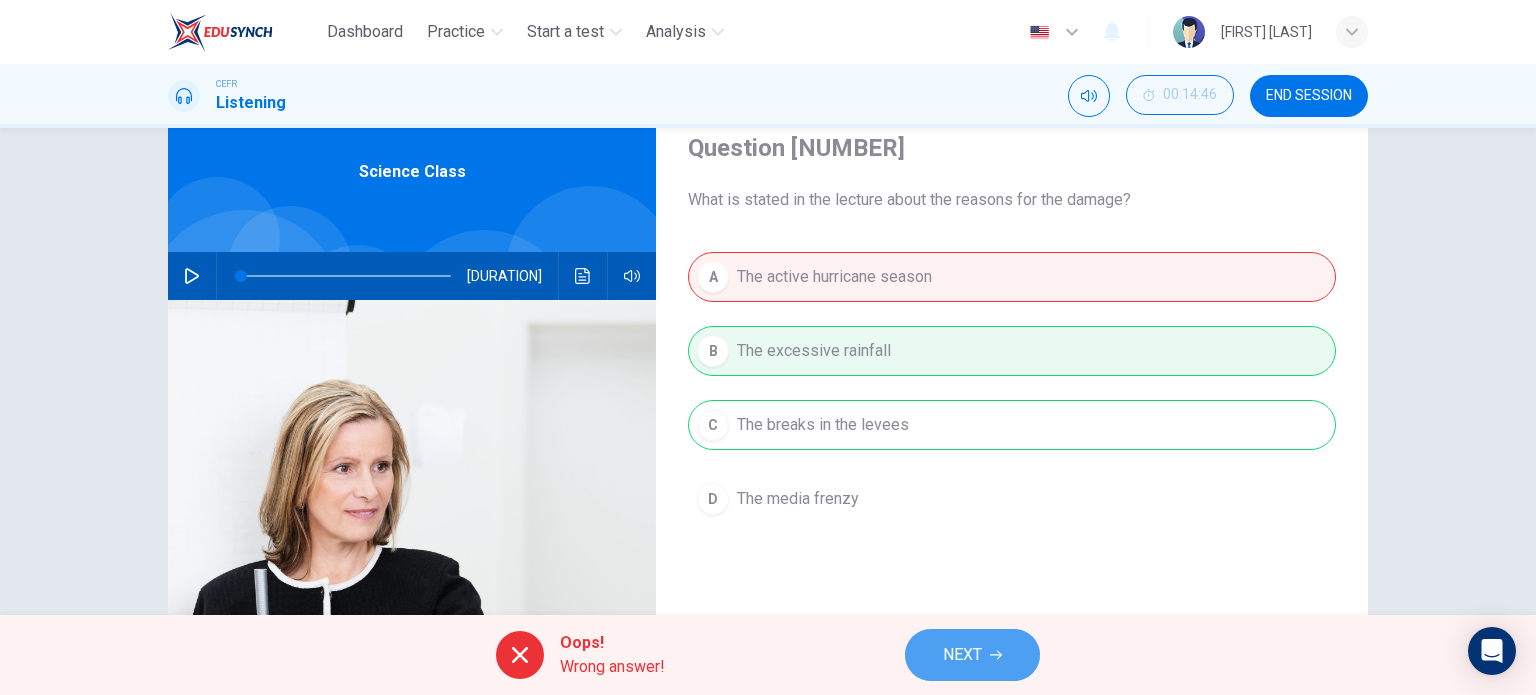 click on "NEXT" at bounding box center (962, 655) 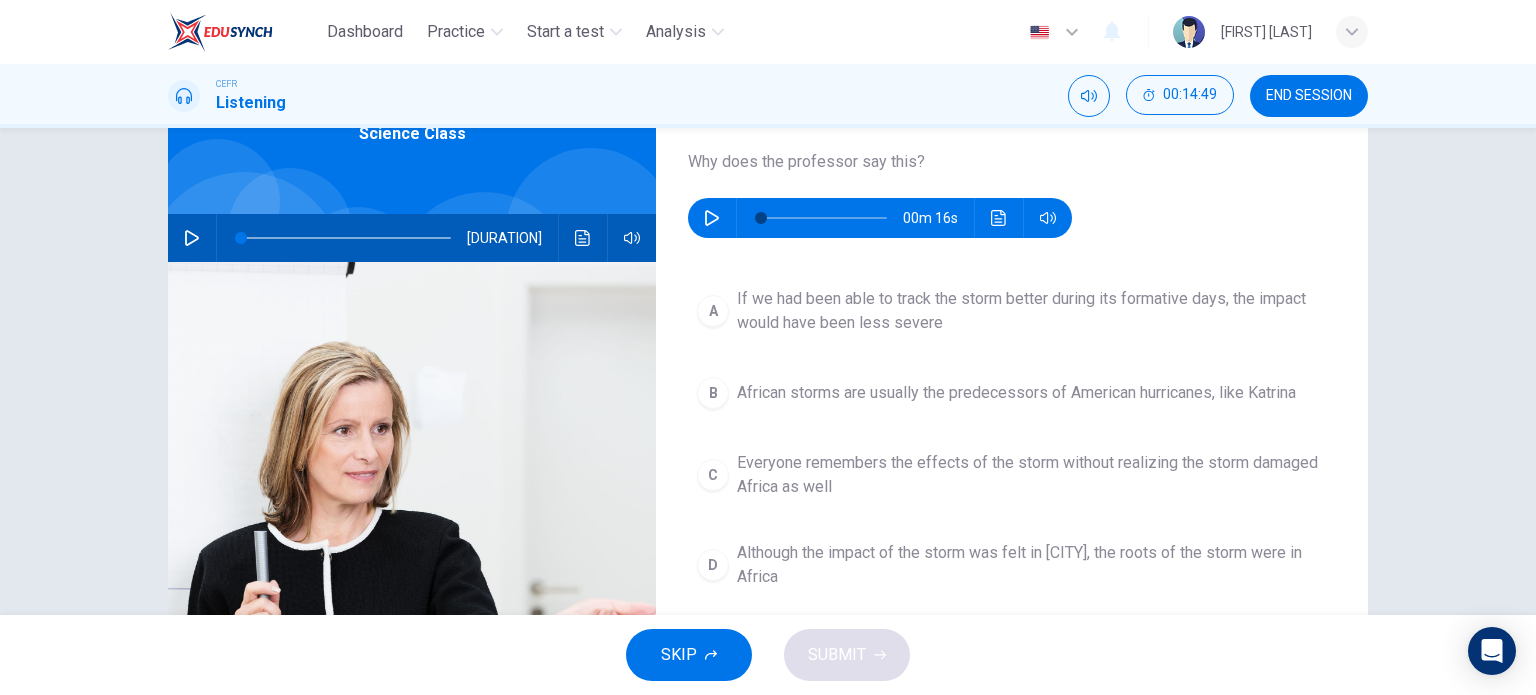 scroll, scrollTop: 124, scrollLeft: 0, axis: vertical 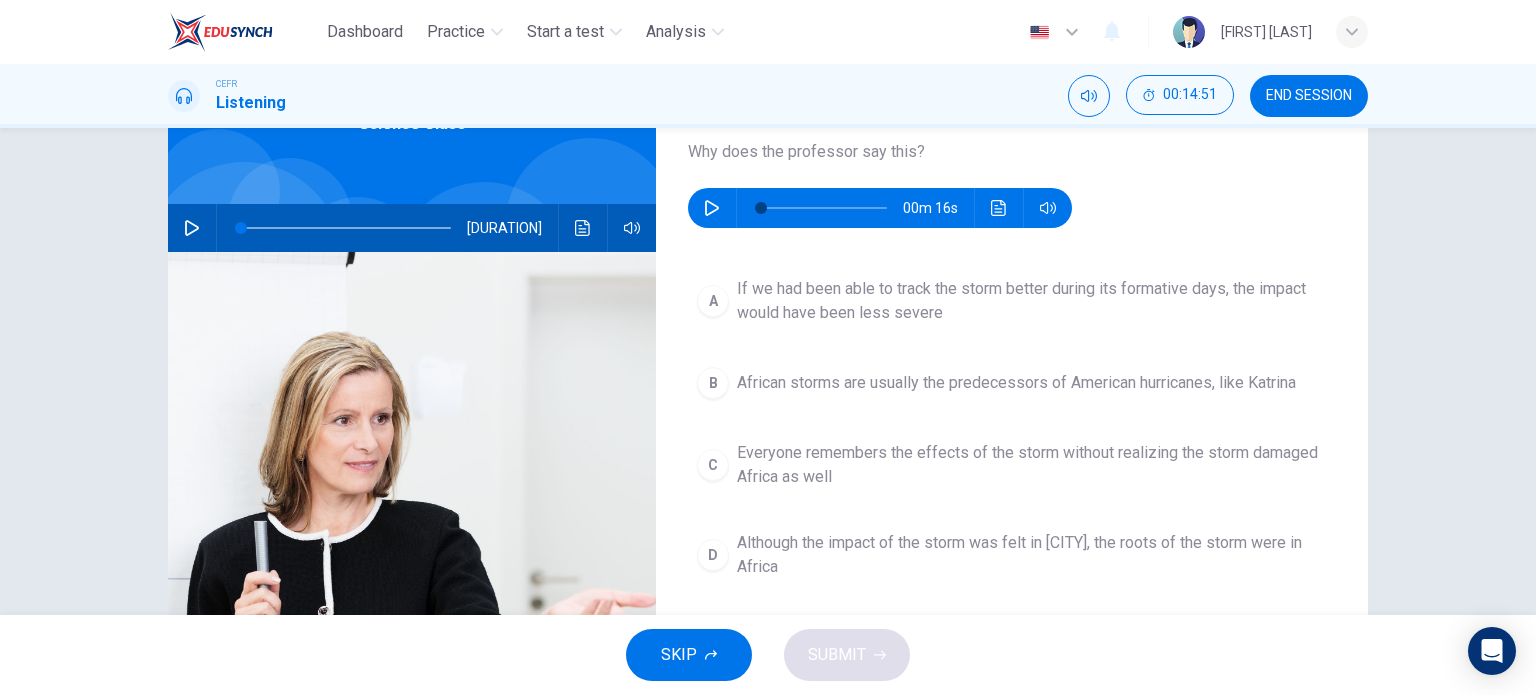 click at bounding box center (712, 208) 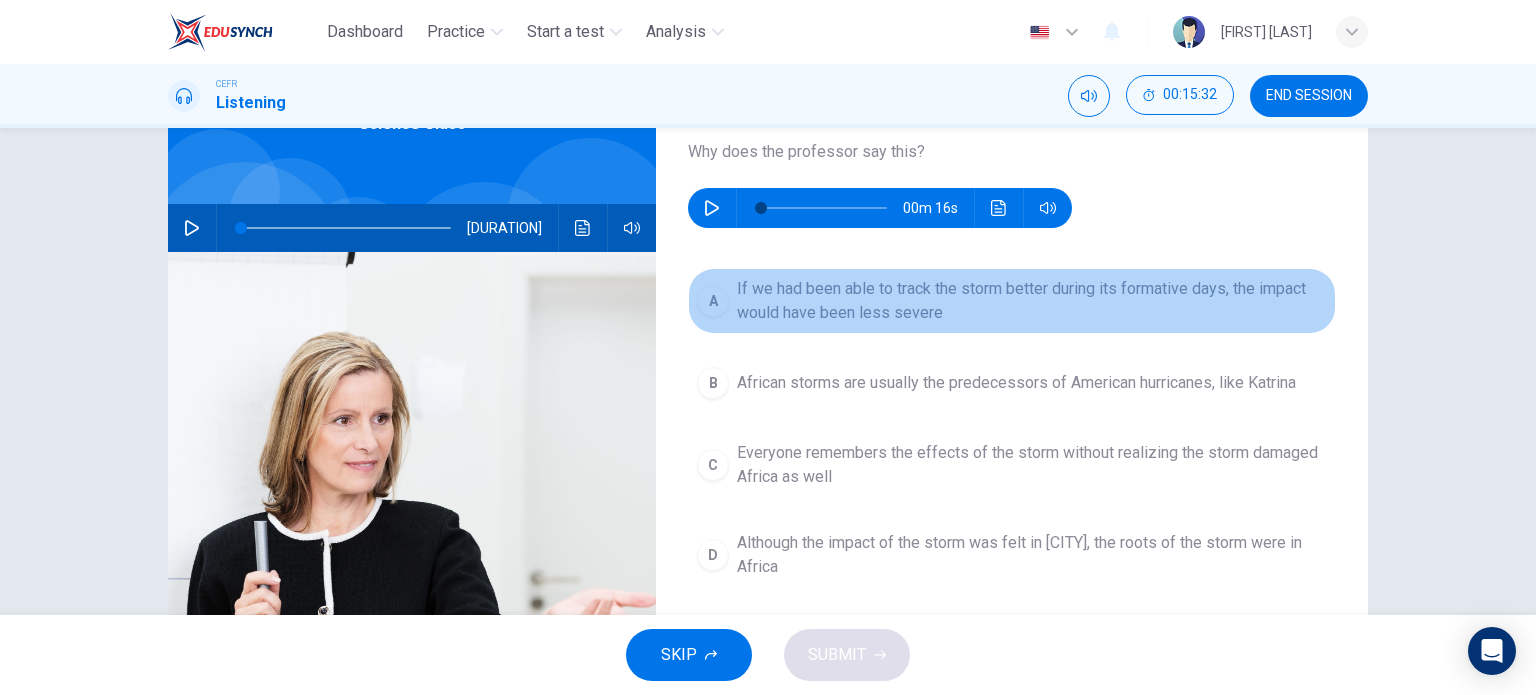 click on "If we had been able to track the storm better during its formative days, the impact would have been less severe" at bounding box center (1032, 301) 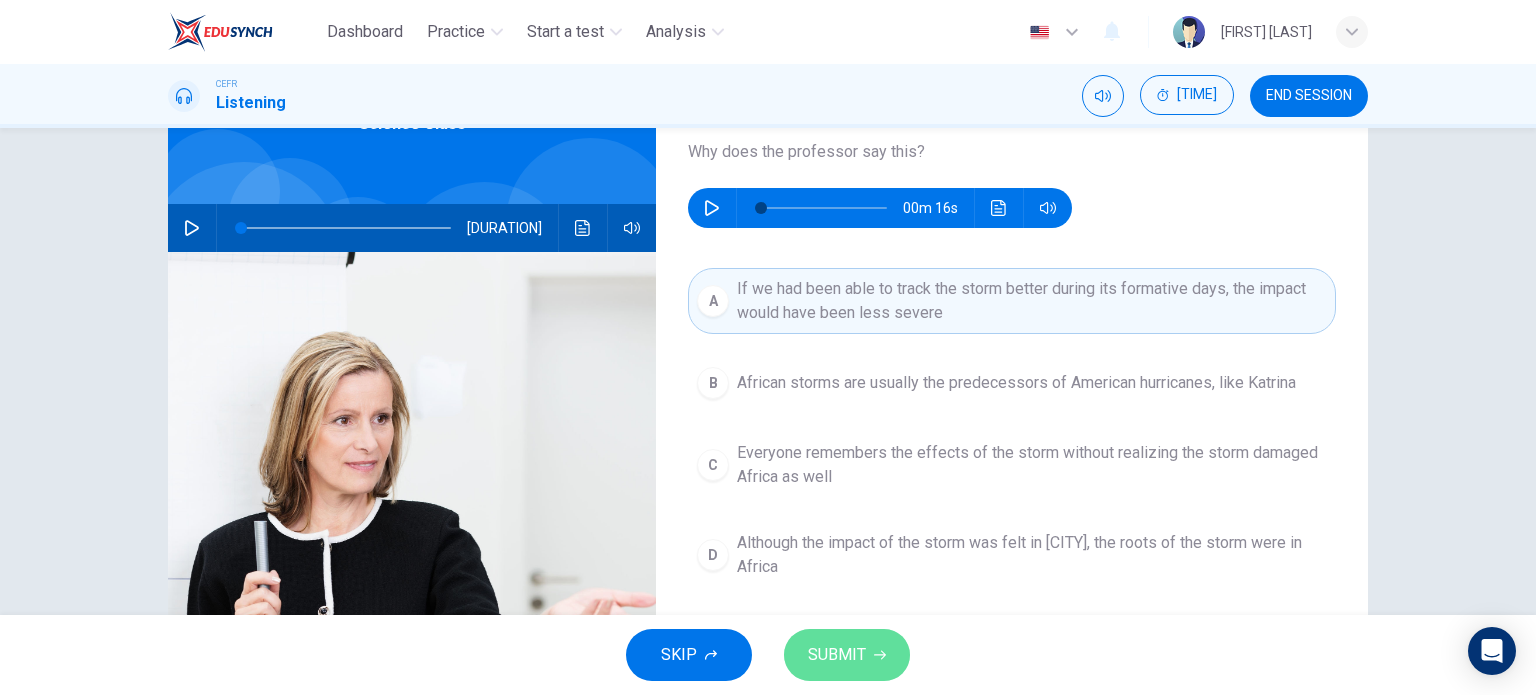 click on "SUBMIT" at bounding box center [847, 655] 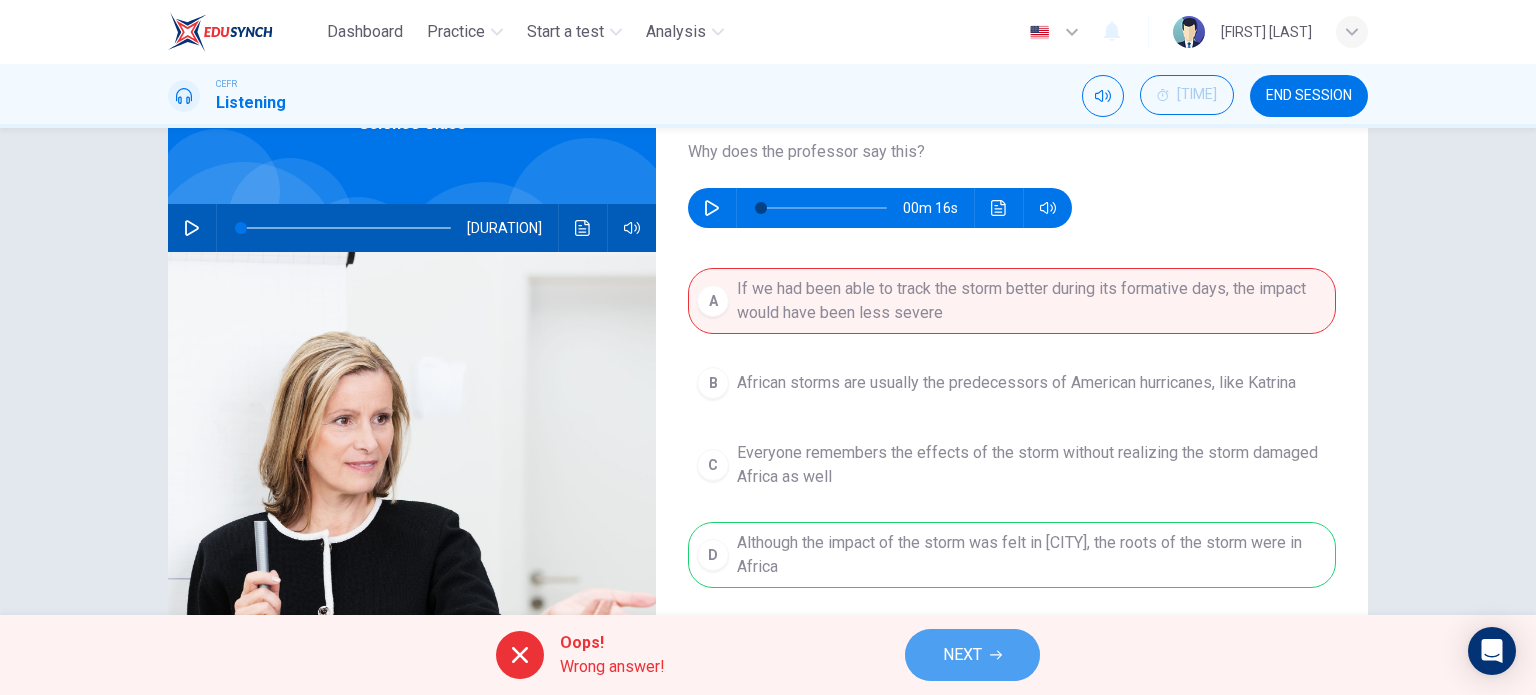 click on "NEXT" at bounding box center [972, 655] 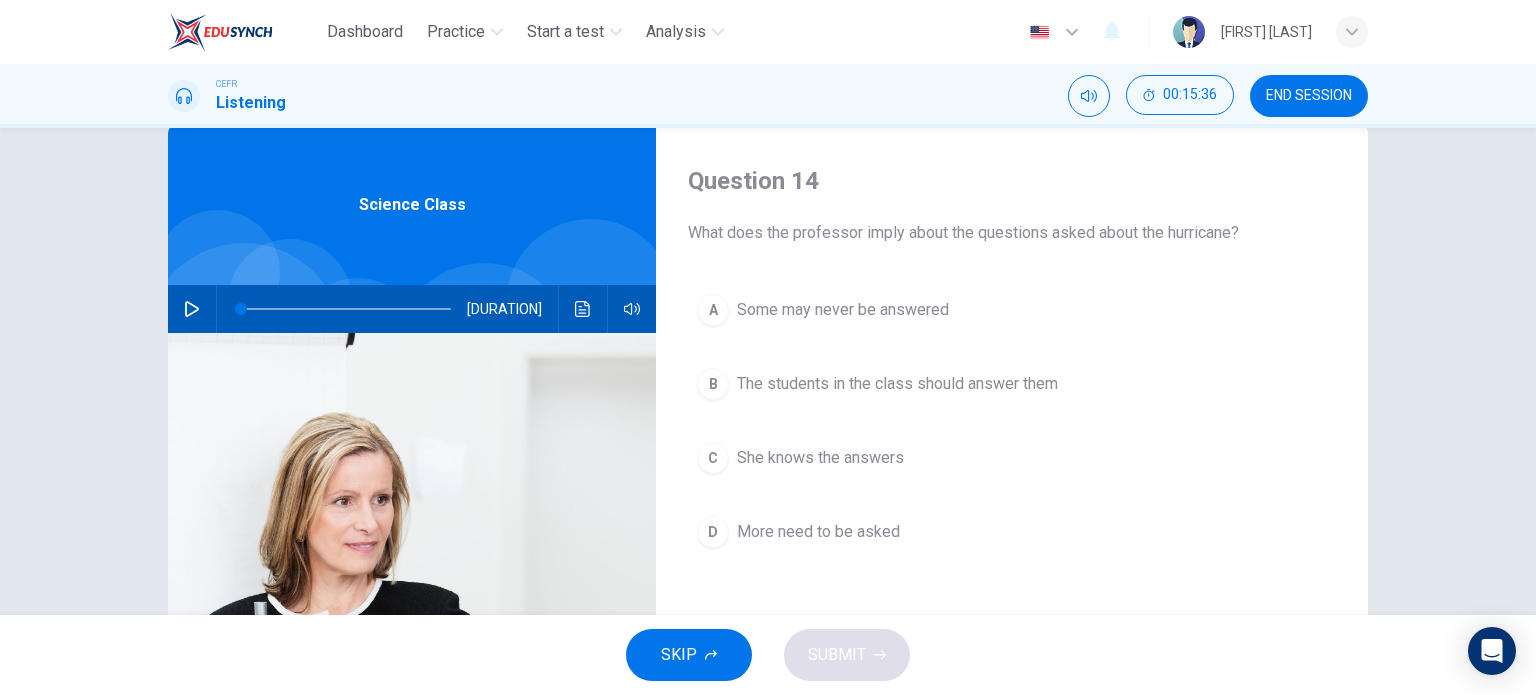 scroll, scrollTop: 42, scrollLeft: 0, axis: vertical 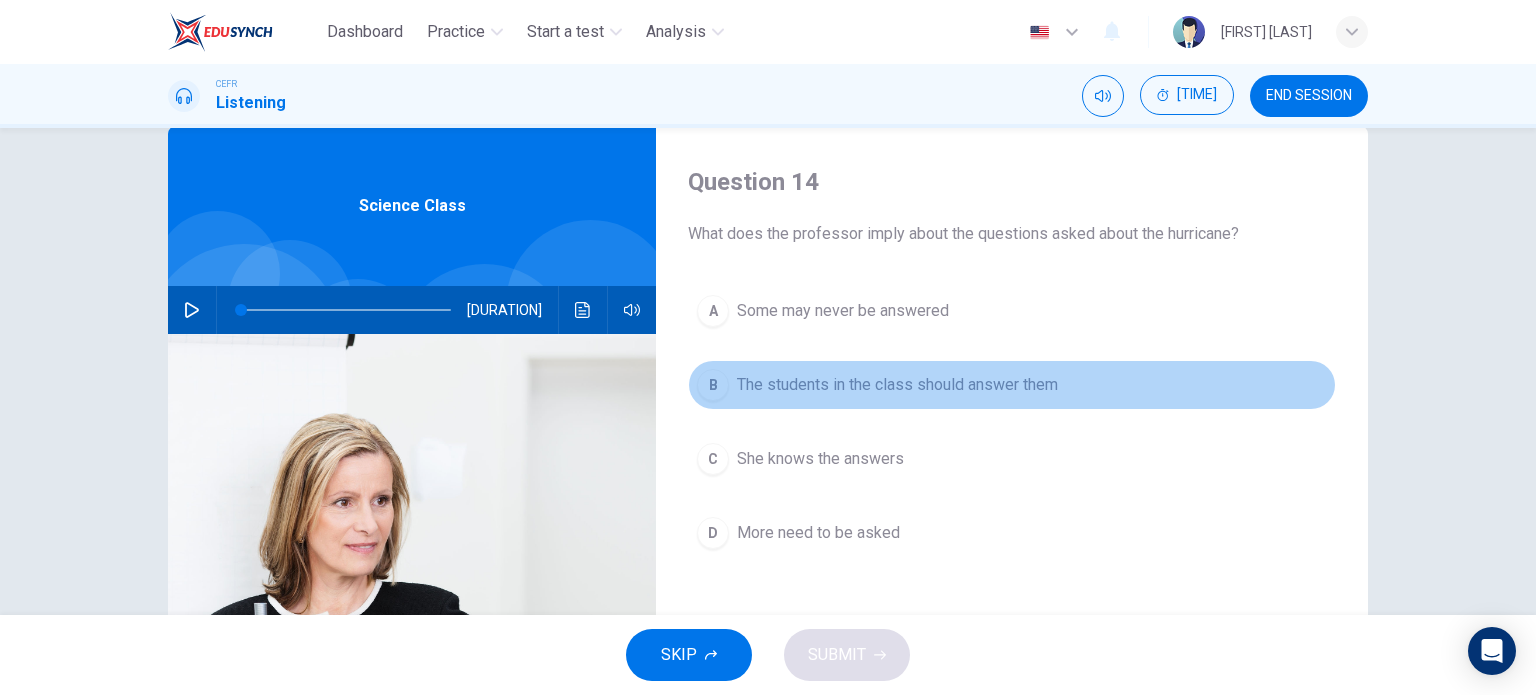 click on "[OPTION] [QUESTION]" at bounding box center [1012, 385] 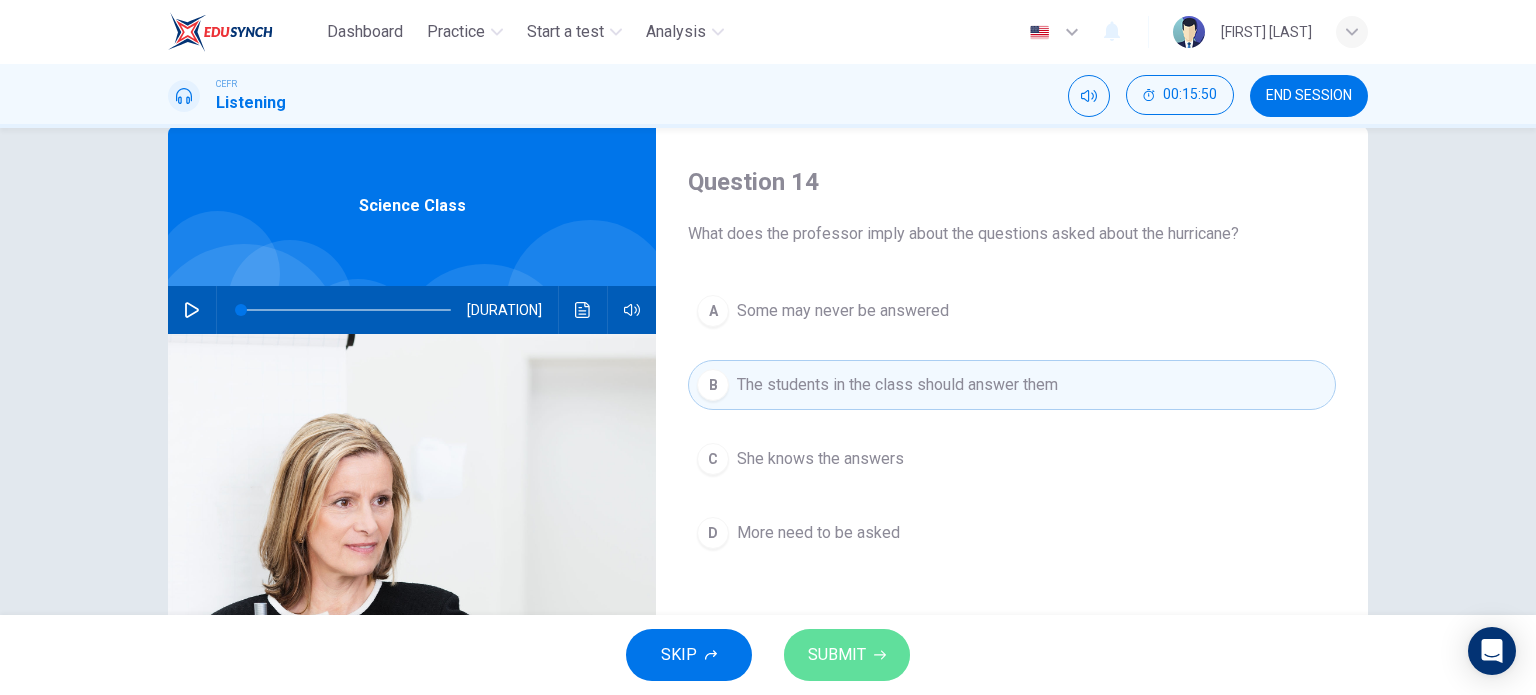 click on "SUBMIT" at bounding box center (837, 655) 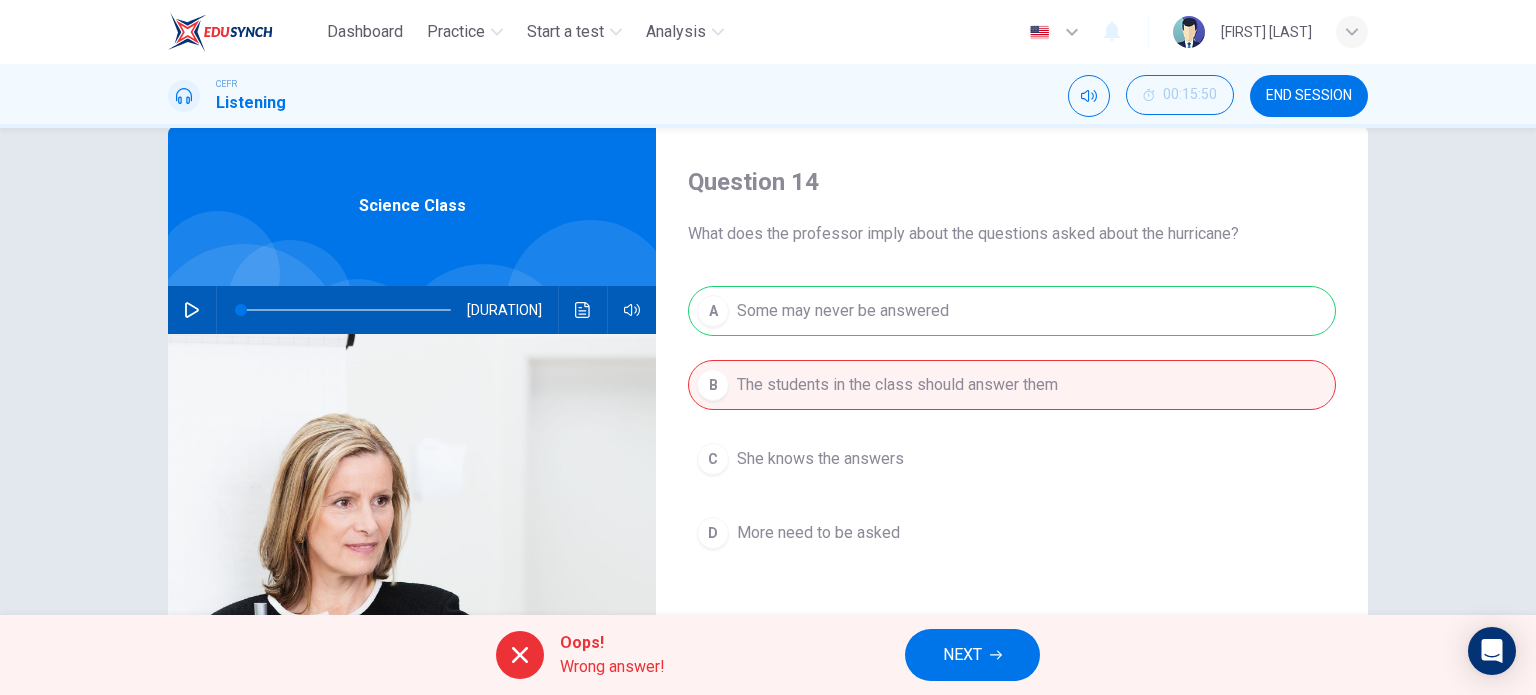 click on "NEXT" at bounding box center [972, 655] 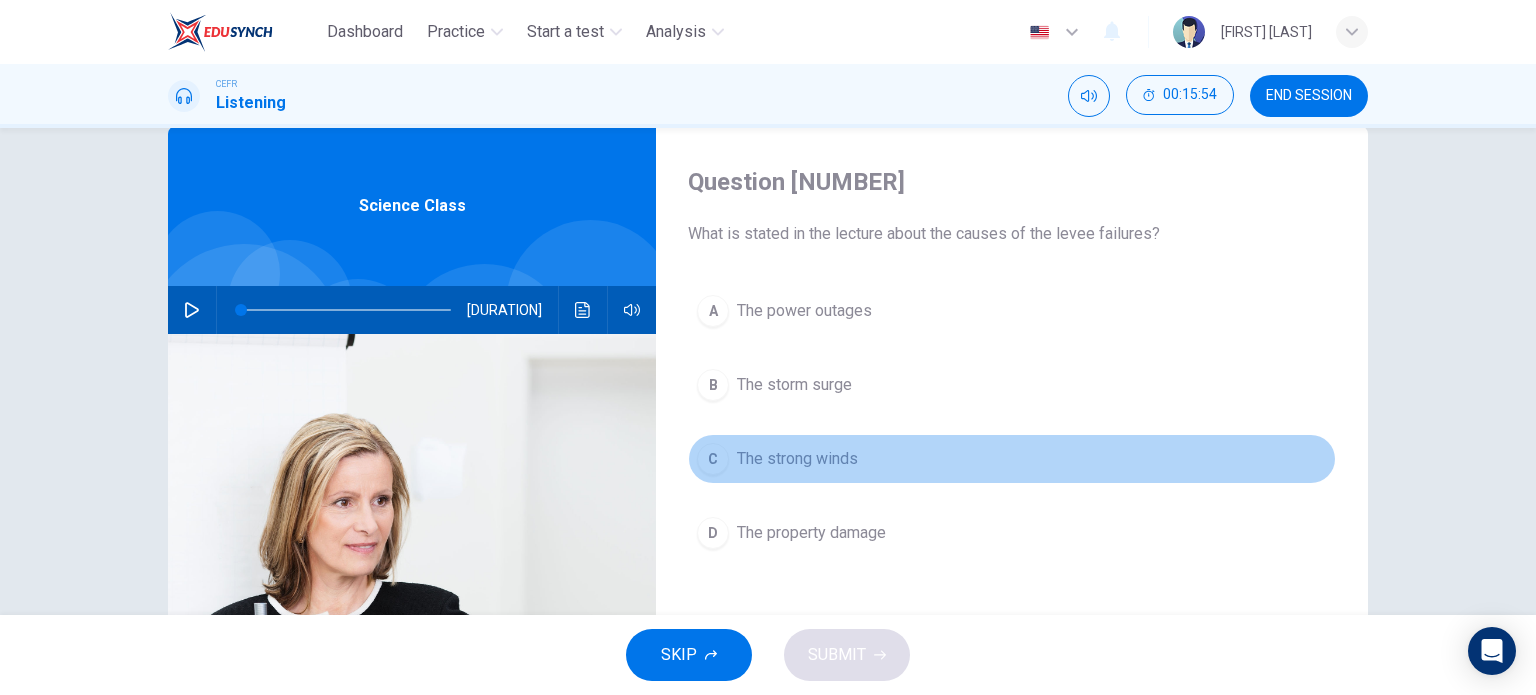 click on "The strong winds" at bounding box center [804, 311] 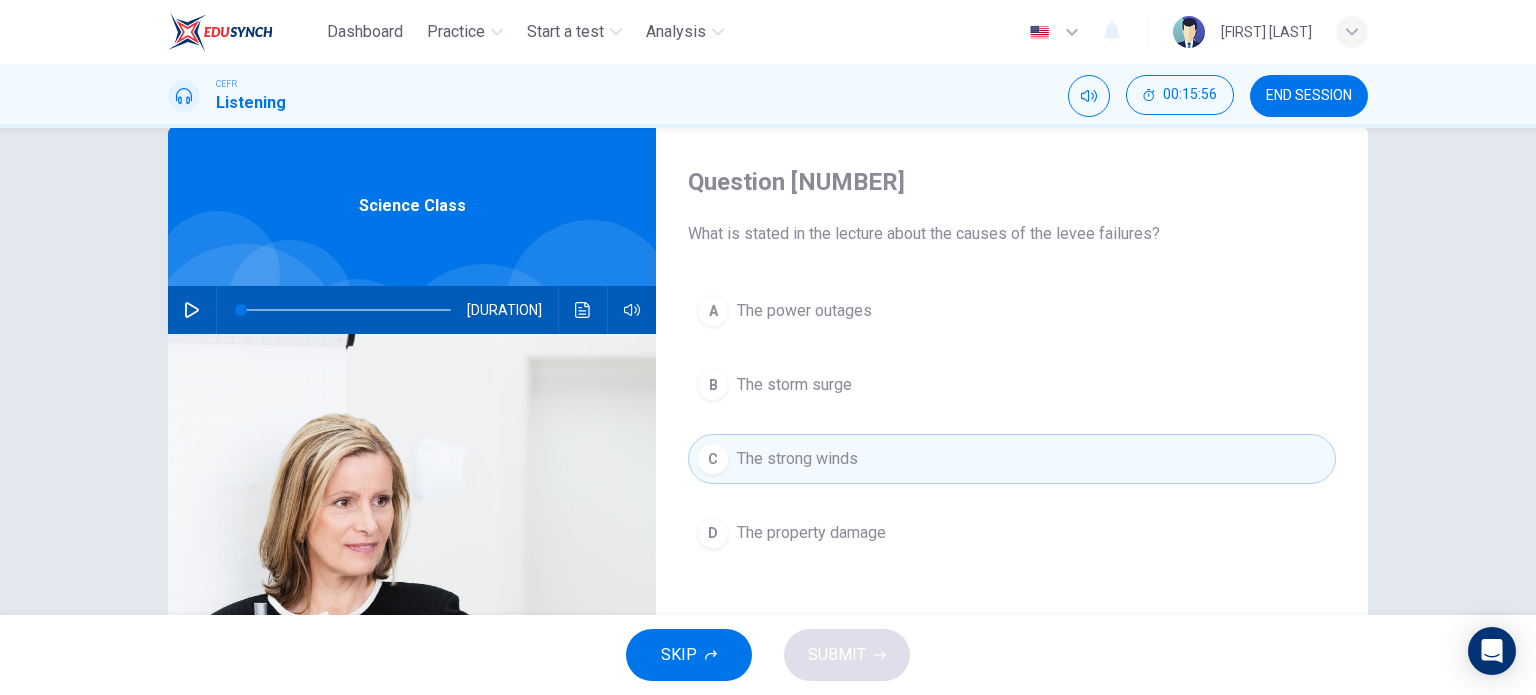 click on "SKIP SUBMIT" at bounding box center (768, 655) 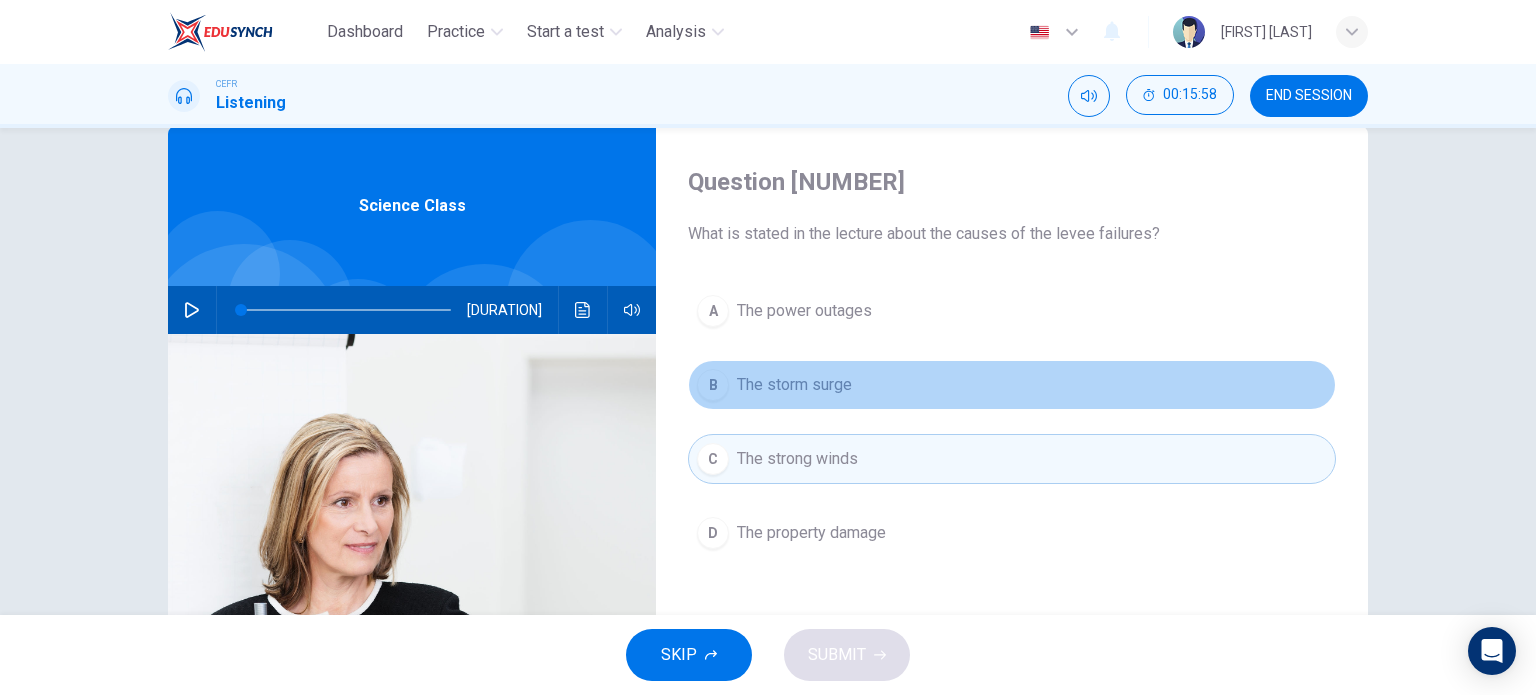 click on "The storm surge" at bounding box center [1012, 385] 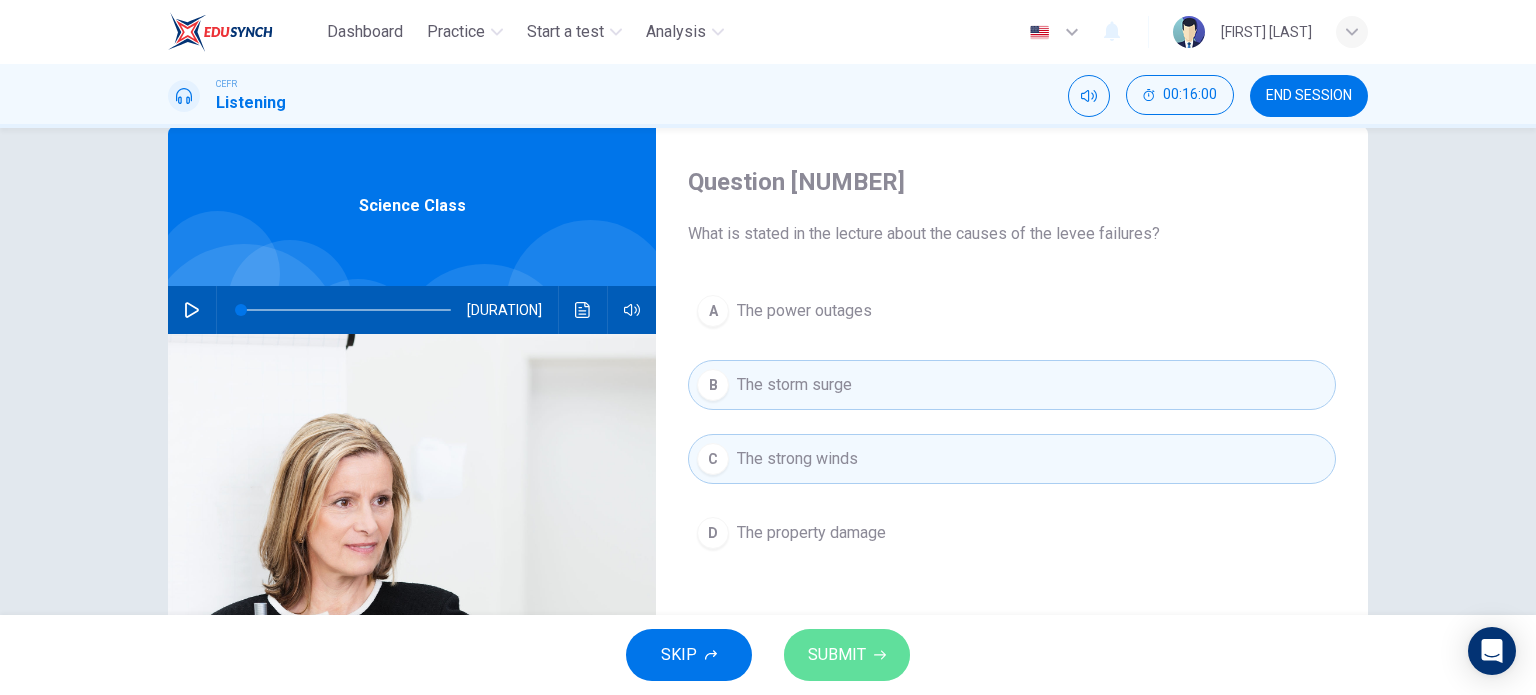 click on "SUBMIT" at bounding box center [837, 655] 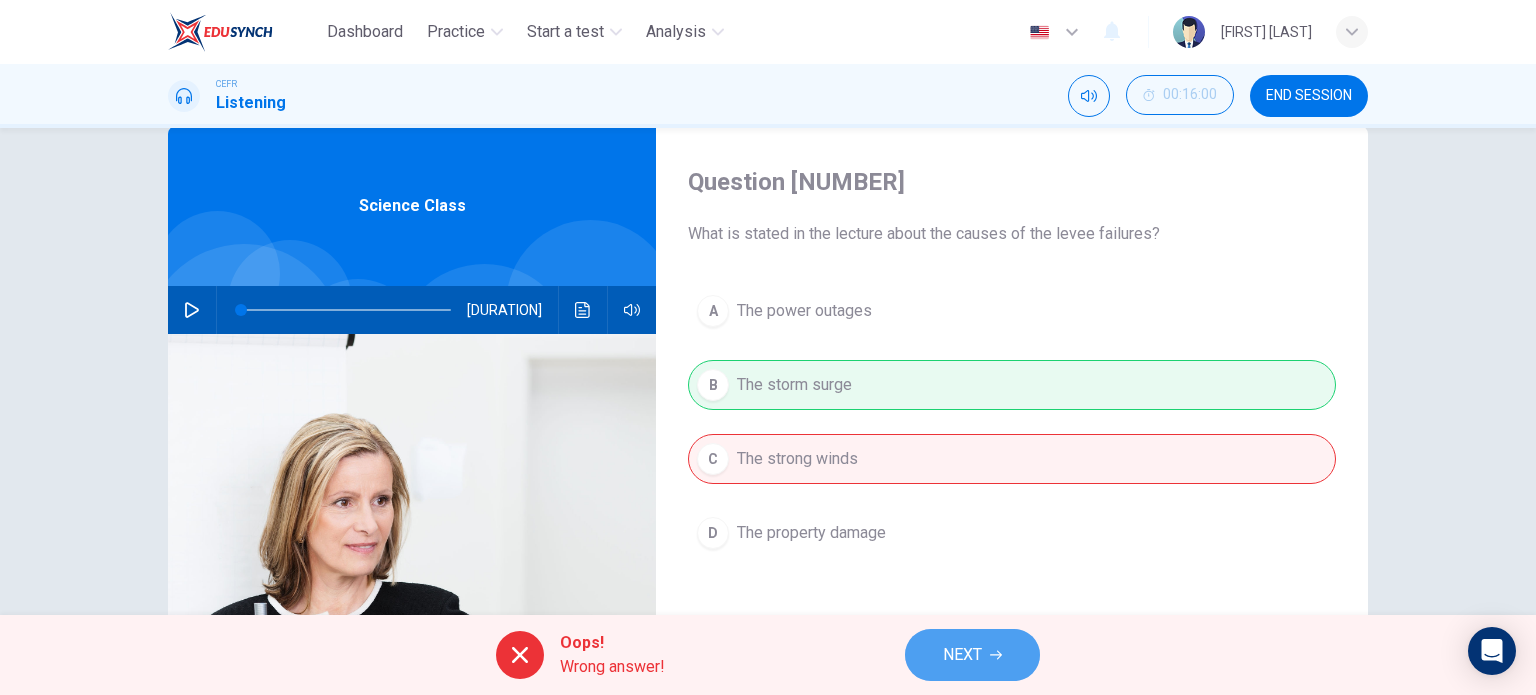 click on "NEXT" at bounding box center [972, 655] 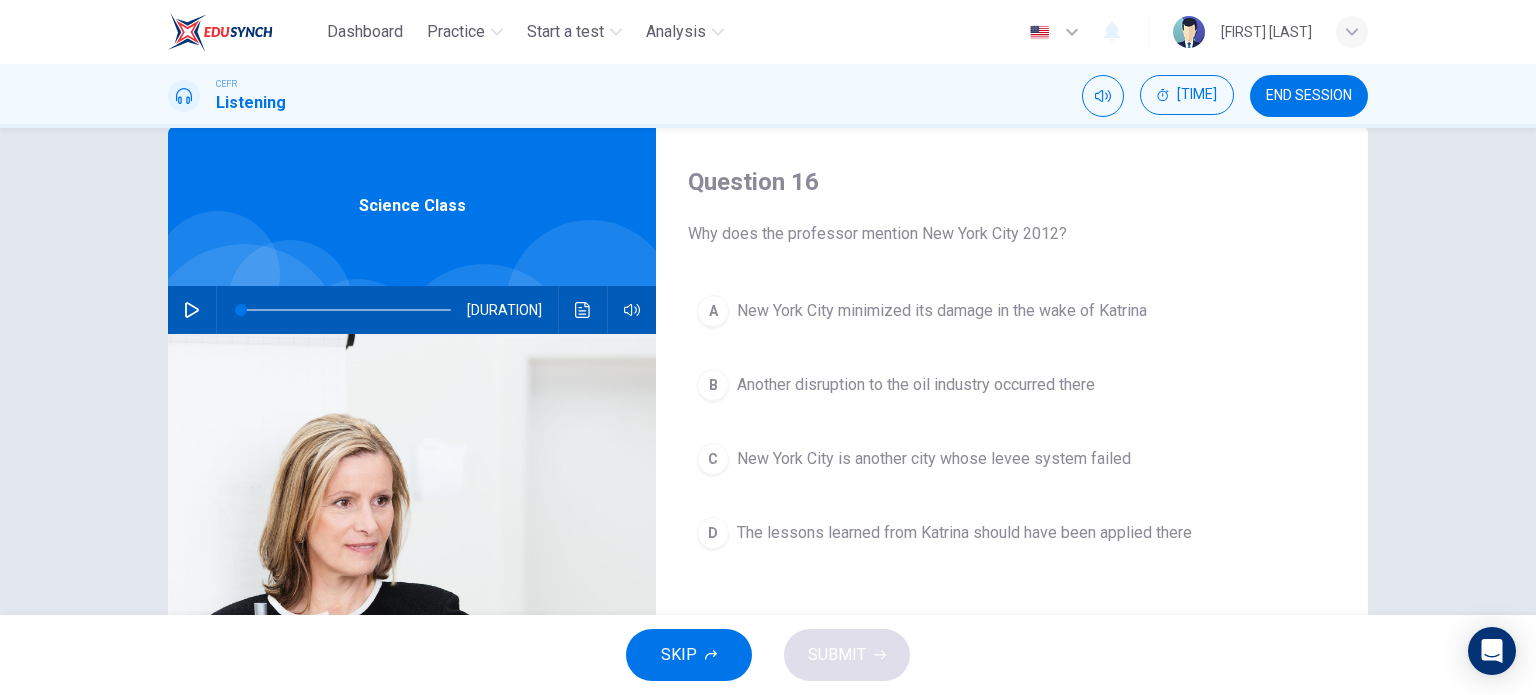 click on "New York City is another city whose levee system failed" at bounding box center [942, 311] 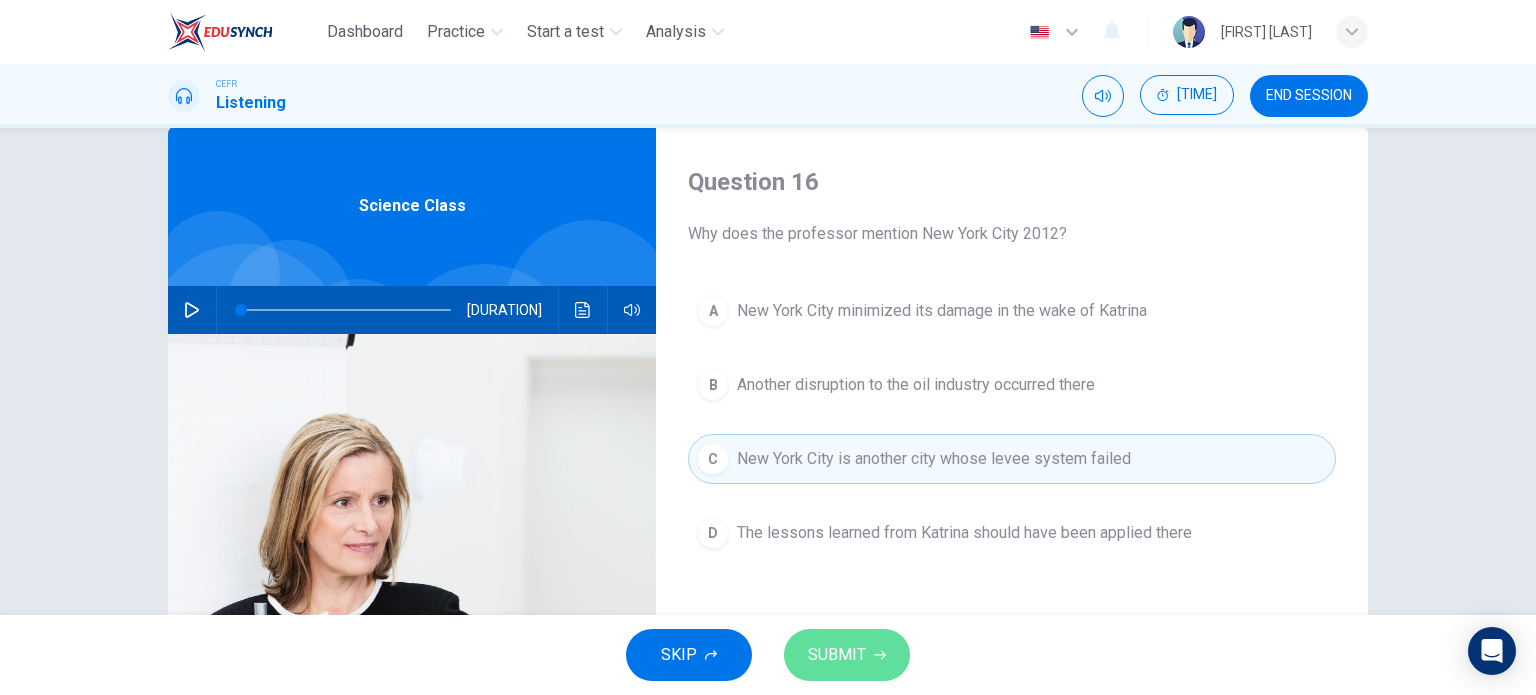 click on "SUBMIT" at bounding box center [847, 655] 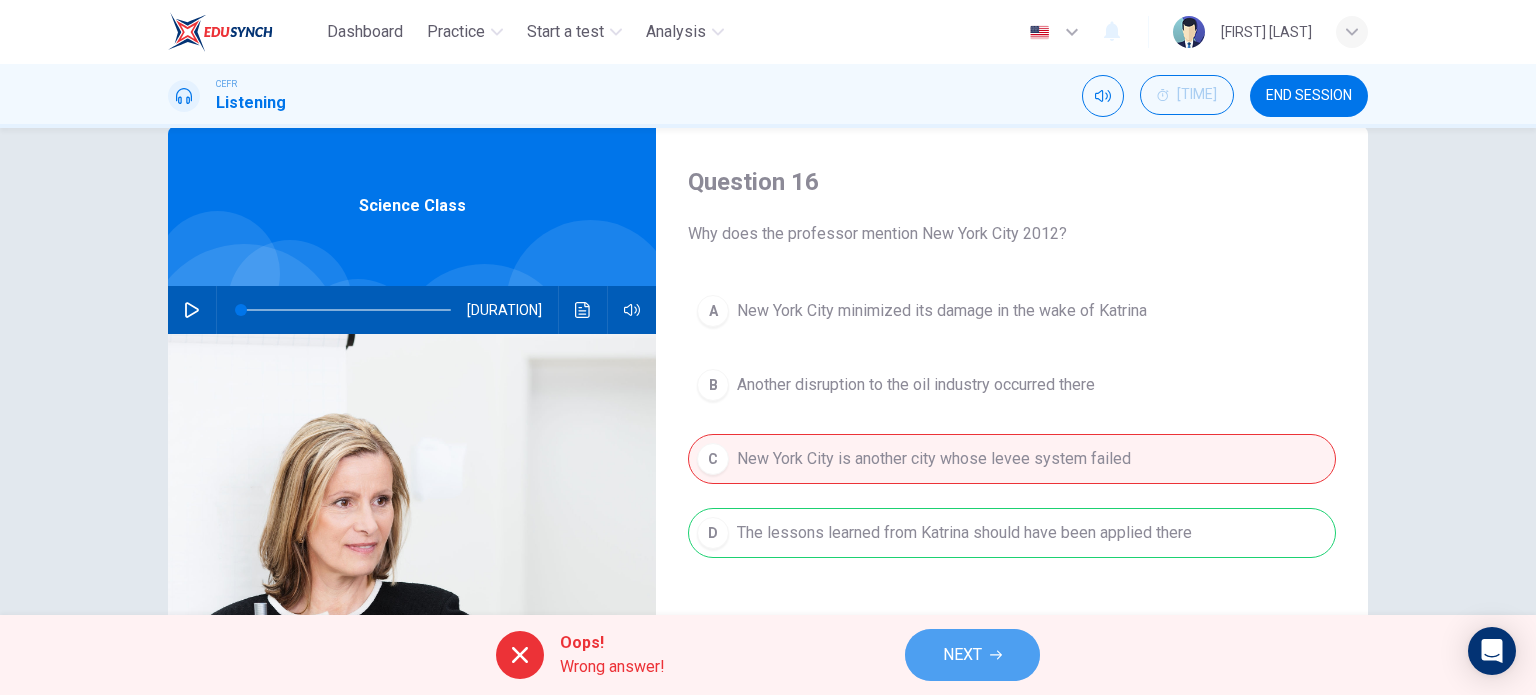 click on "NEXT" at bounding box center (962, 655) 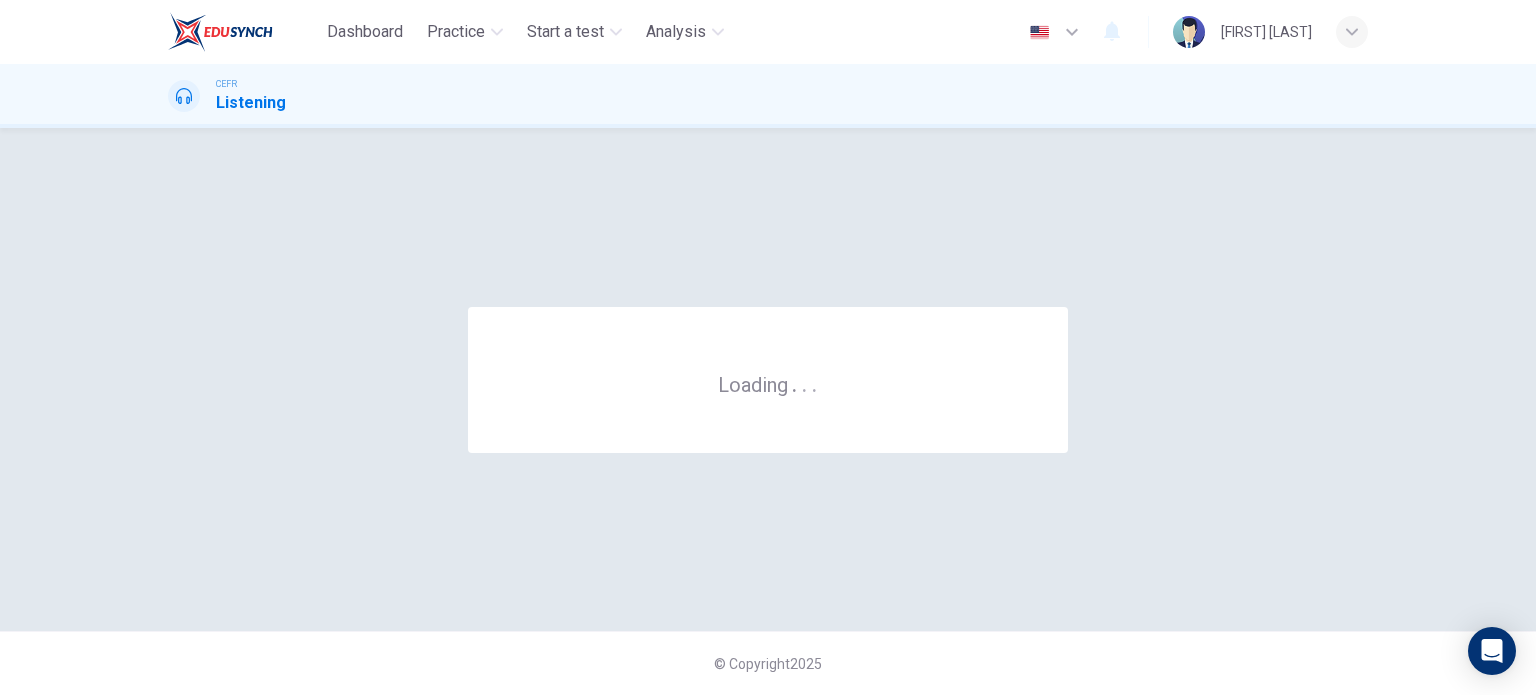 scroll, scrollTop: 0, scrollLeft: 0, axis: both 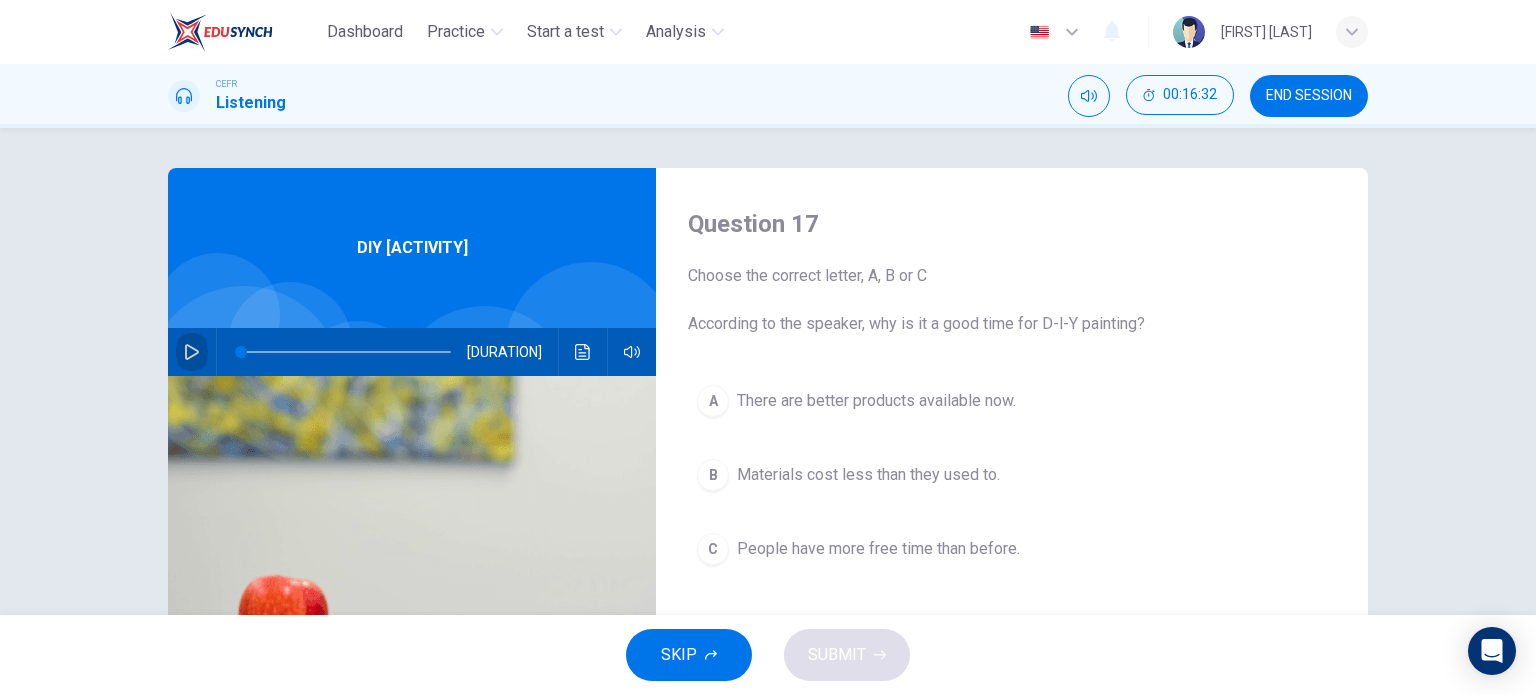 click at bounding box center [192, 352] 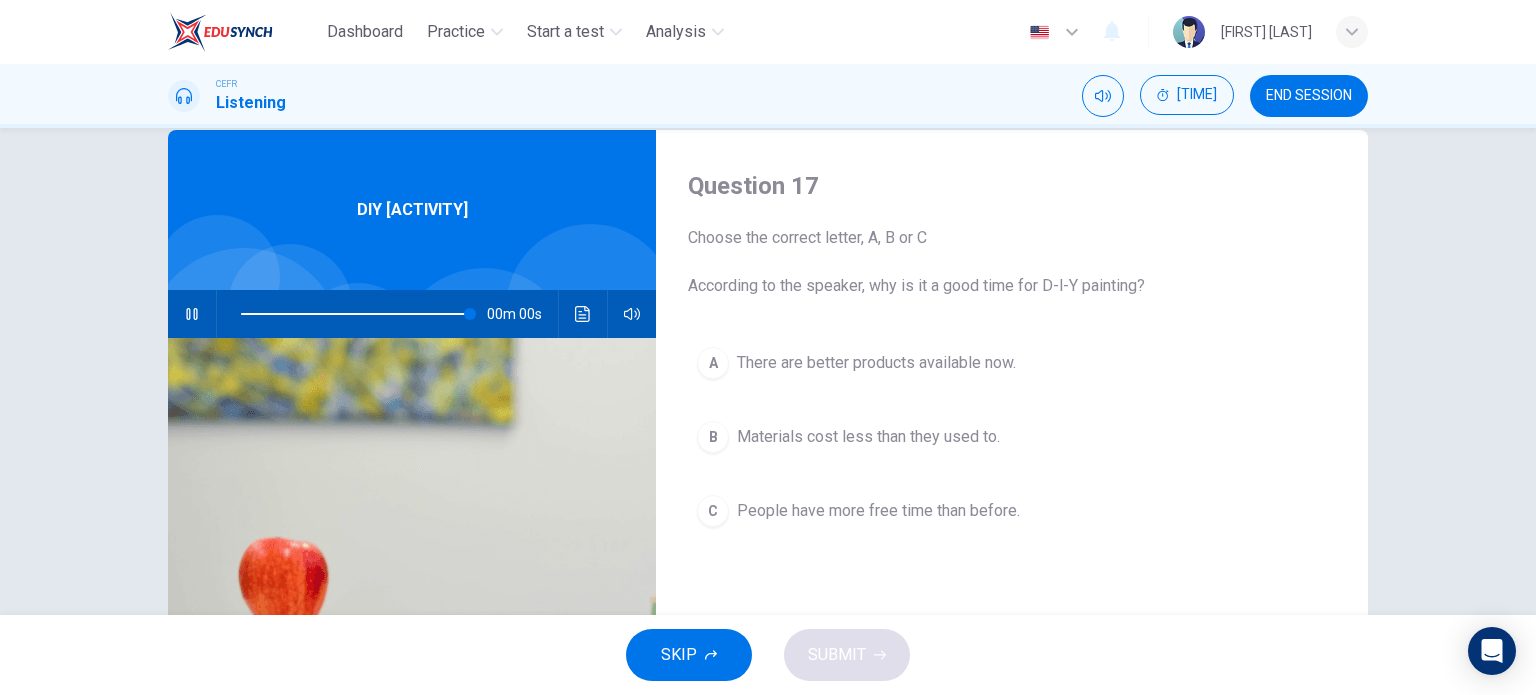 scroll, scrollTop: 39, scrollLeft: 0, axis: vertical 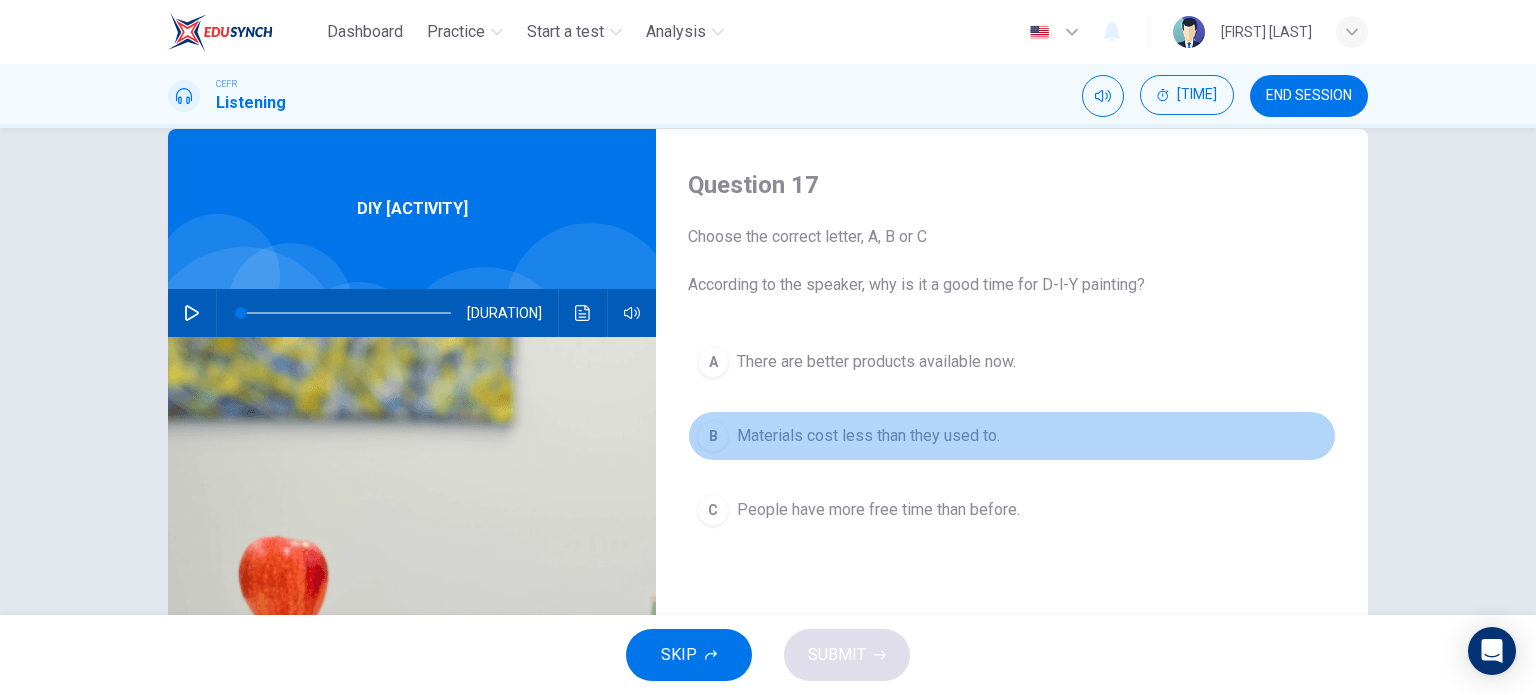 click on "Materials cost less than they used to." at bounding box center (876, 362) 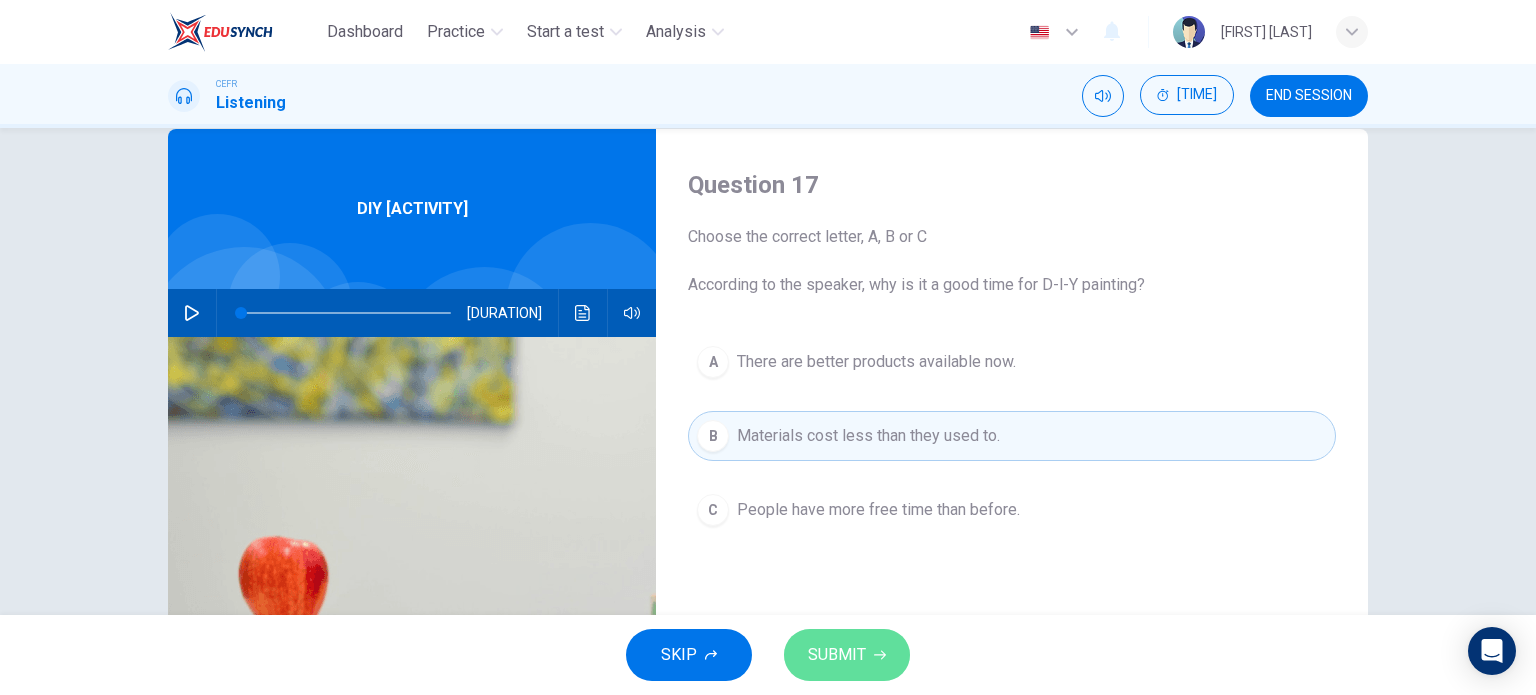 click on "SUBMIT" at bounding box center [847, 655] 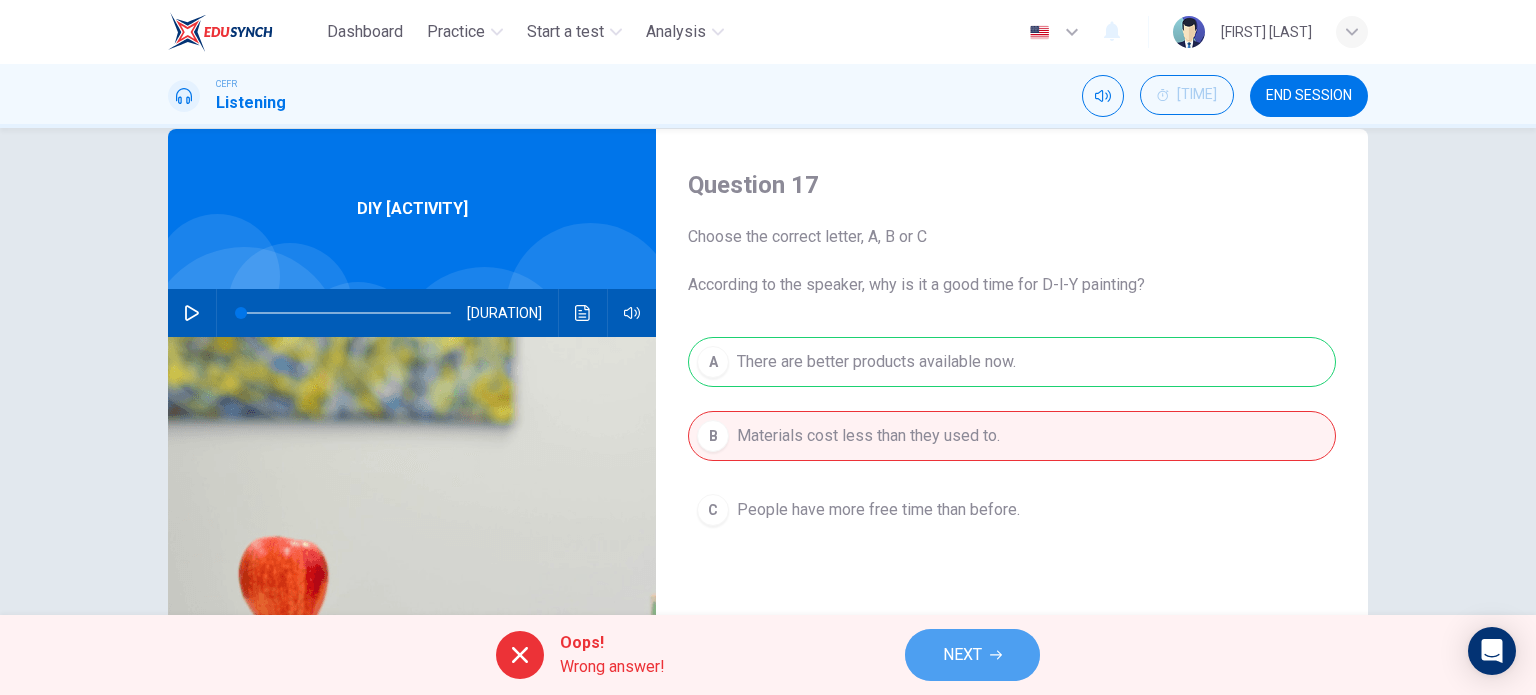 click on "NEXT" at bounding box center (972, 655) 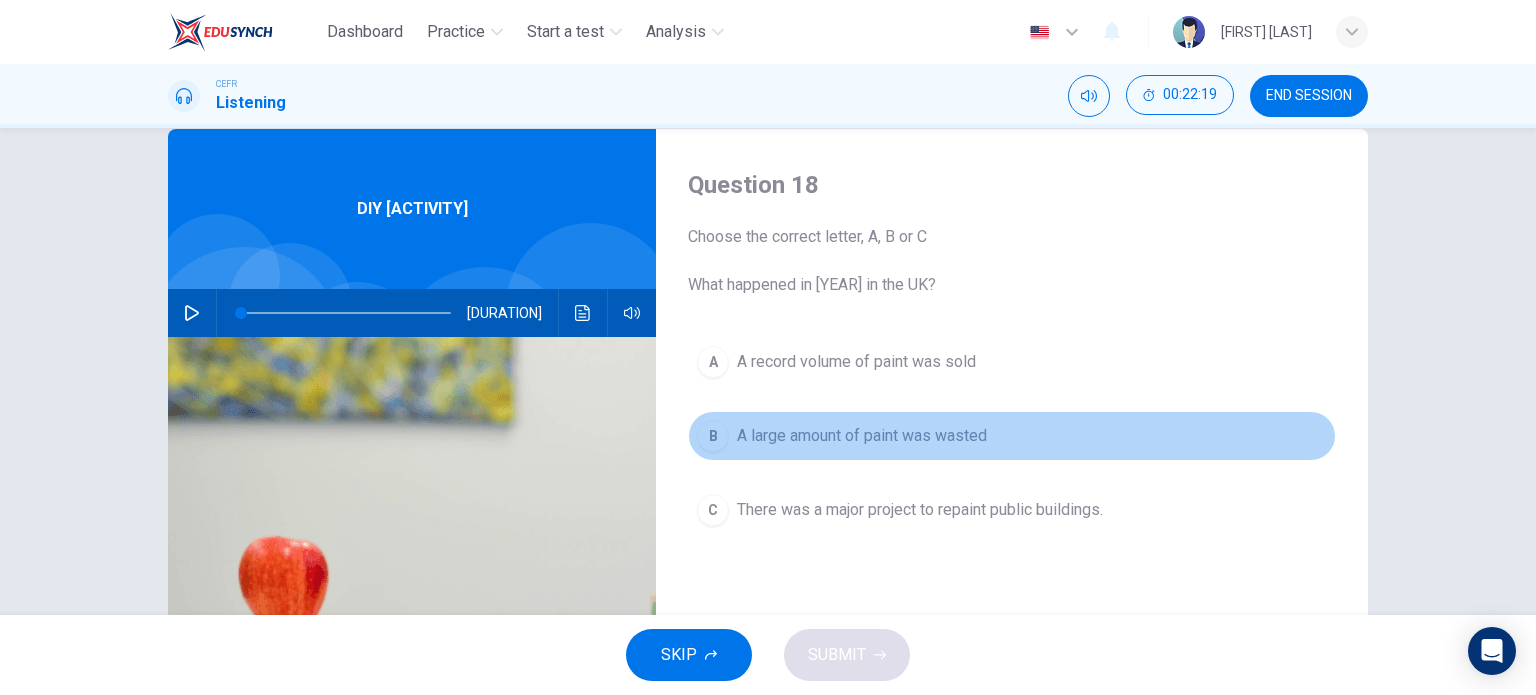 click on "A large amount of paint was wasted" at bounding box center (1012, 436) 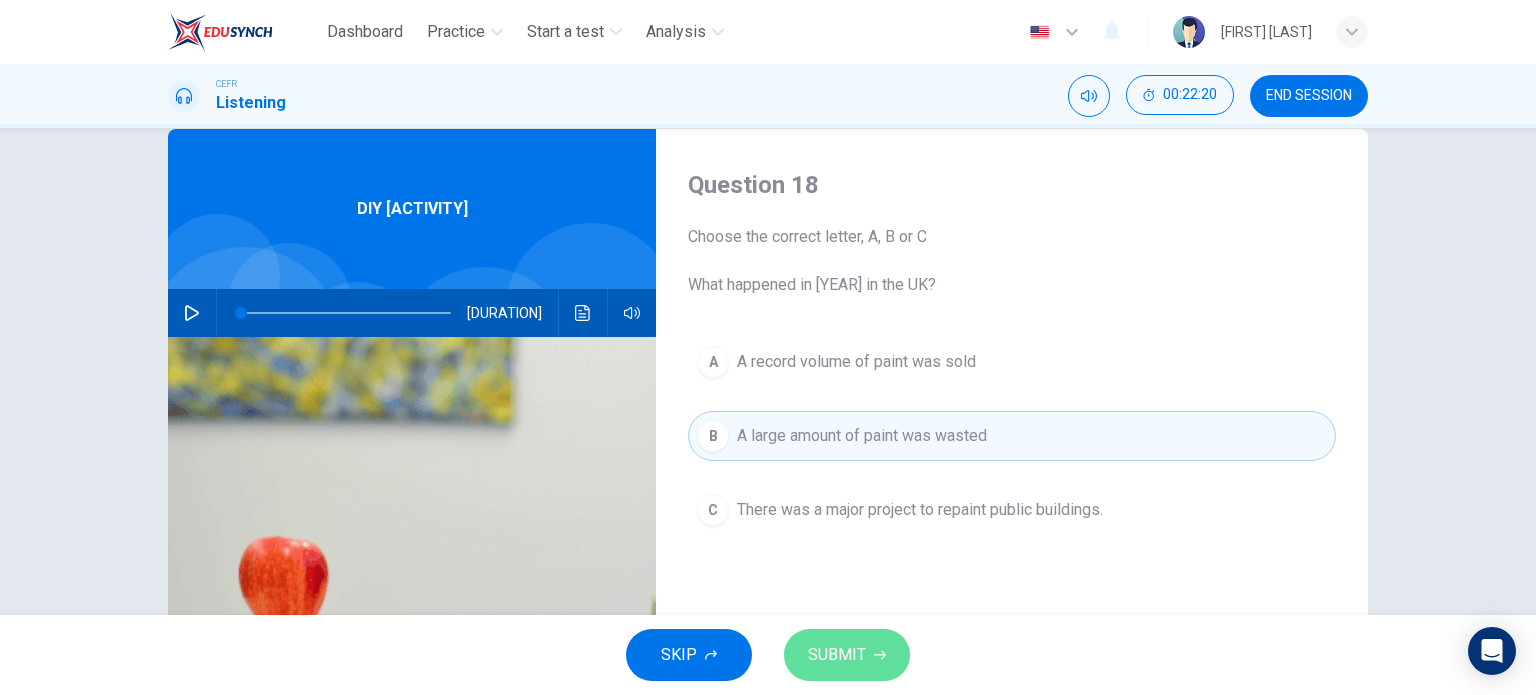 click on "SUBMIT" at bounding box center (847, 655) 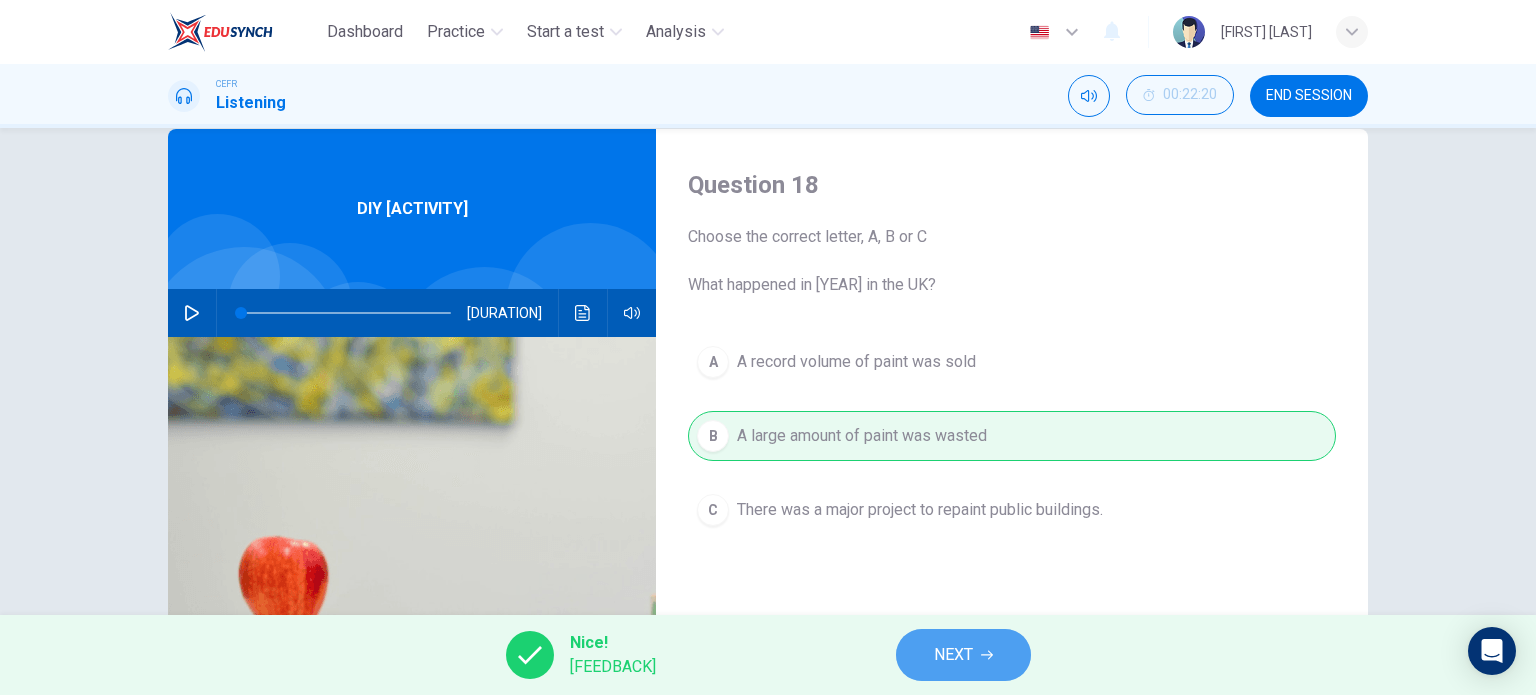 click on "NEXT" at bounding box center [963, 655] 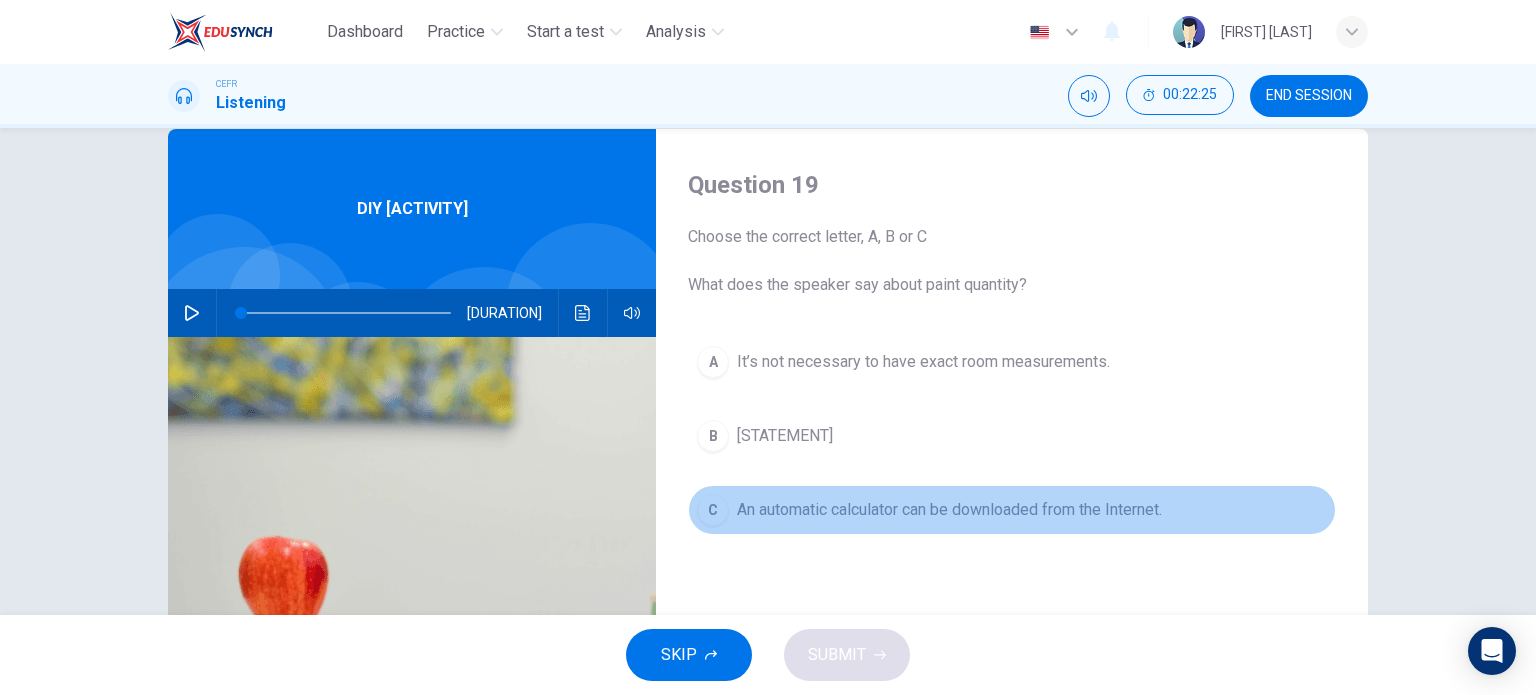 click on "An automatic calculator can be downloaded from the Internet." at bounding box center [923, 362] 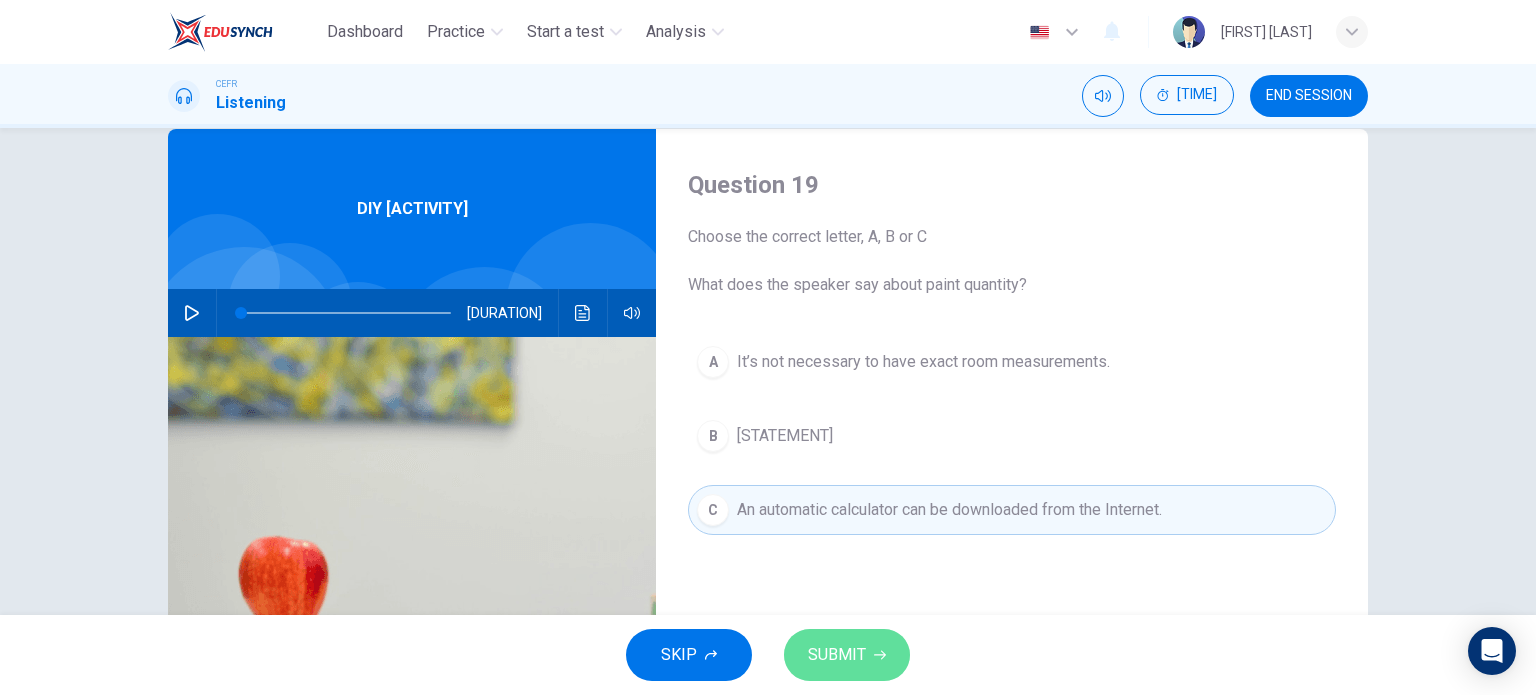 click on "SUBMIT" at bounding box center (837, 655) 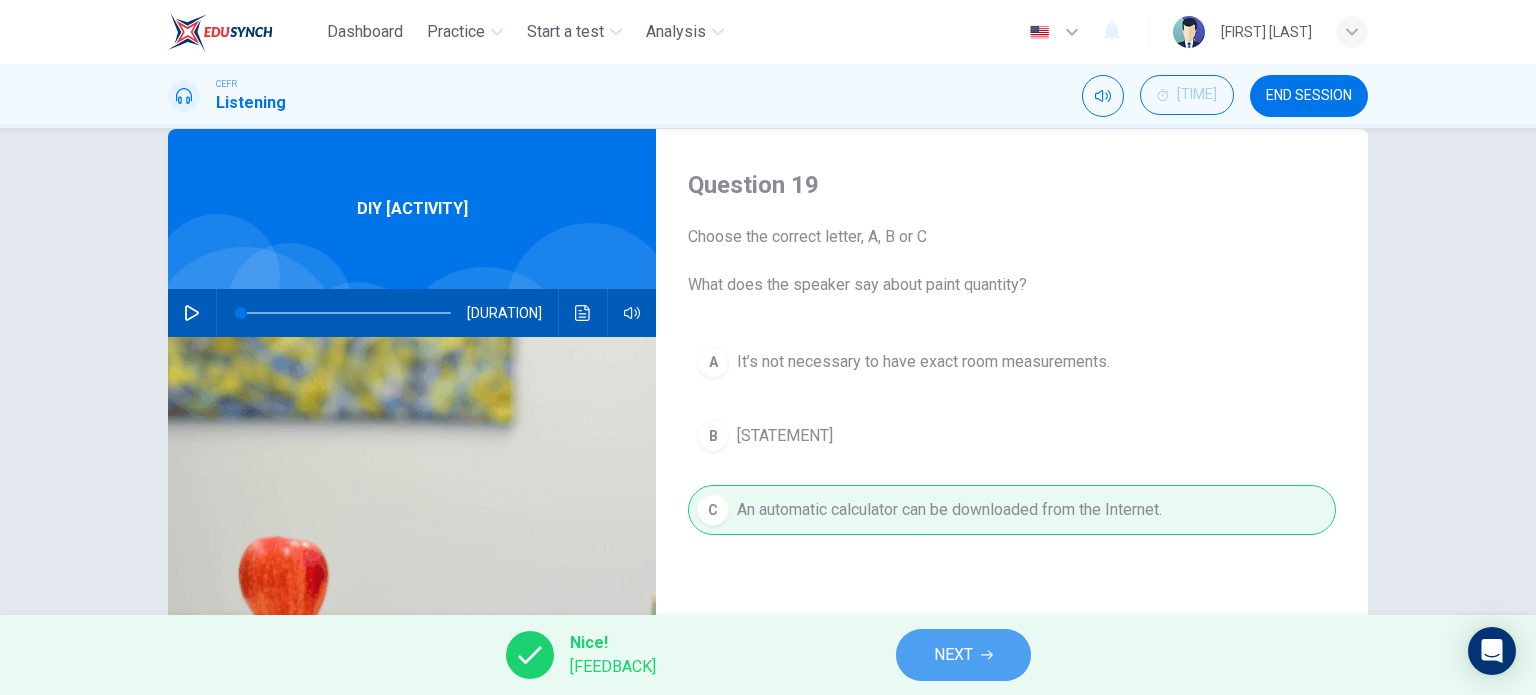 click on "NEXT" at bounding box center (953, 655) 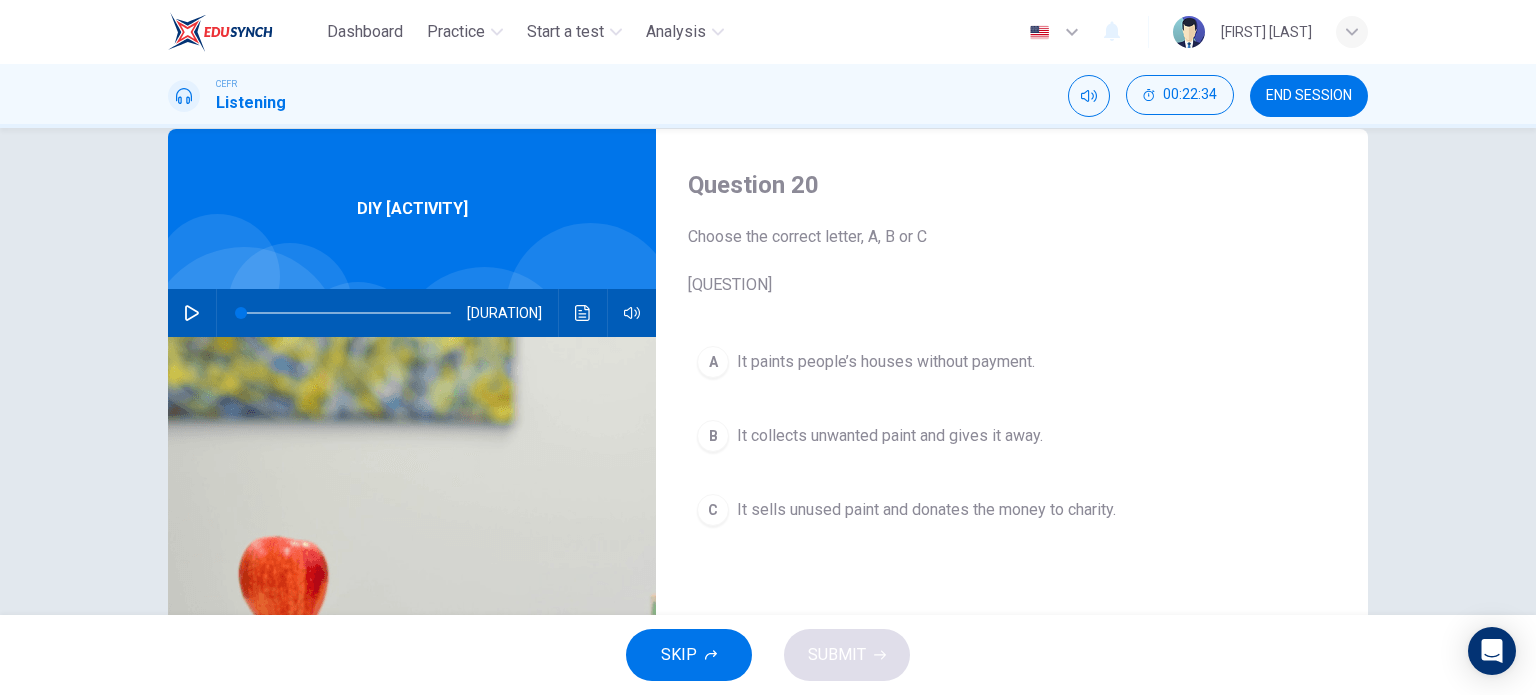 click on "C It sells unused paint and donations the money to charity." at bounding box center [1012, 510] 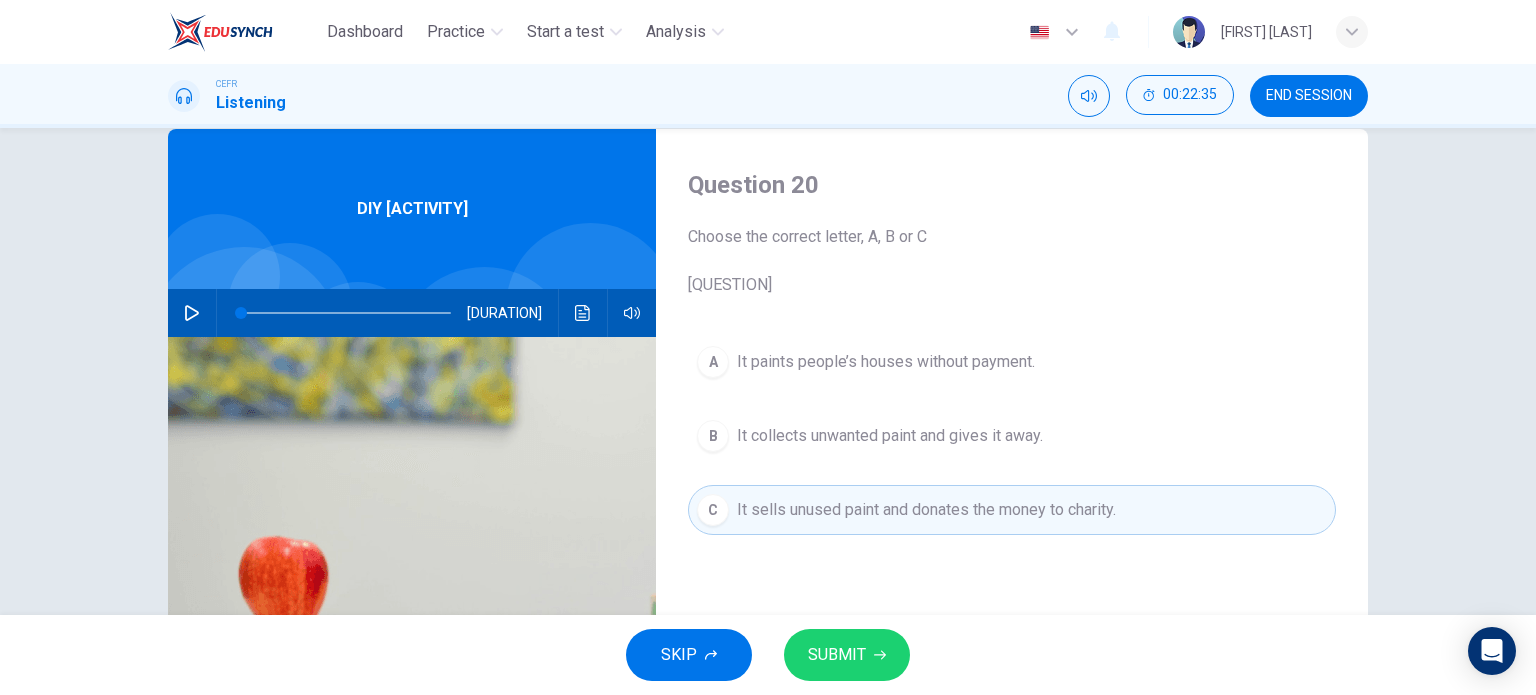 click on "SUBMIT" at bounding box center [847, 655] 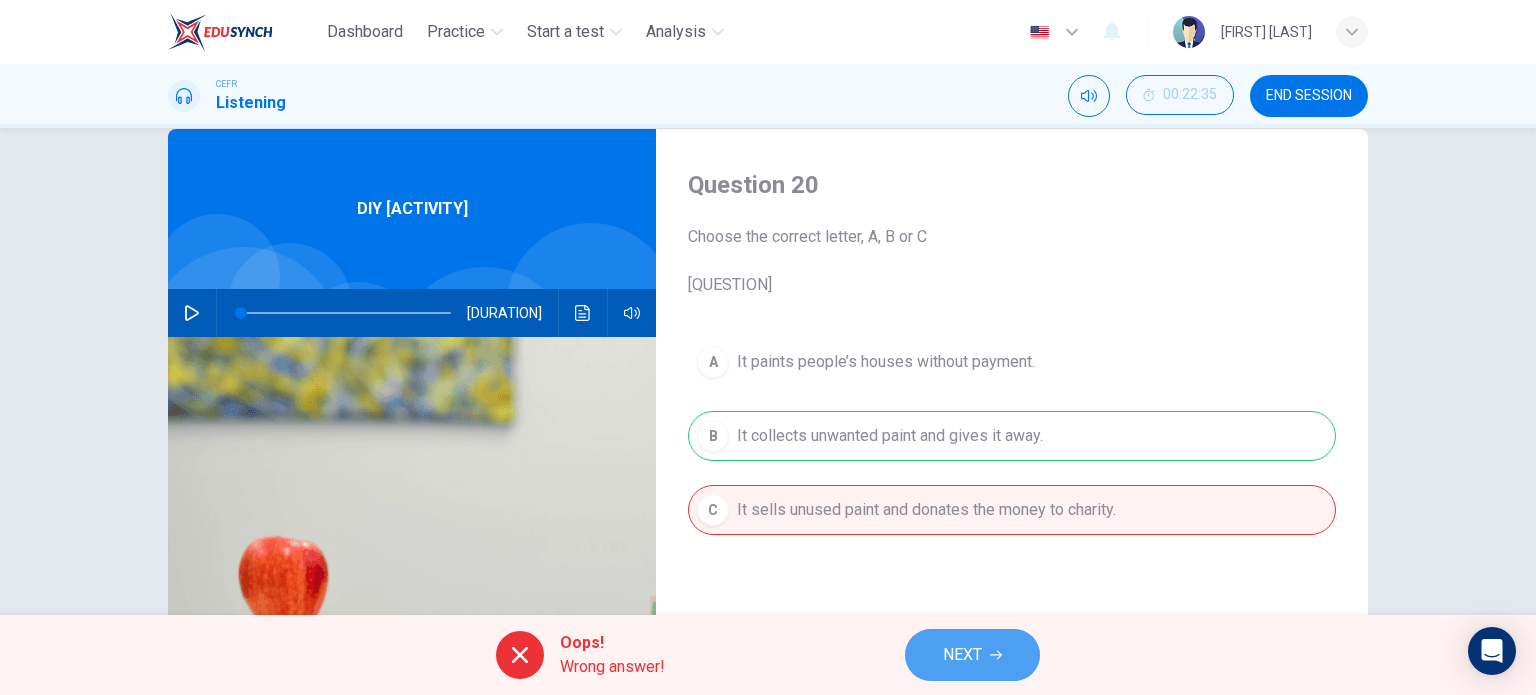 click on "NEXT" at bounding box center [962, 655] 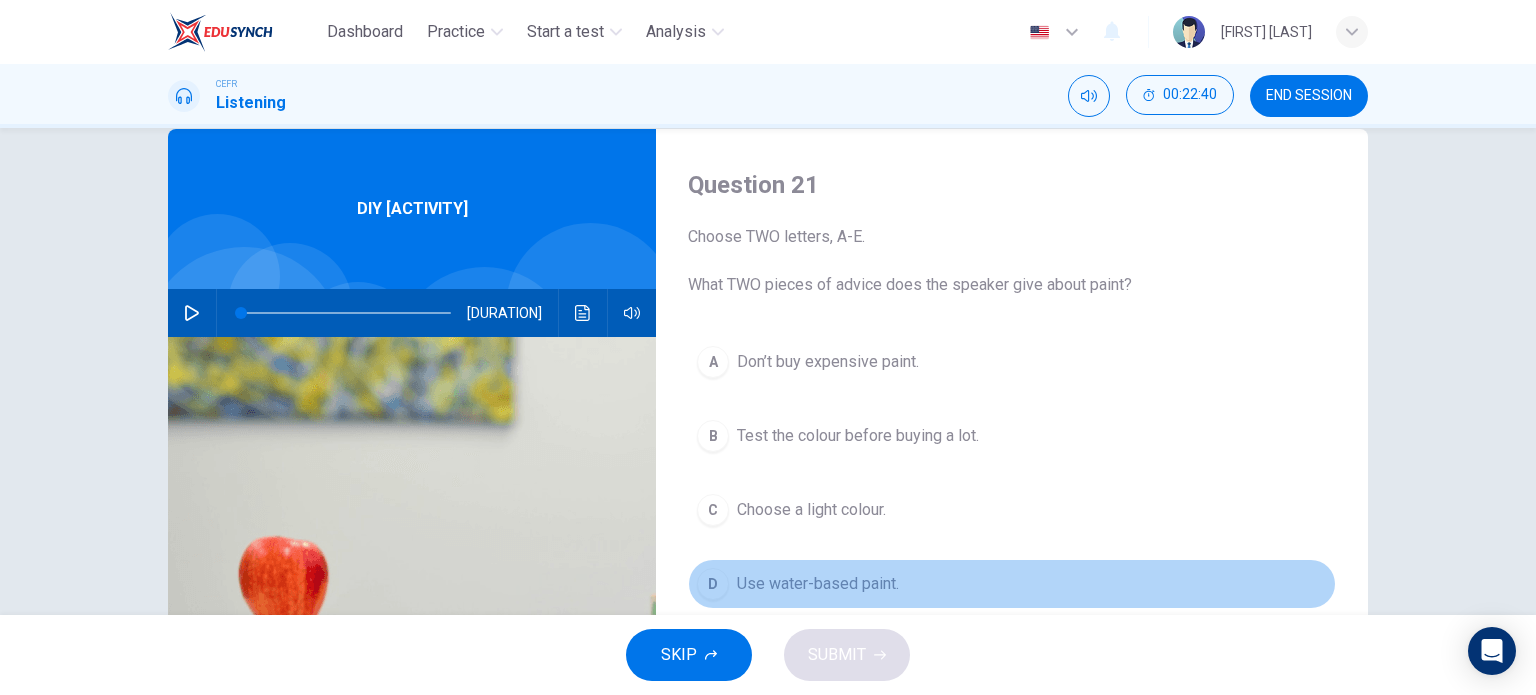 click on "D Use water-based paint." at bounding box center (1012, 584) 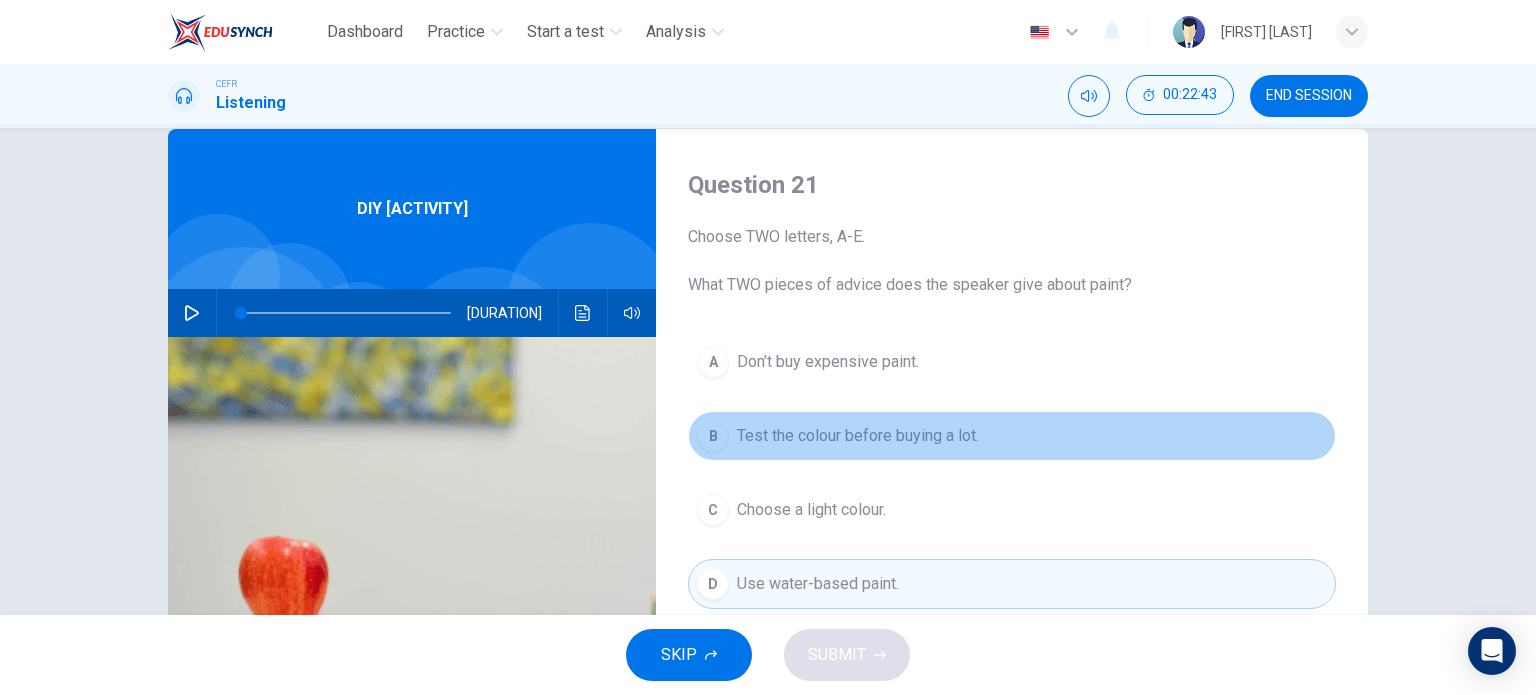 click on "Test the colour before buying a lot." at bounding box center [828, 362] 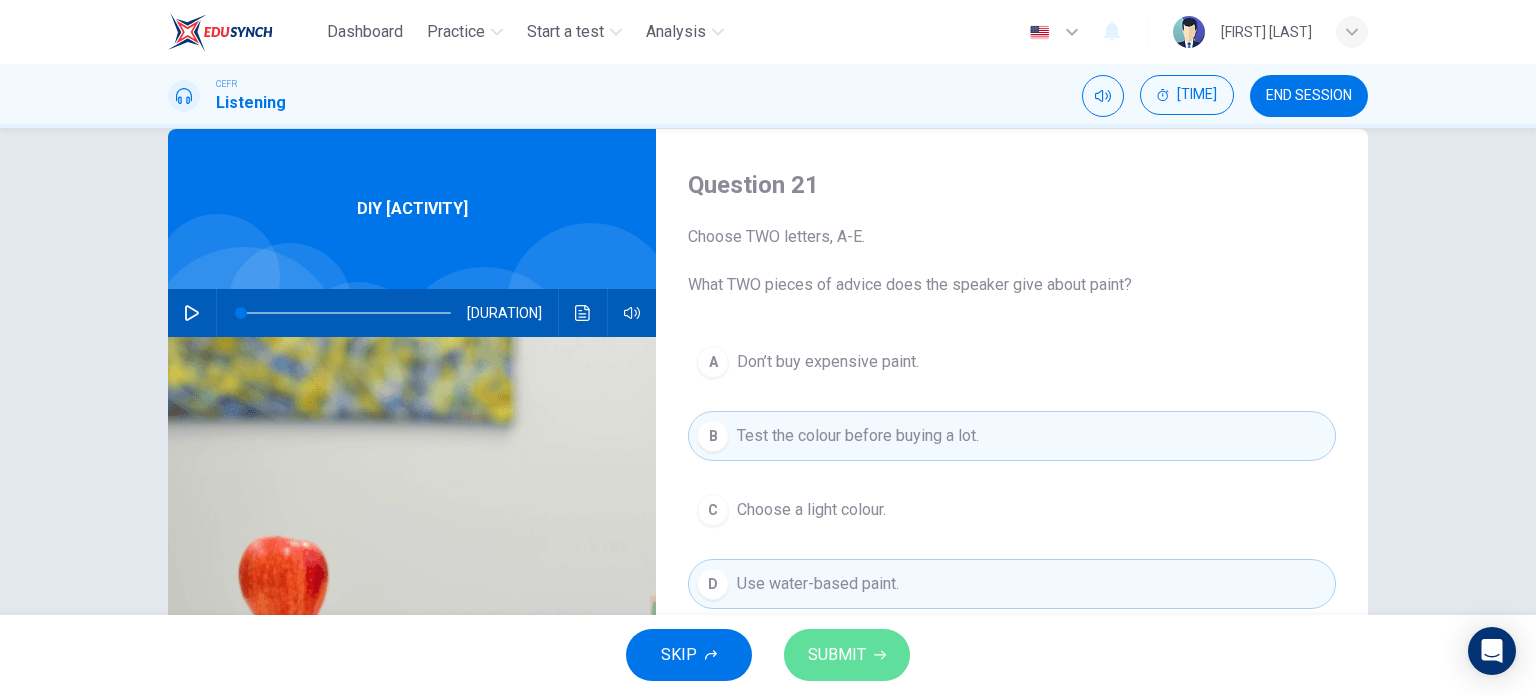 click on "SUBMIT" at bounding box center (837, 655) 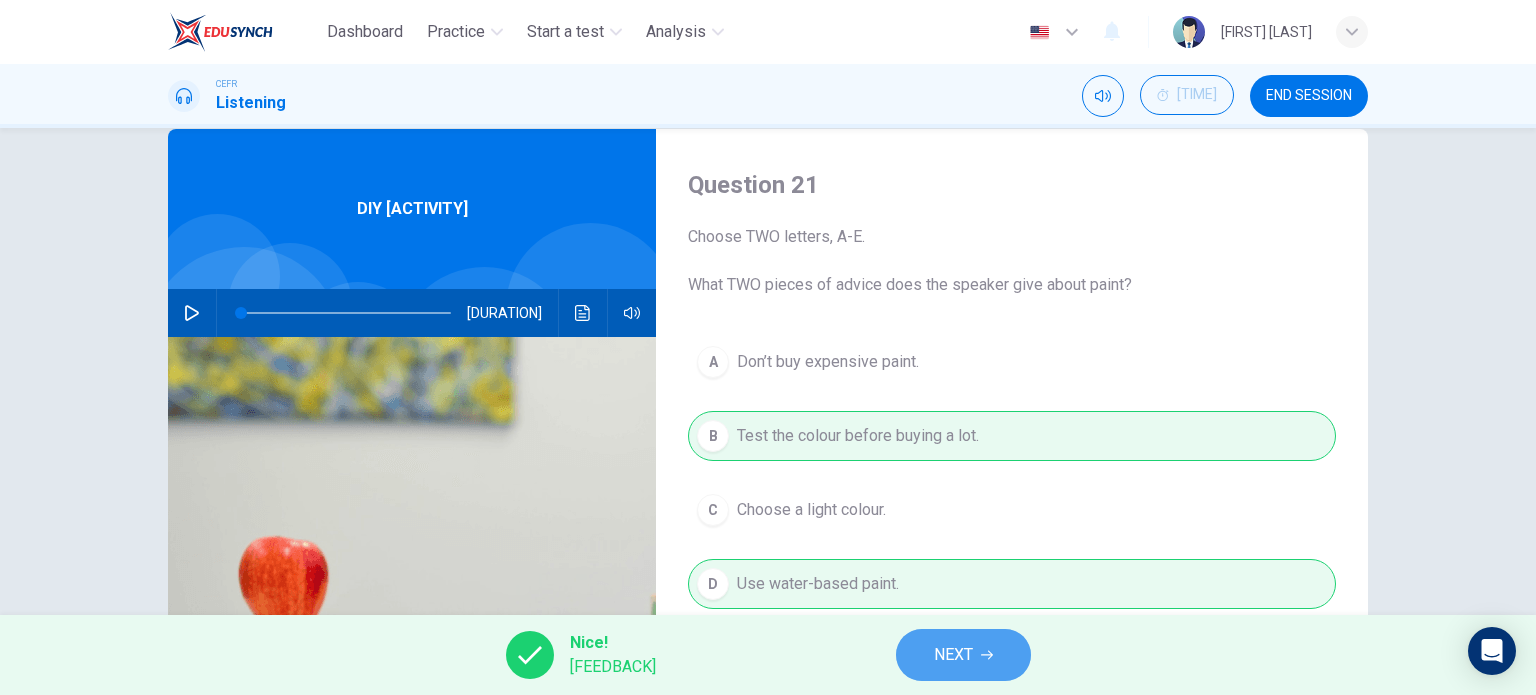 click on "NEXT" at bounding box center [953, 655] 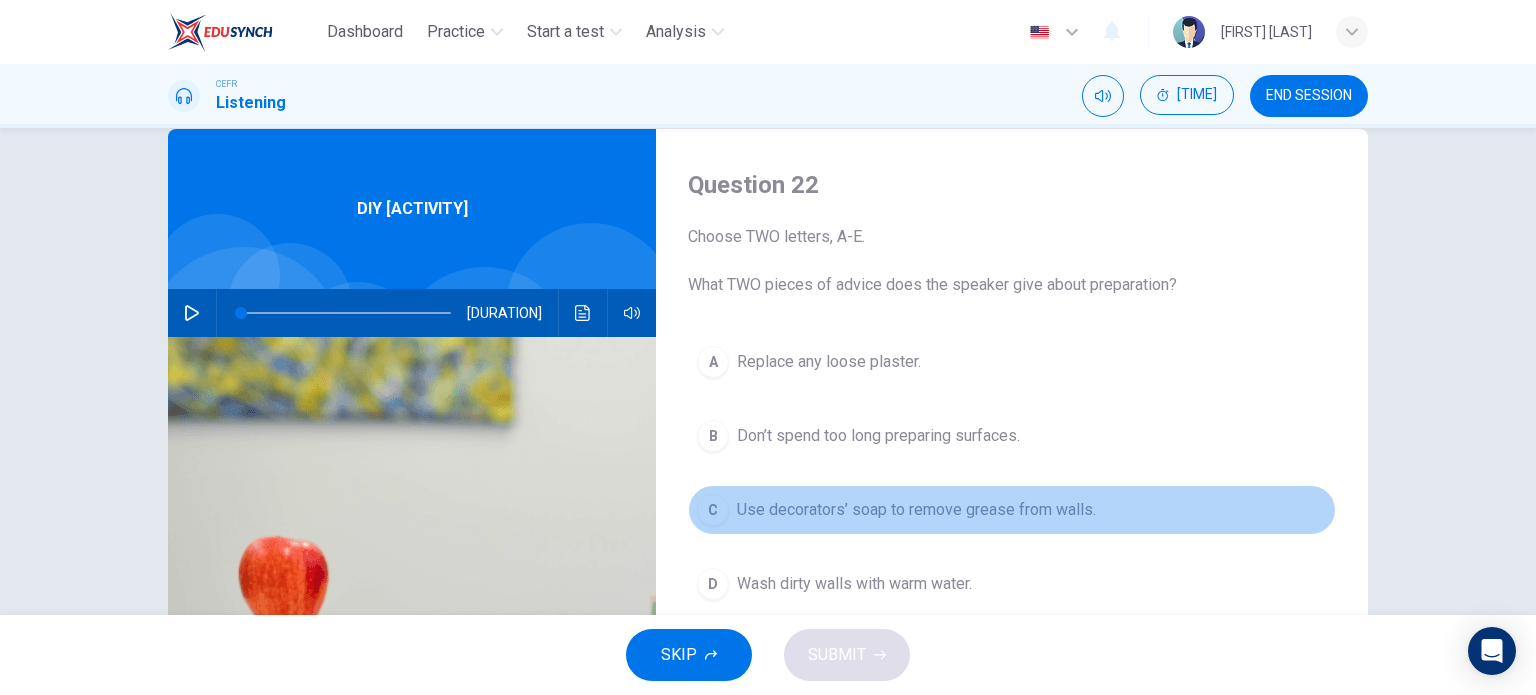 click on "Use decorators’ soap to remove grease from walls." at bounding box center (829, 362) 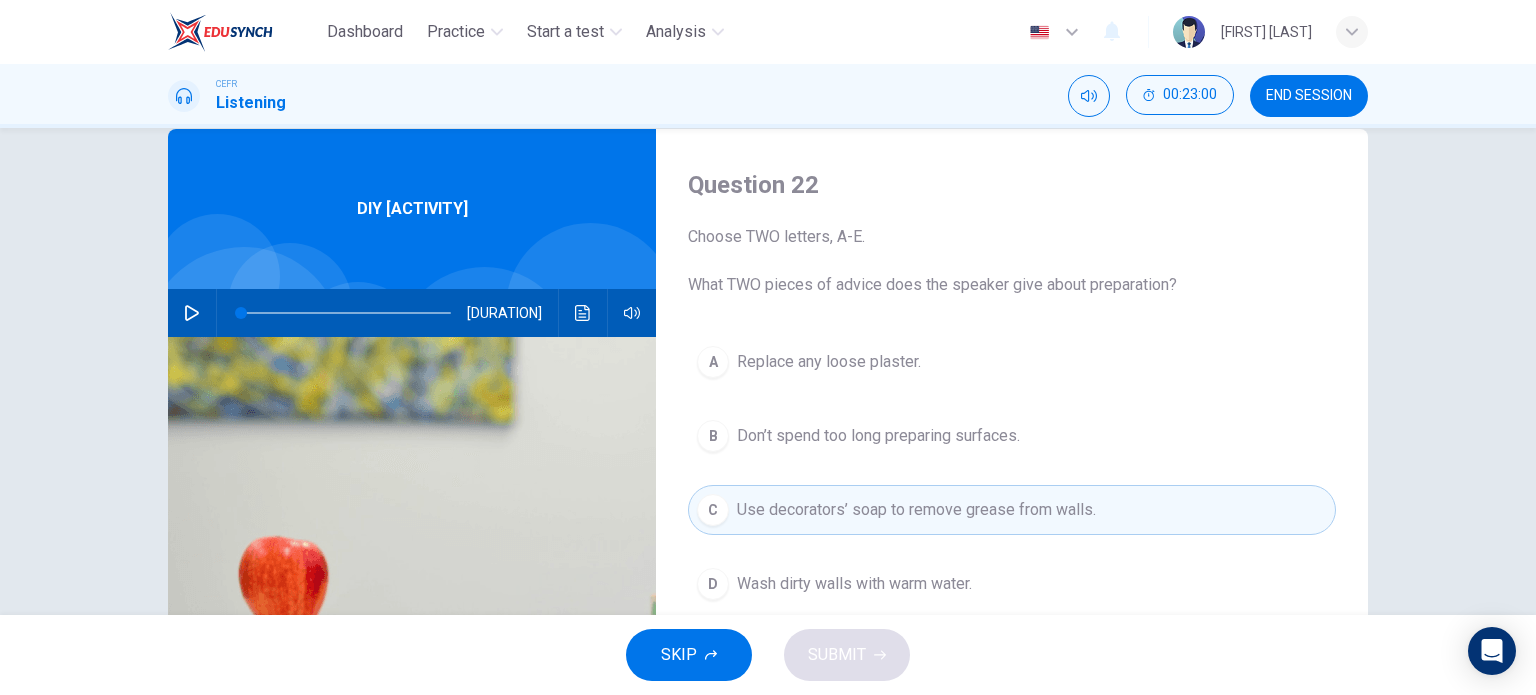 click on "Don’t spend too long preparing surfaces." at bounding box center [829, 362] 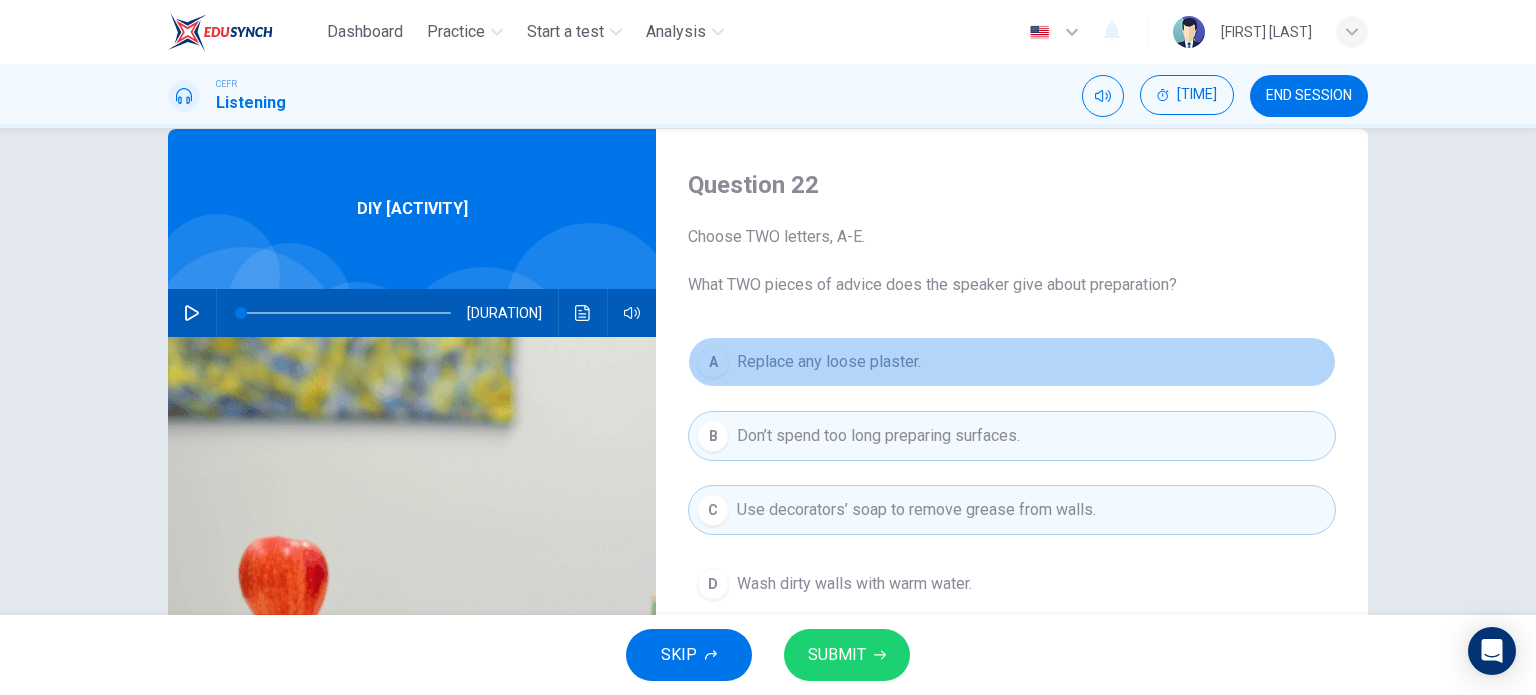 click on "A Replace any loose plaster." at bounding box center [1012, 362] 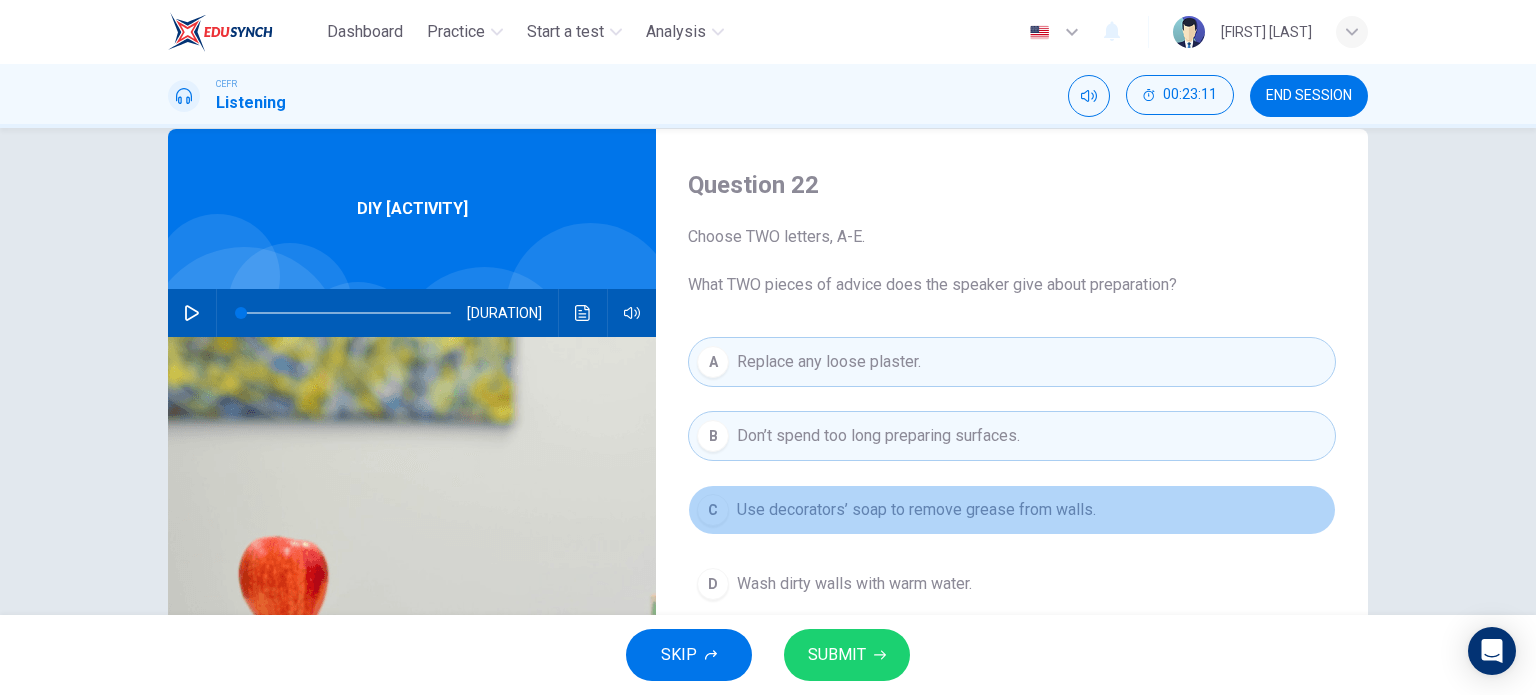 click on "Use decorators’ soap to remove grease from walls." at bounding box center (916, 510) 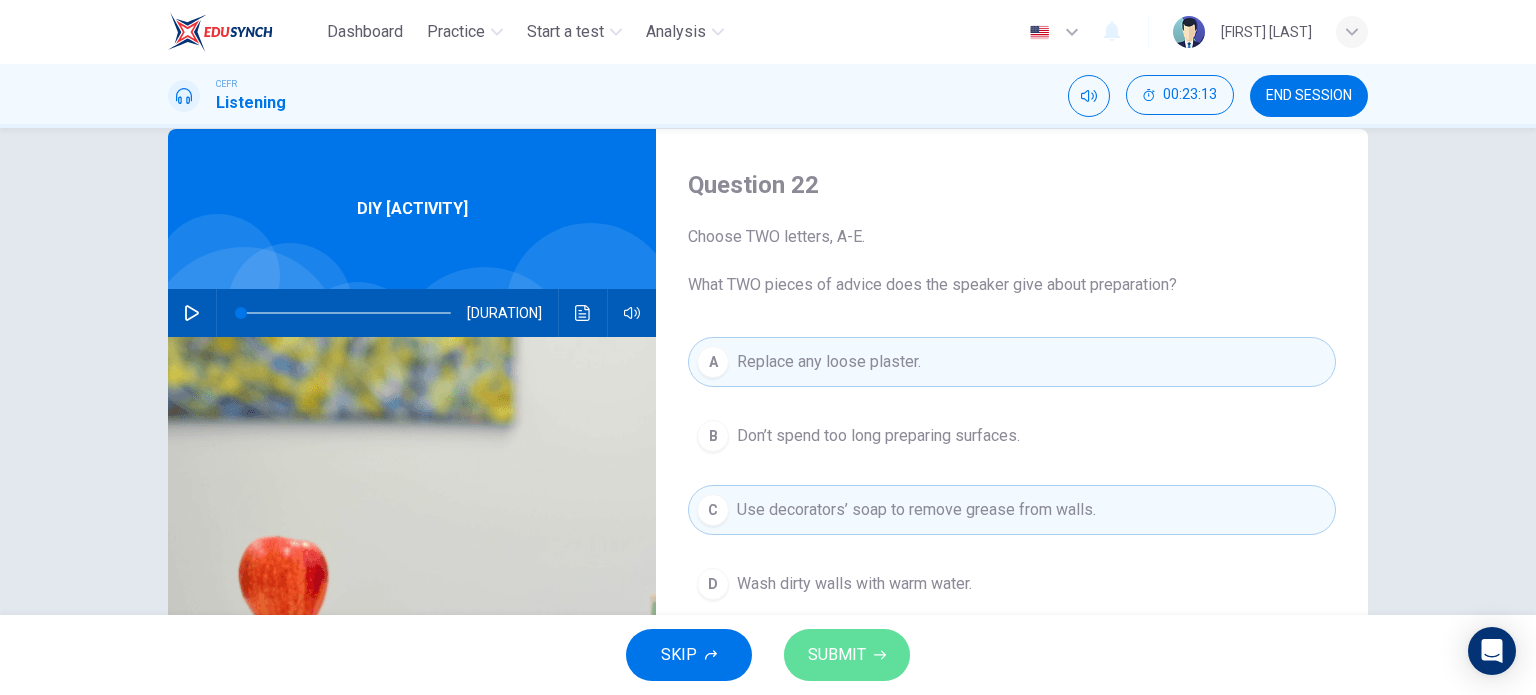 click on "SUBMIT" at bounding box center (837, 655) 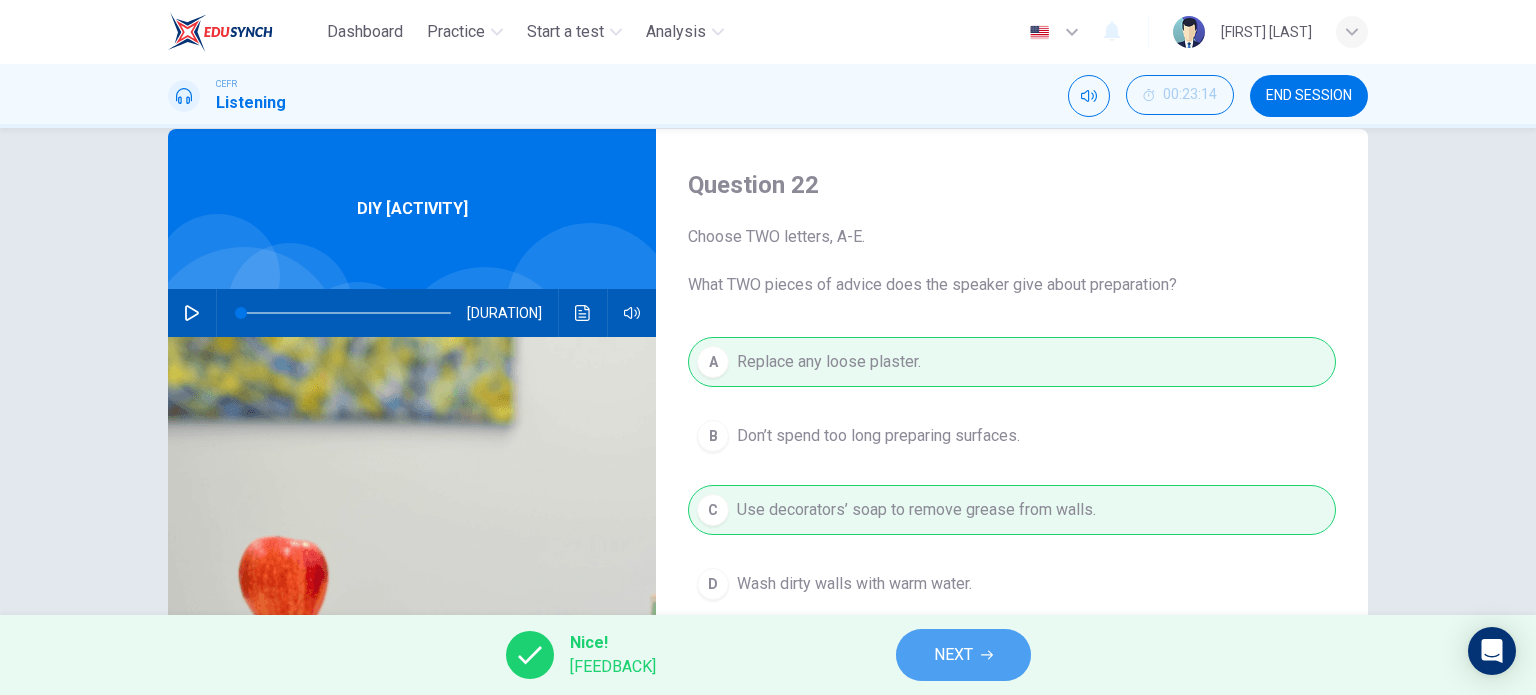 click on "NEXT" at bounding box center [953, 655] 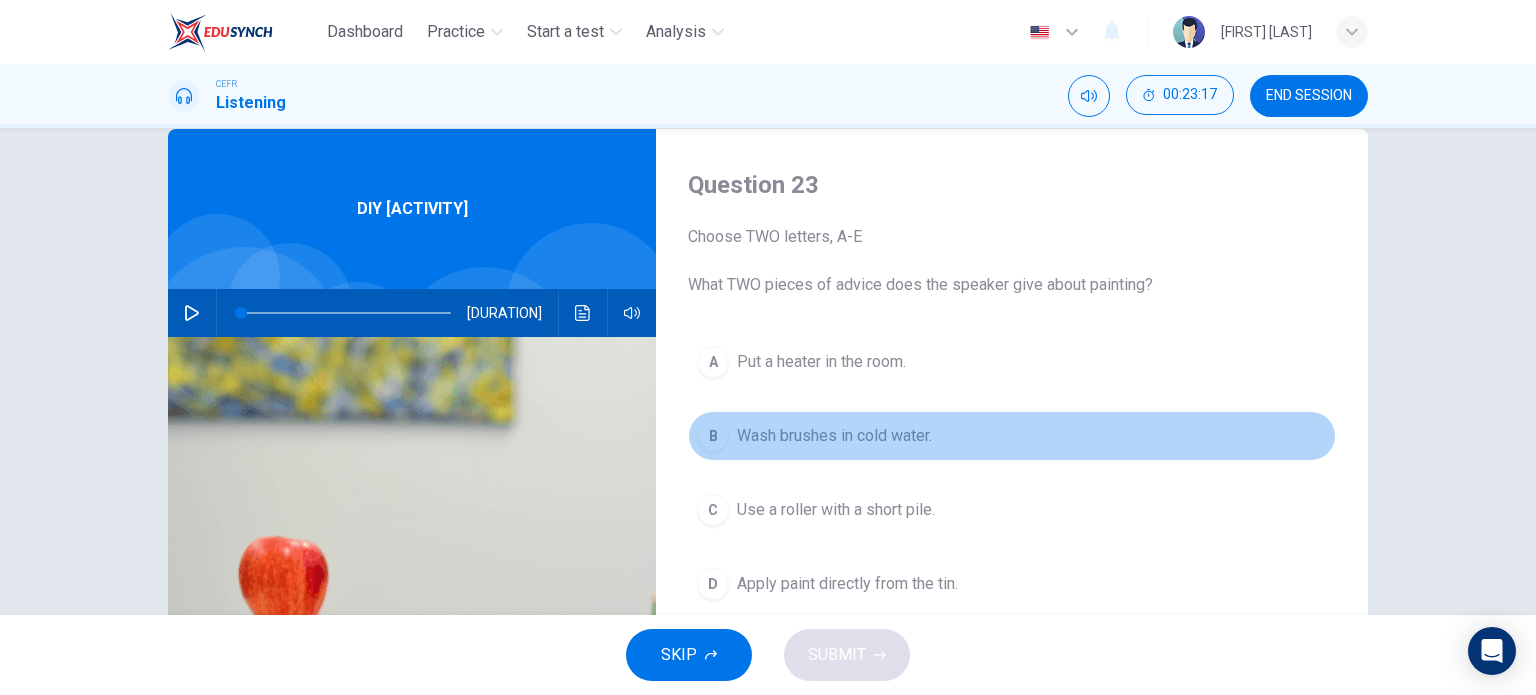 click on "Wash brushes in cold water." at bounding box center (821, 362) 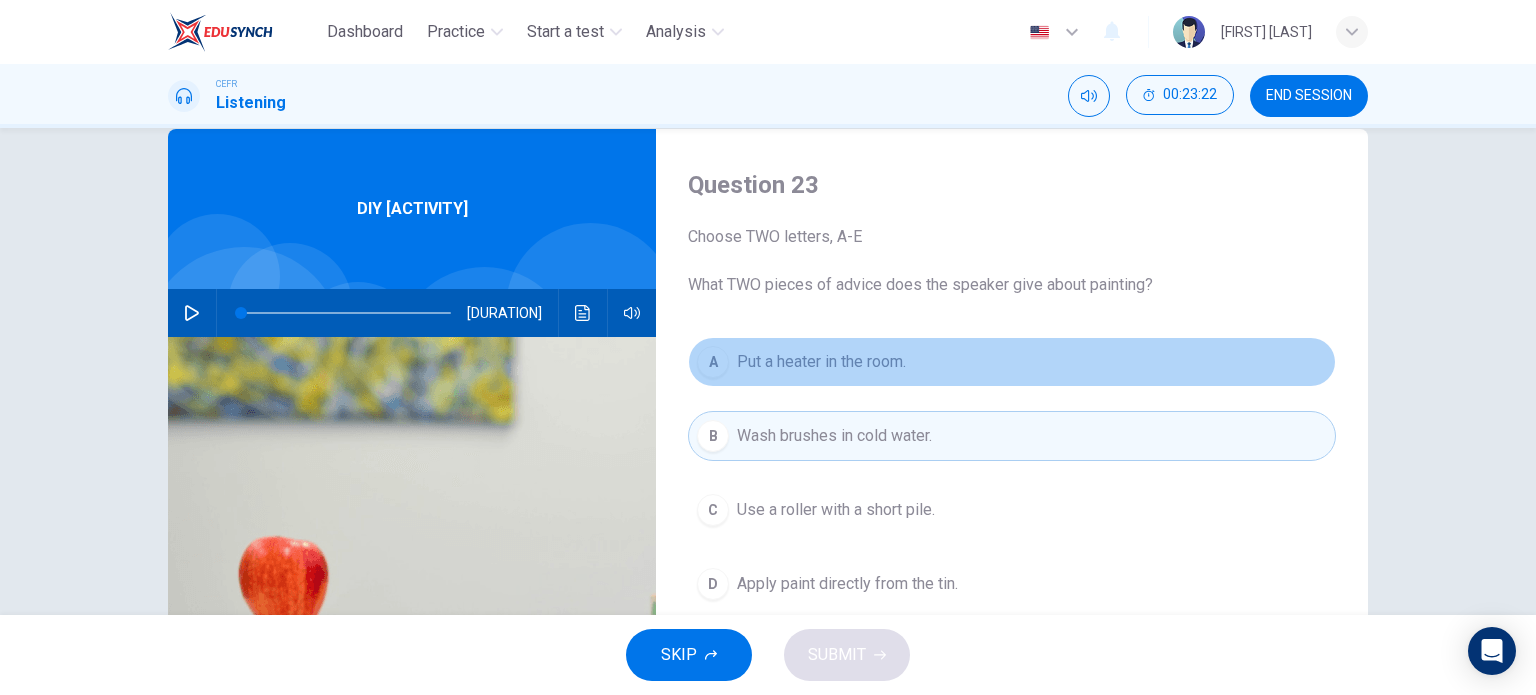 click on "A Put a heater in the room." at bounding box center [1012, 362] 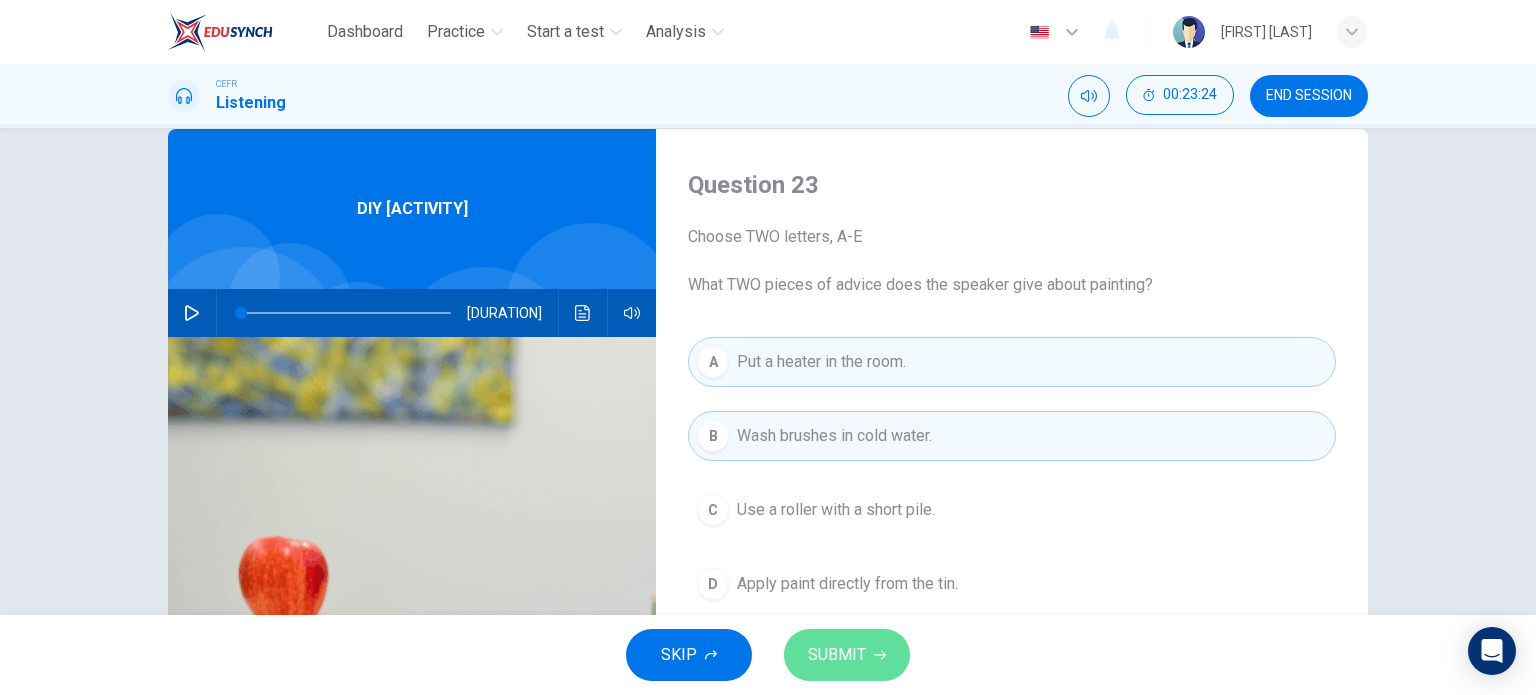 click on "SUBMIT" at bounding box center (837, 655) 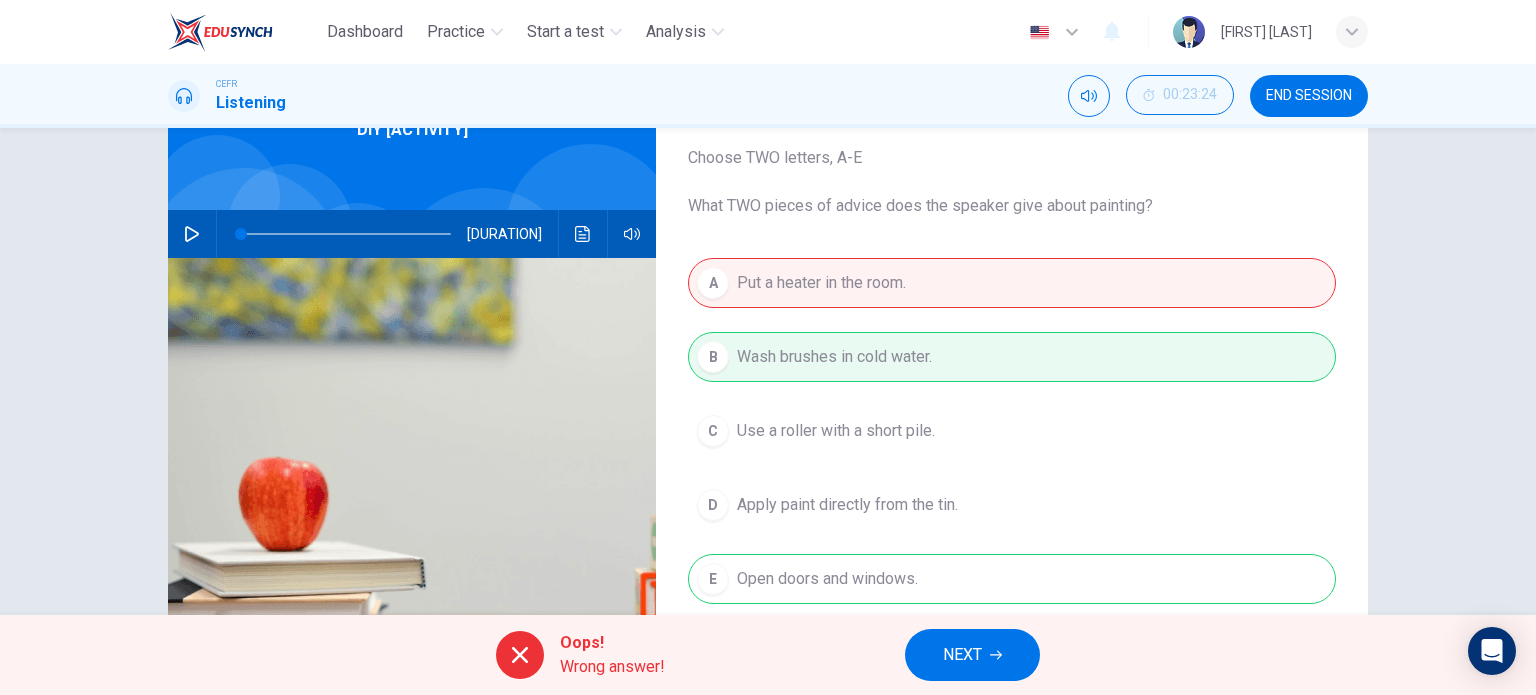 scroll, scrollTop: 131, scrollLeft: 0, axis: vertical 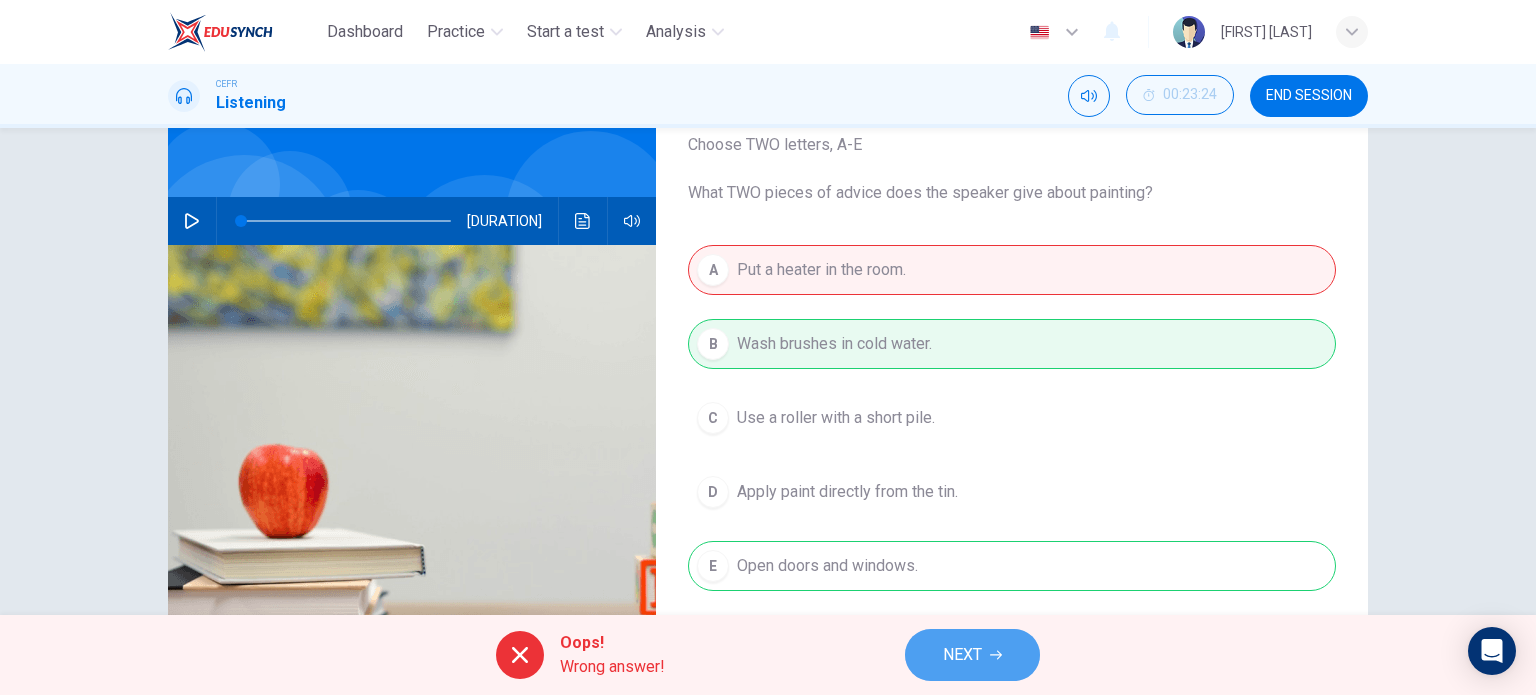click on "NEXT" at bounding box center (962, 655) 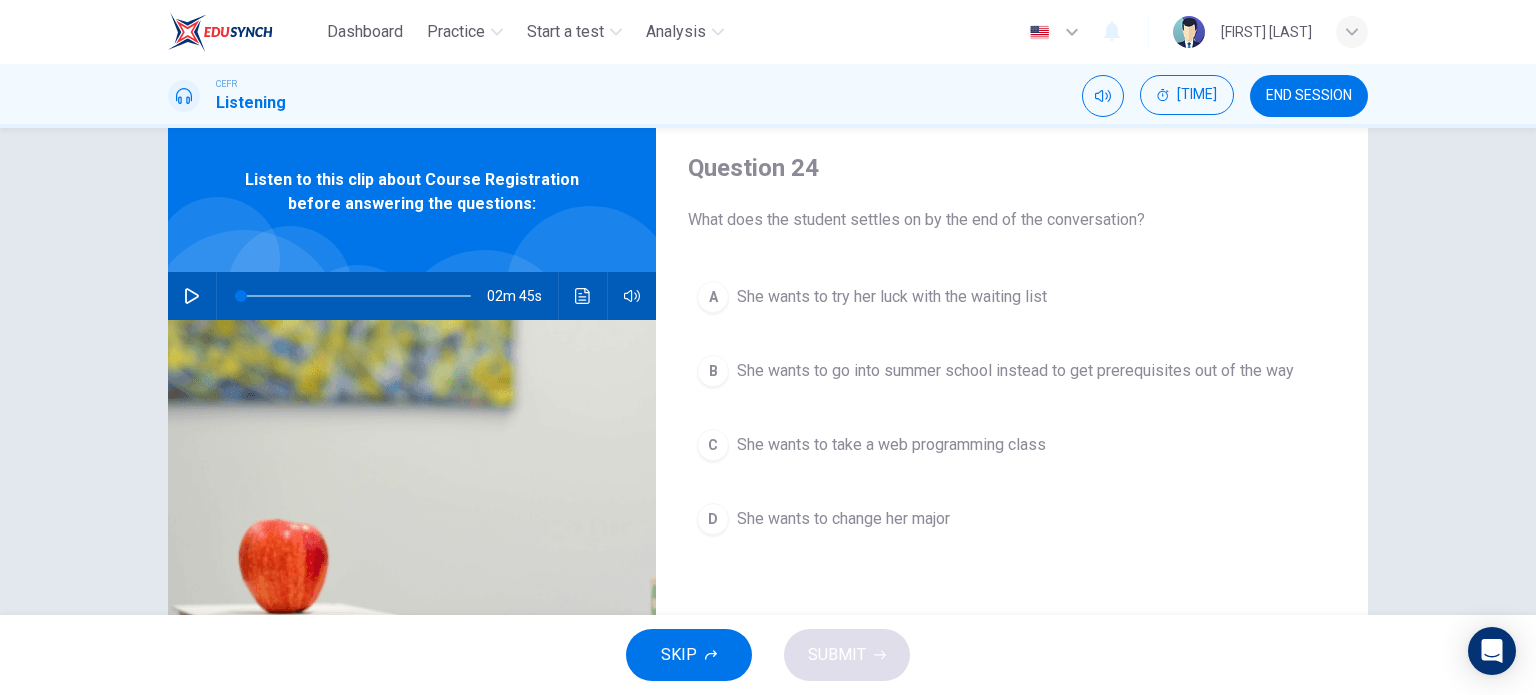 scroll, scrollTop: 51, scrollLeft: 0, axis: vertical 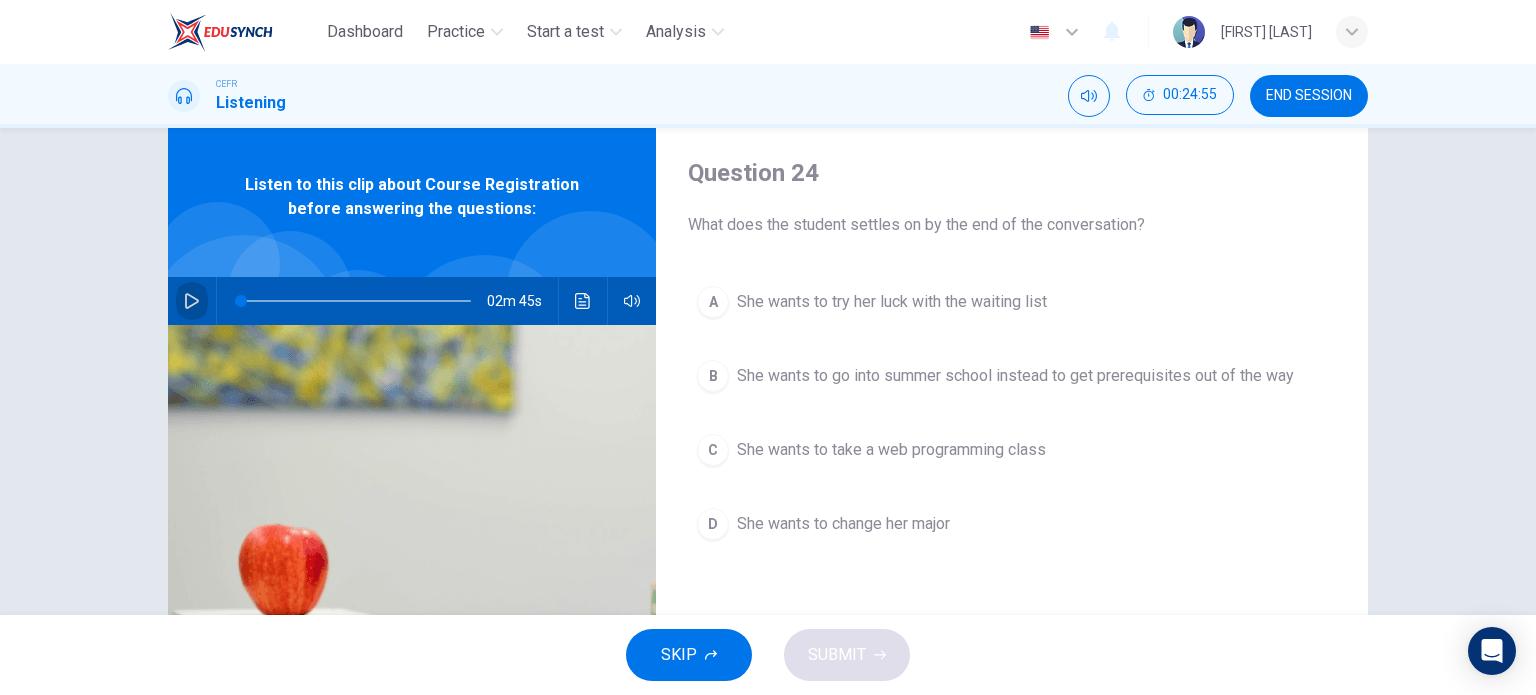 click at bounding box center [192, 301] 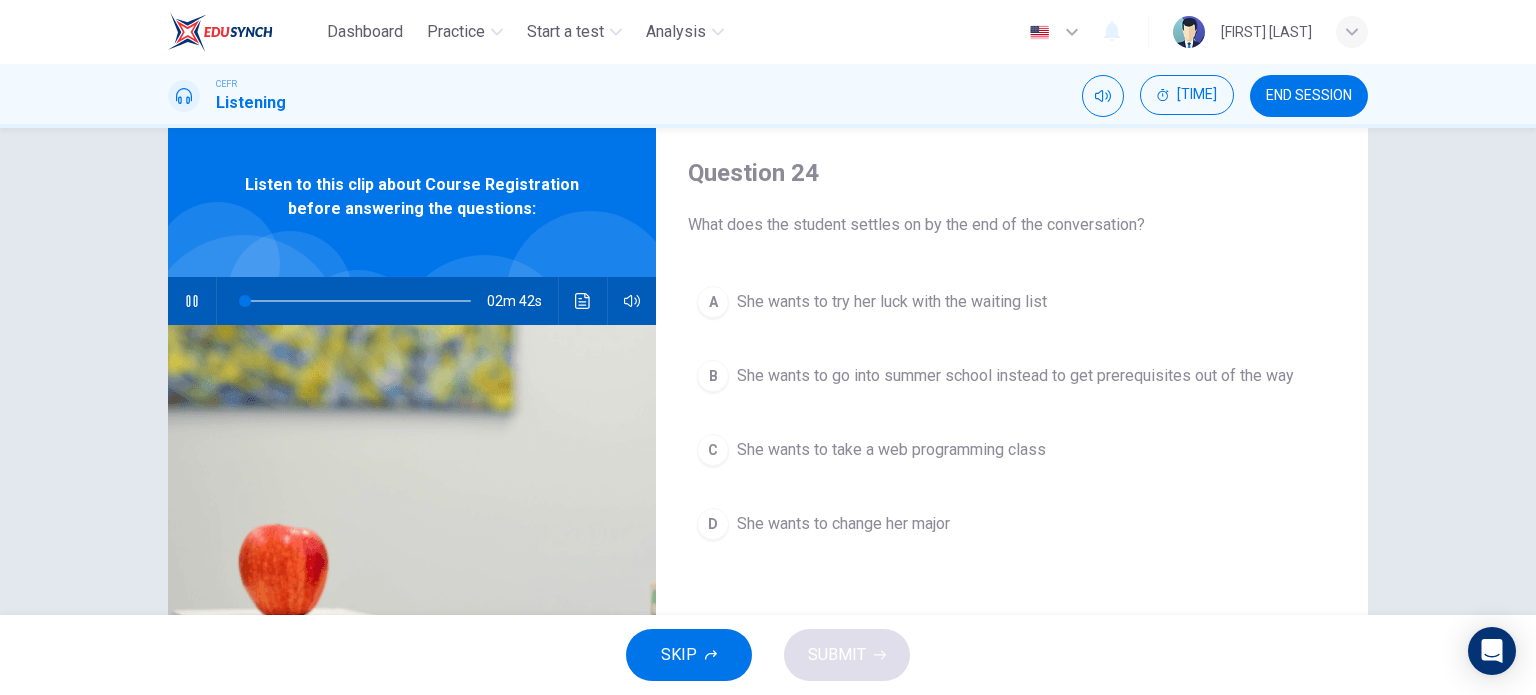 type 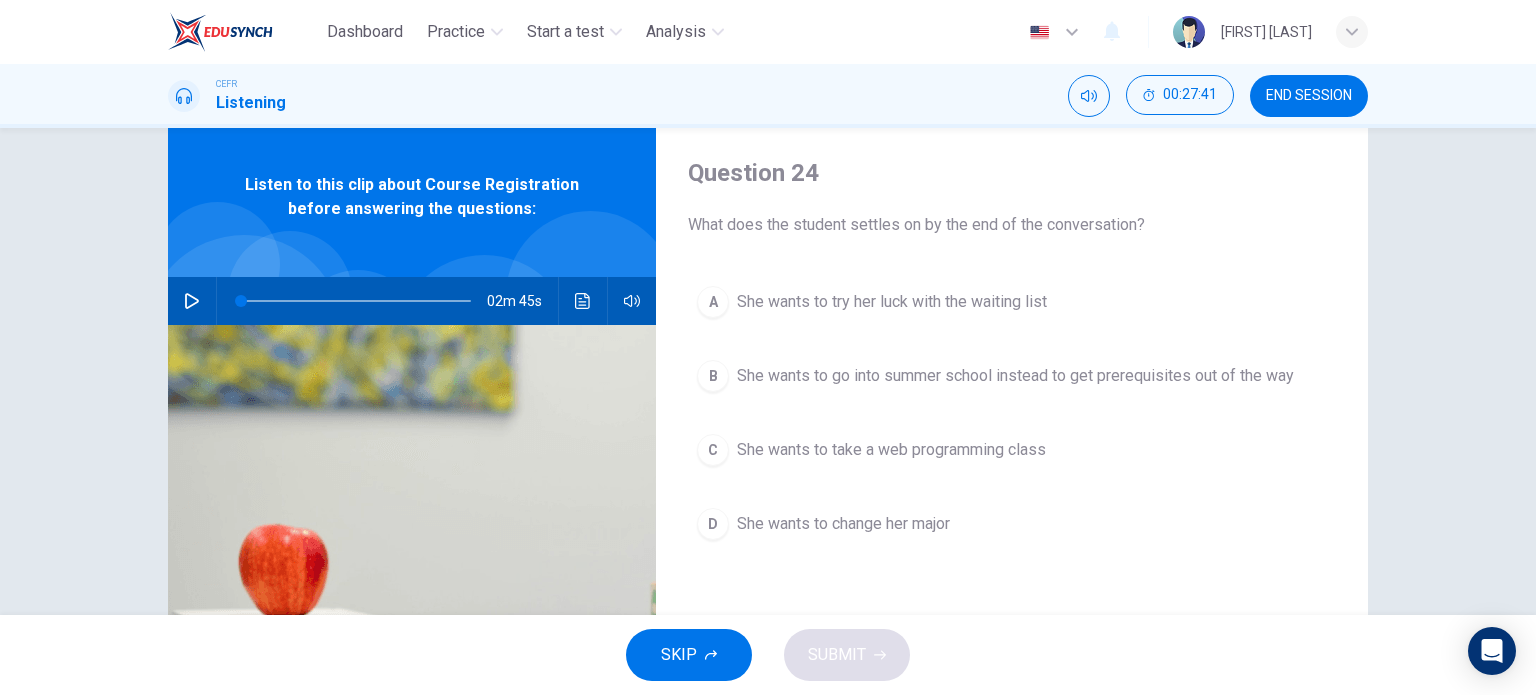 click on "She wants to take a web programming class" at bounding box center [892, 302] 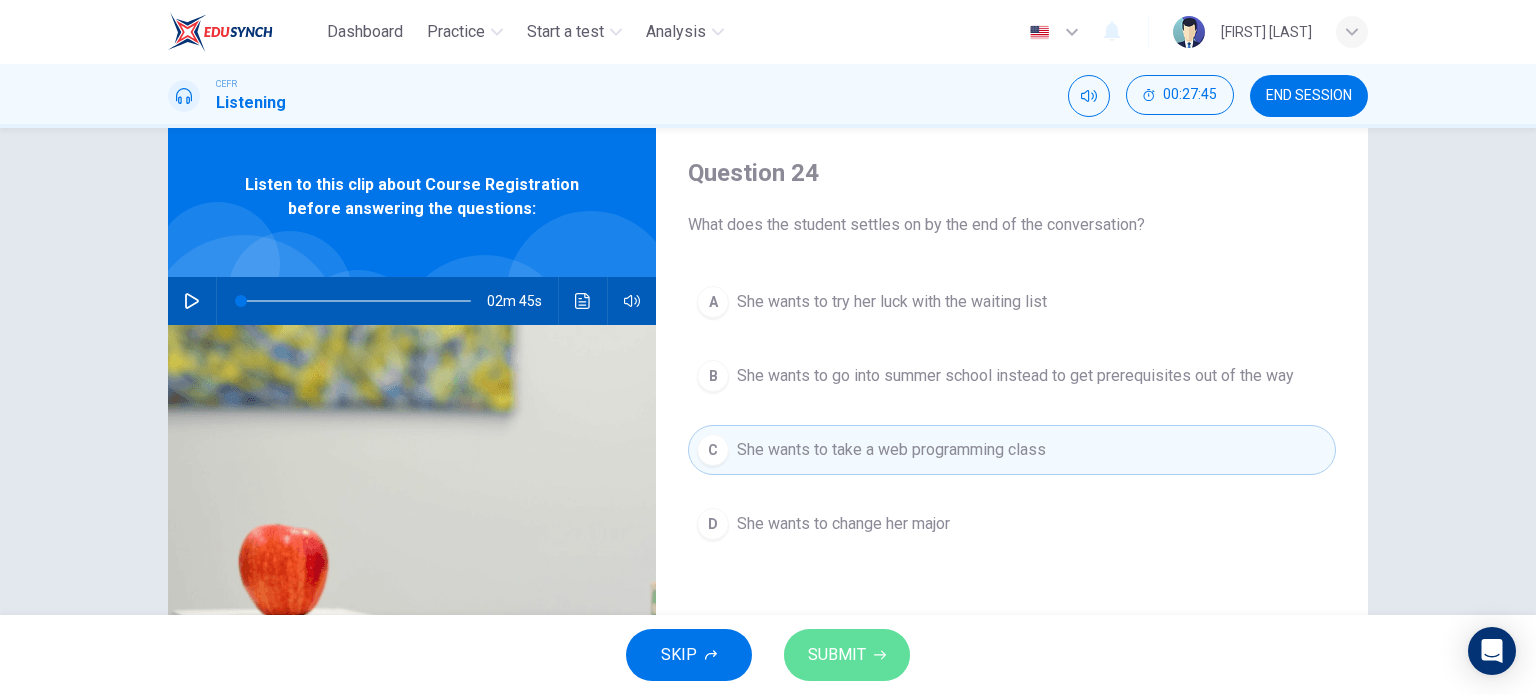 click on "SUBMIT" at bounding box center [837, 655] 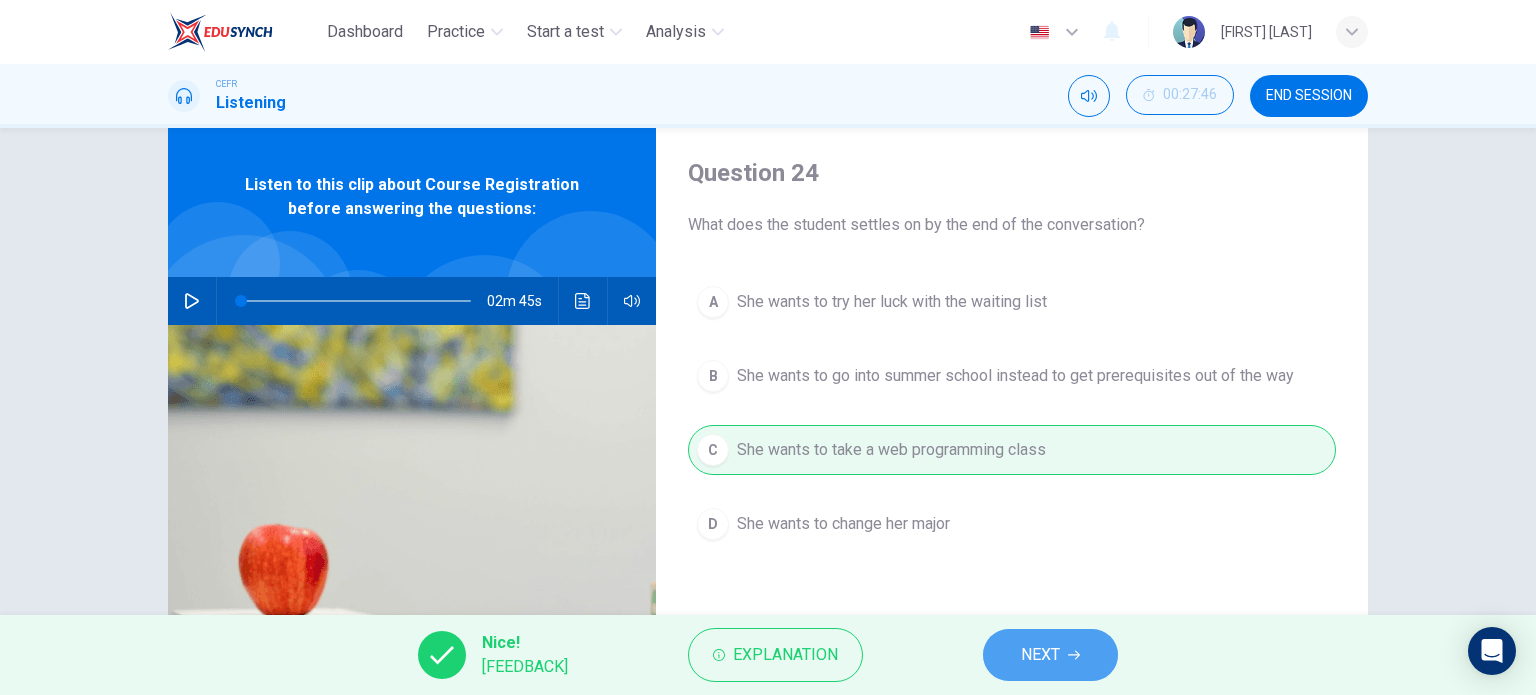 click on "NEXT" at bounding box center [1050, 655] 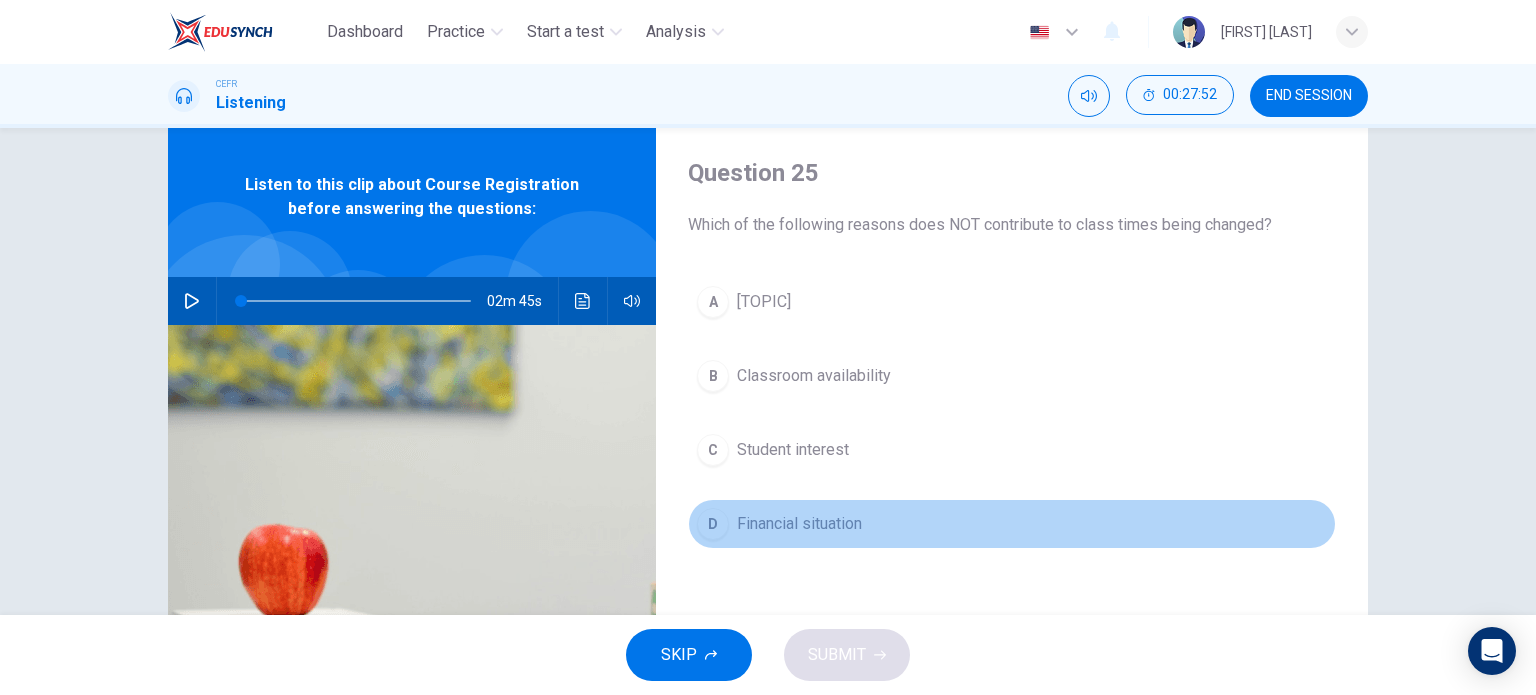 click on "Financial situation" at bounding box center [764, 302] 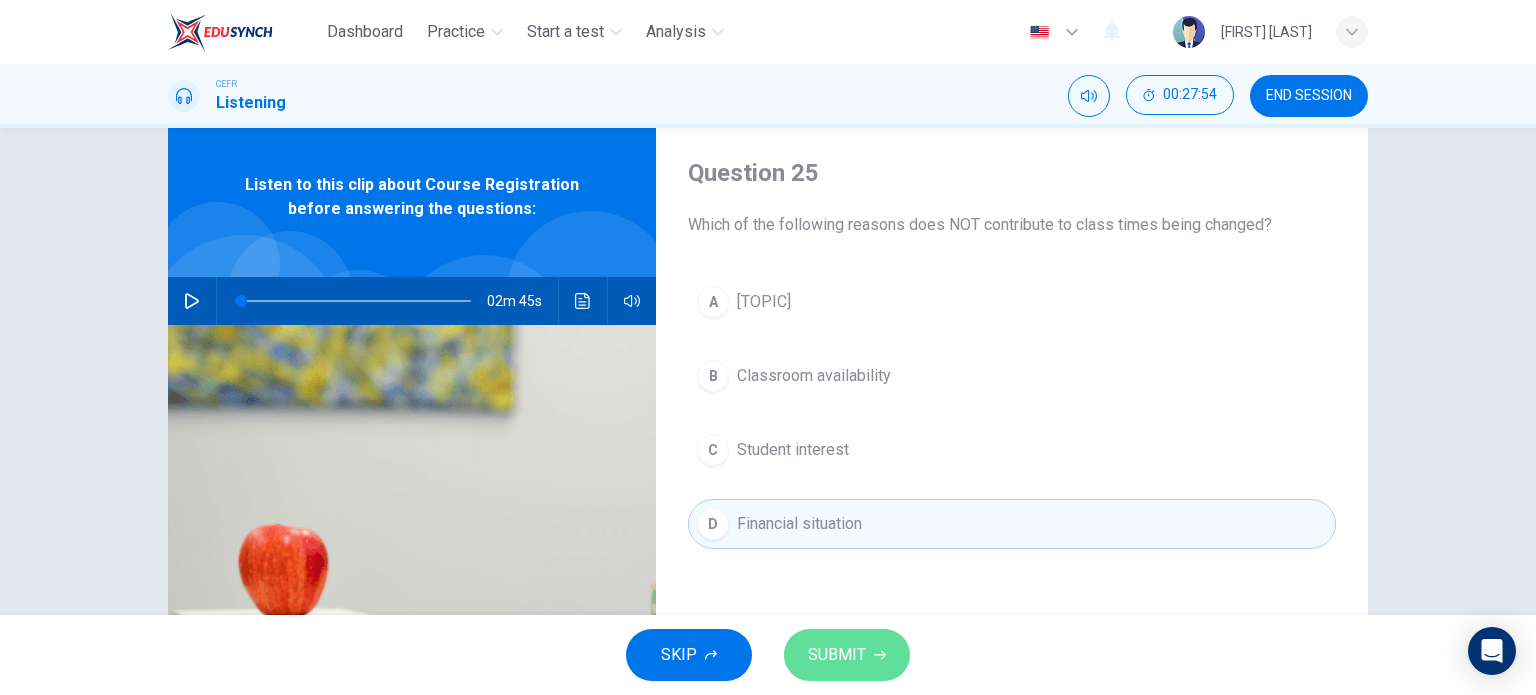 click on "SUBMIT" at bounding box center [837, 655] 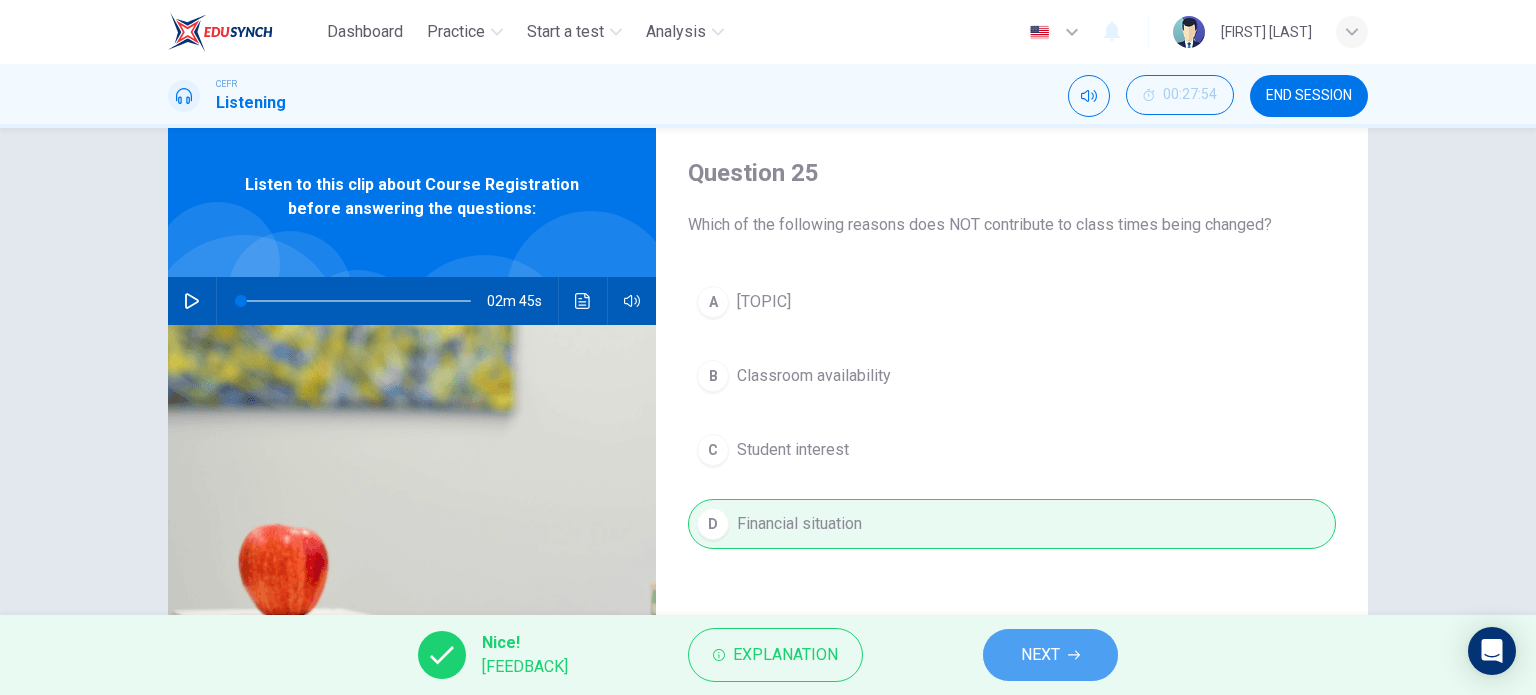 click on "NEXT" at bounding box center (1050, 655) 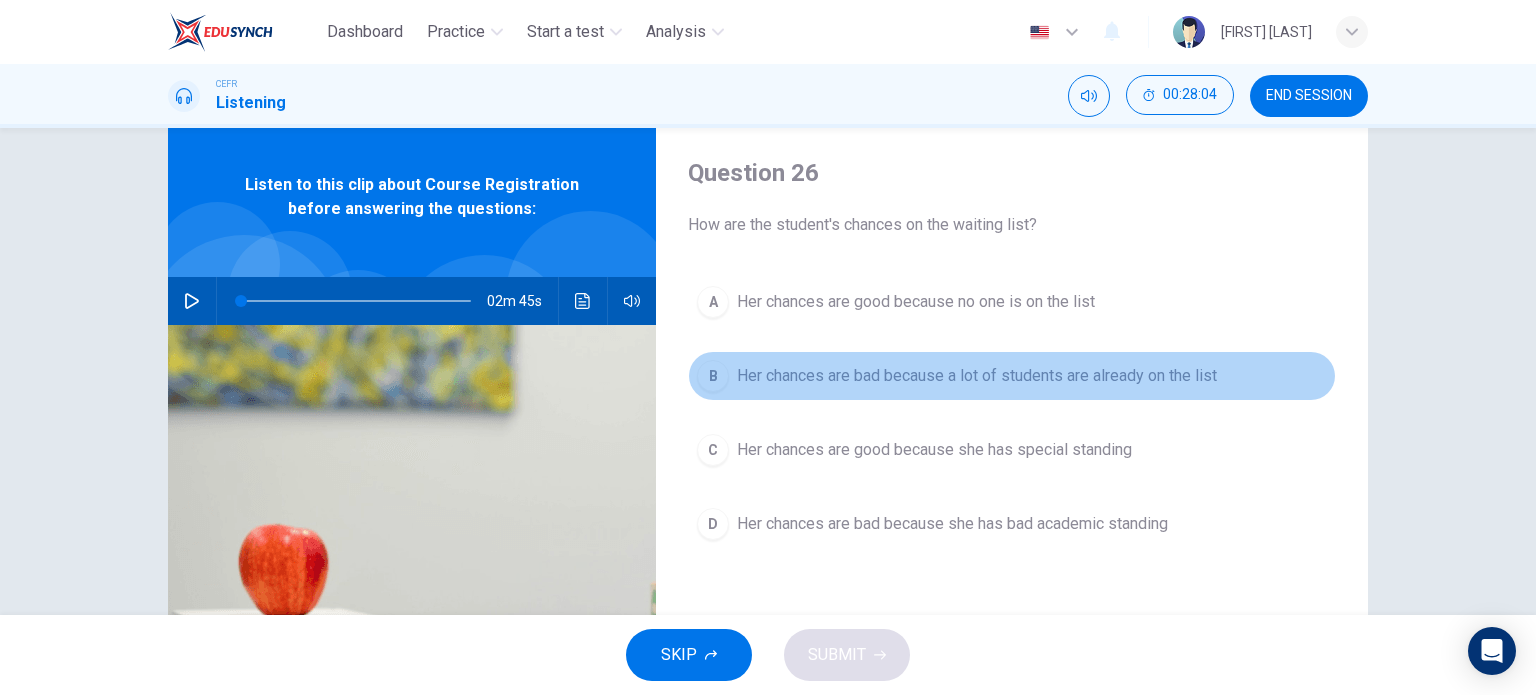 click on "Her chances are bad because a lot of students are already on the list" at bounding box center [916, 302] 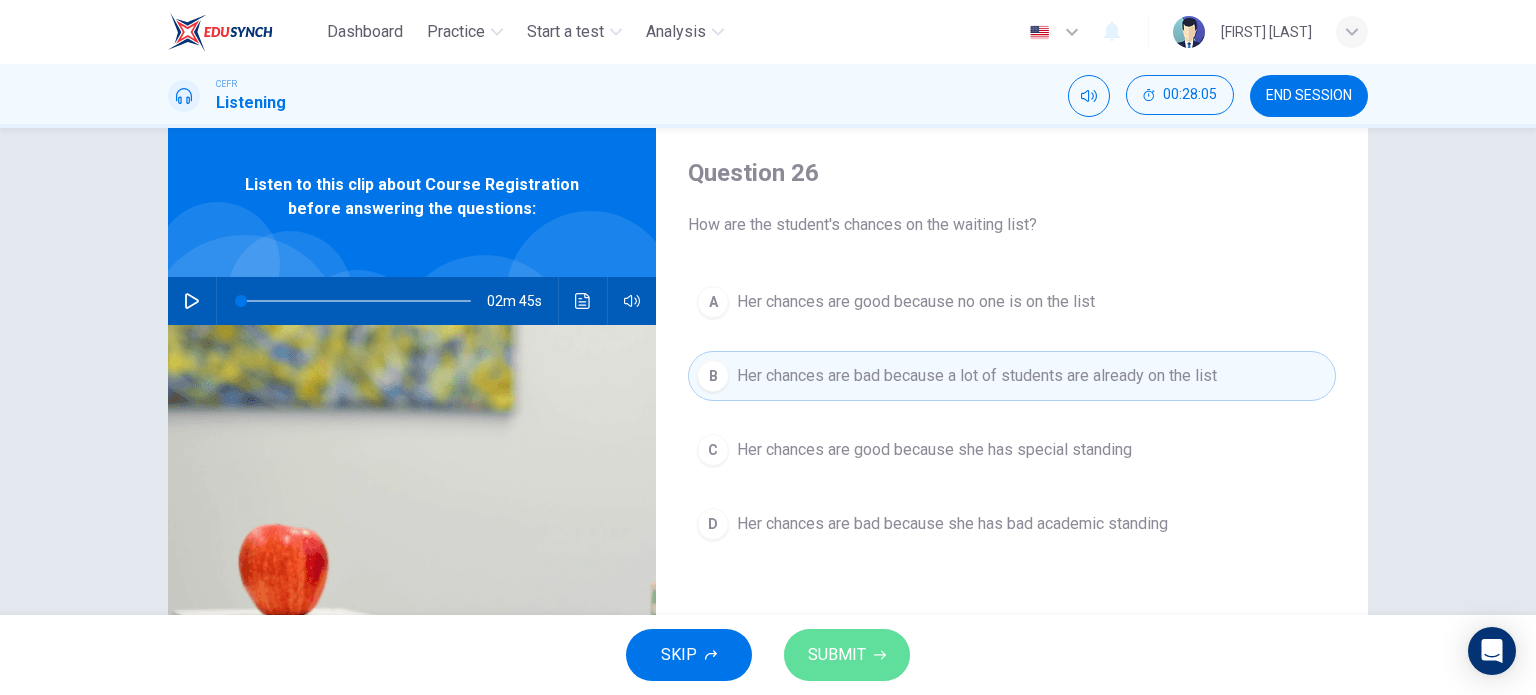 click on "SUBMIT" at bounding box center [847, 655] 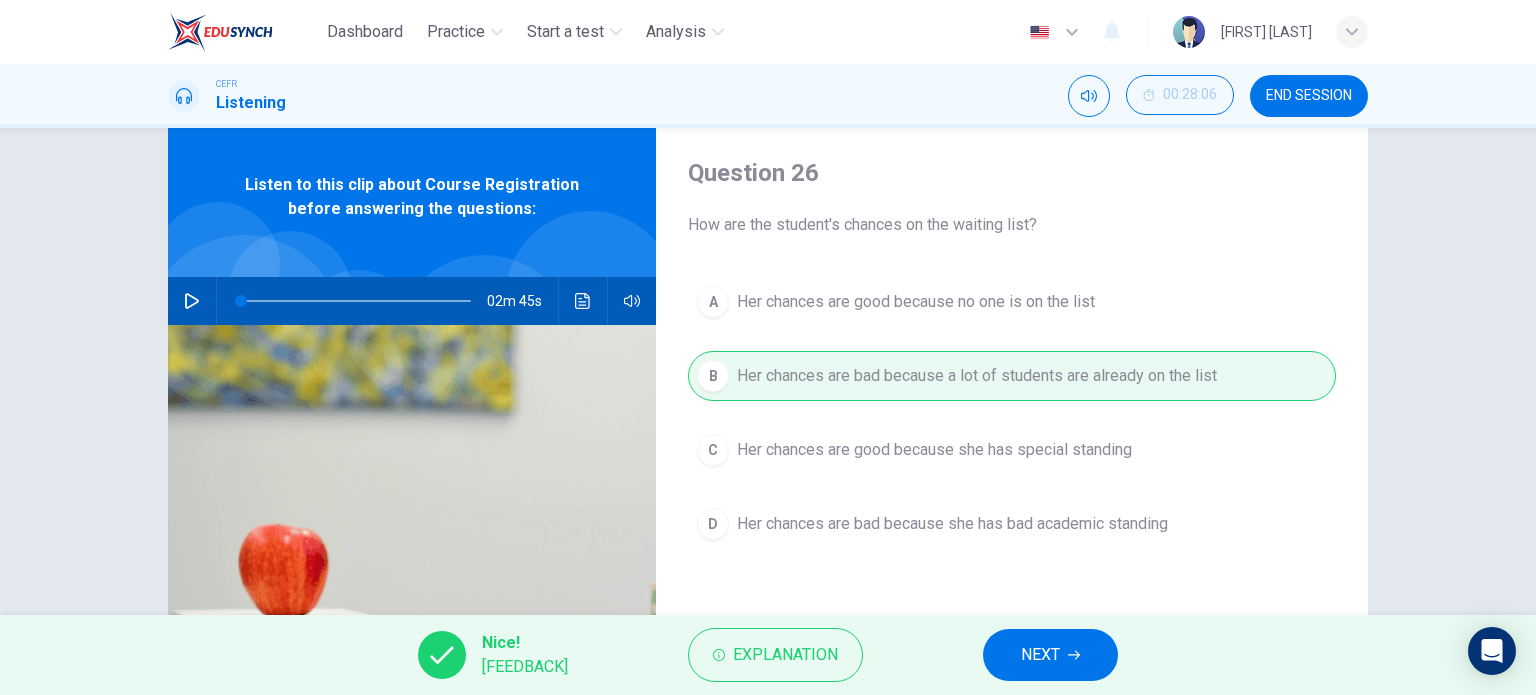 click on "NEXT" at bounding box center [1040, 655] 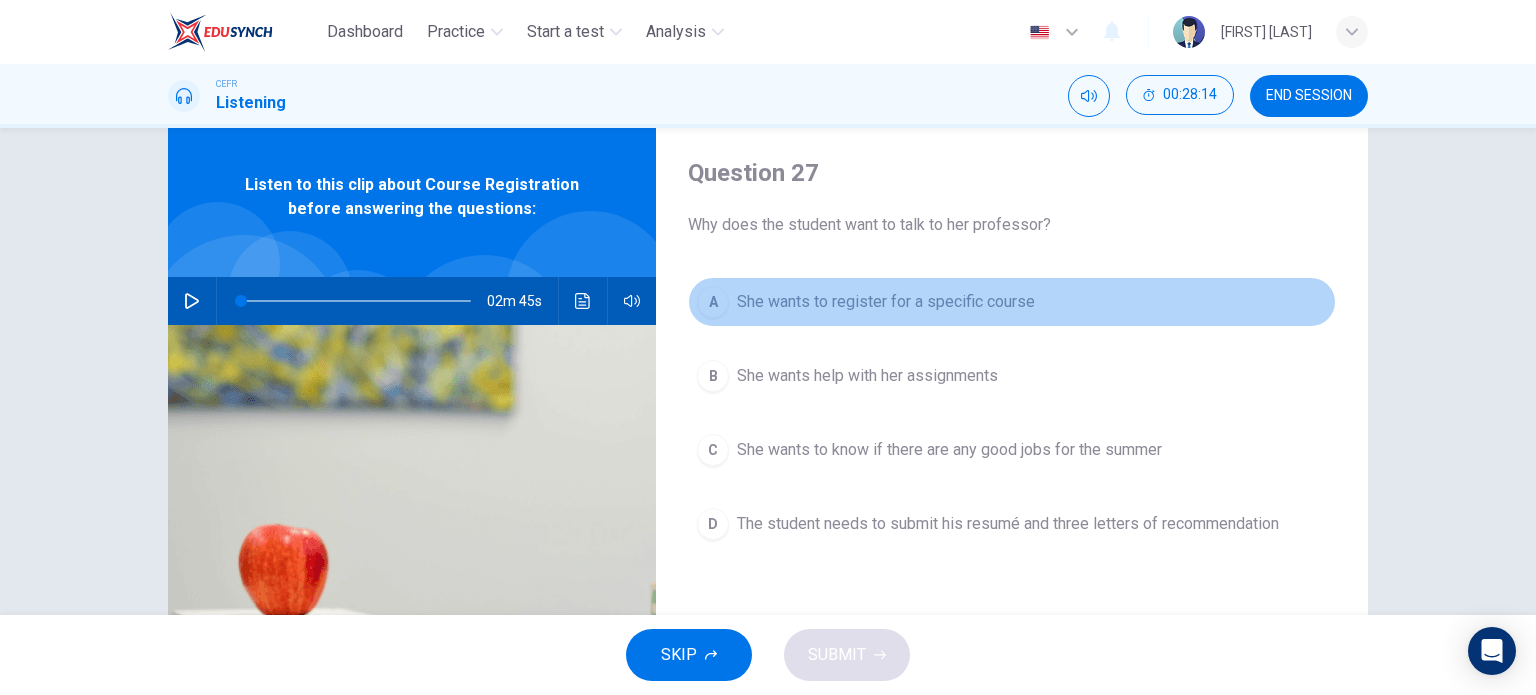 click on "She wants to register for a specific course" at bounding box center [886, 302] 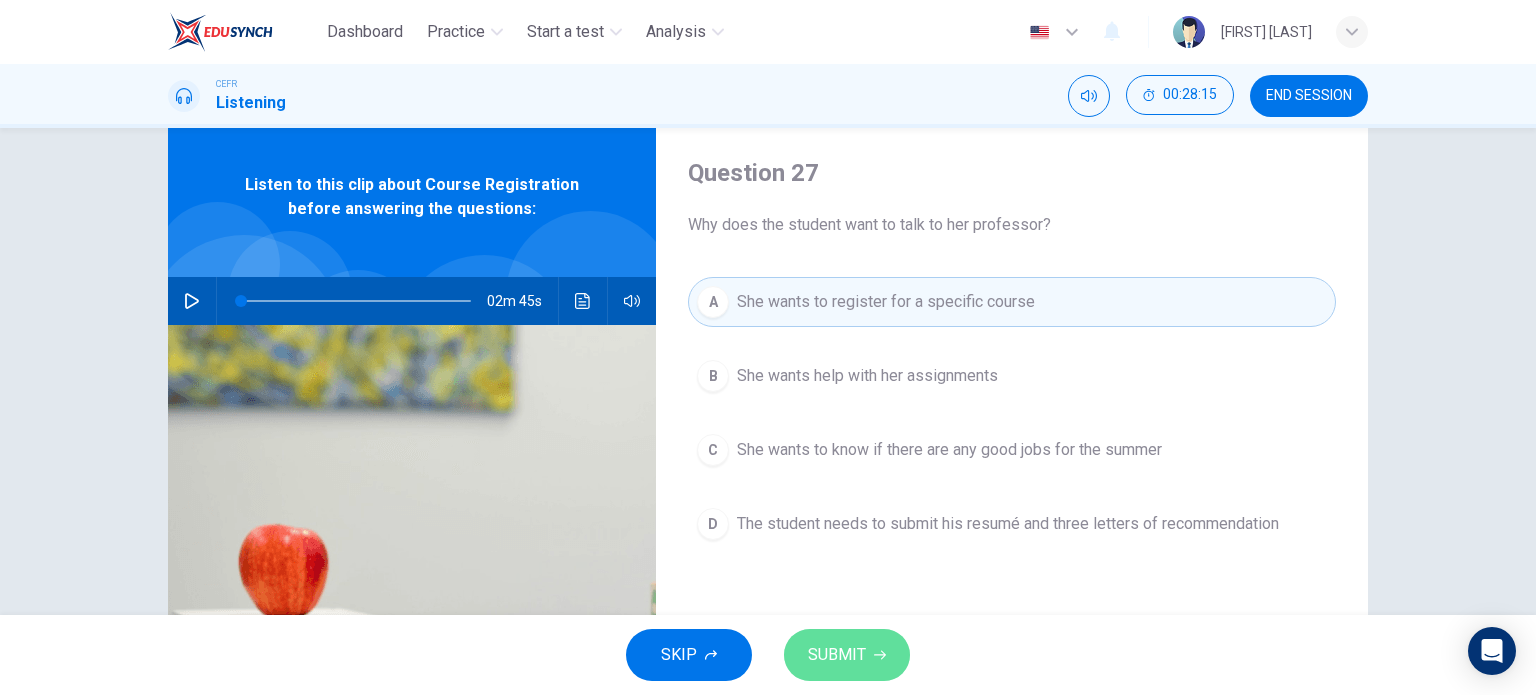 click on "SUBMIT" at bounding box center (847, 655) 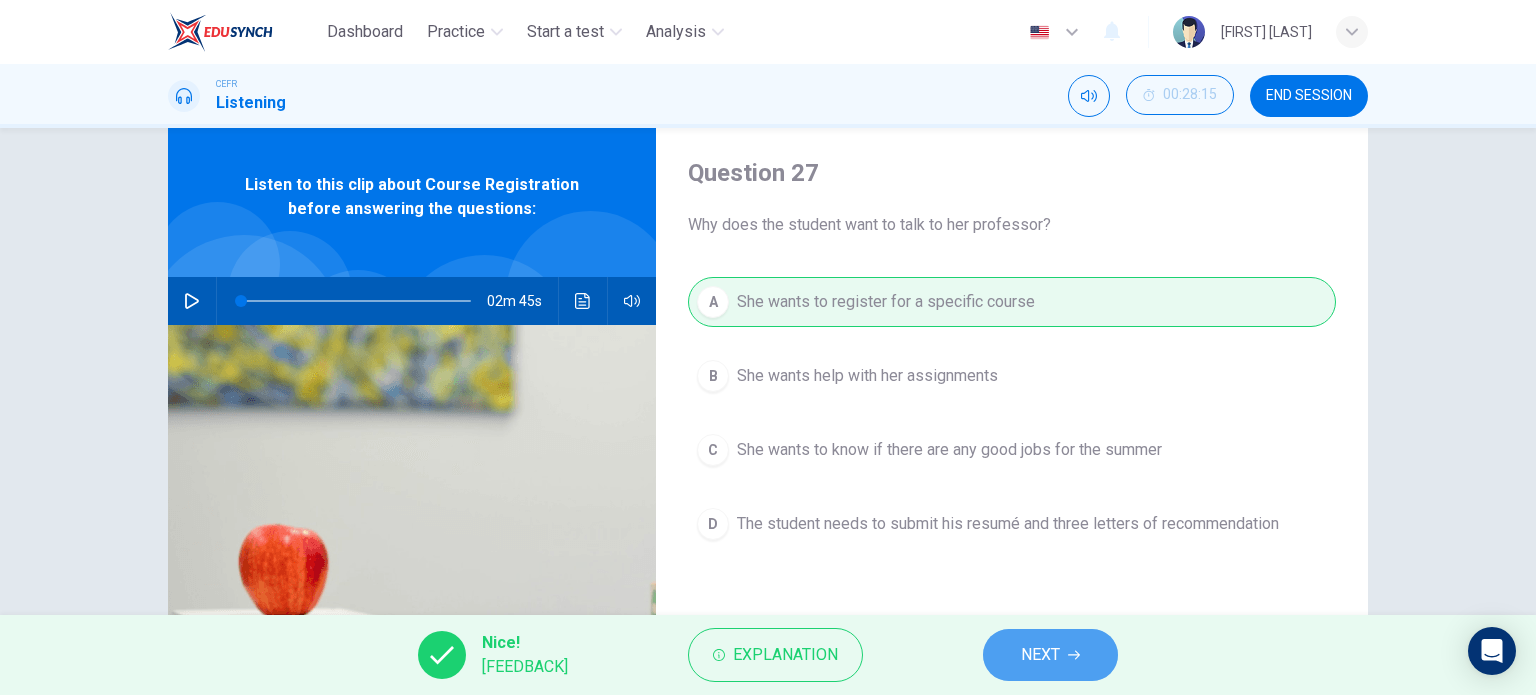 click on "NEXT" at bounding box center (1040, 655) 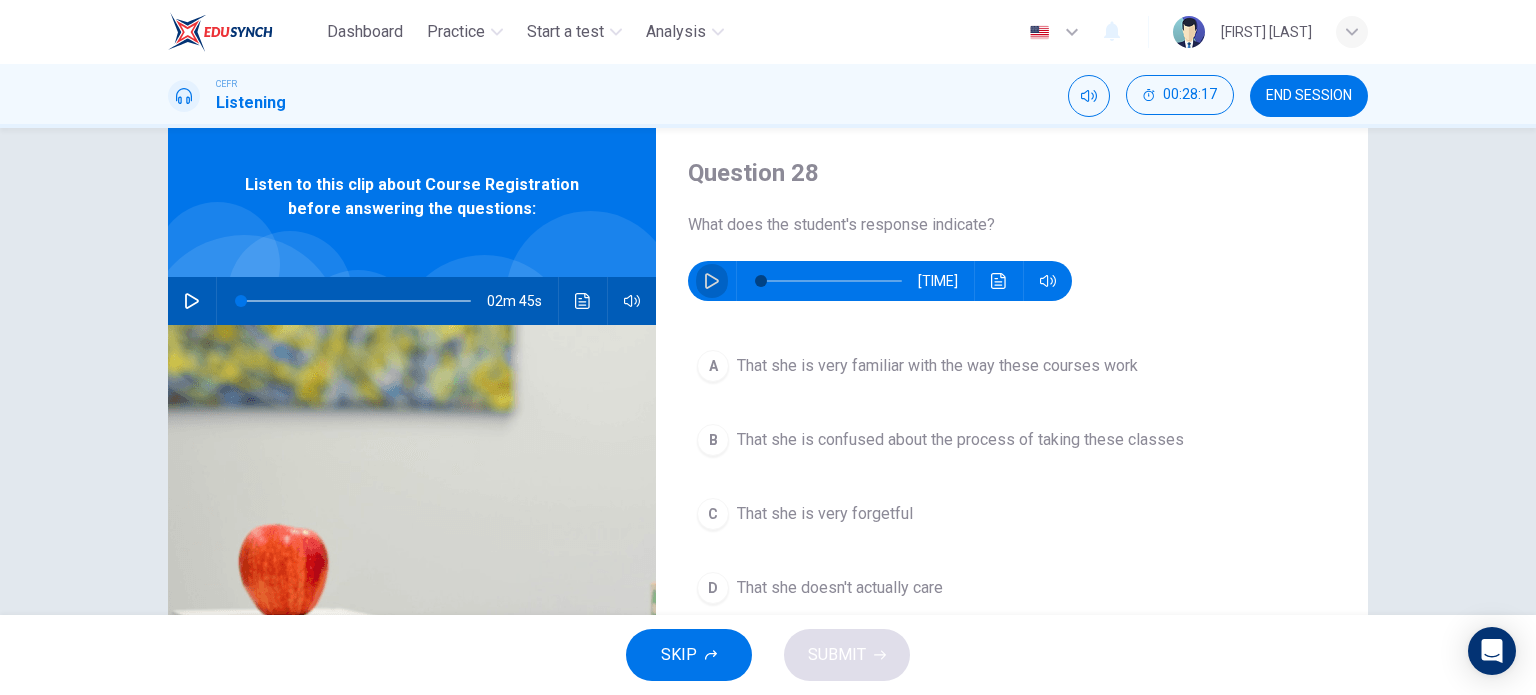click at bounding box center (712, 281) 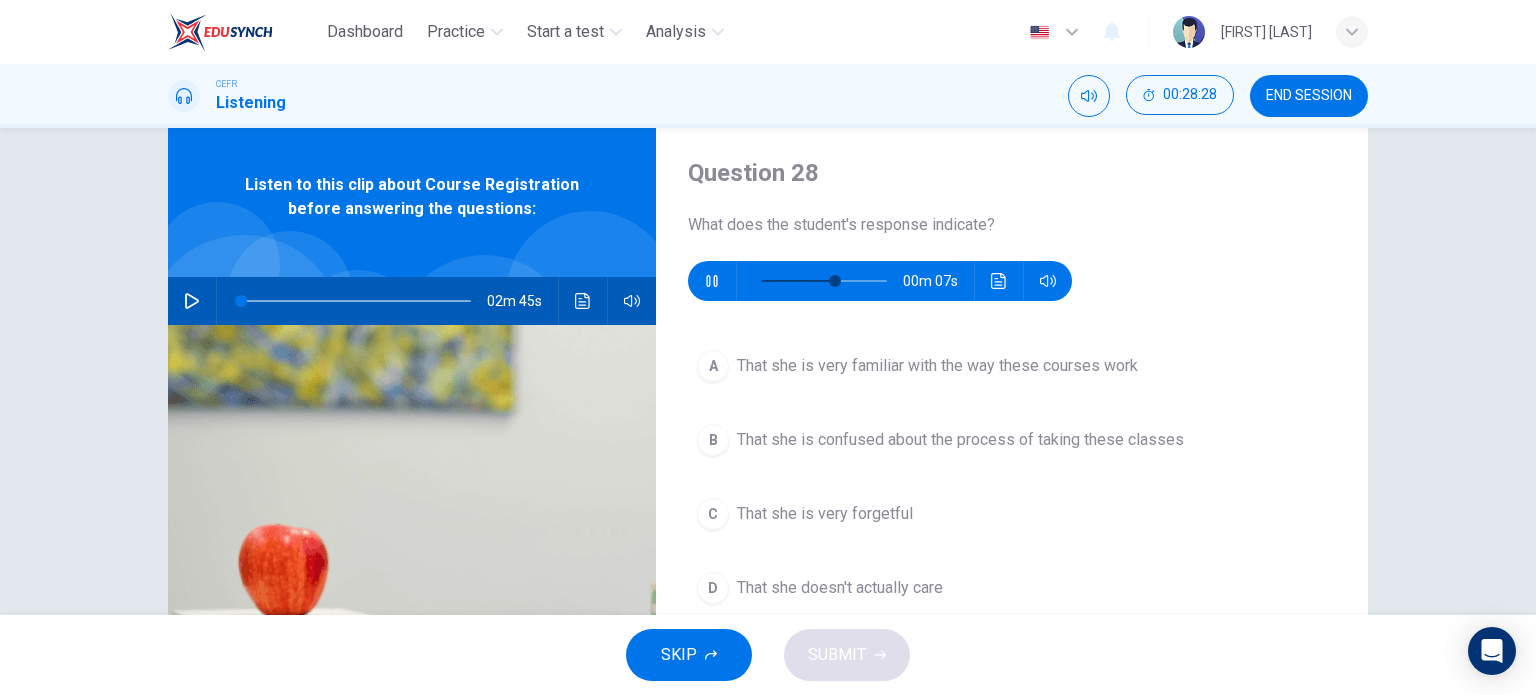 type 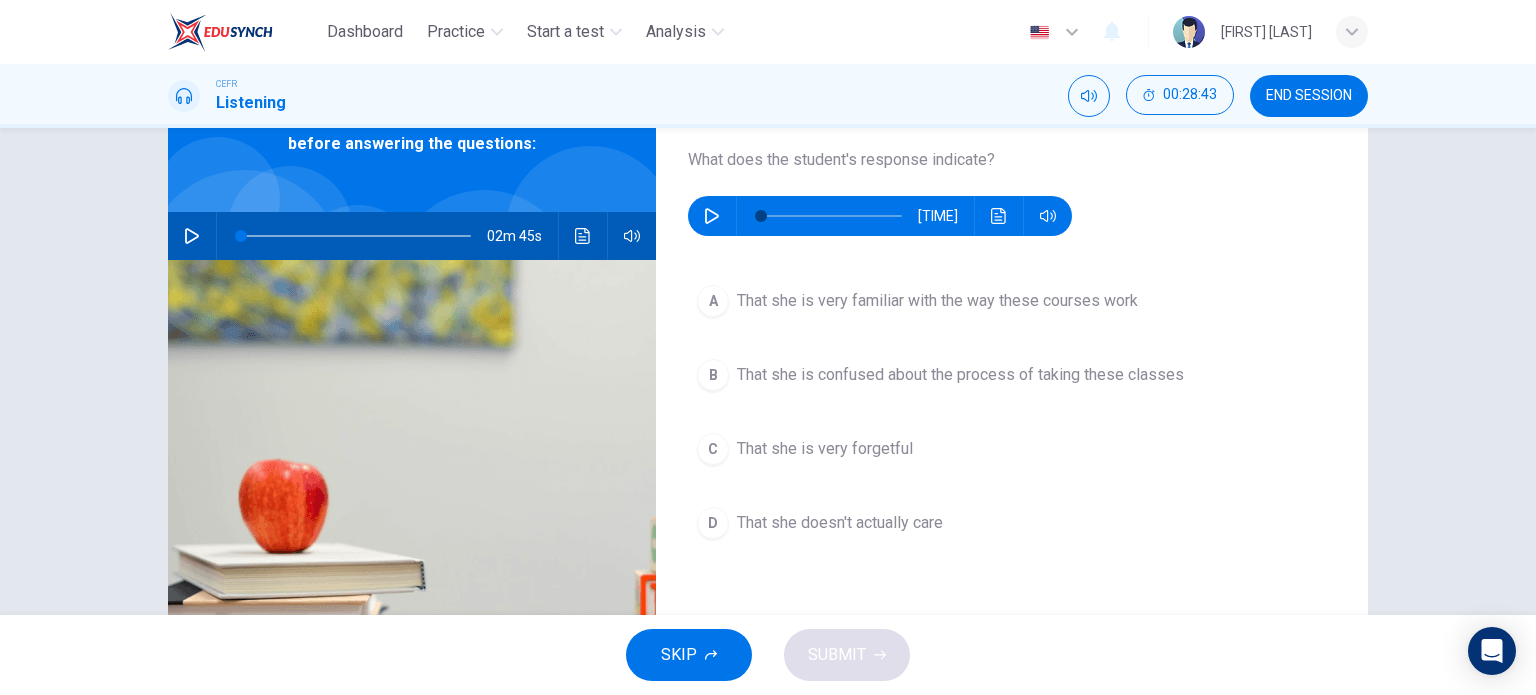 scroll, scrollTop: 115, scrollLeft: 0, axis: vertical 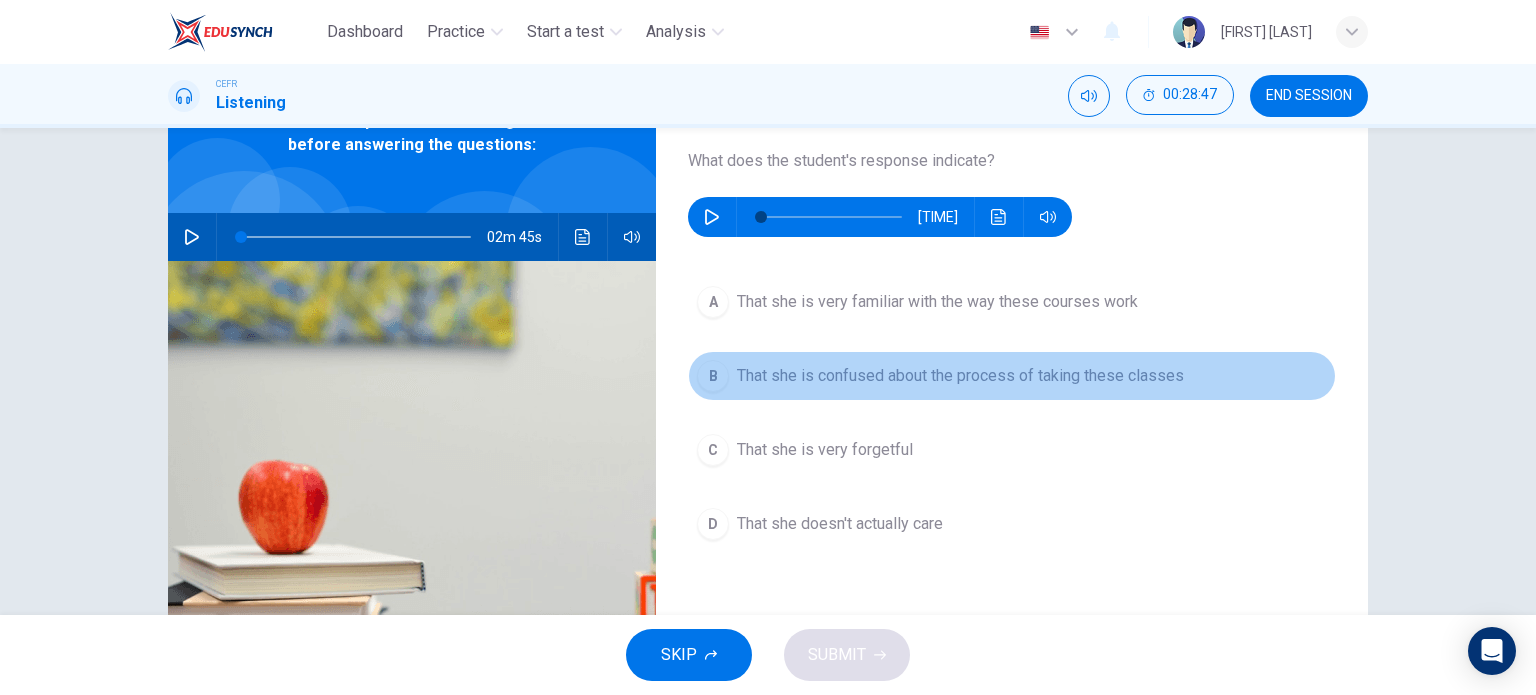 click on "That she is confused about the process of taking these classes" at bounding box center [937, 302] 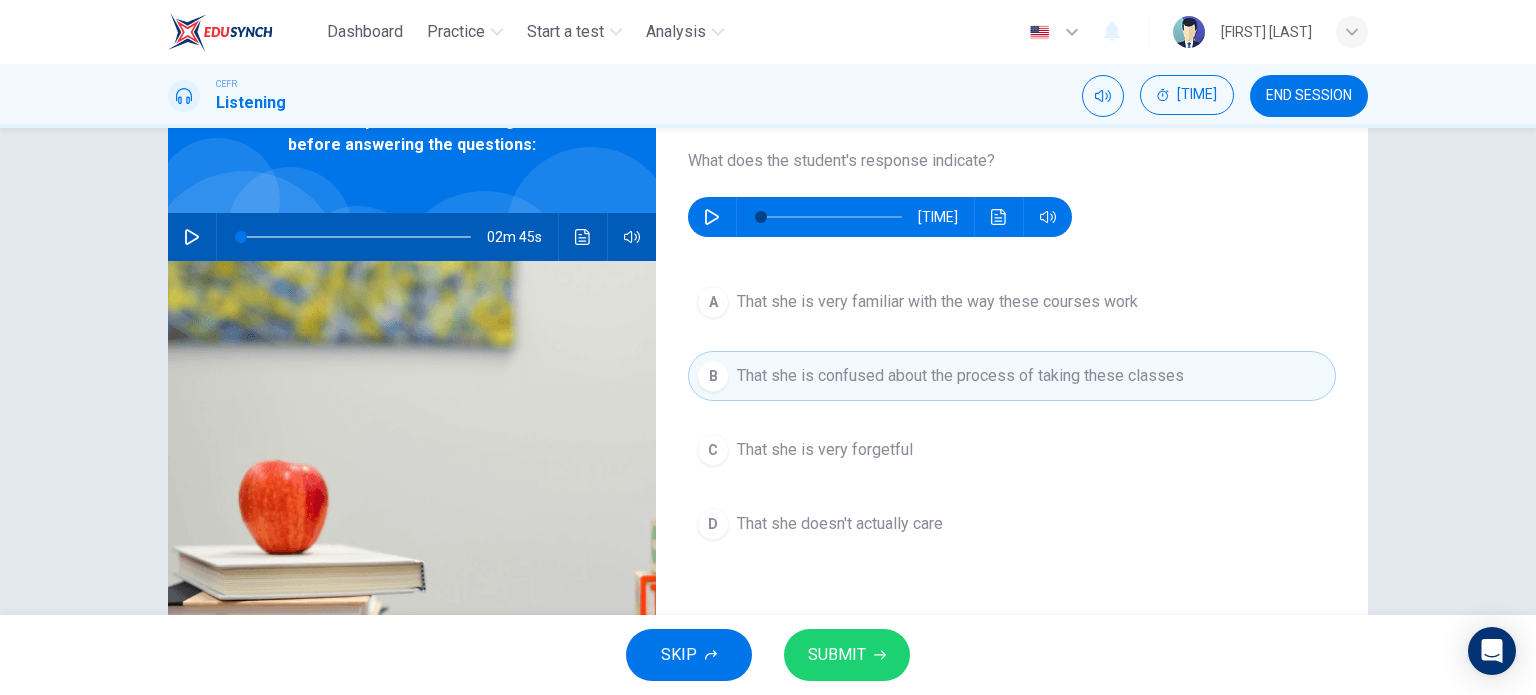 click on "SUBMIT" at bounding box center [847, 655] 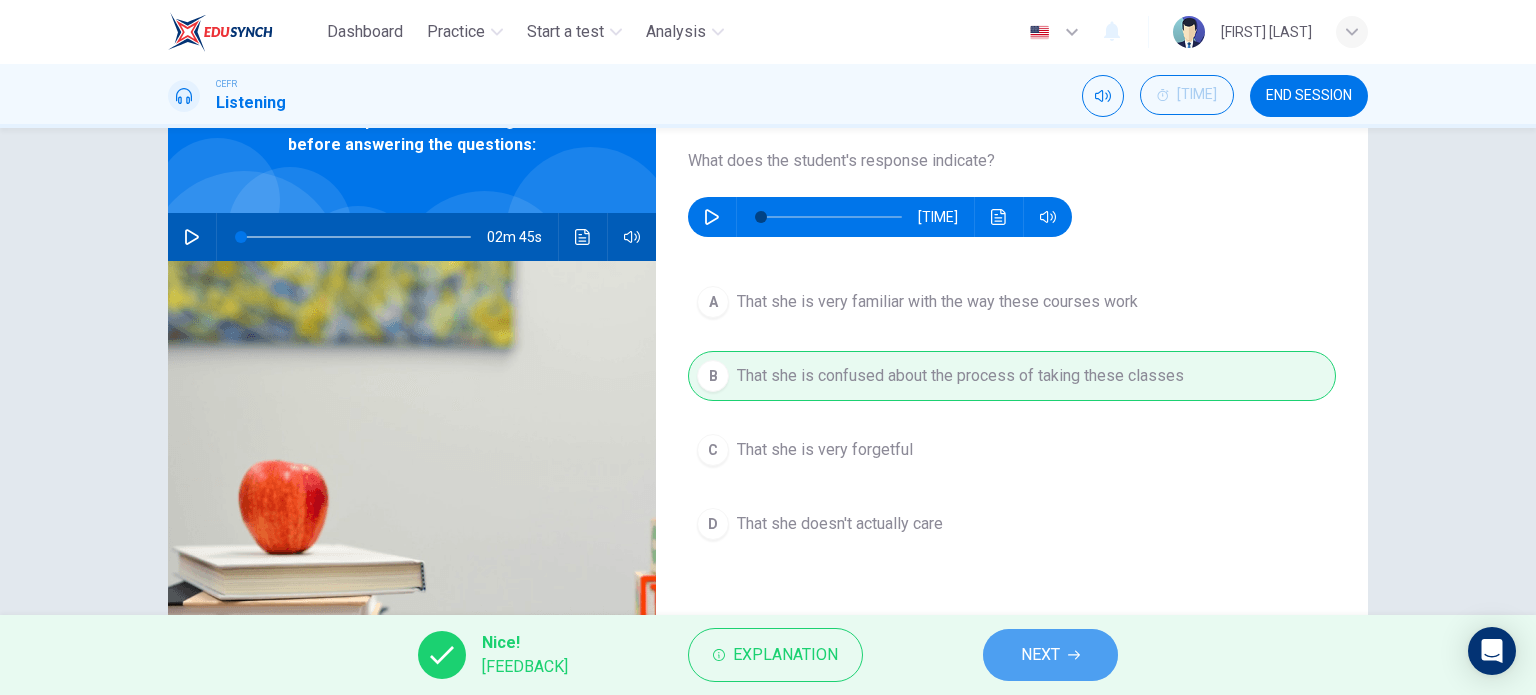 click on "NEXT" at bounding box center (1050, 655) 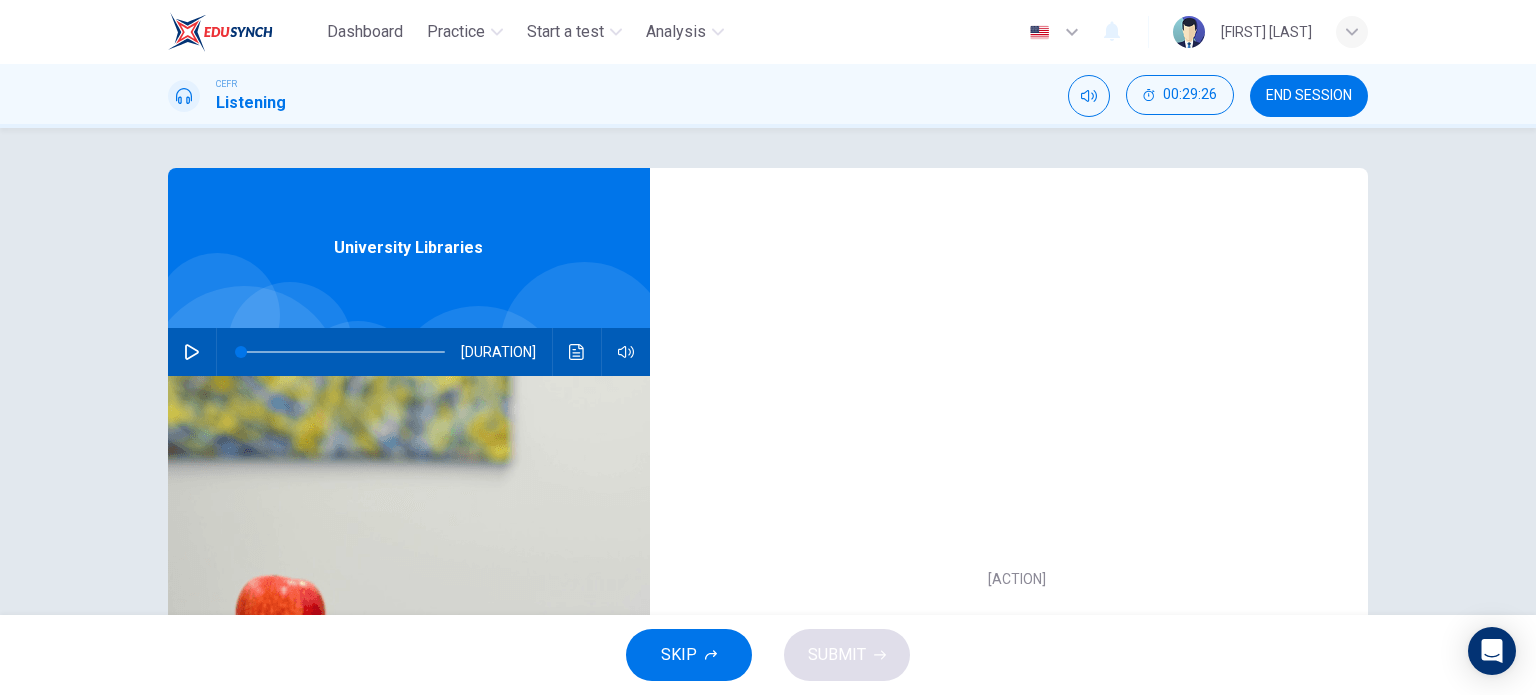 scroll, scrollTop: 164, scrollLeft: 0, axis: vertical 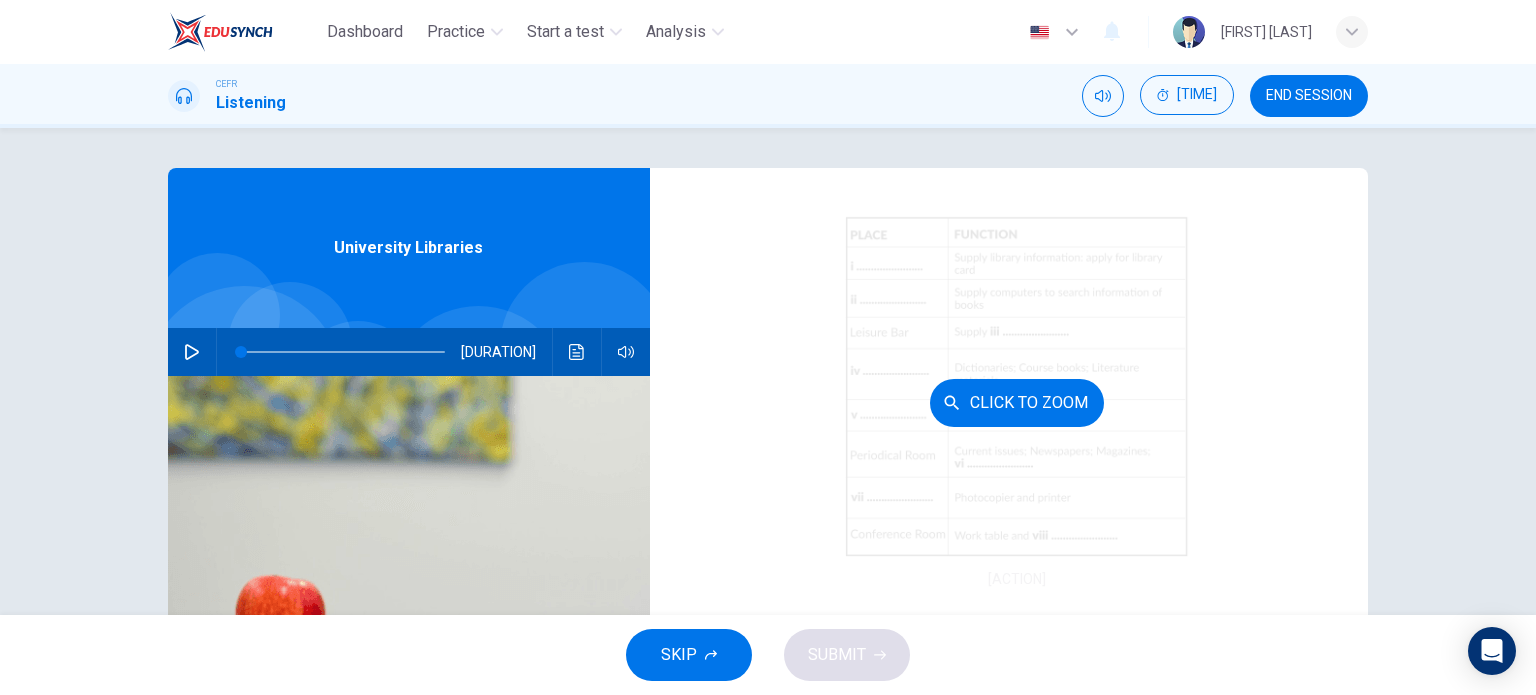 click on "Click to Zoom" at bounding box center (1017, 403) 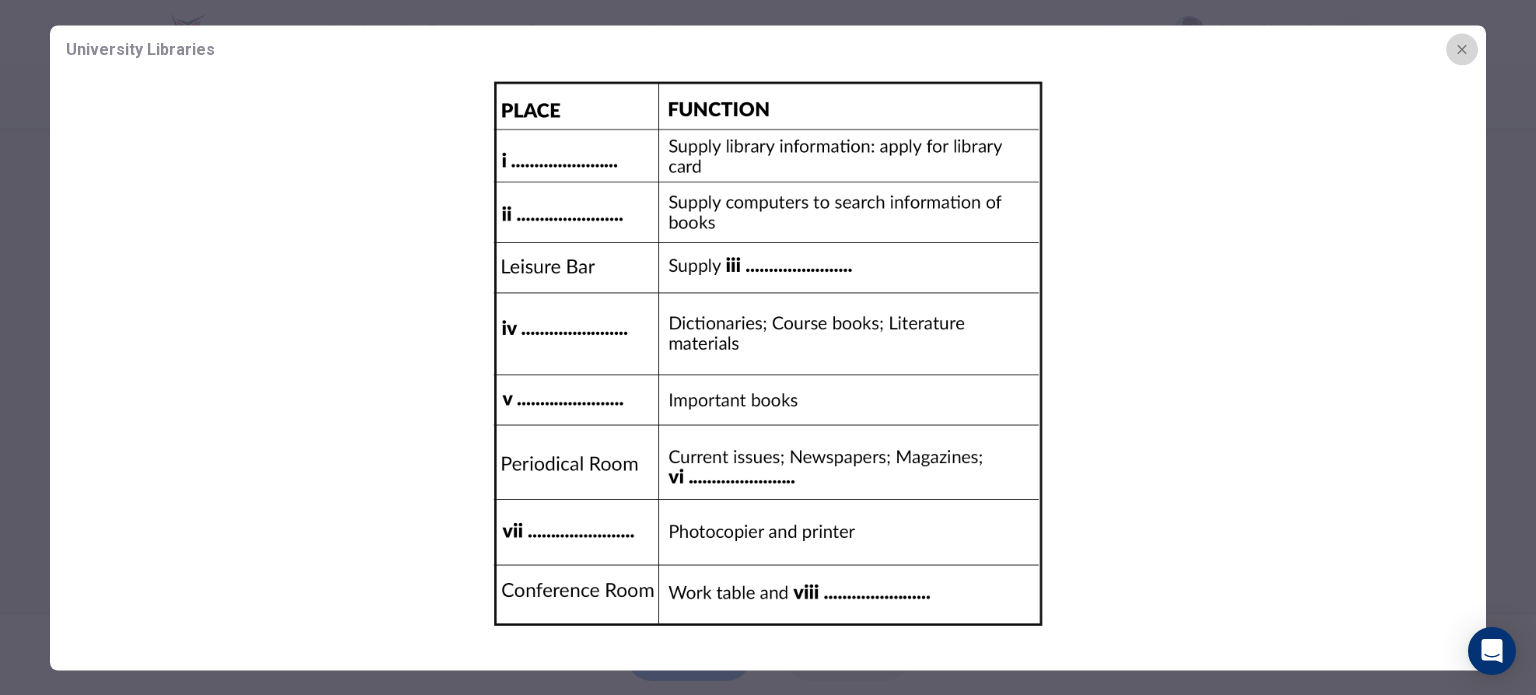 click at bounding box center [1462, 49] 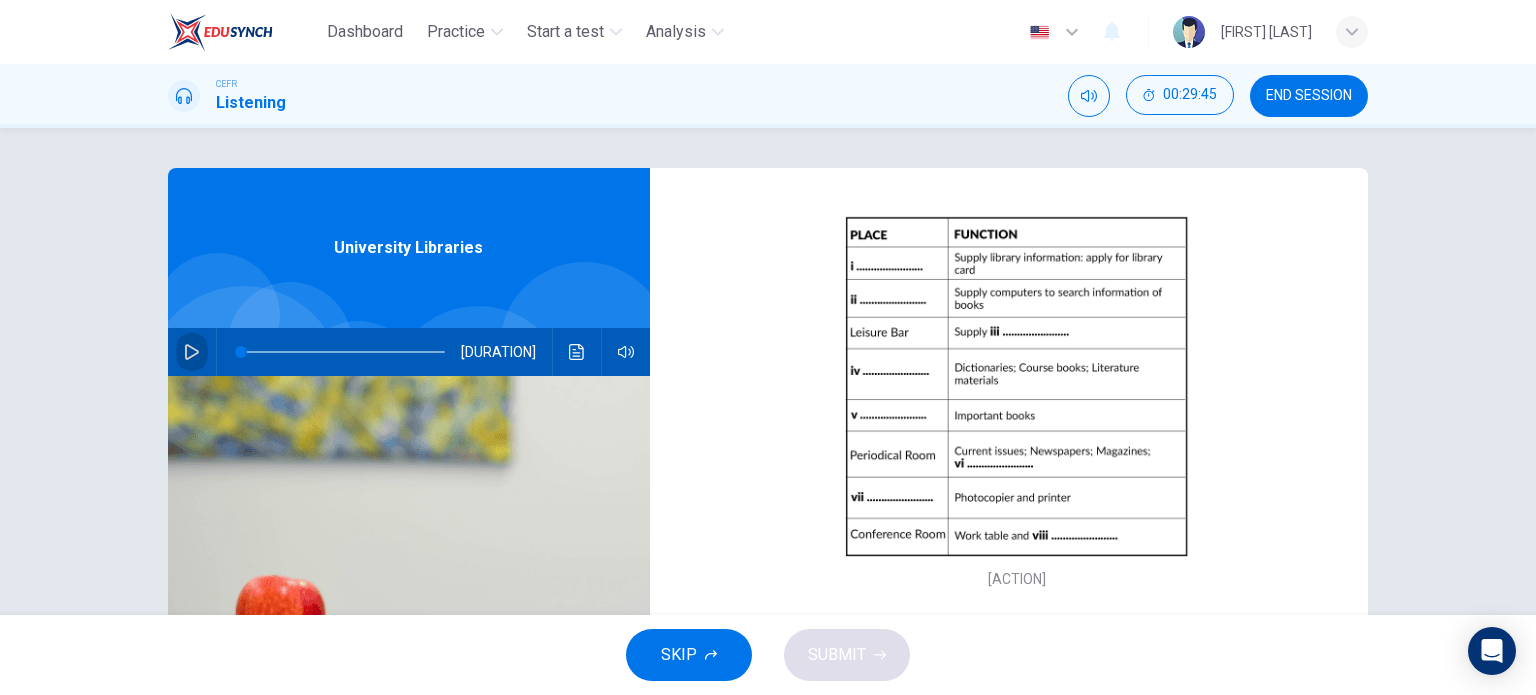 click at bounding box center (192, 352) 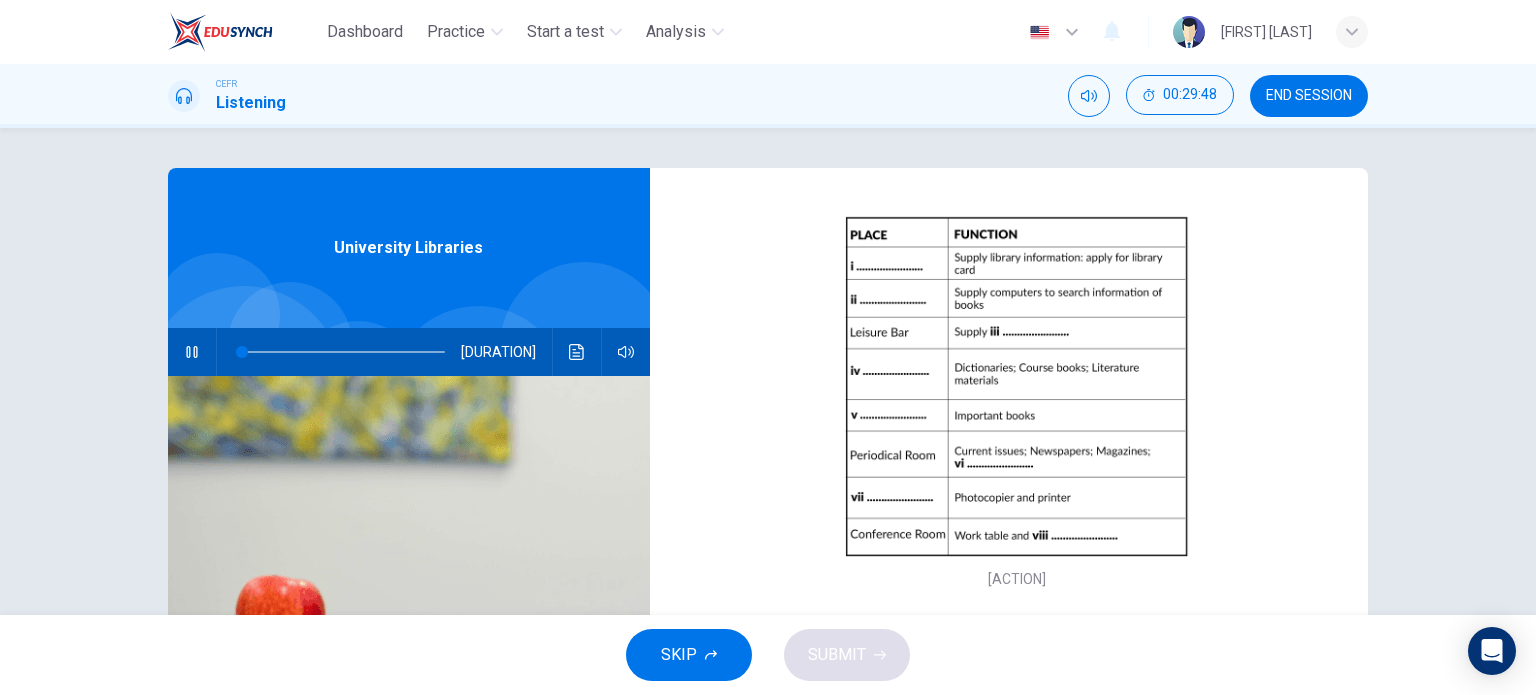 type 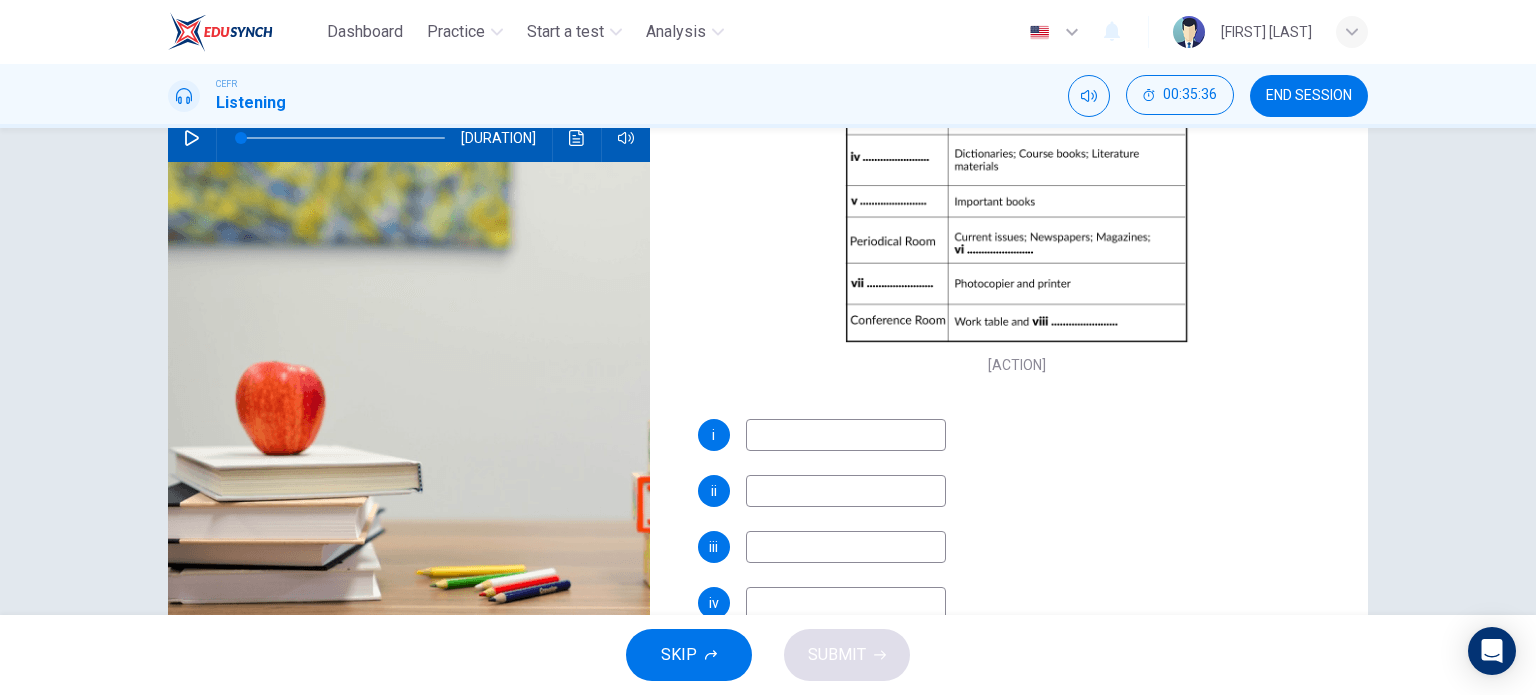 scroll, scrollTop: 216, scrollLeft: 0, axis: vertical 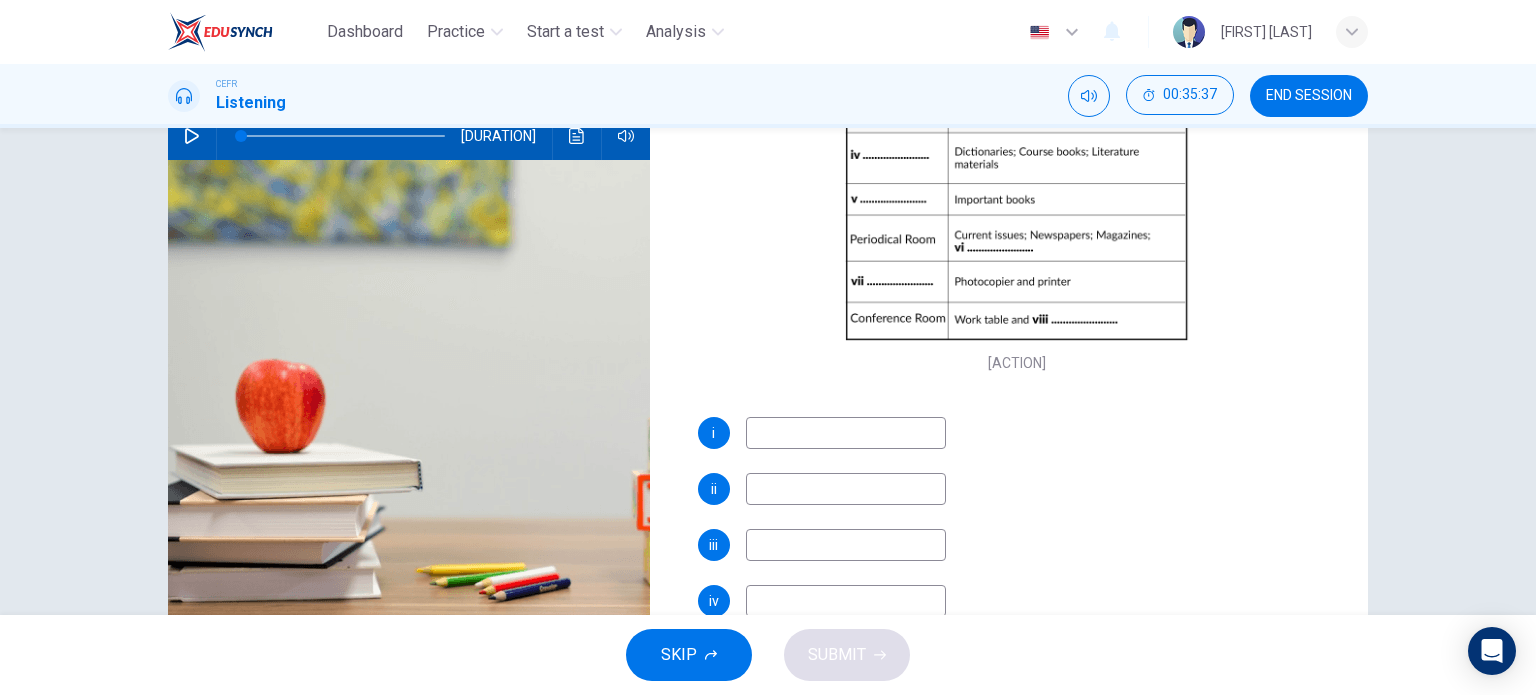 click at bounding box center [846, 433] 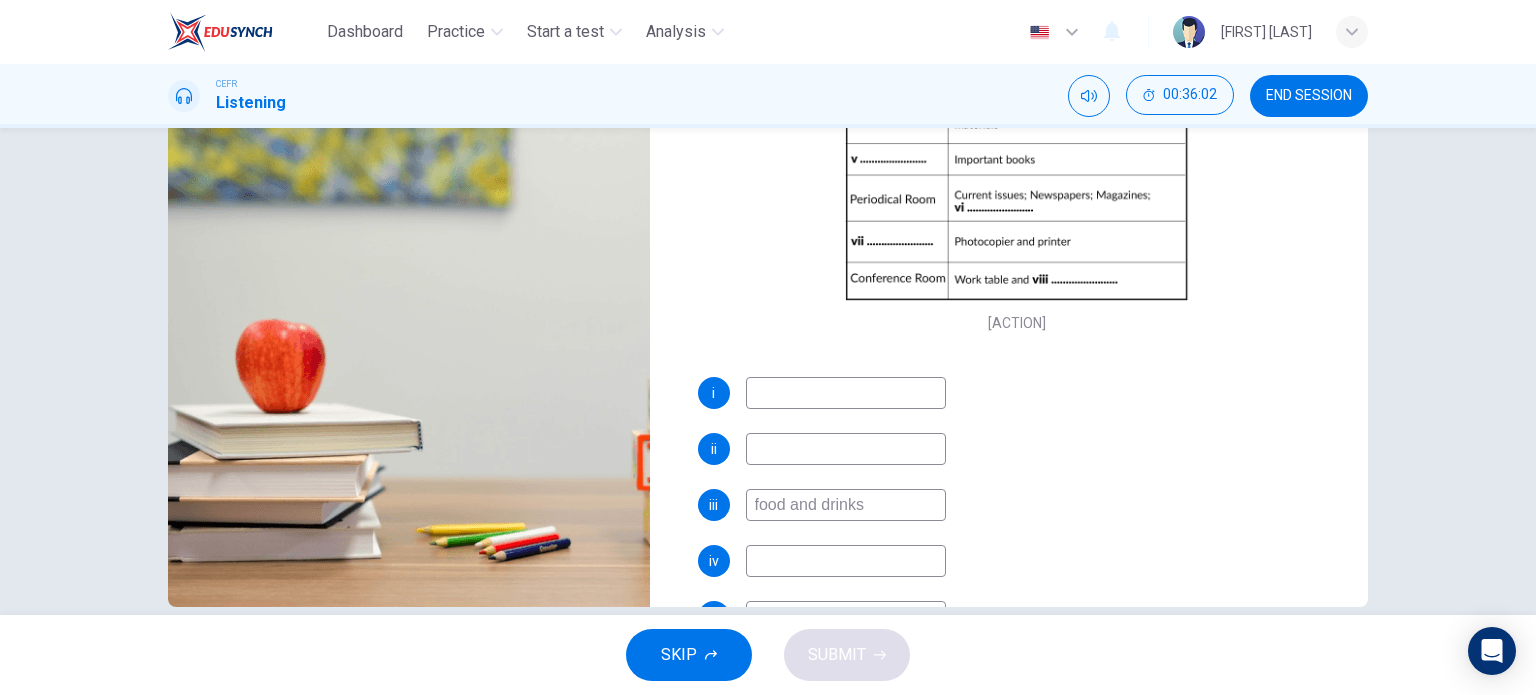scroll, scrollTop: 288, scrollLeft: 0, axis: vertical 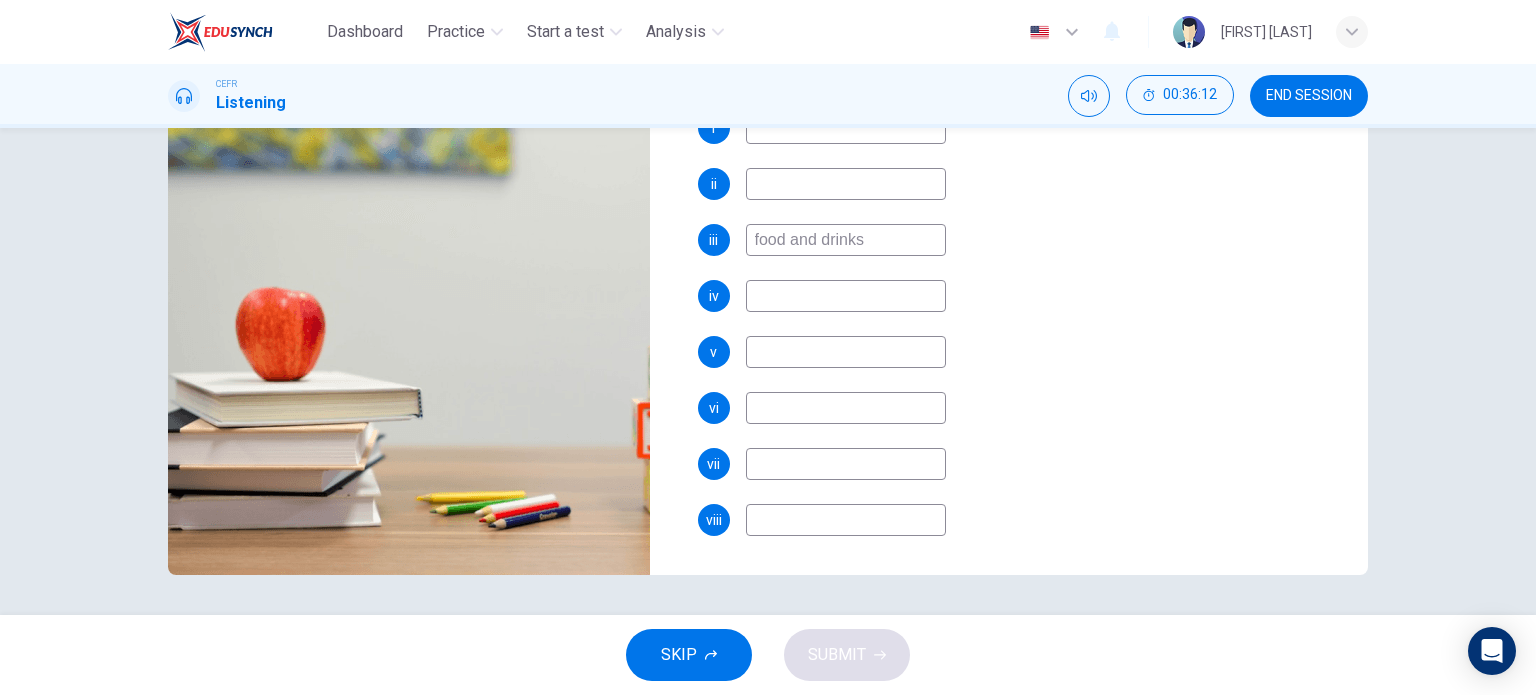 type on "food and drinks" 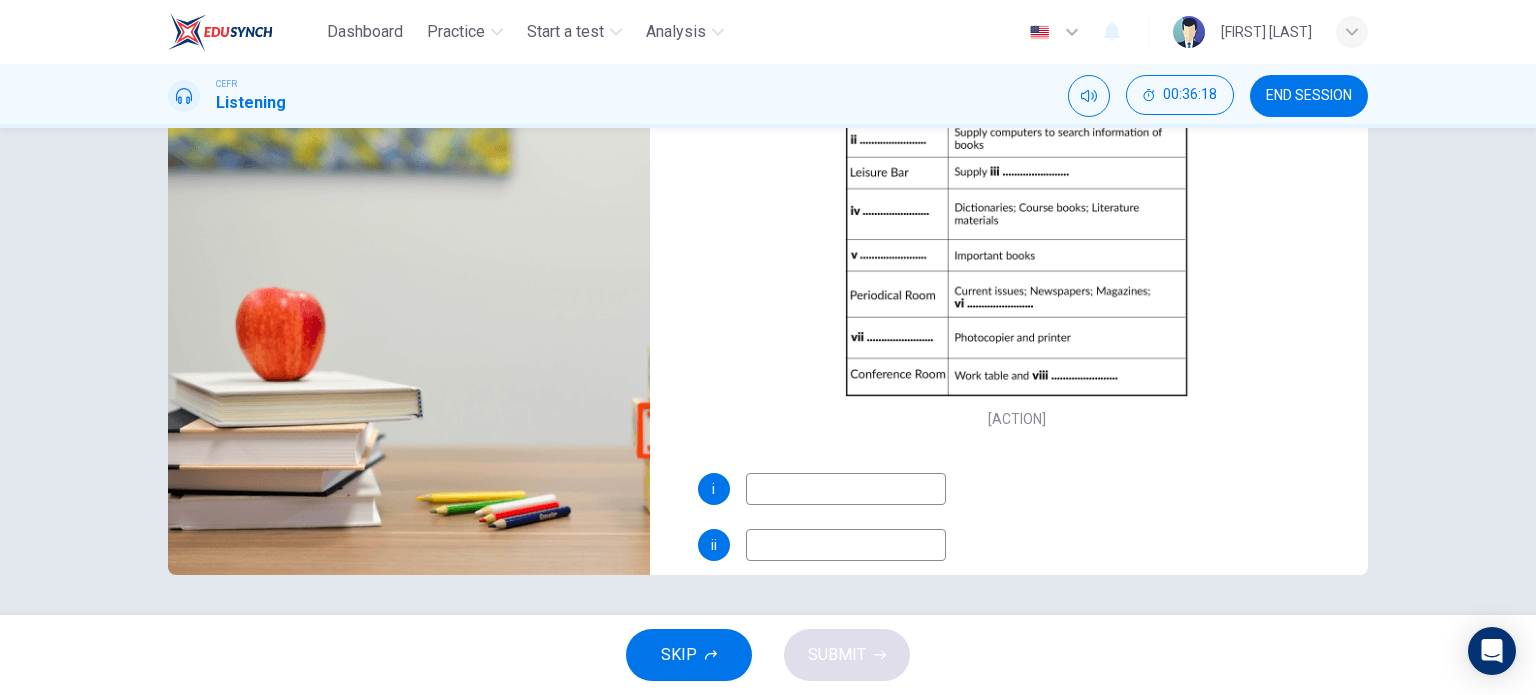scroll, scrollTop: 0, scrollLeft: 0, axis: both 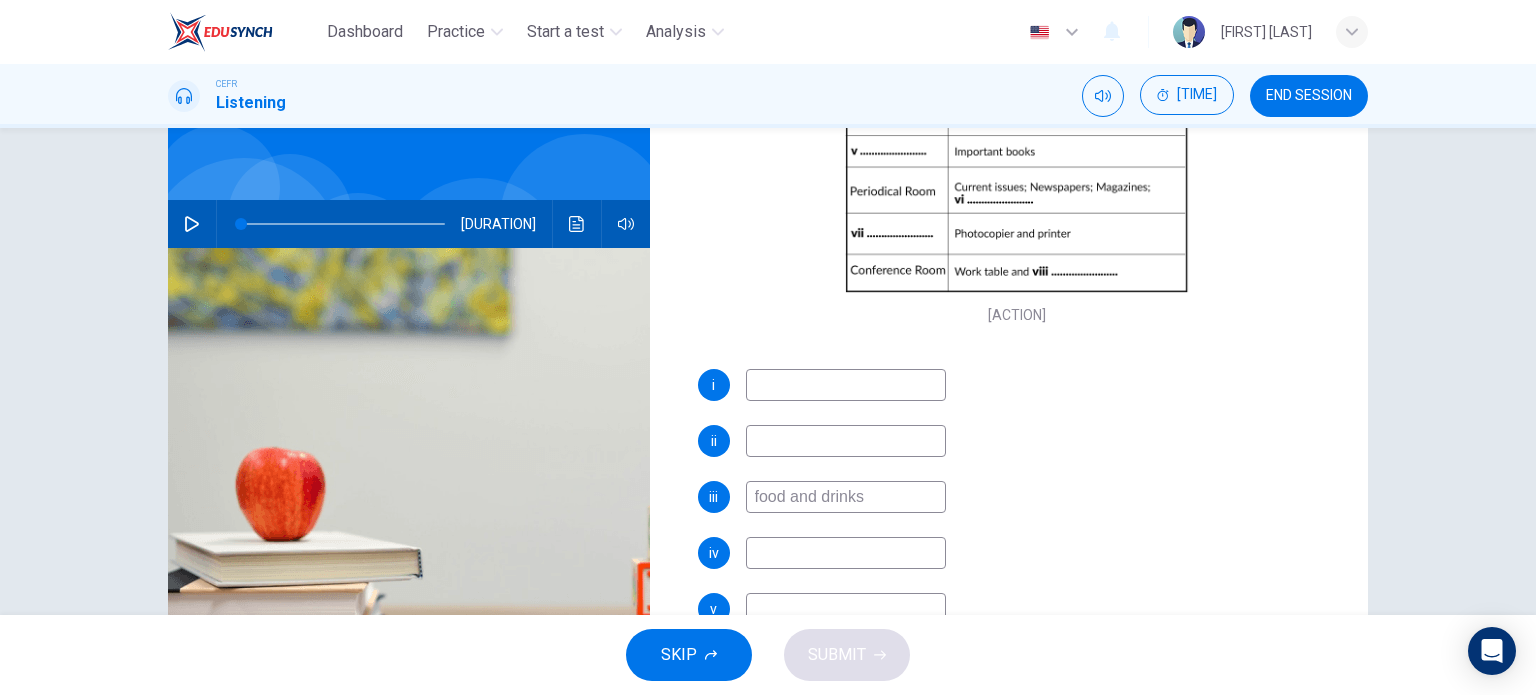 type on "Photocopy room" 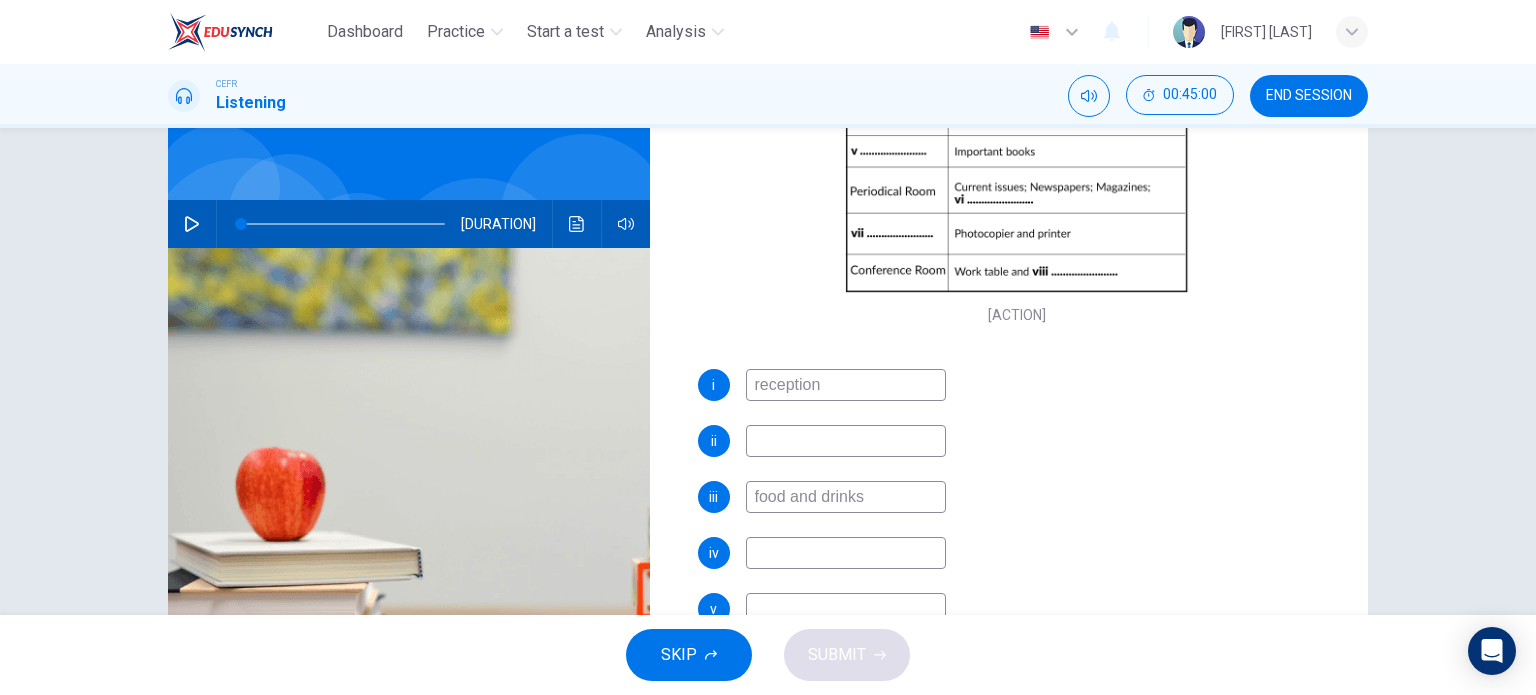 type on "reception" 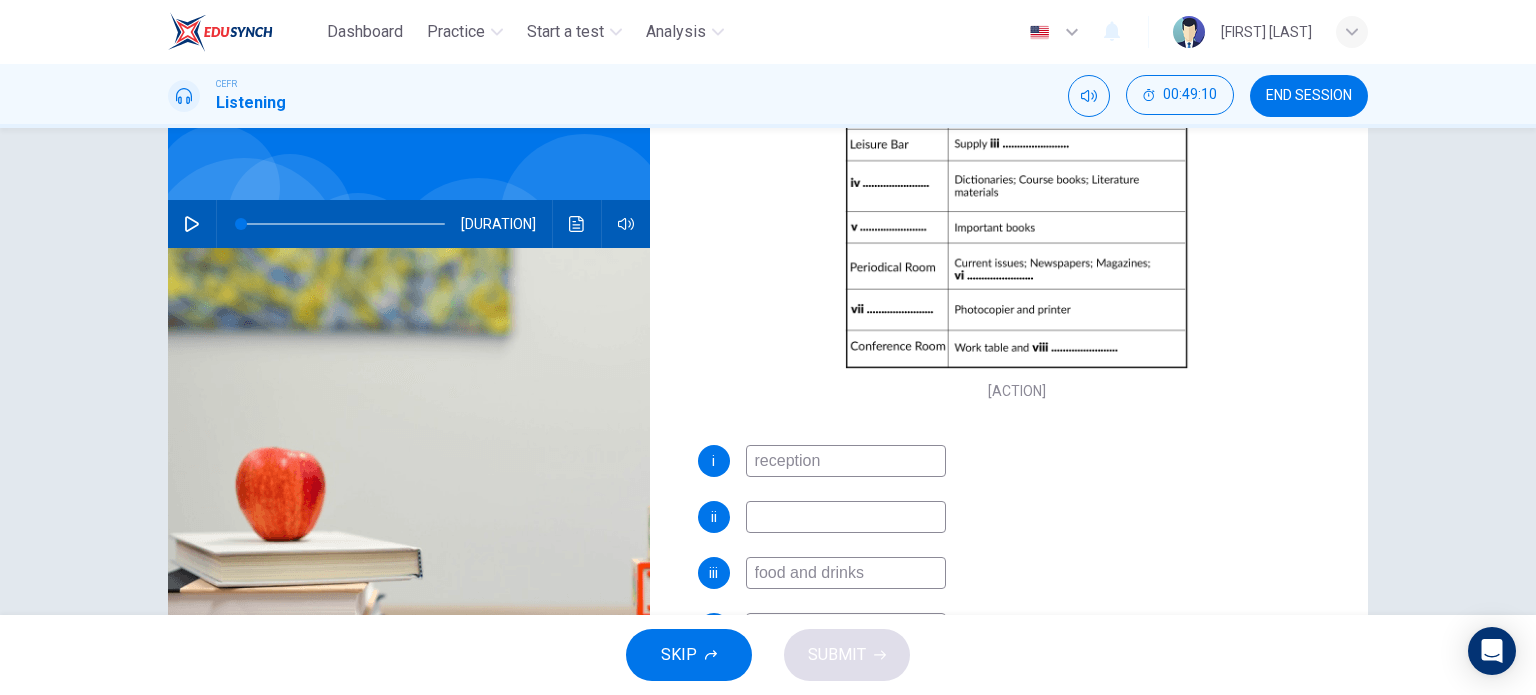 scroll, scrollTop: 230, scrollLeft: 0, axis: vertical 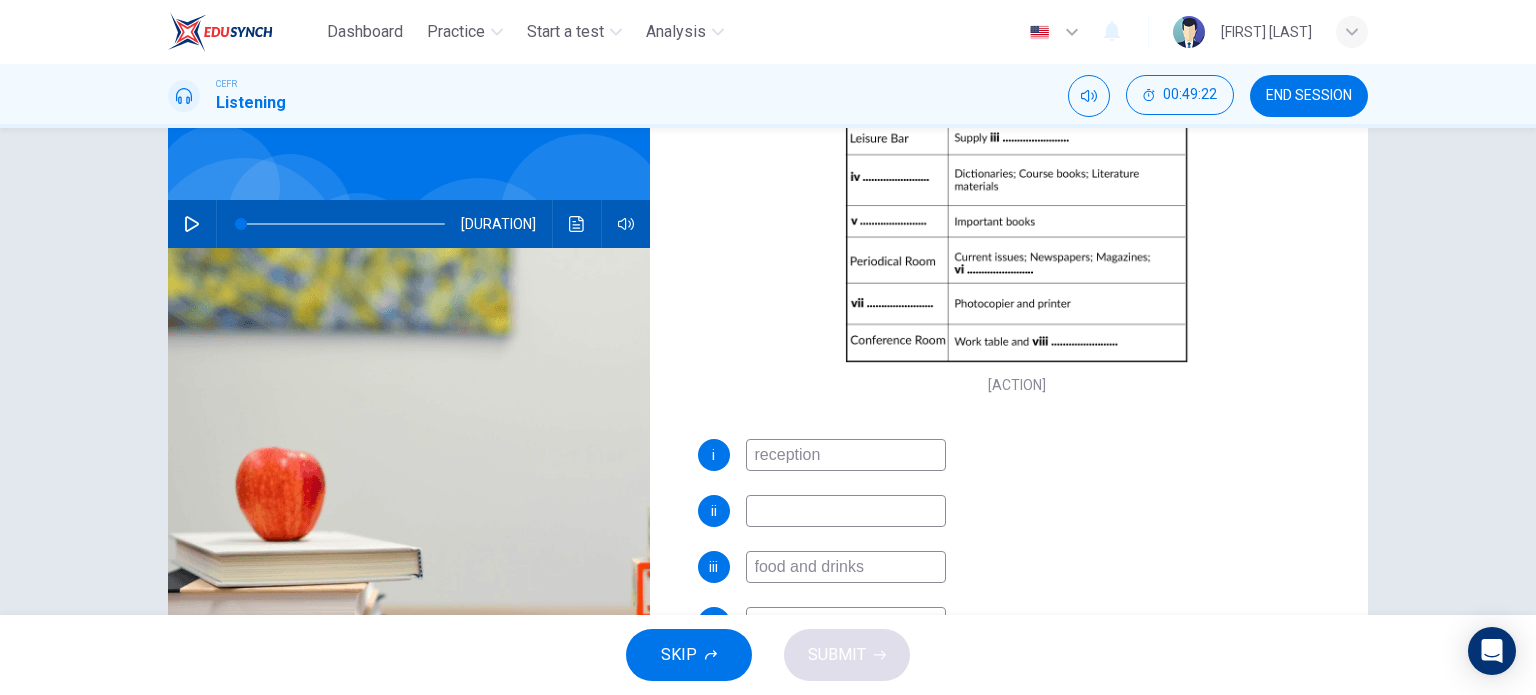 click at bounding box center [846, 455] 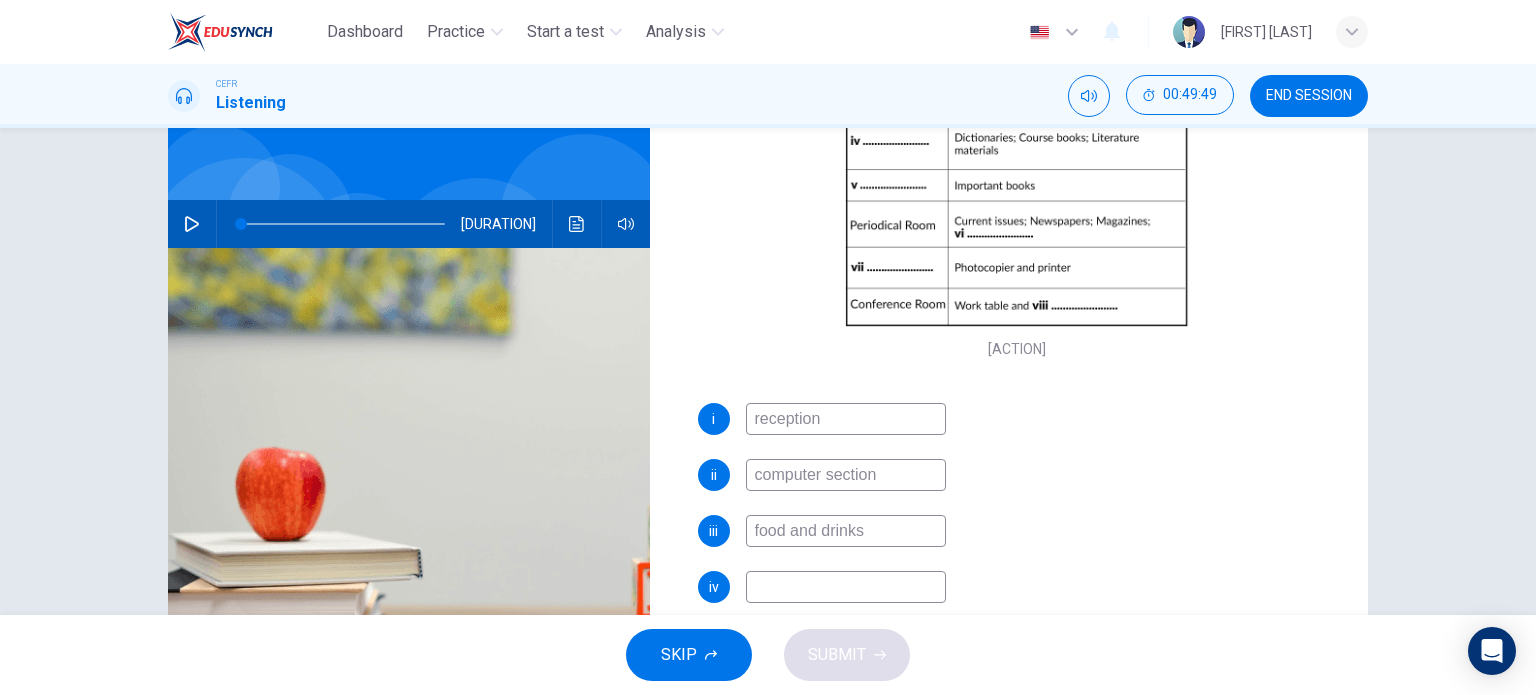 scroll, scrollTop: 268, scrollLeft: 0, axis: vertical 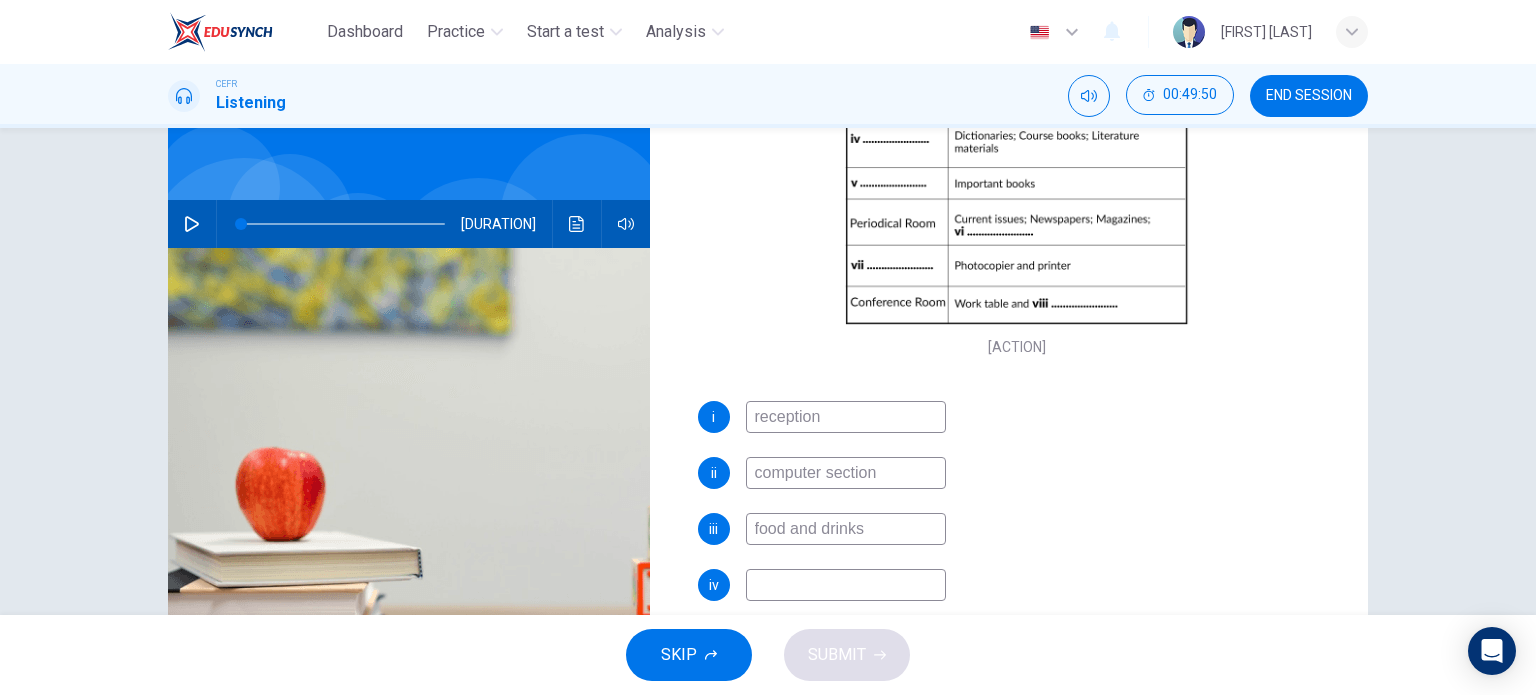 type on "computer section" 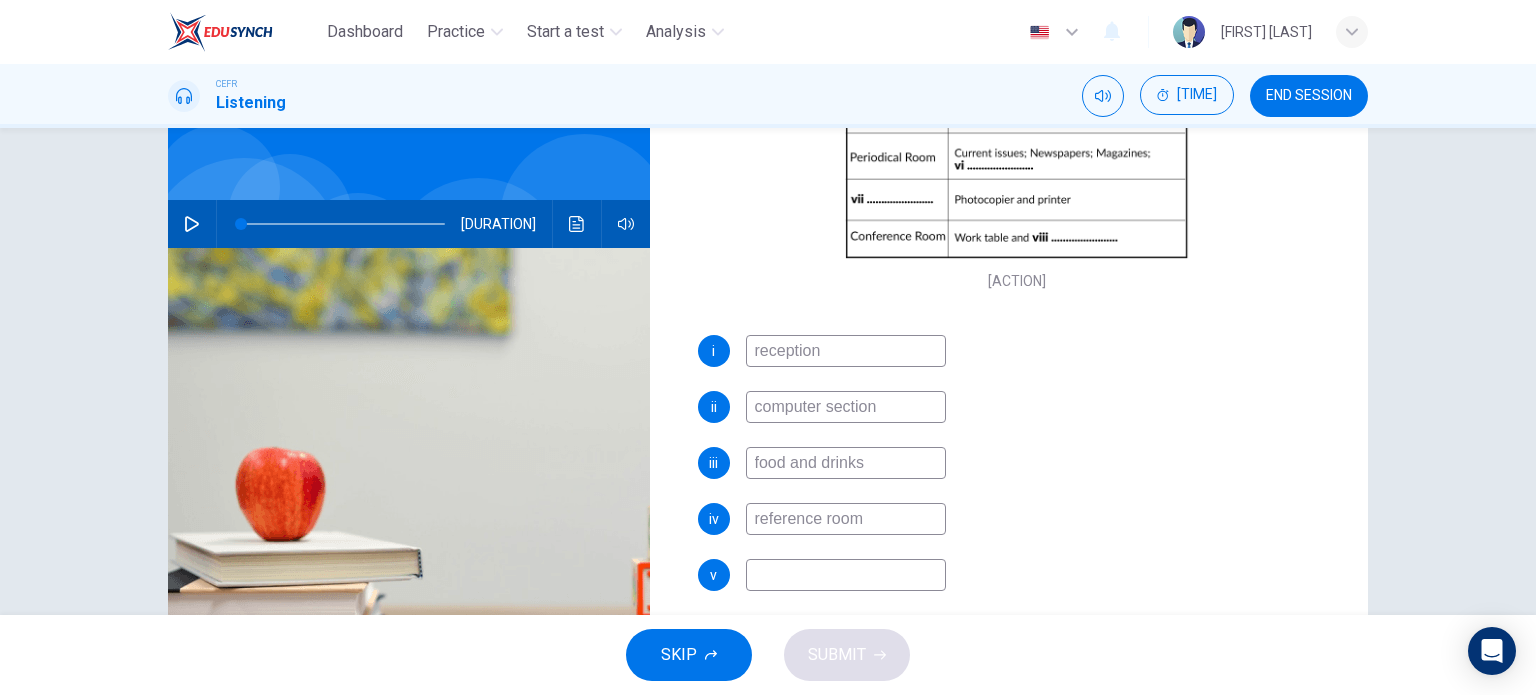scroll, scrollTop: 397, scrollLeft: 0, axis: vertical 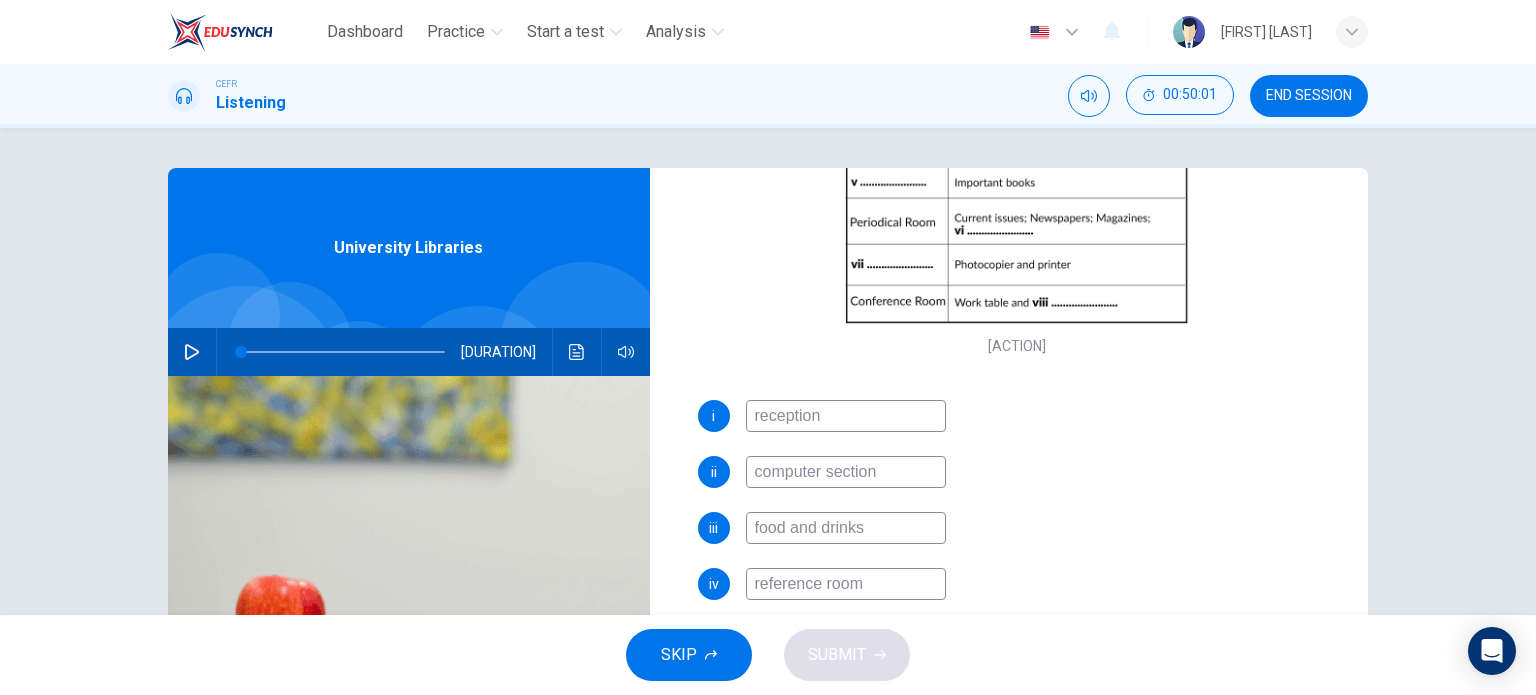 type on "reference room" 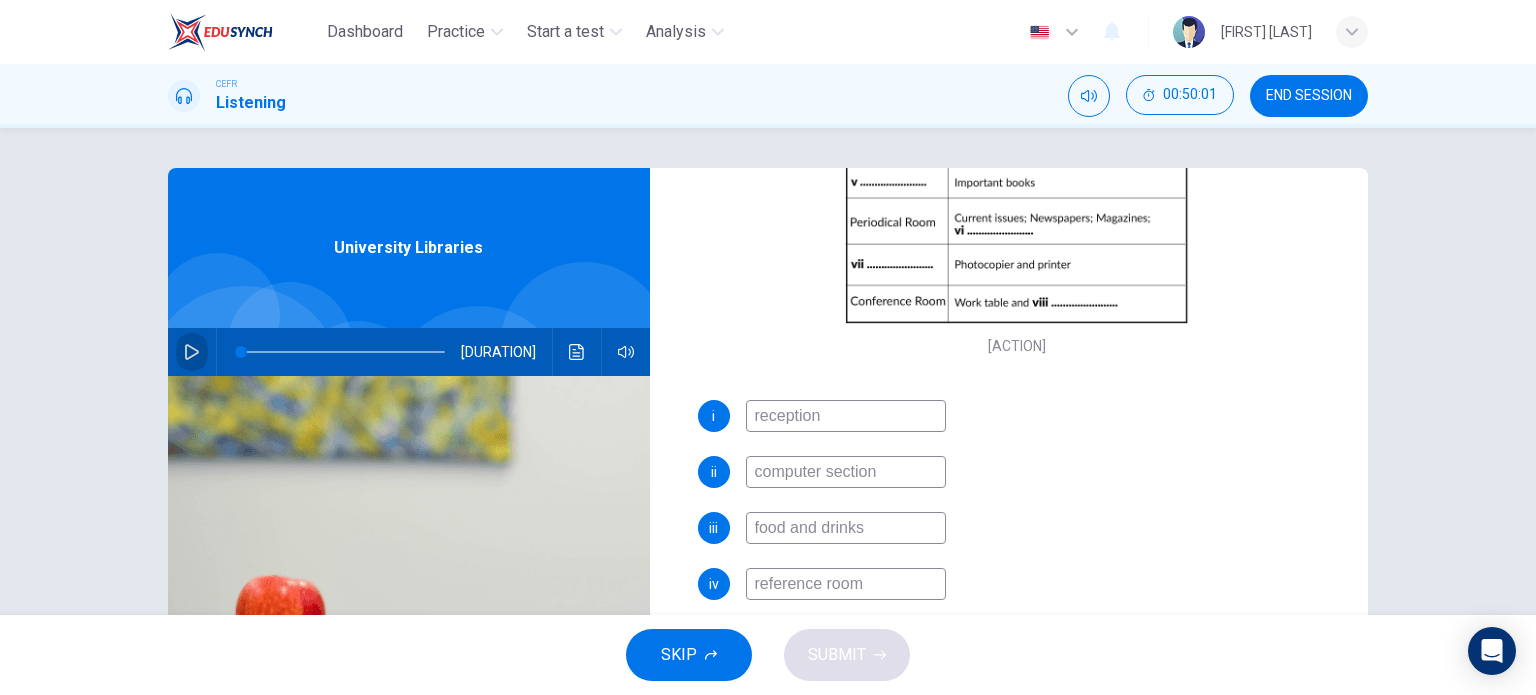 click at bounding box center (192, 352) 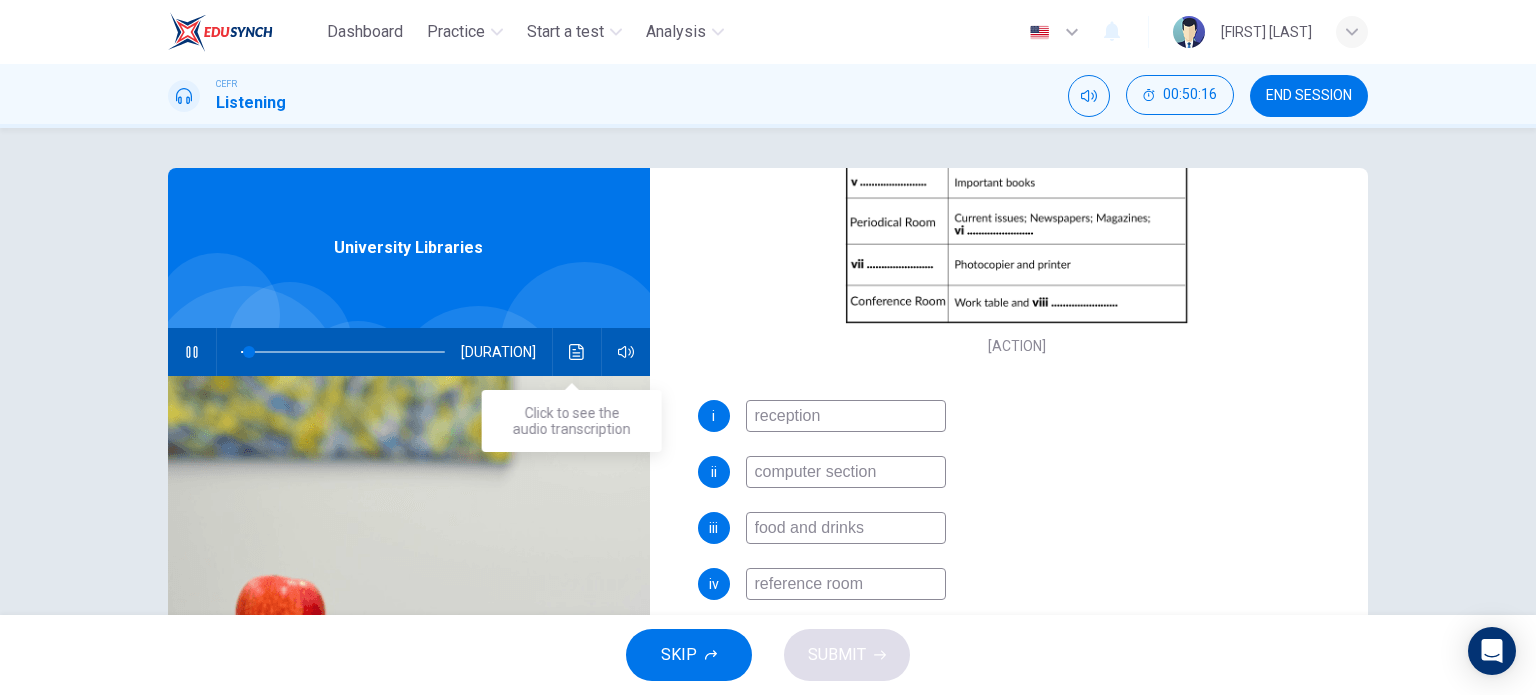 click at bounding box center (577, 352) 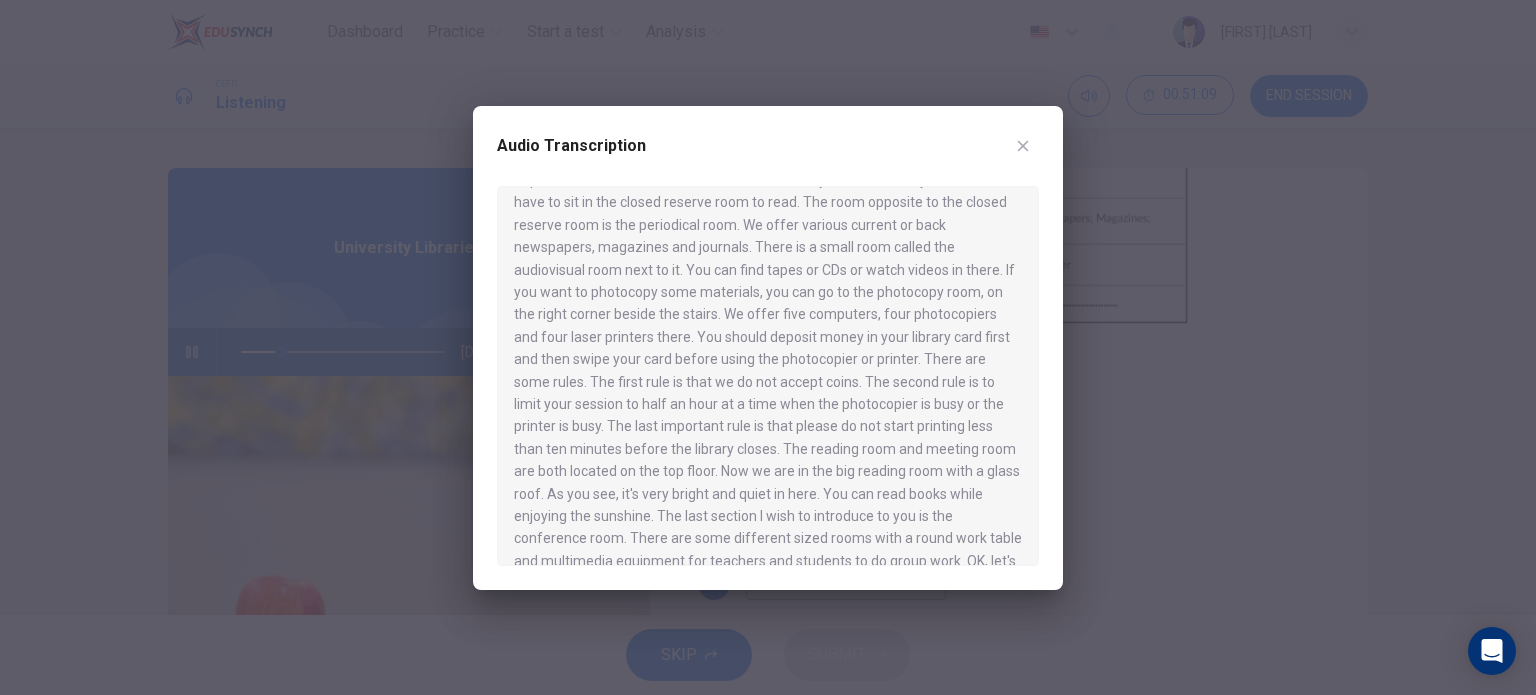 scroll, scrollTop: 524, scrollLeft: 0, axis: vertical 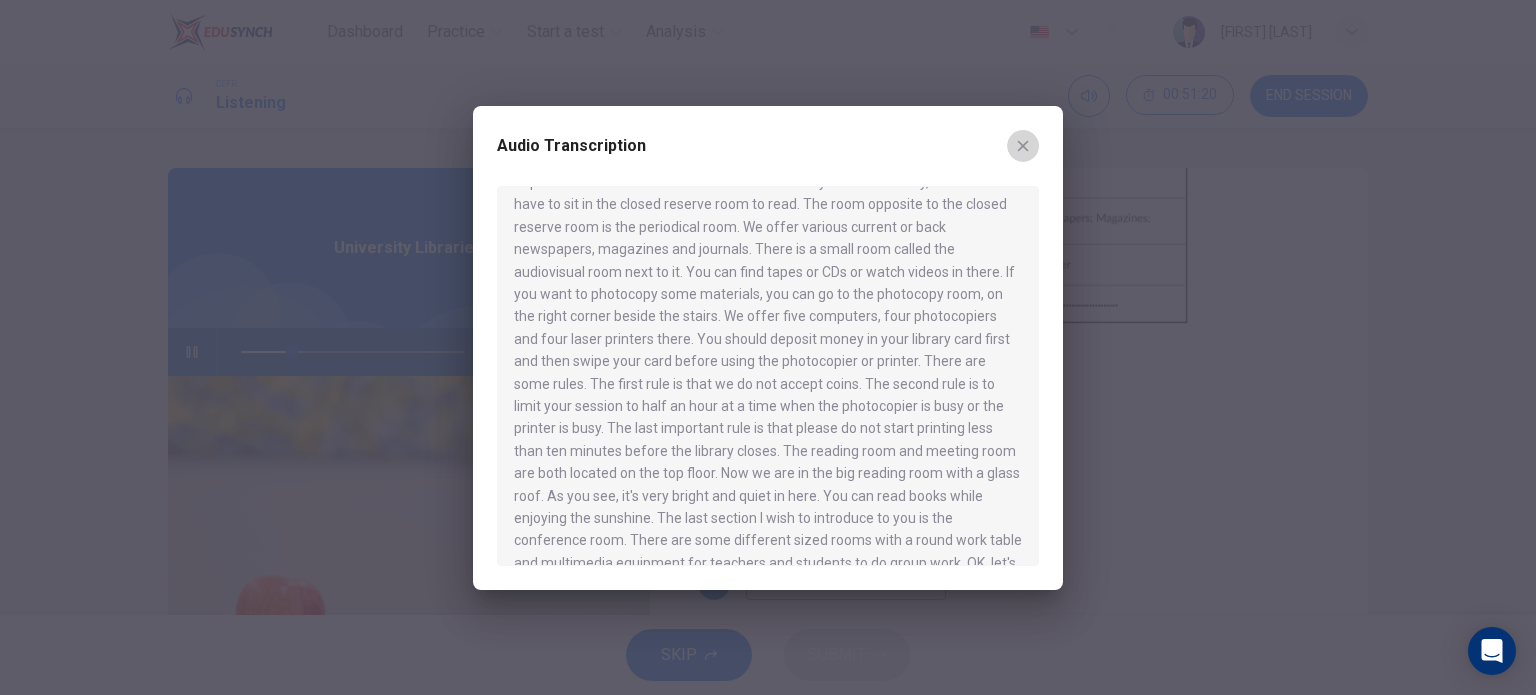 click at bounding box center (1023, 146) 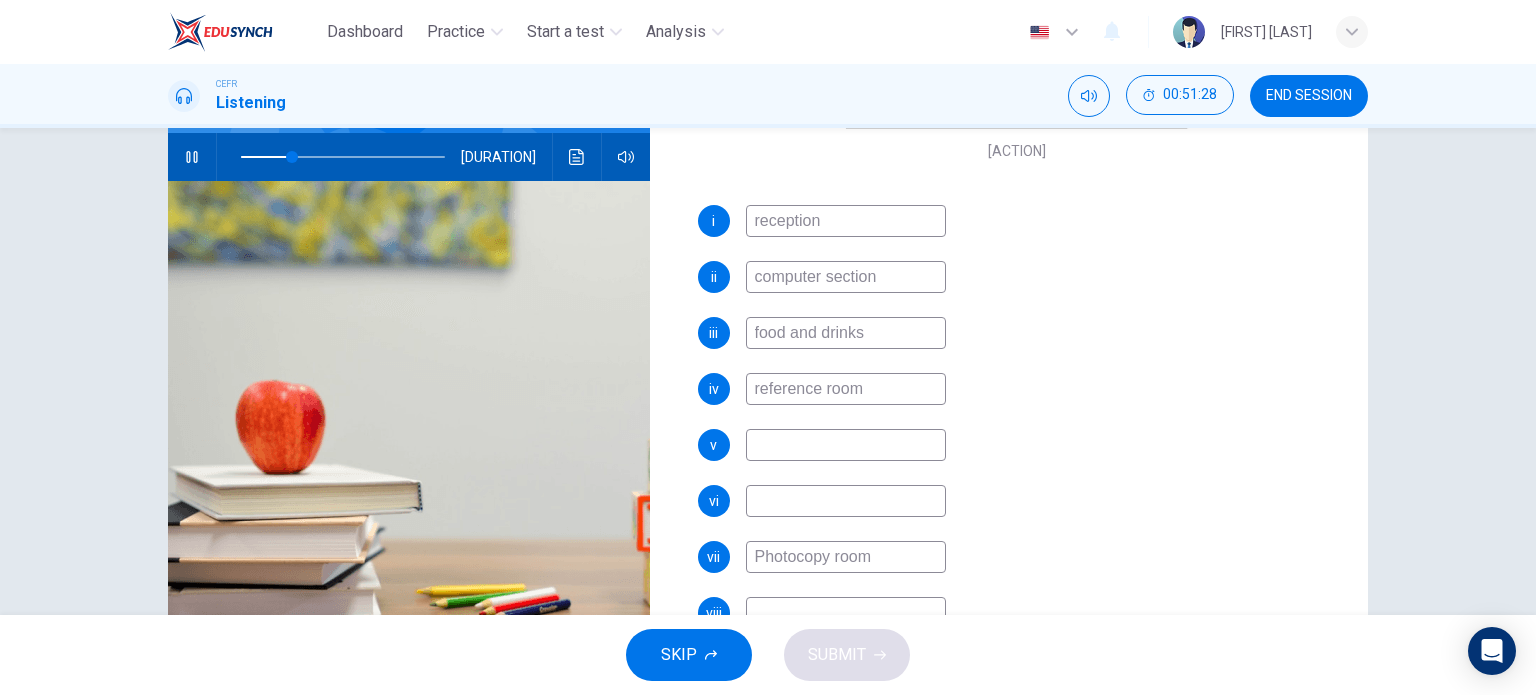 scroll, scrollTop: 194, scrollLeft: 0, axis: vertical 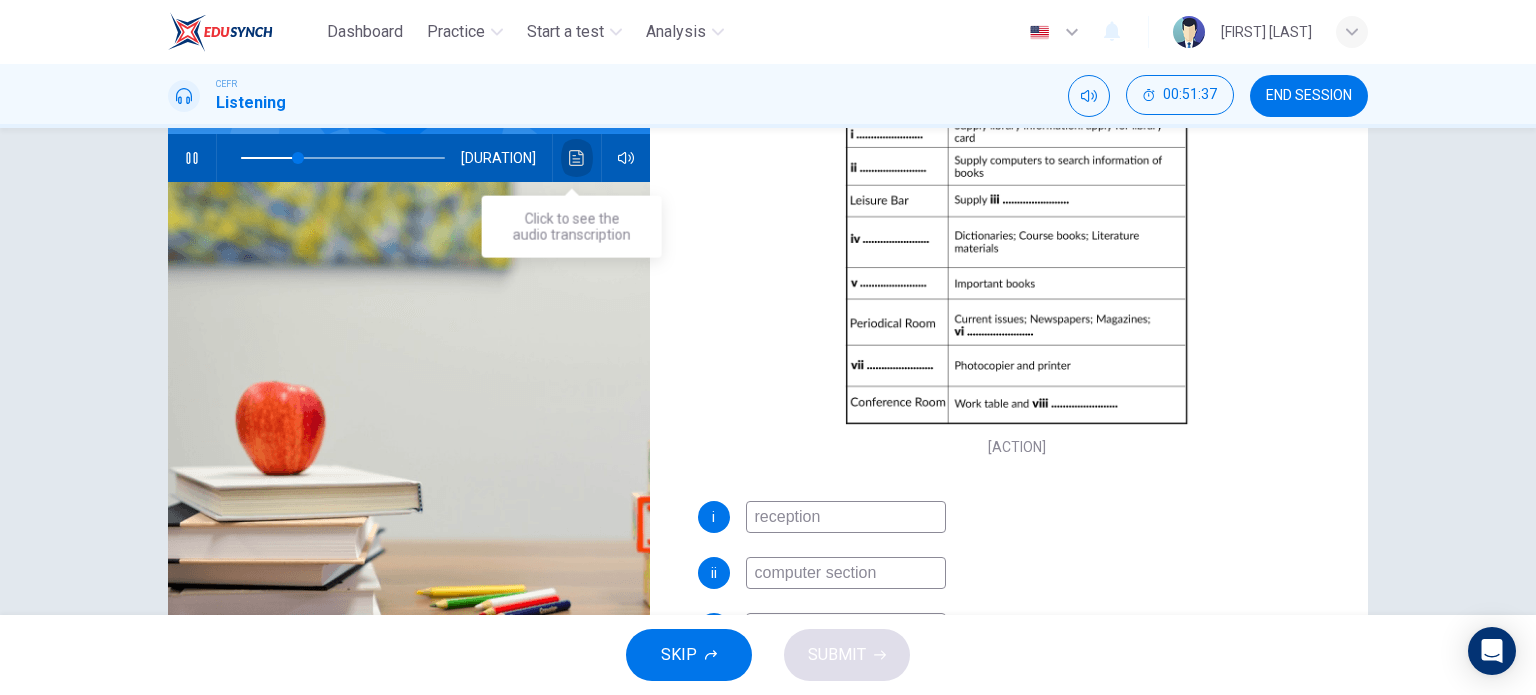 click at bounding box center (577, 158) 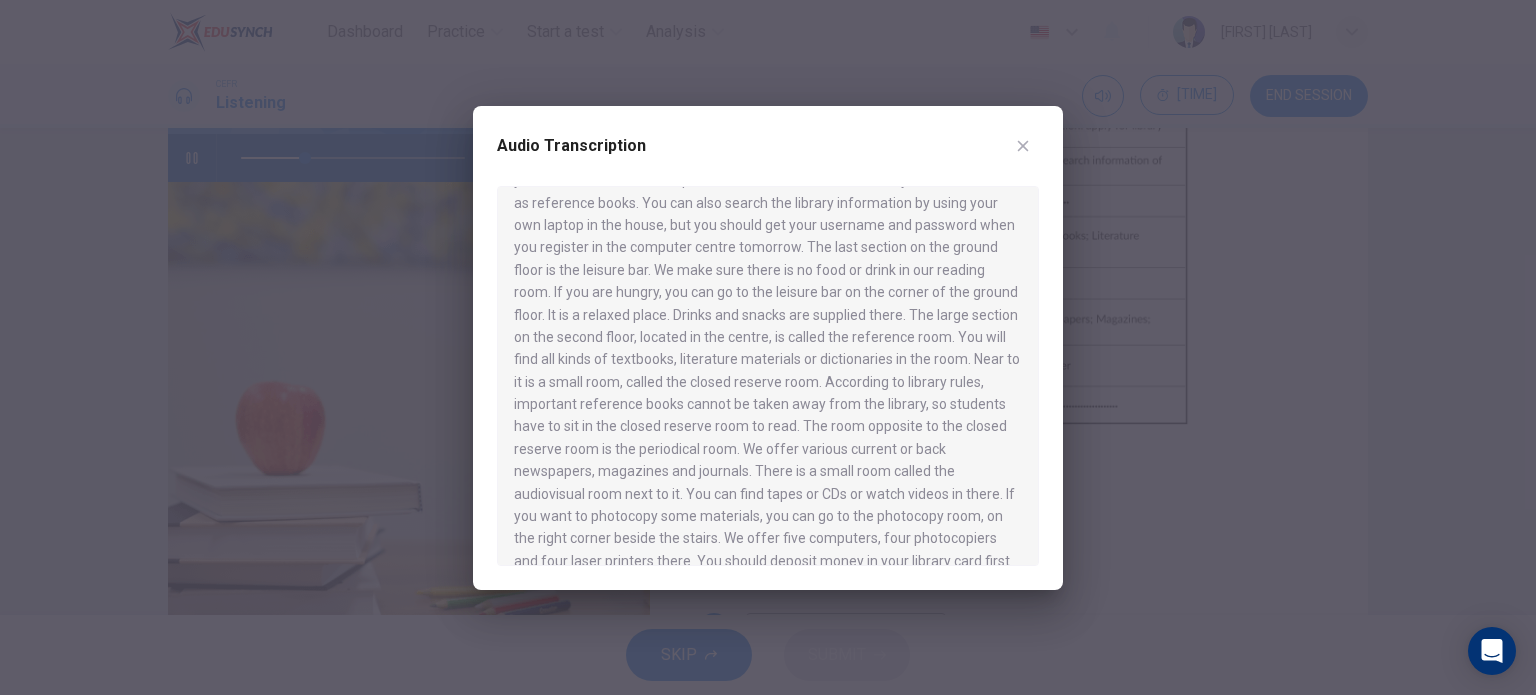 scroll, scrollTop: 303, scrollLeft: 0, axis: vertical 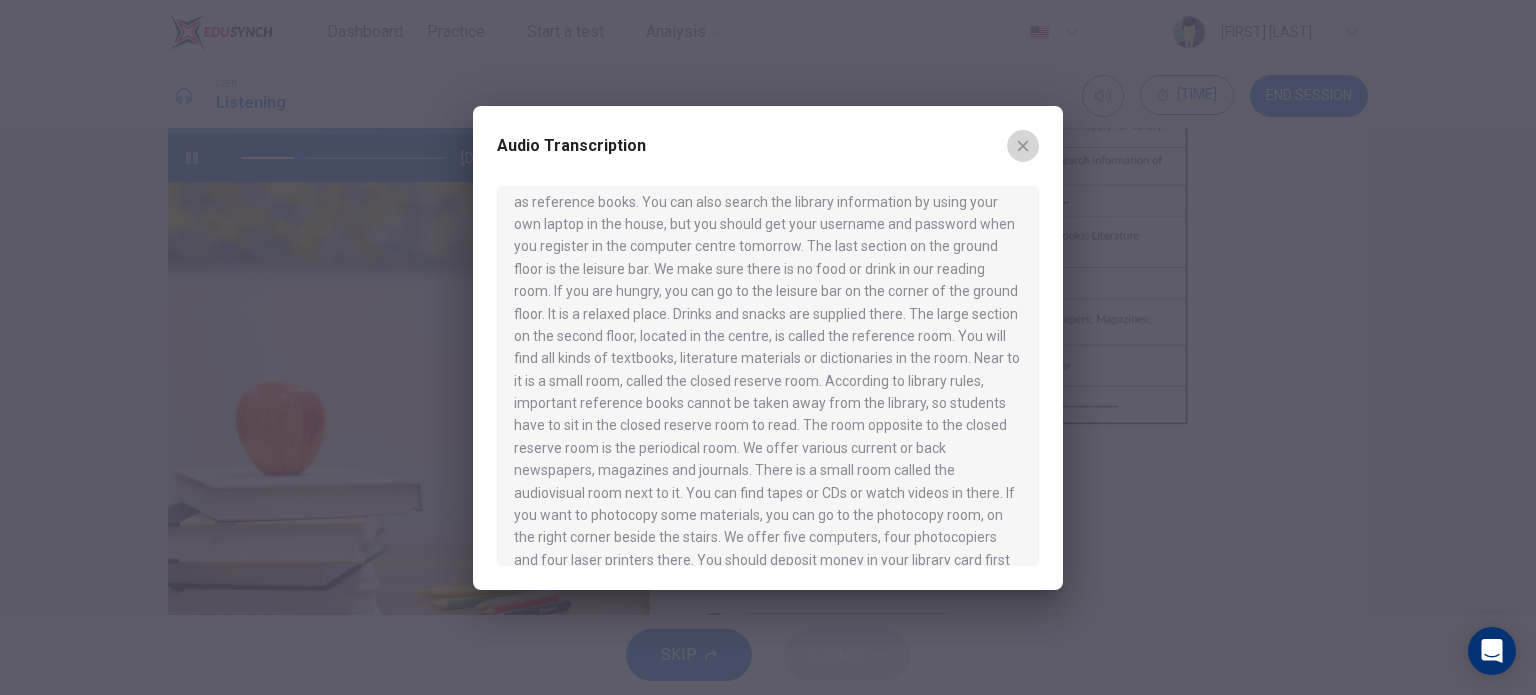 click at bounding box center (1023, 145) 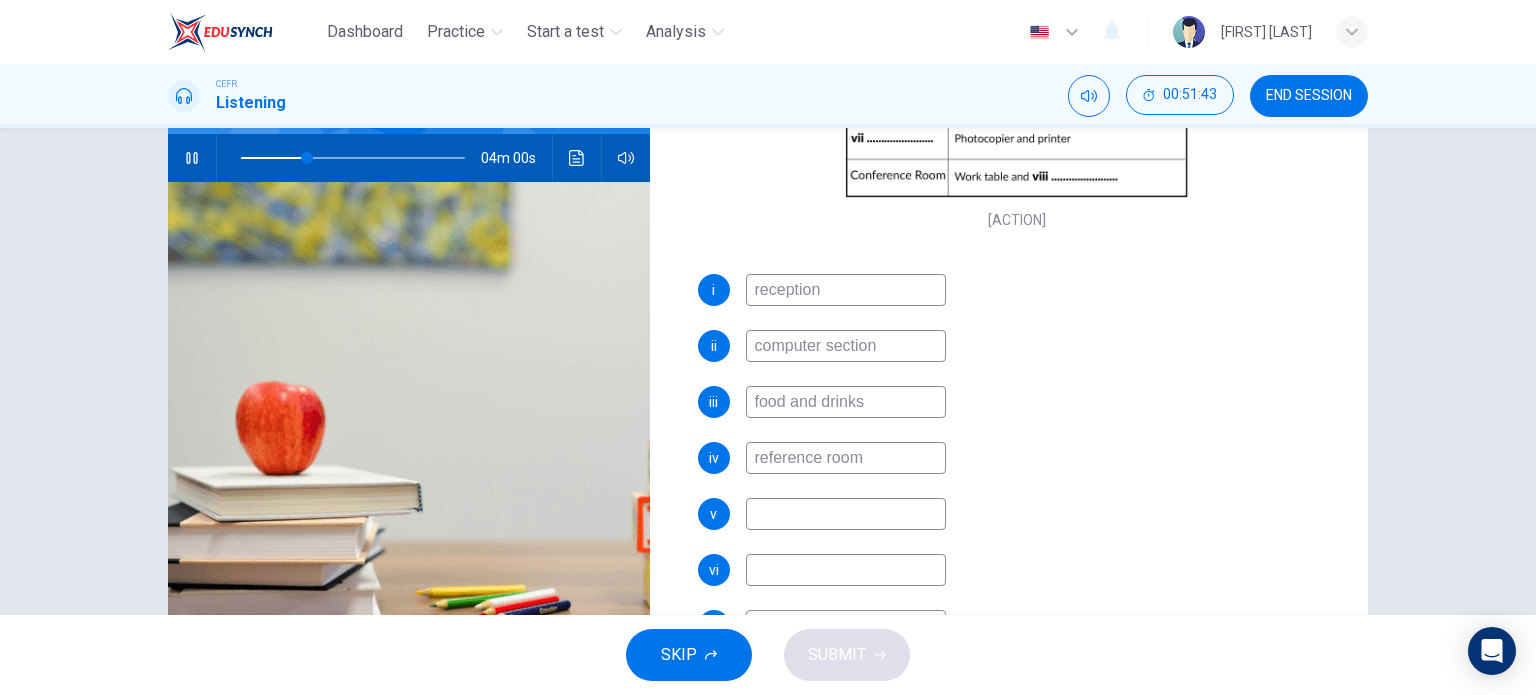 scroll, scrollTop: 397, scrollLeft: 0, axis: vertical 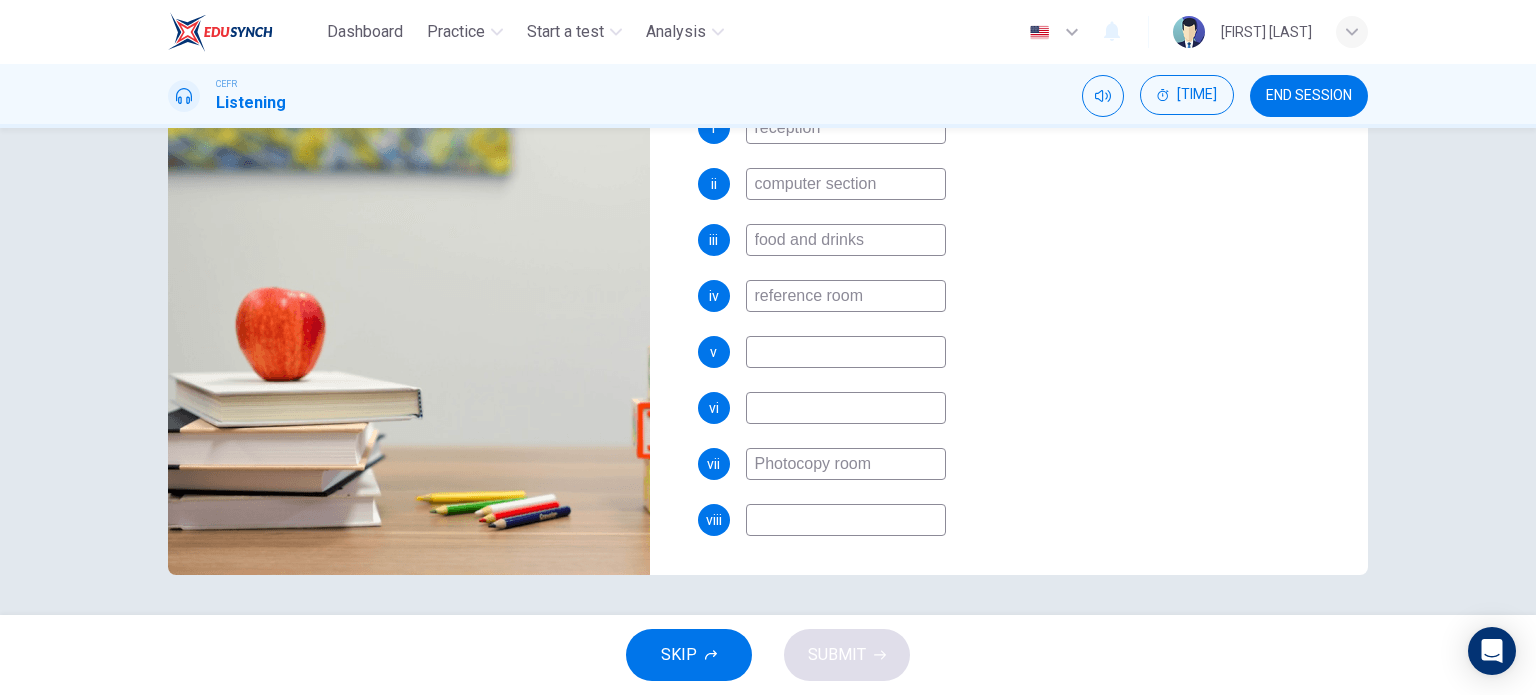 click at bounding box center (846, 128) 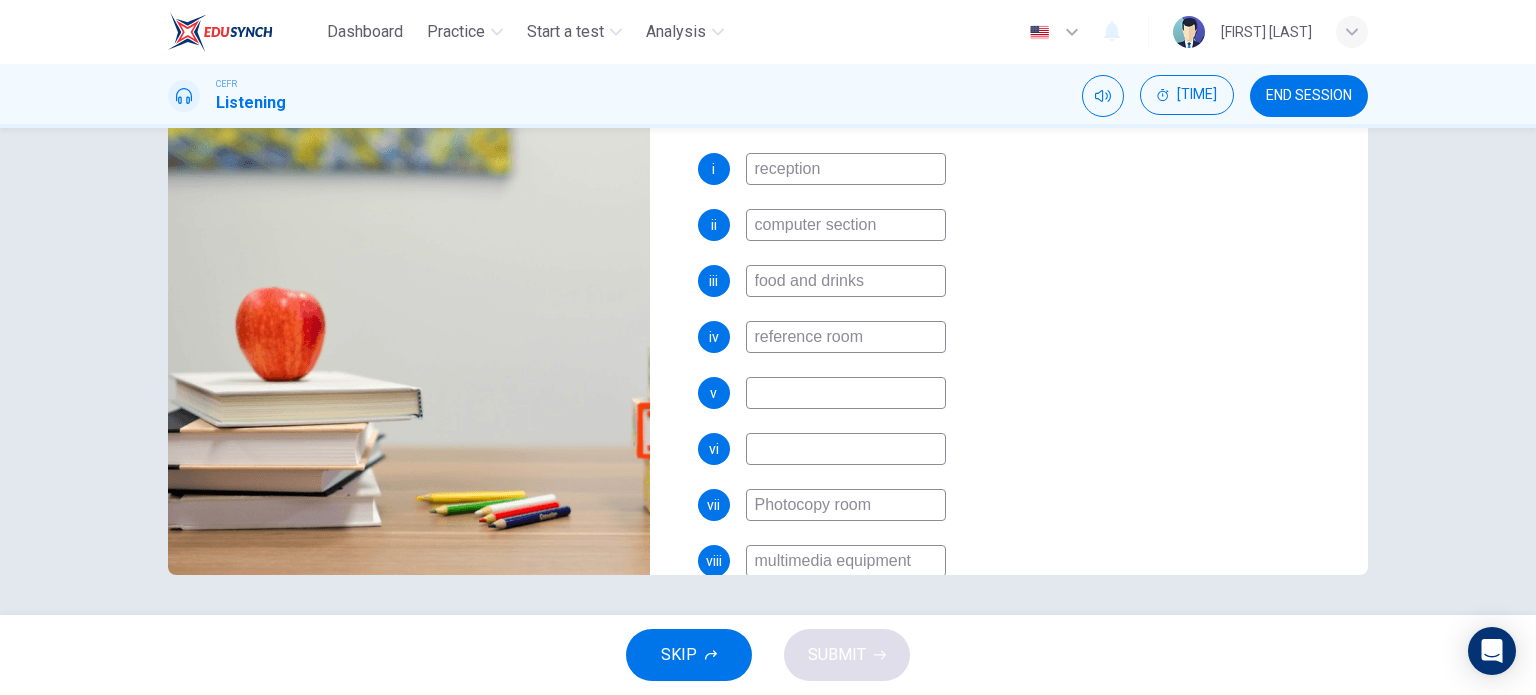 scroll, scrollTop: 357, scrollLeft: 0, axis: vertical 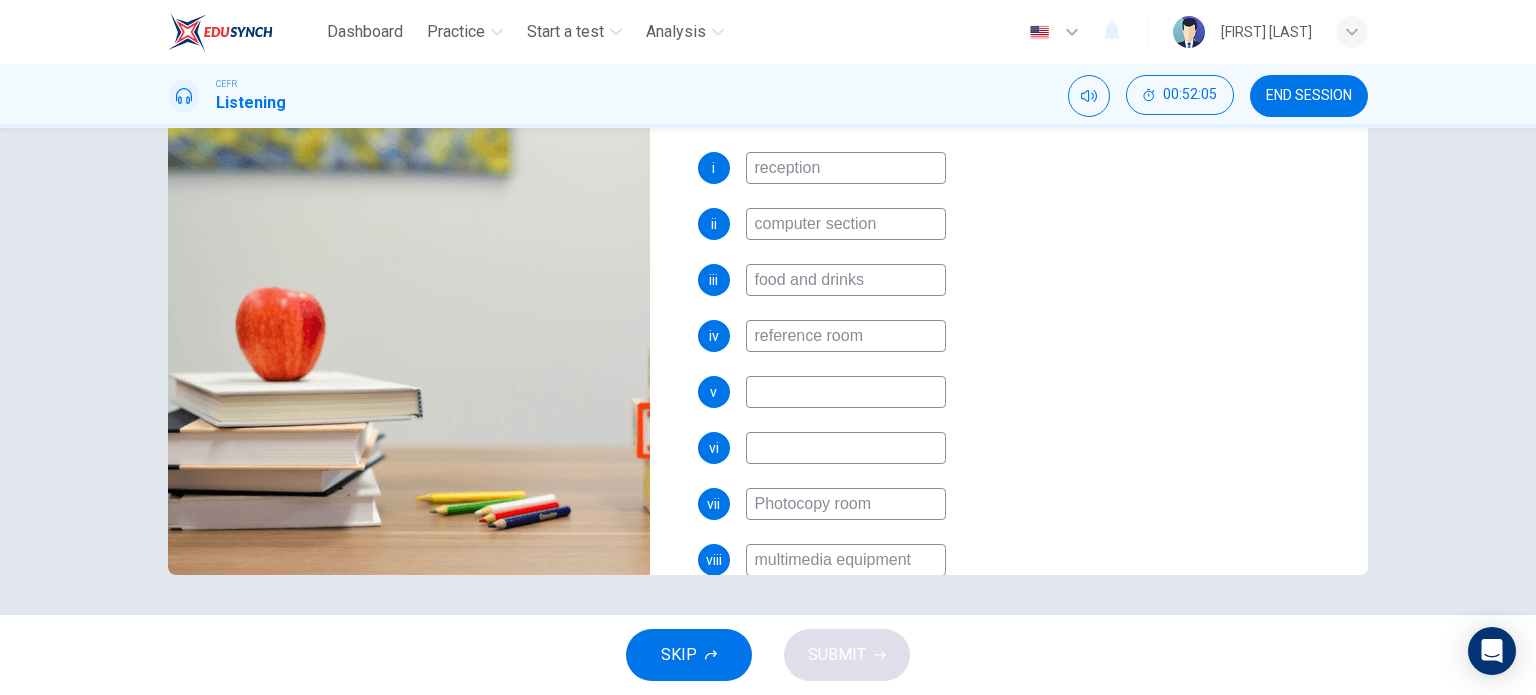 type on "multimedia equipment" 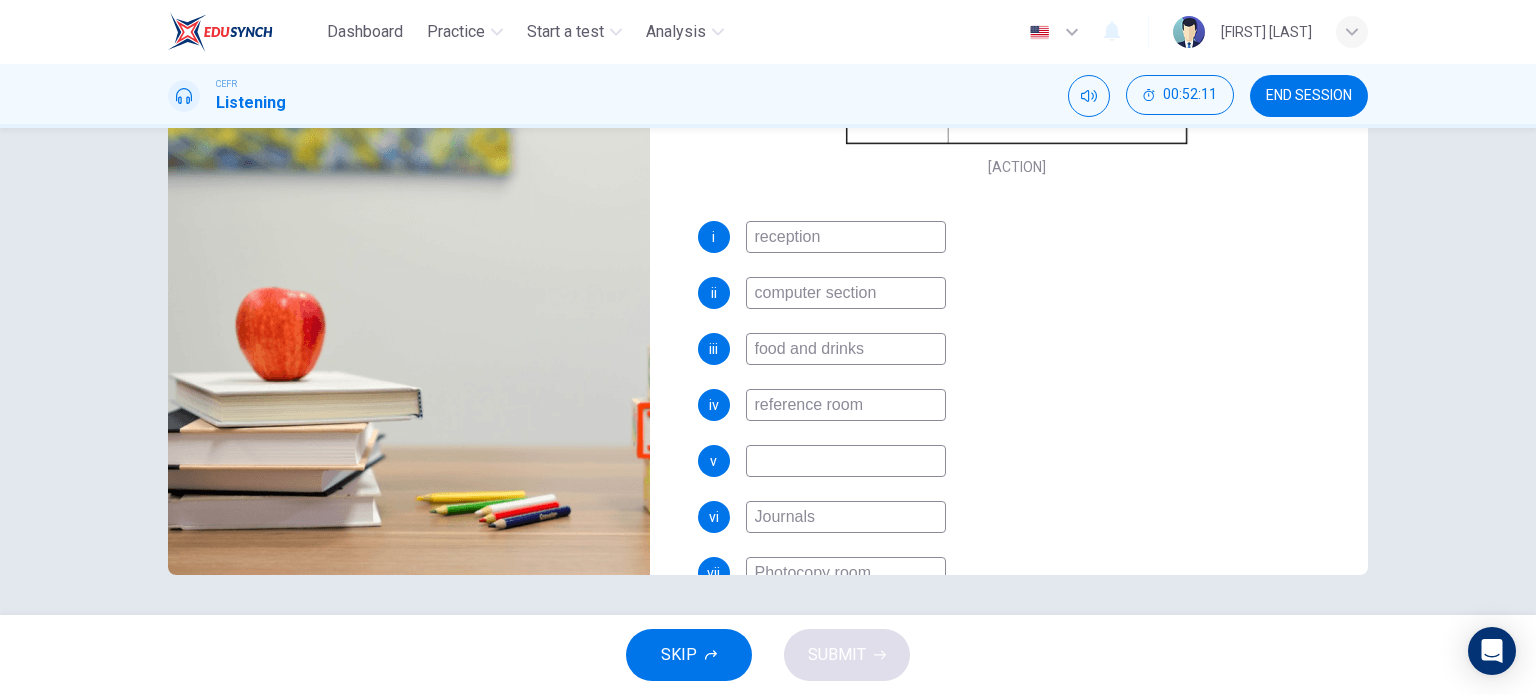 scroll, scrollTop: 288, scrollLeft: 0, axis: vertical 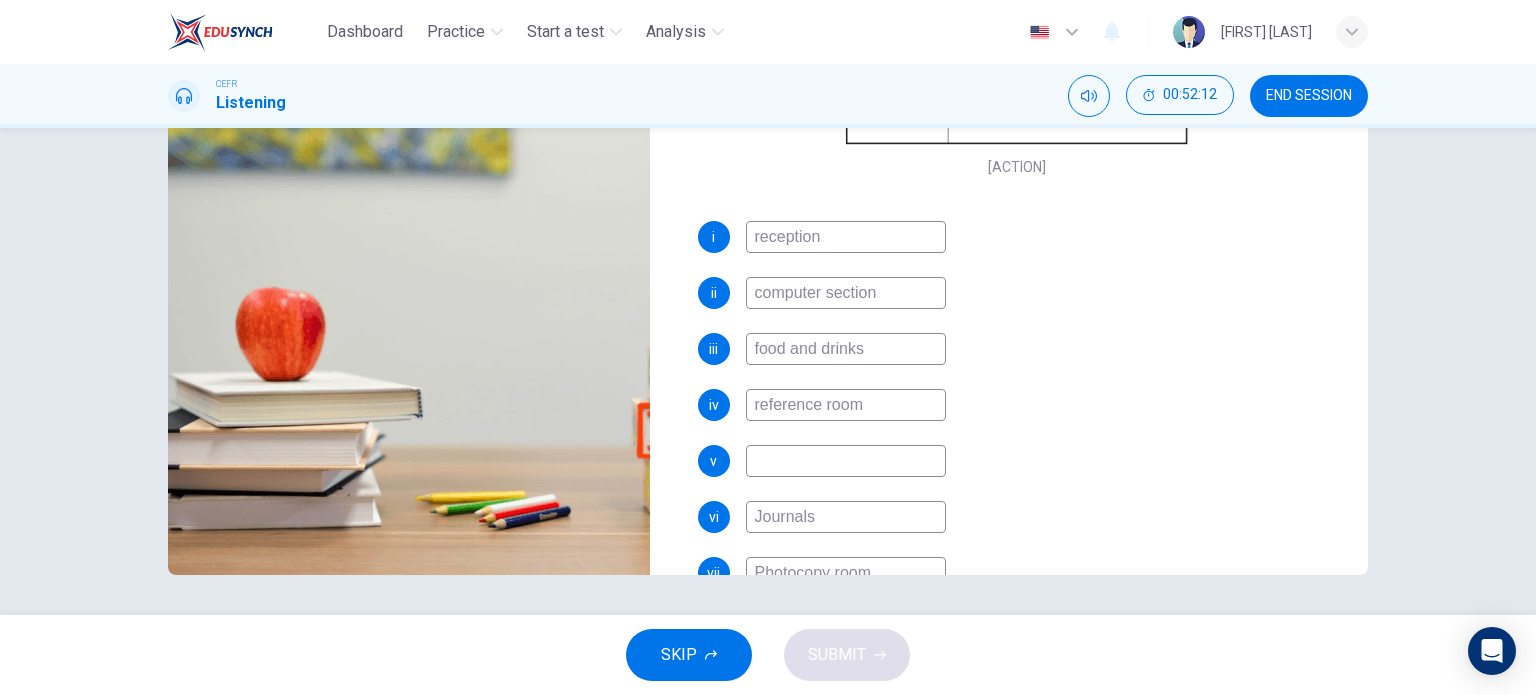 click at bounding box center (846, 237) 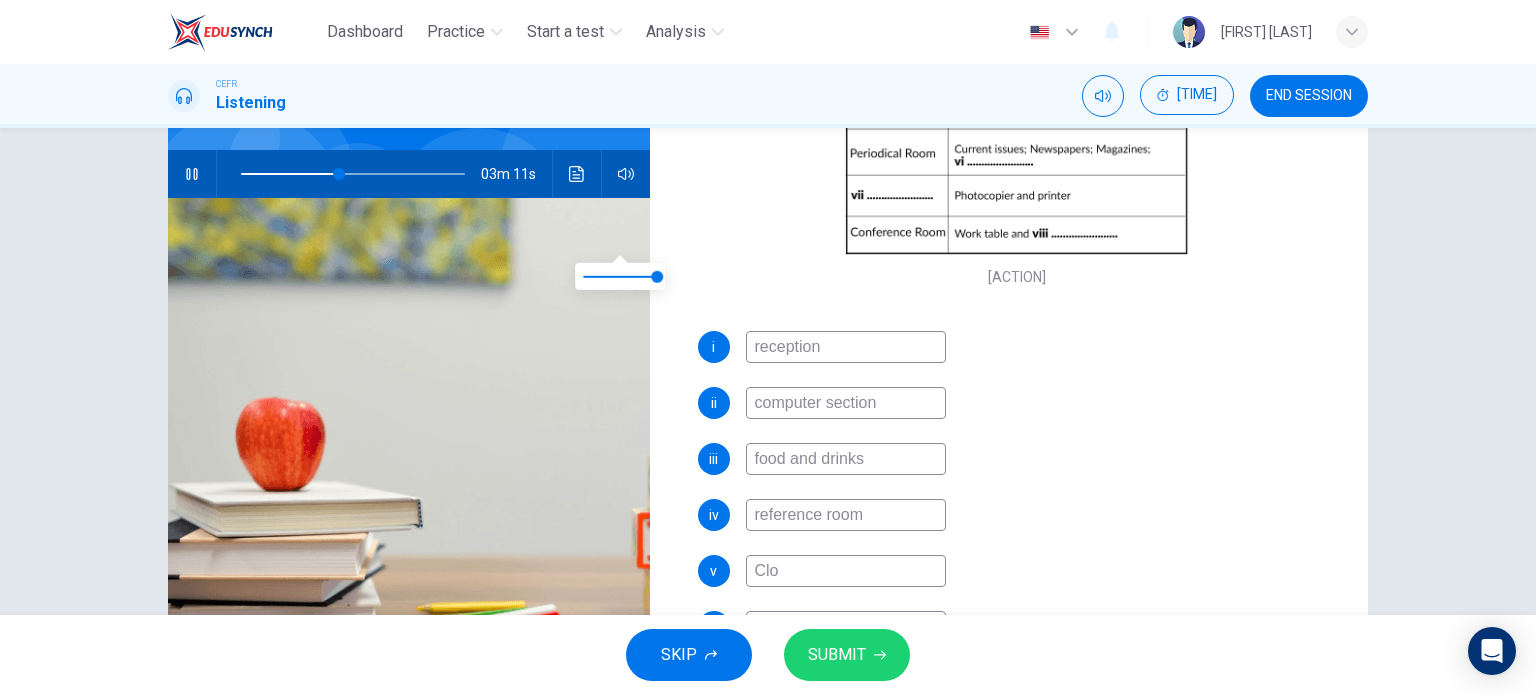 scroll, scrollTop: 115, scrollLeft: 0, axis: vertical 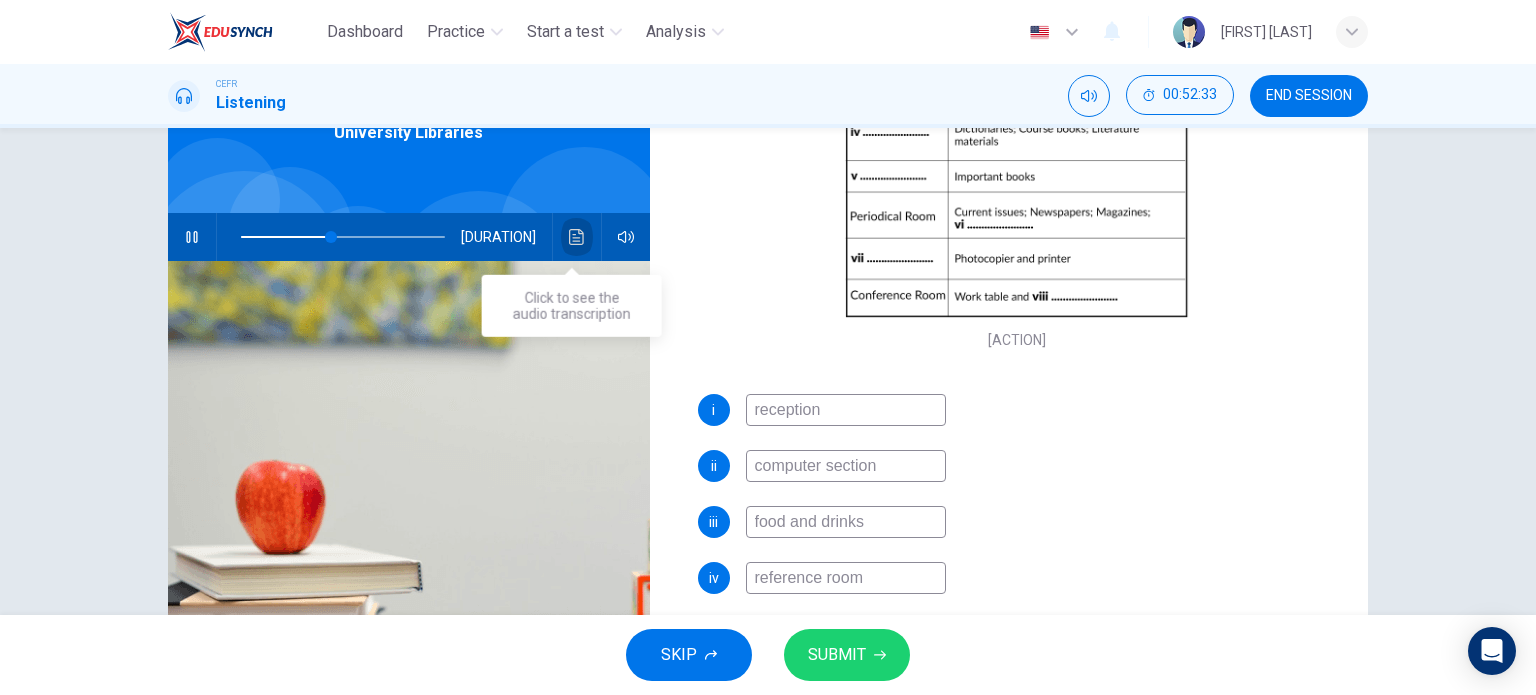 click at bounding box center [576, 237] 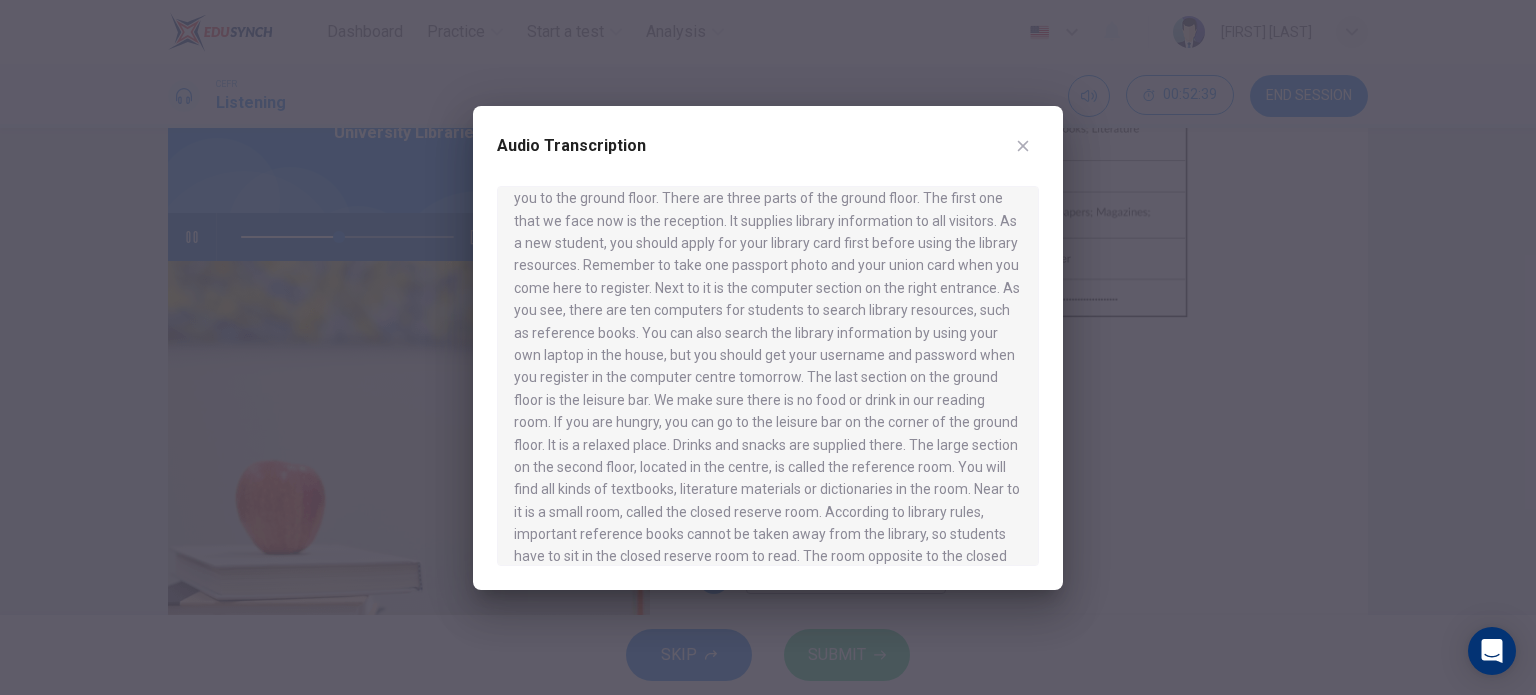scroll, scrollTop: 172, scrollLeft: 0, axis: vertical 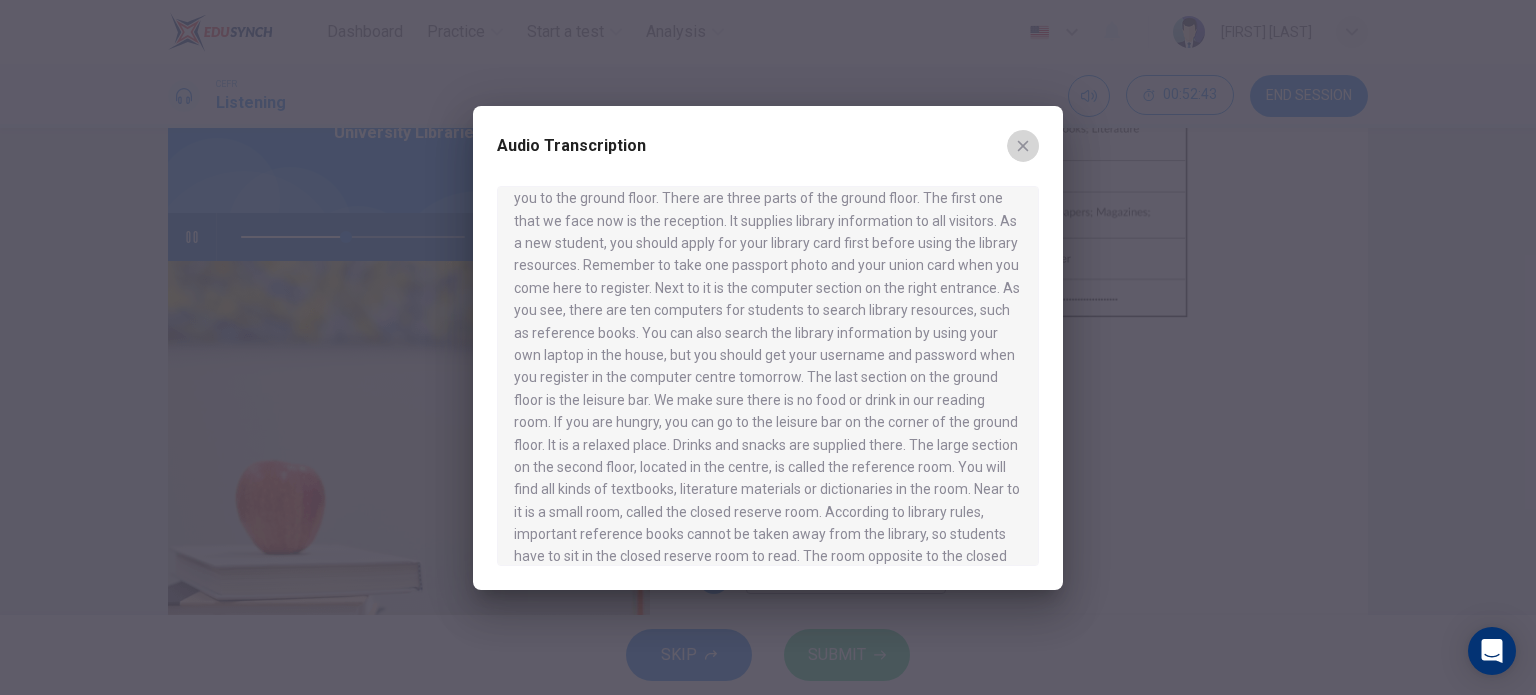click at bounding box center (1023, 146) 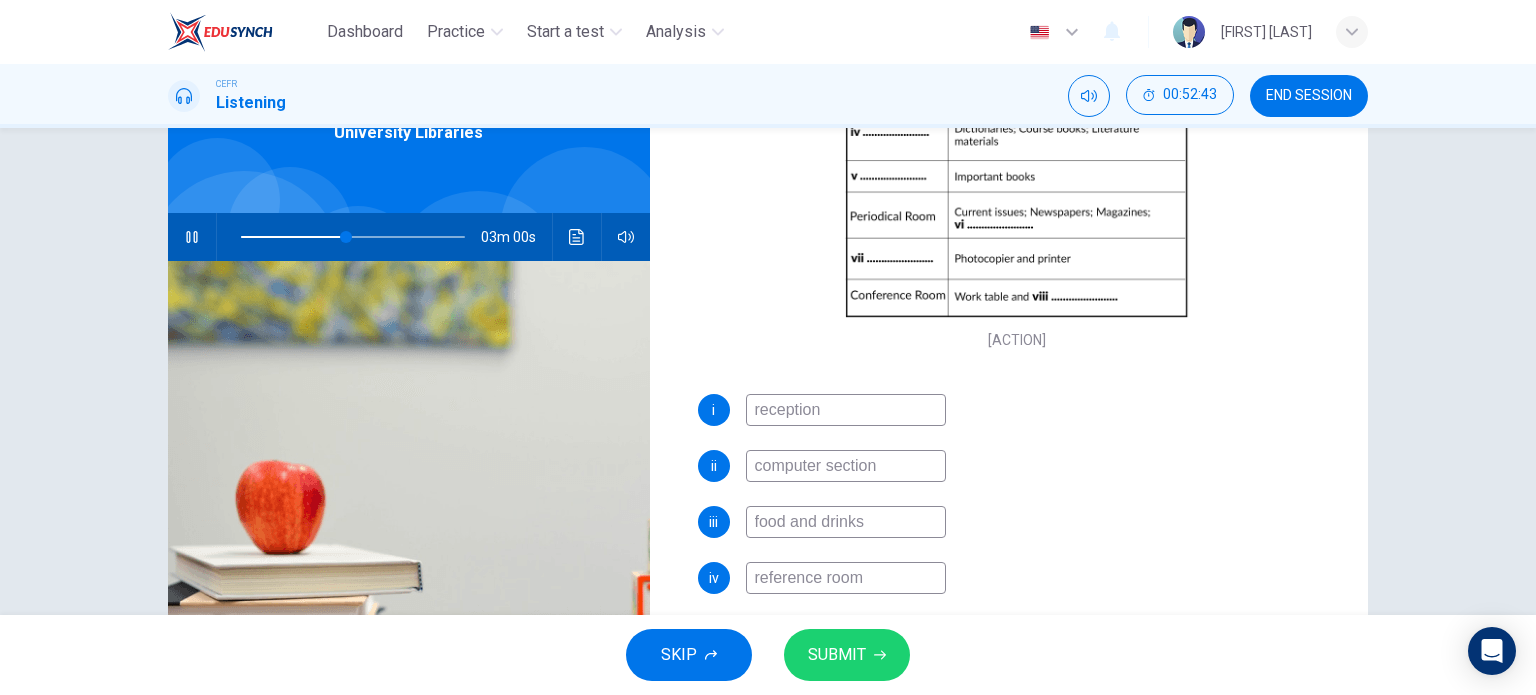 scroll, scrollTop: 397, scrollLeft: 0, axis: vertical 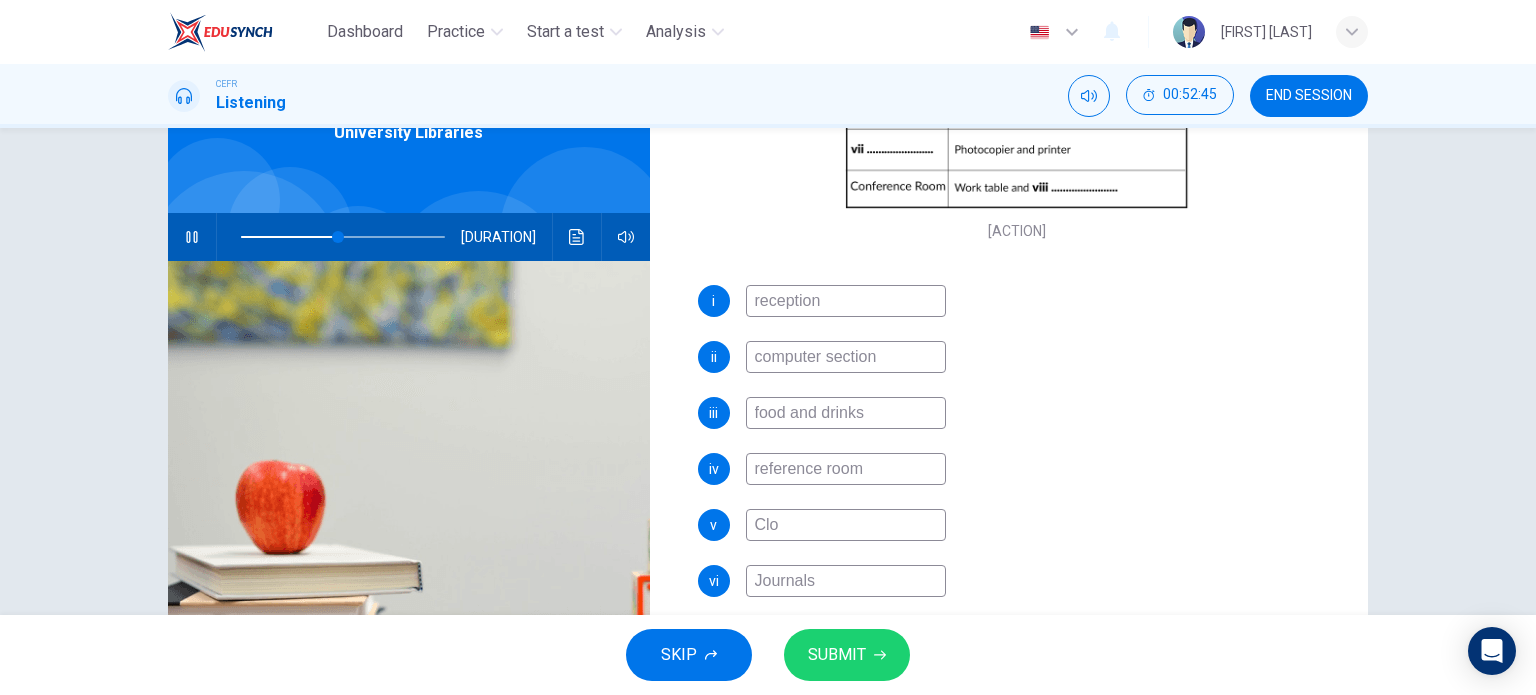 click on "Clo" at bounding box center (846, 301) 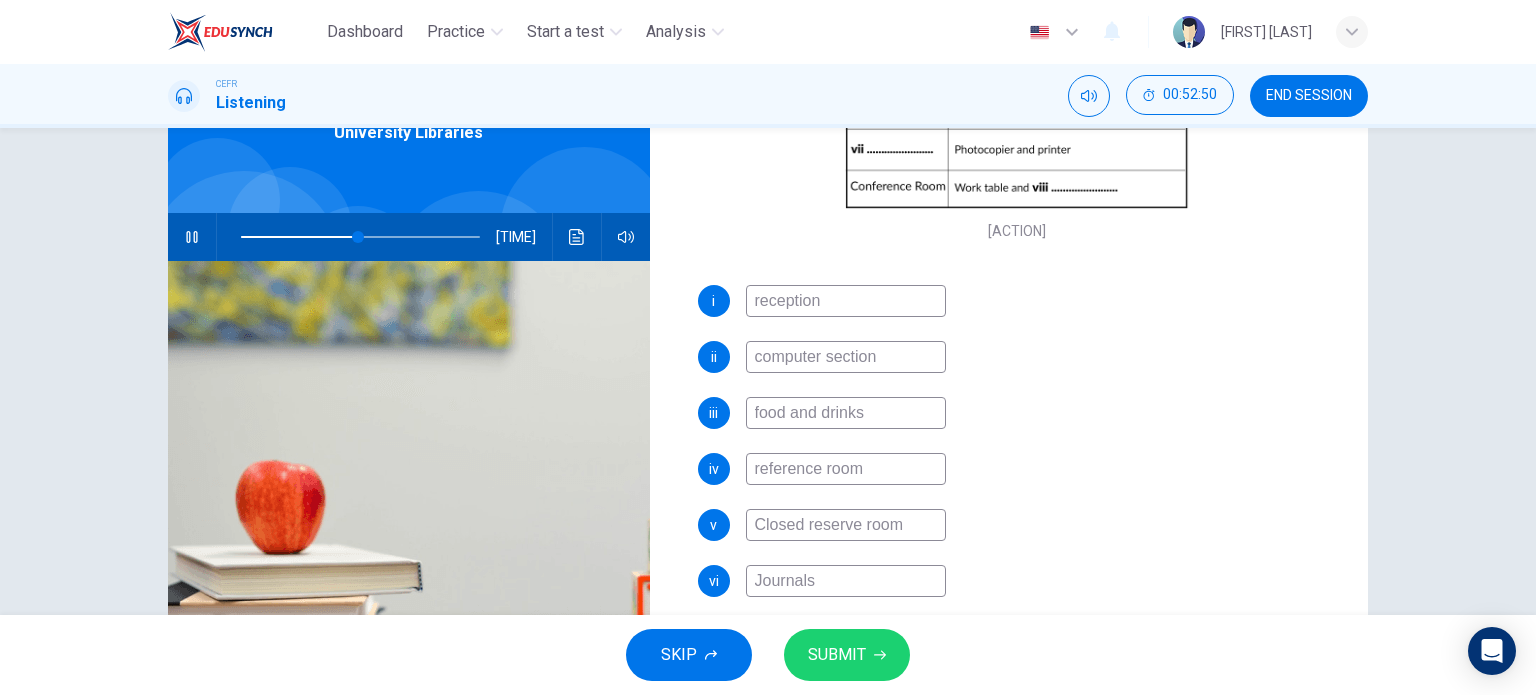 type on "Closed reserve room" 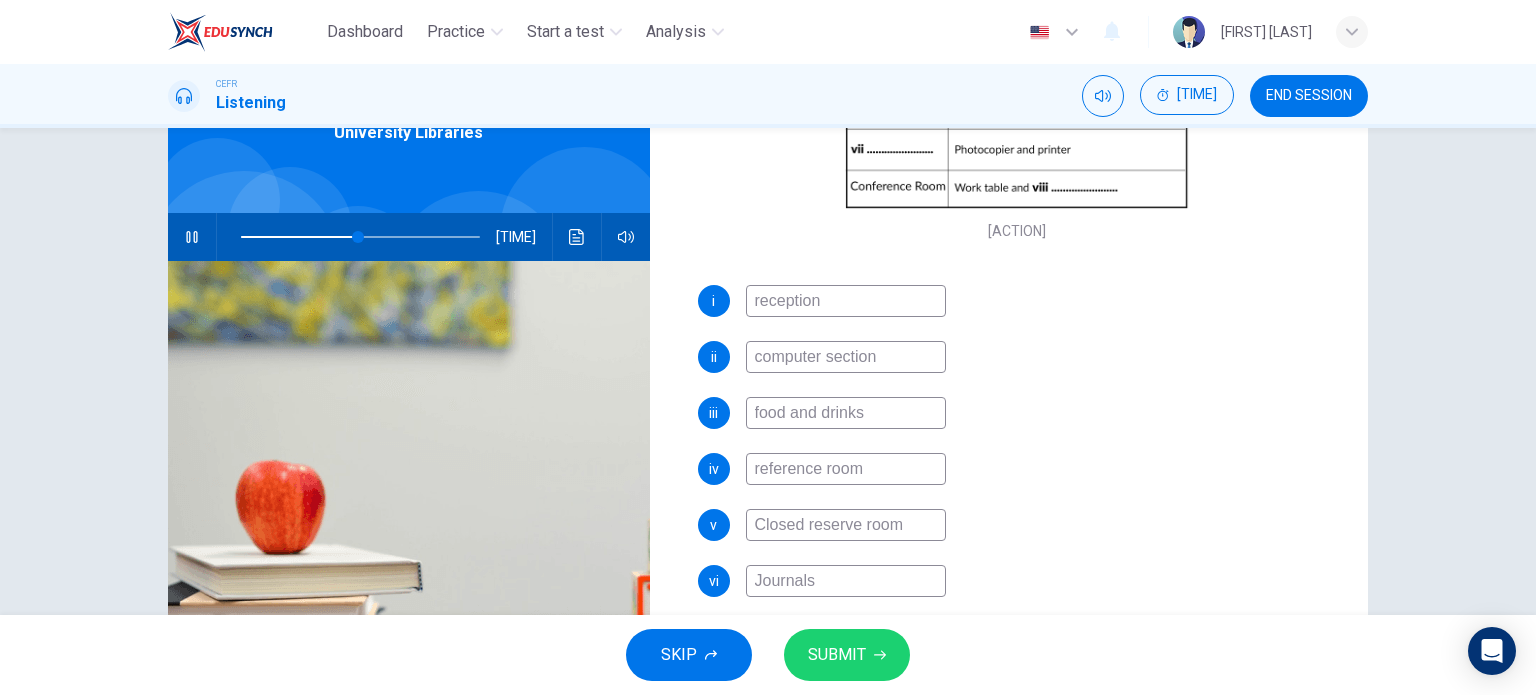 click on "reference room" at bounding box center [846, 301] 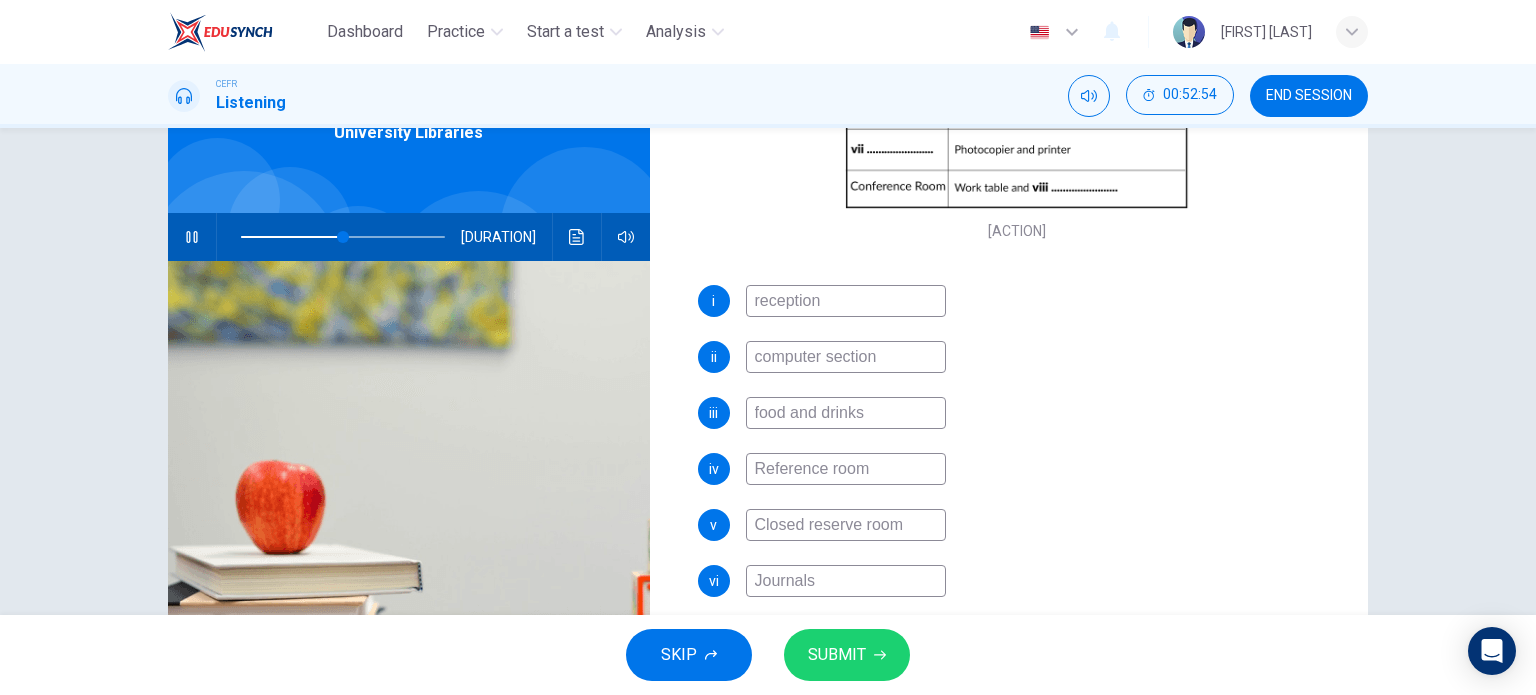 type on "Reference room" 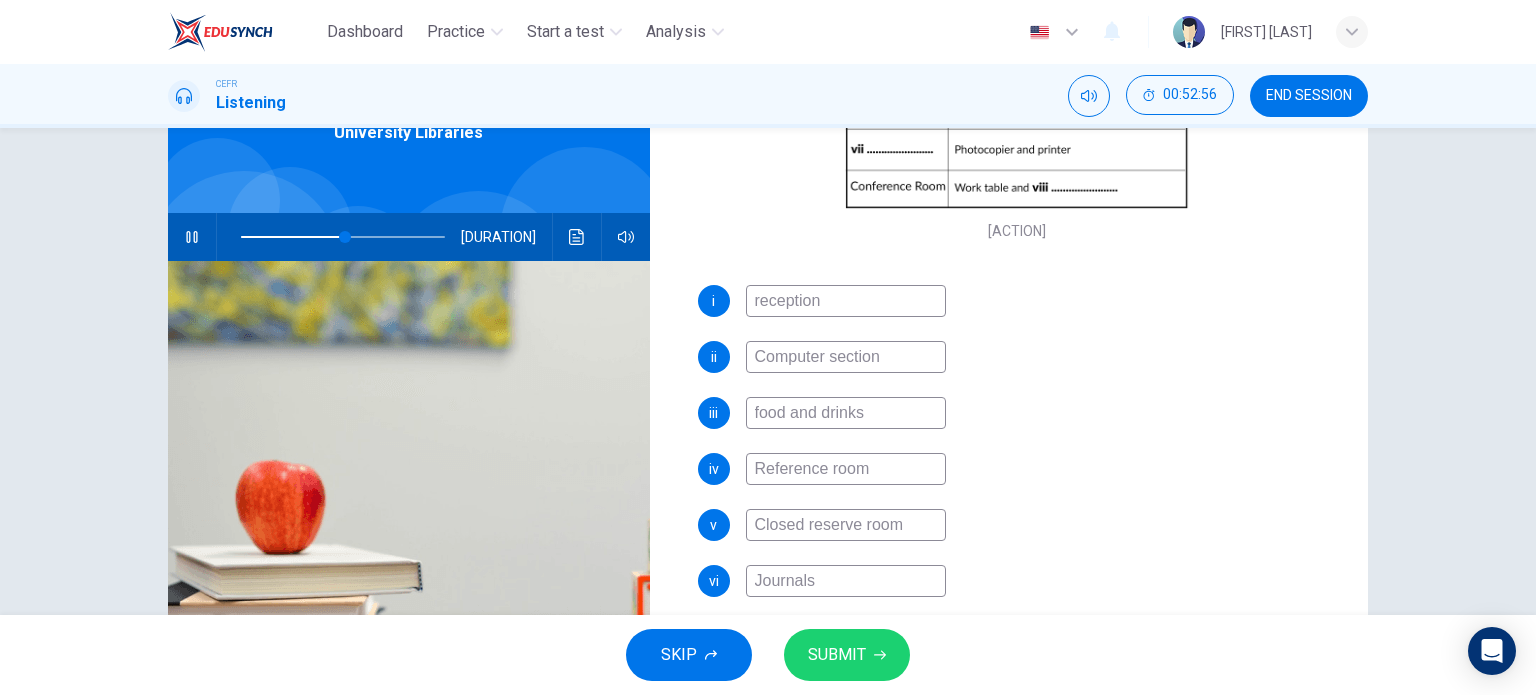 type on "Computer section" 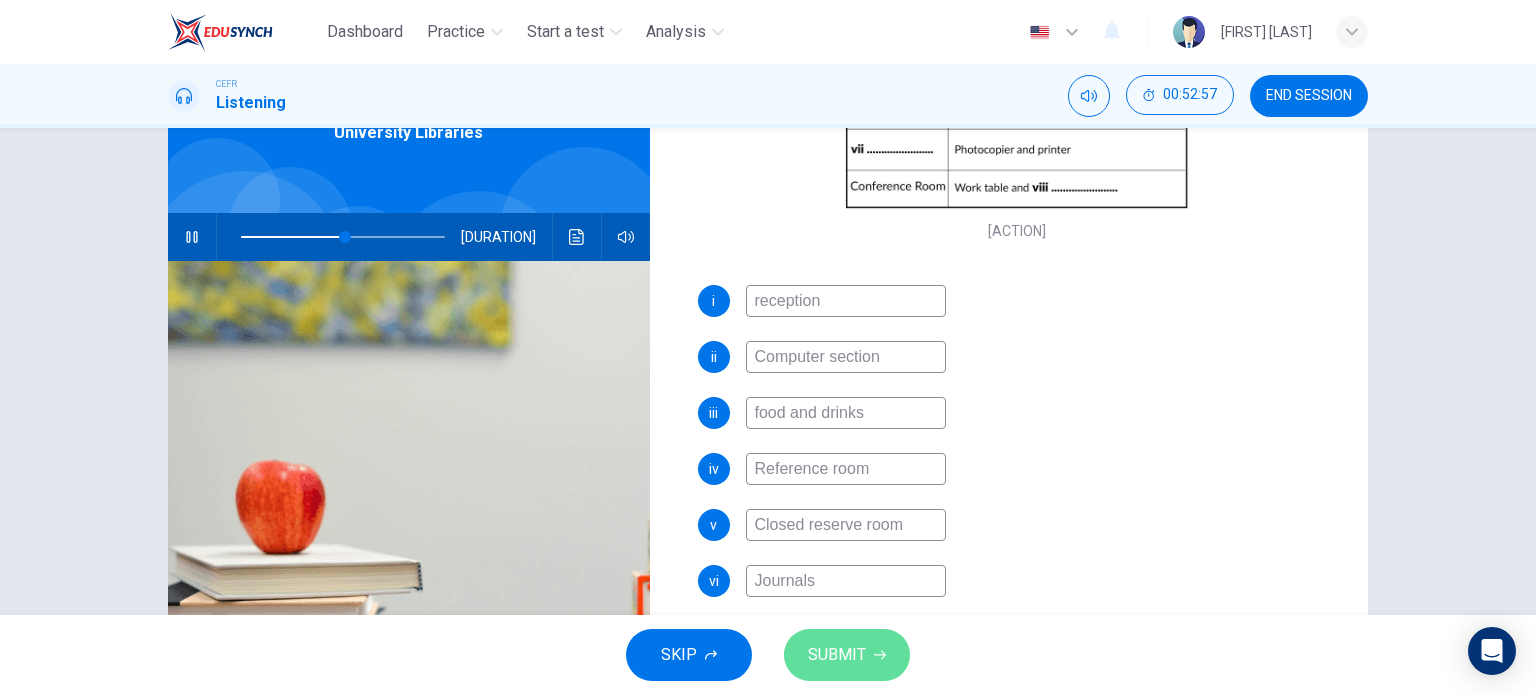 click on "SUBMIT" at bounding box center [837, 655] 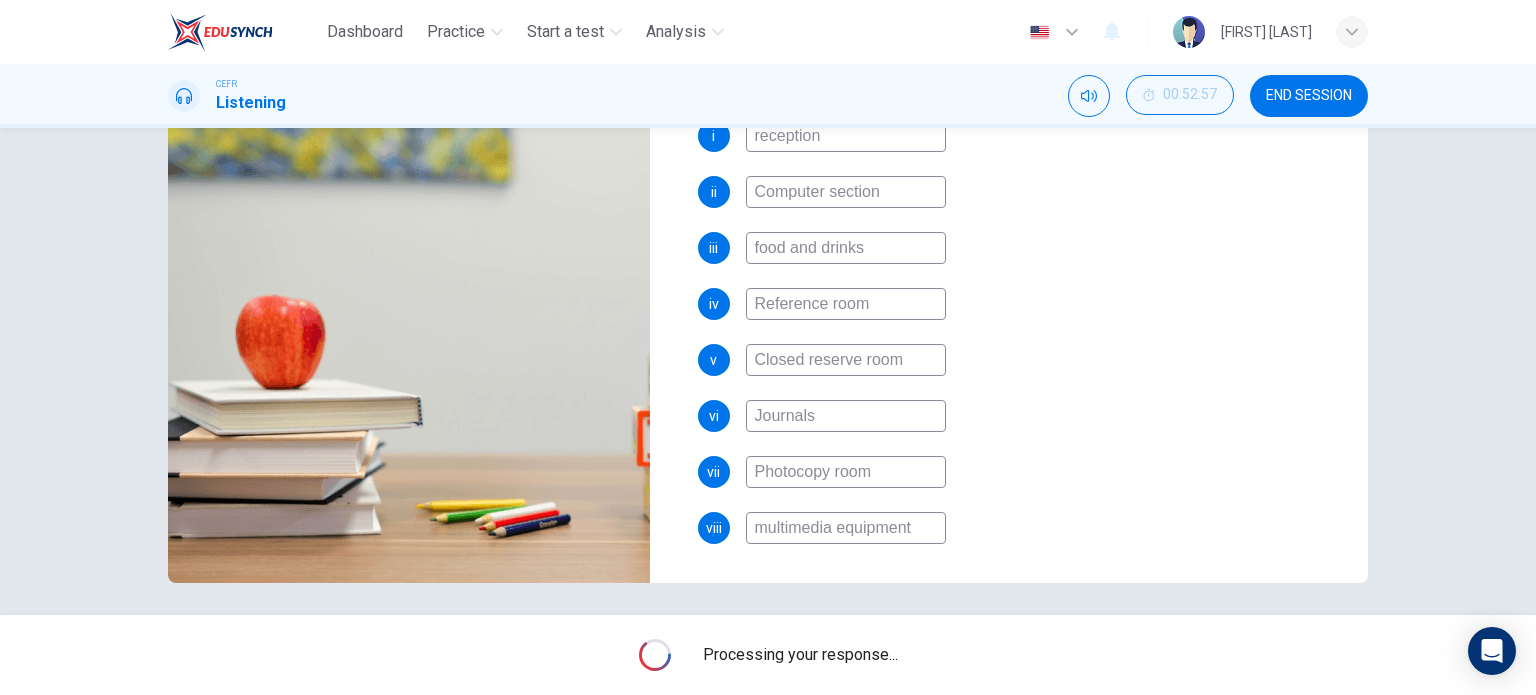 scroll, scrollTop: 288, scrollLeft: 0, axis: vertical 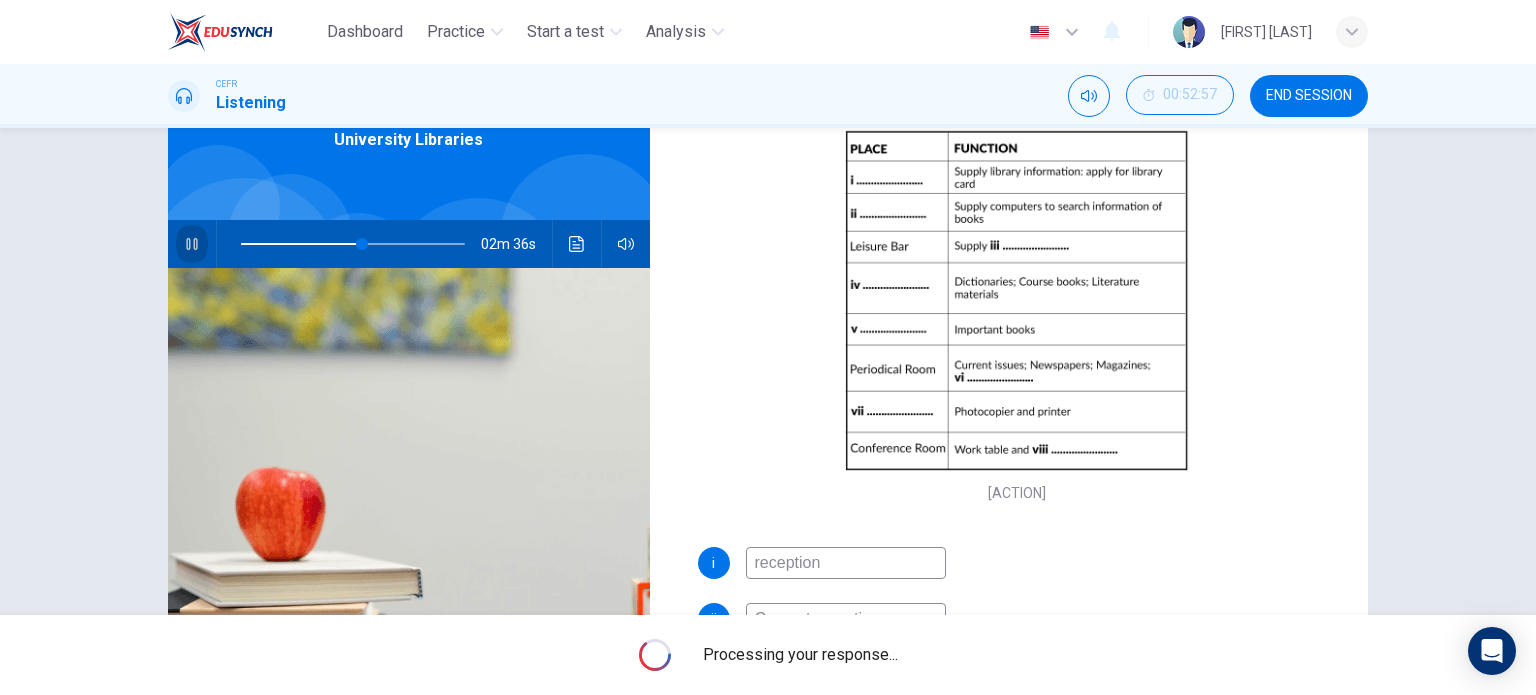 click at bounding box center [192, 244] 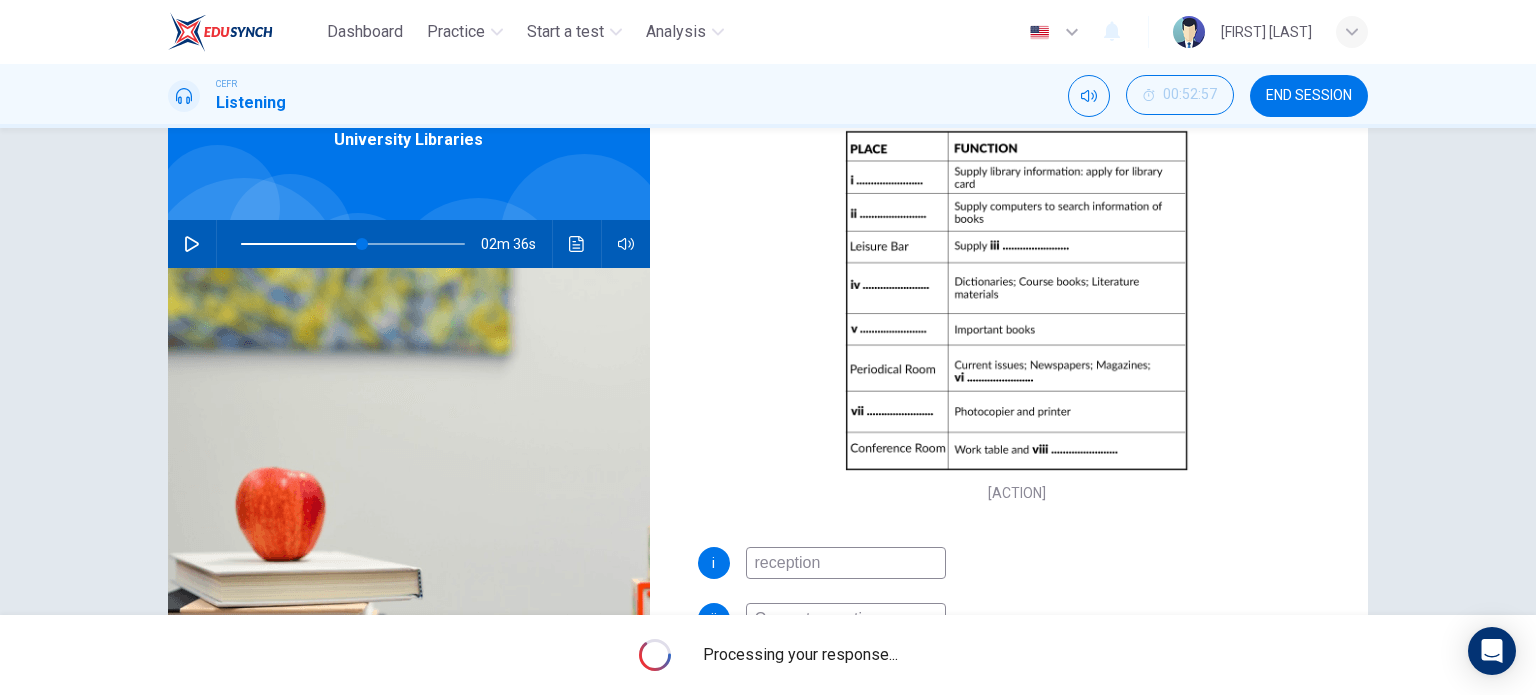 scroll, scrollTop: 397, scrollLeft: 0, axis: vertical 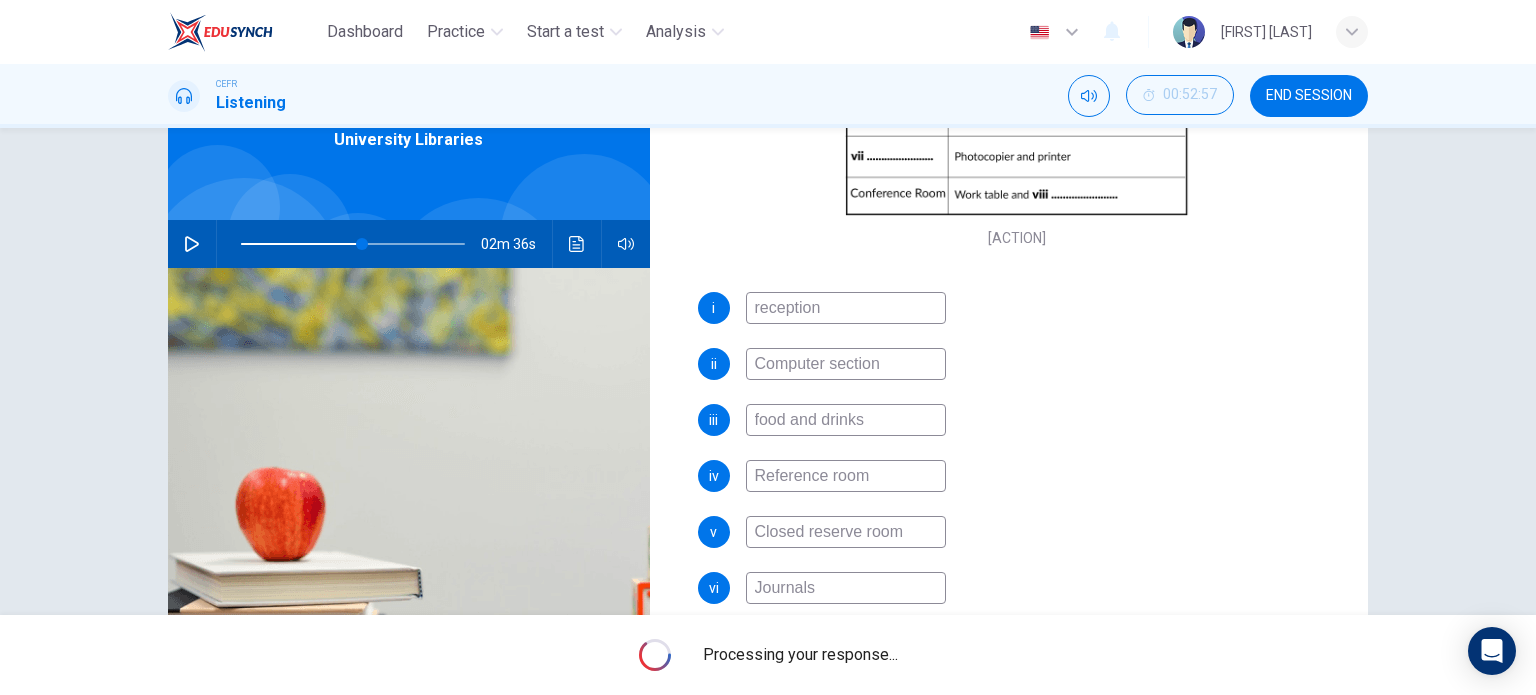 click on "reception" at bounding box center [846, 308] 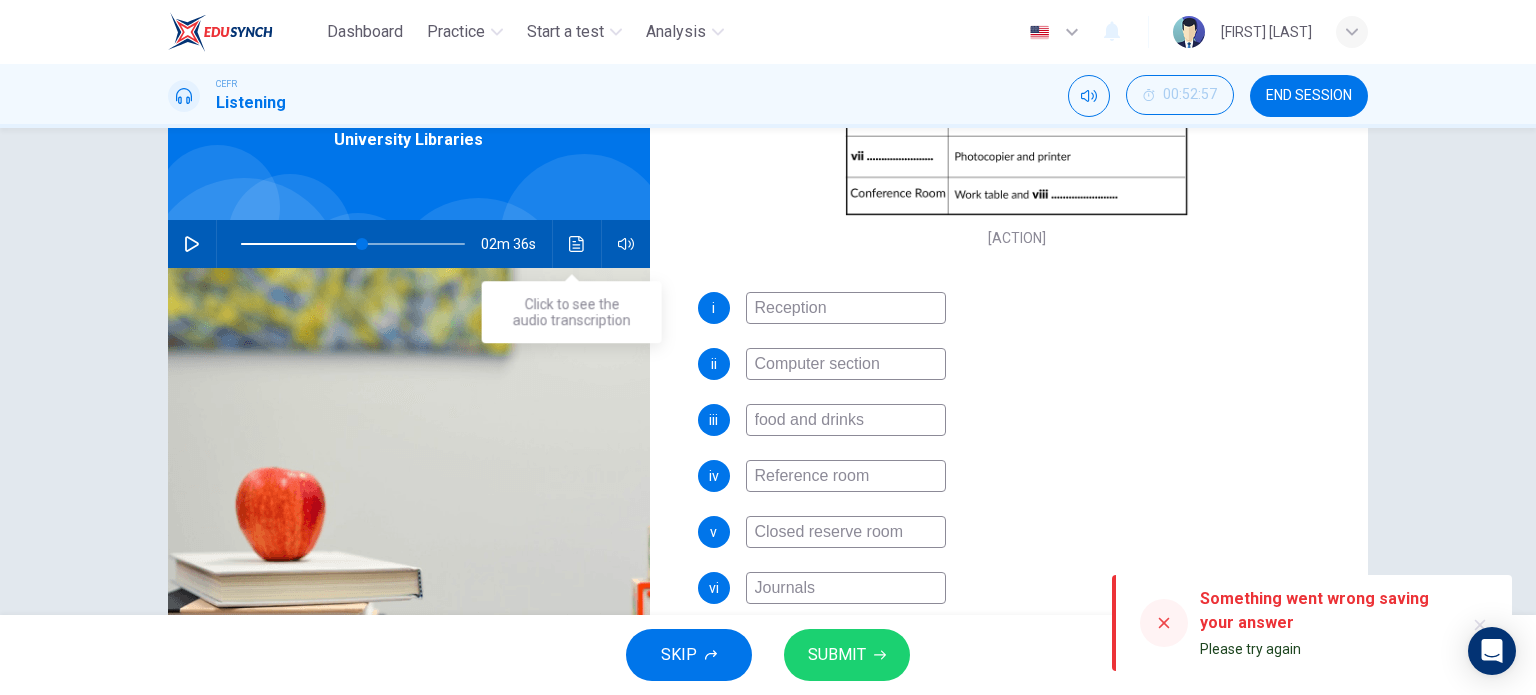 type on "Reception" 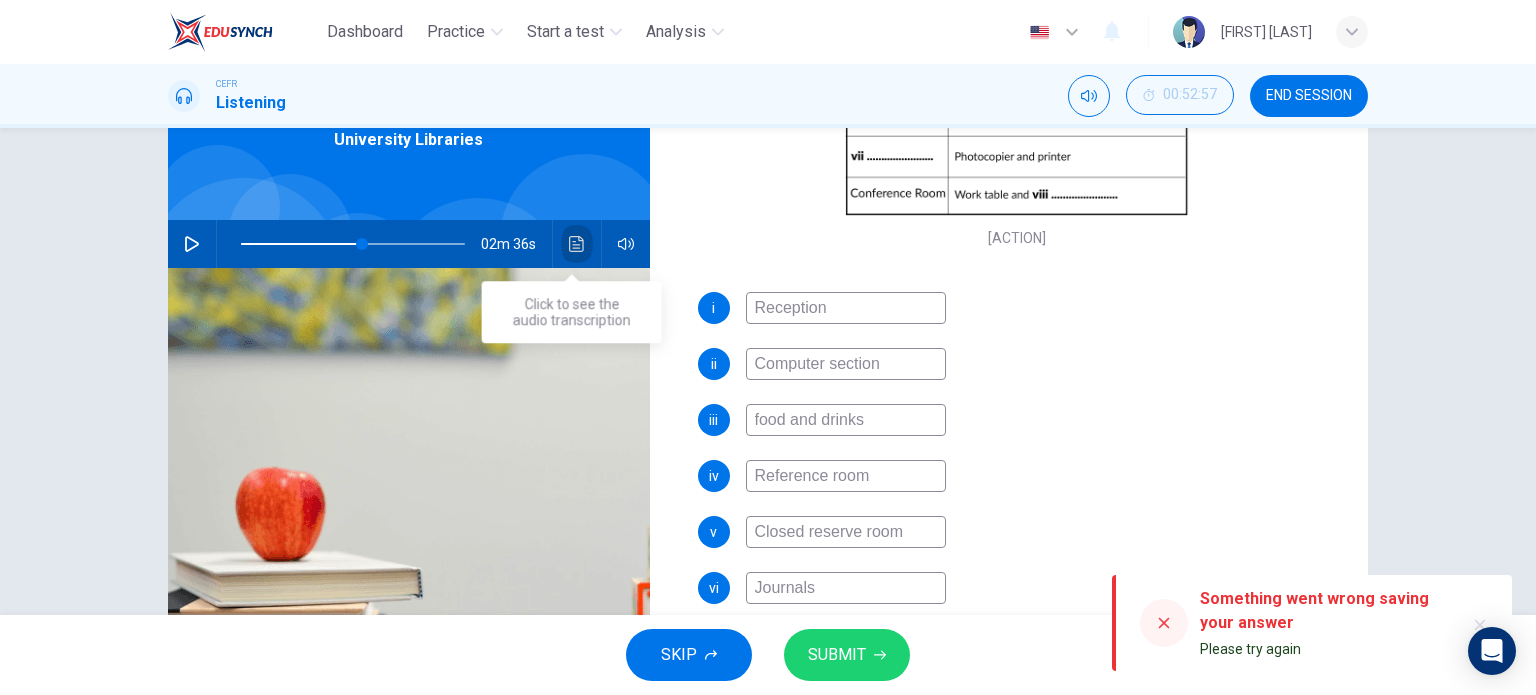 click at bounding box center (577, 244) 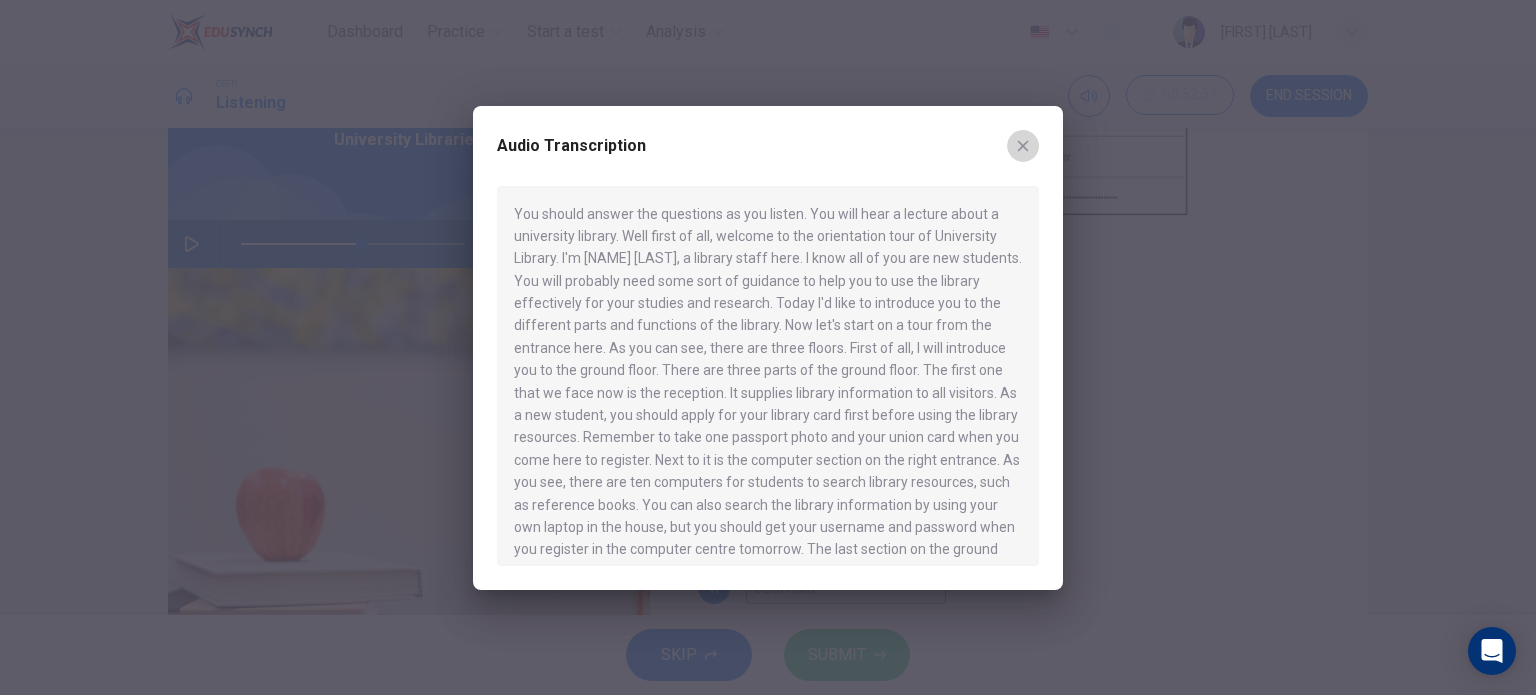 click at bounding box center [1023, 146] 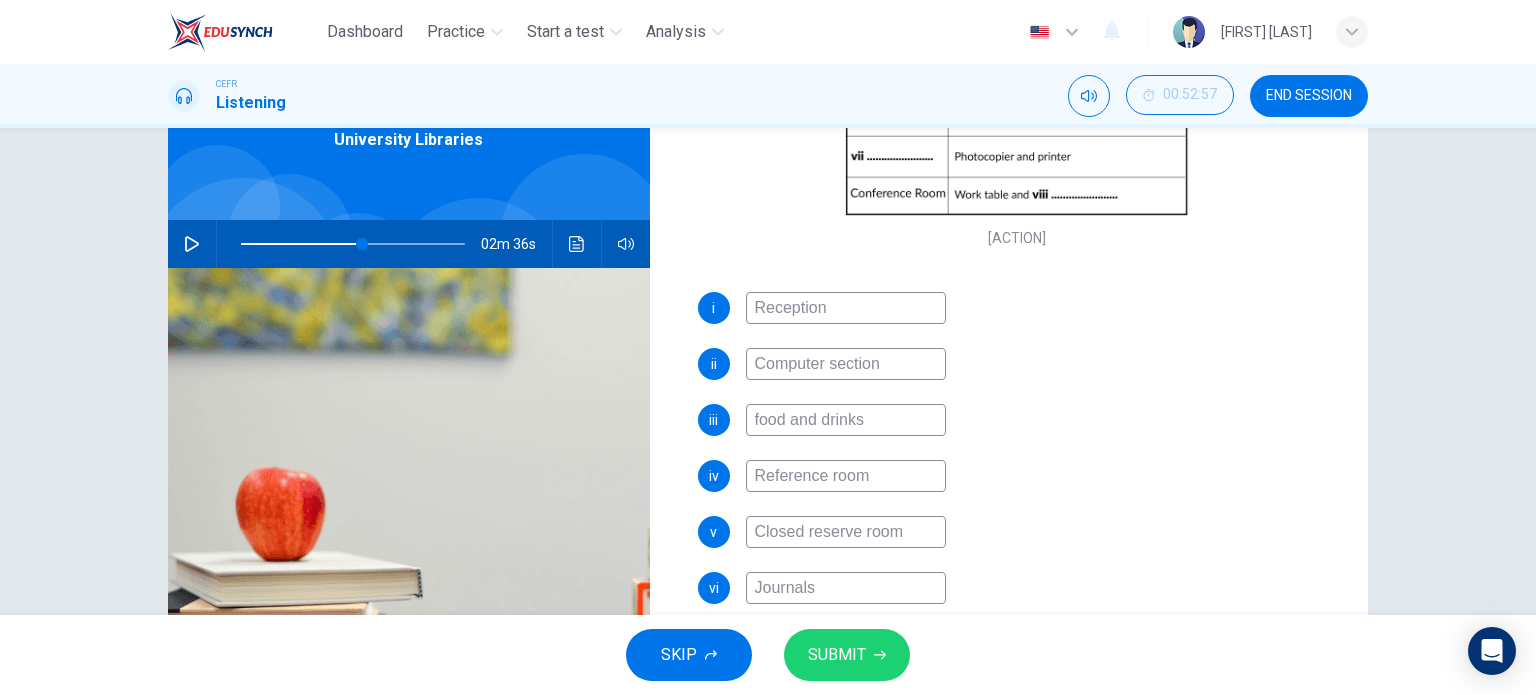 scroll, scrollTop: 288, scrollLeft: 0, axis: vertical 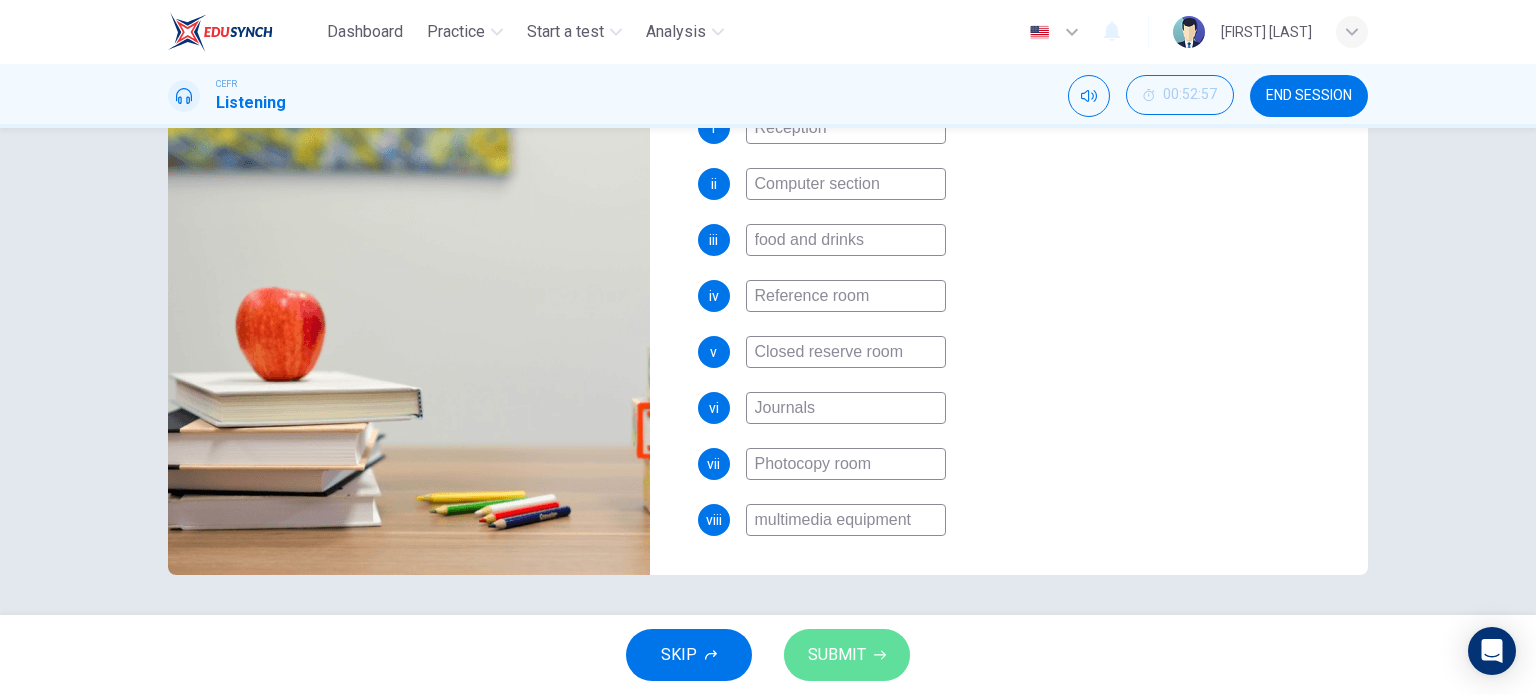 click on "SUBMIT" at bounding box center (847, 655) 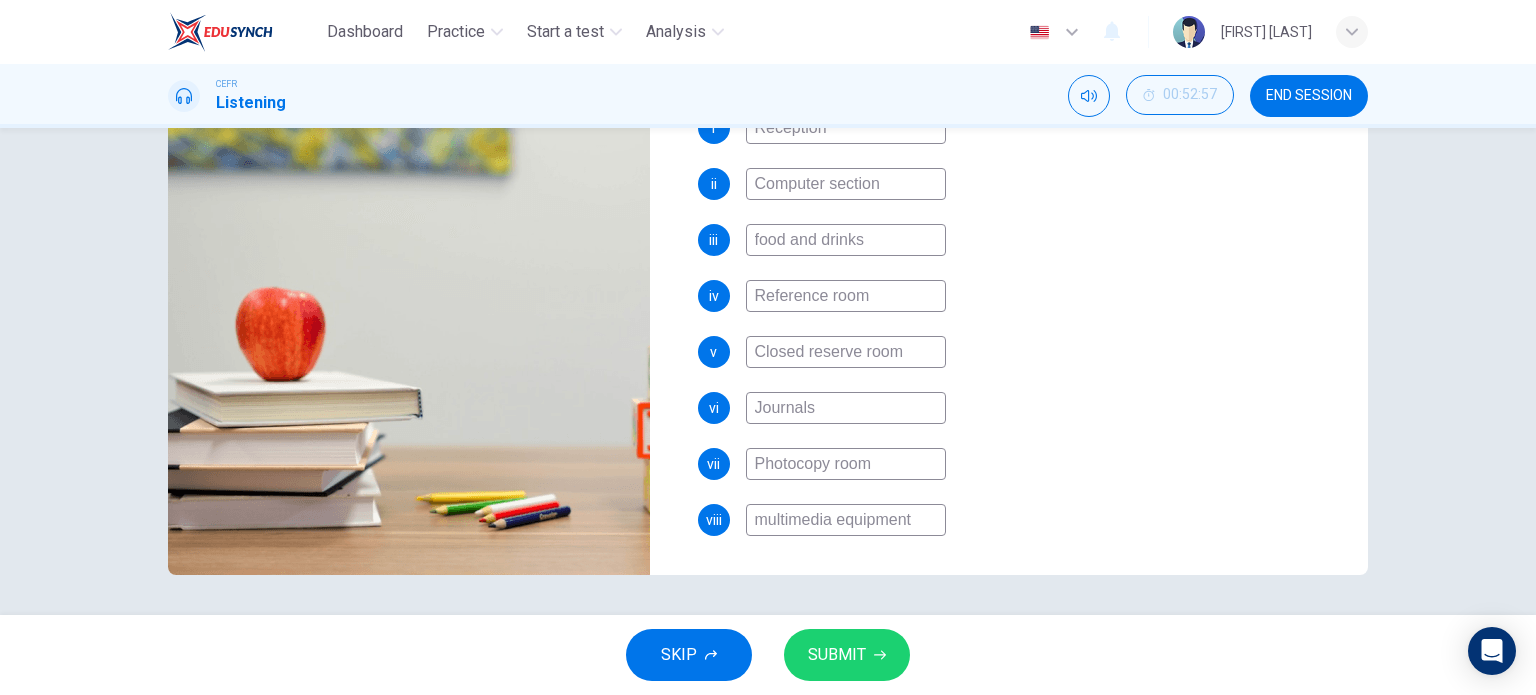 click on "SKIP SUBMIT" at bounding box center (768, 655) 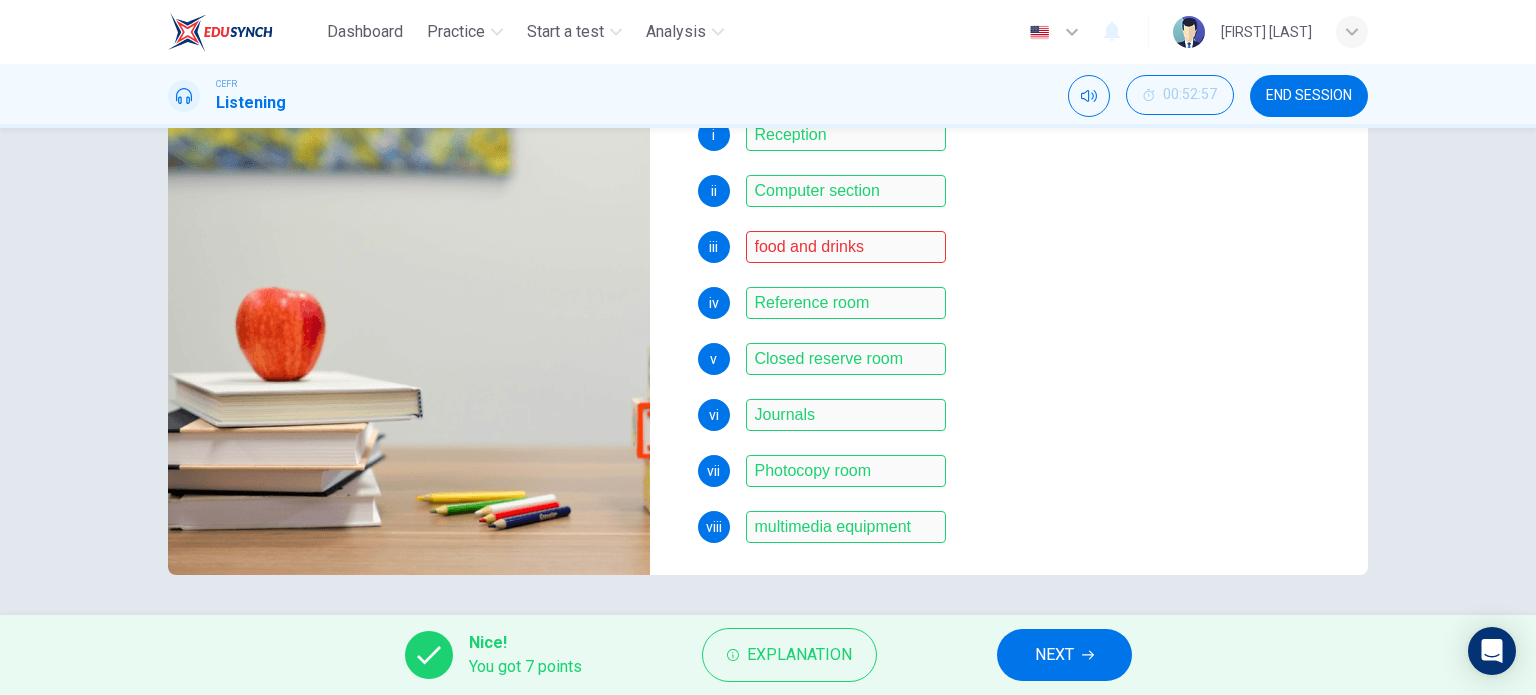 scroll, scrollTop: 397, scrollLeft: 0, axis: vertical 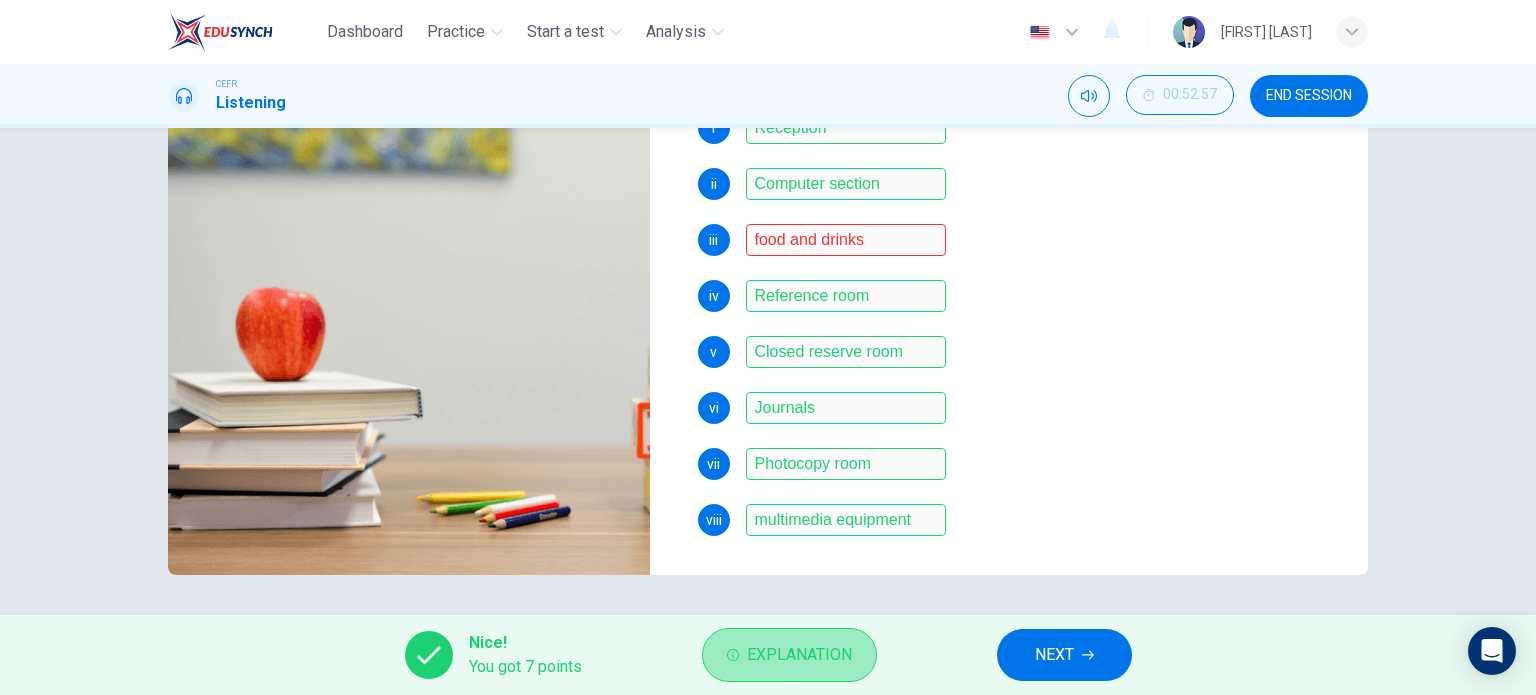 click on "Explanation" at bounding box center (799, 655) 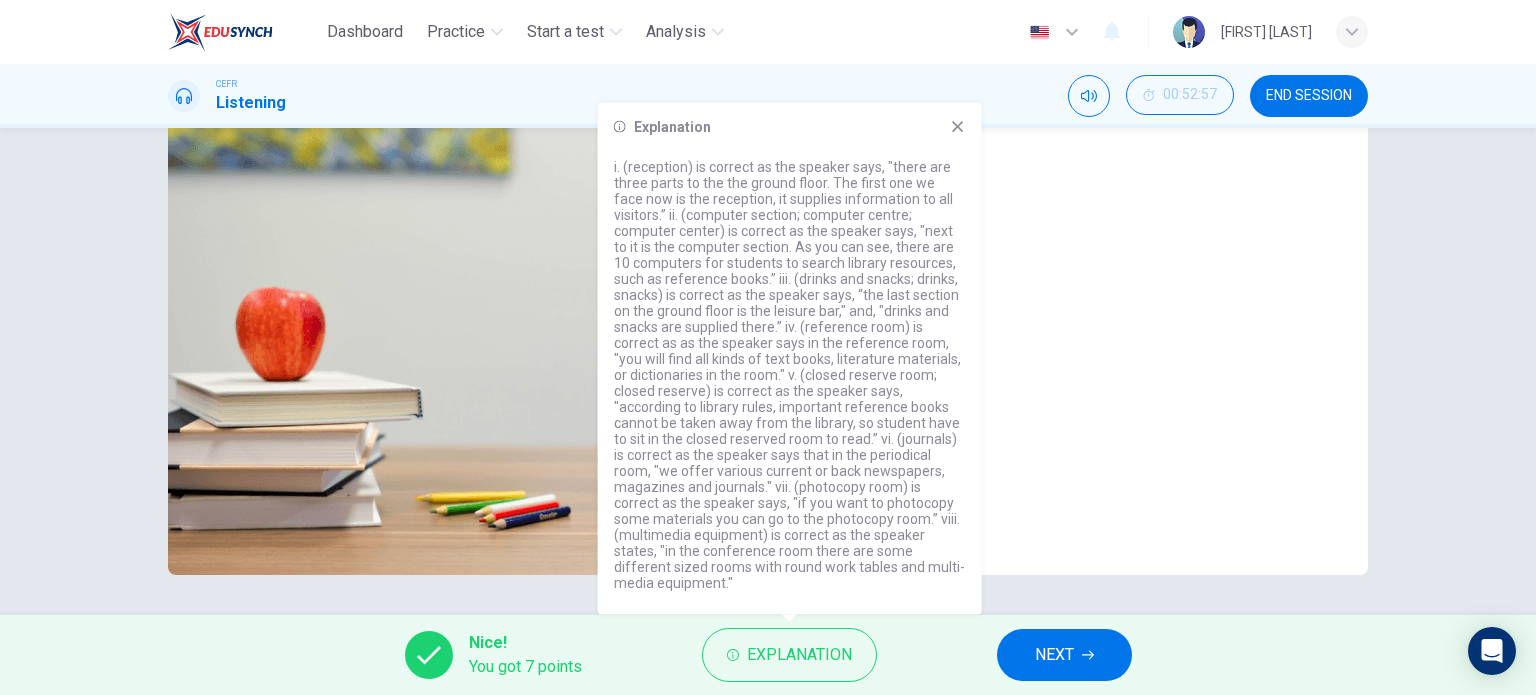 click on "i Reception ii Computer section iii food and drinks iv Reference room v Closed reserve room vi Journals vii Photocopy room viii multimedia equipment" at bounding box center [1017, 344] 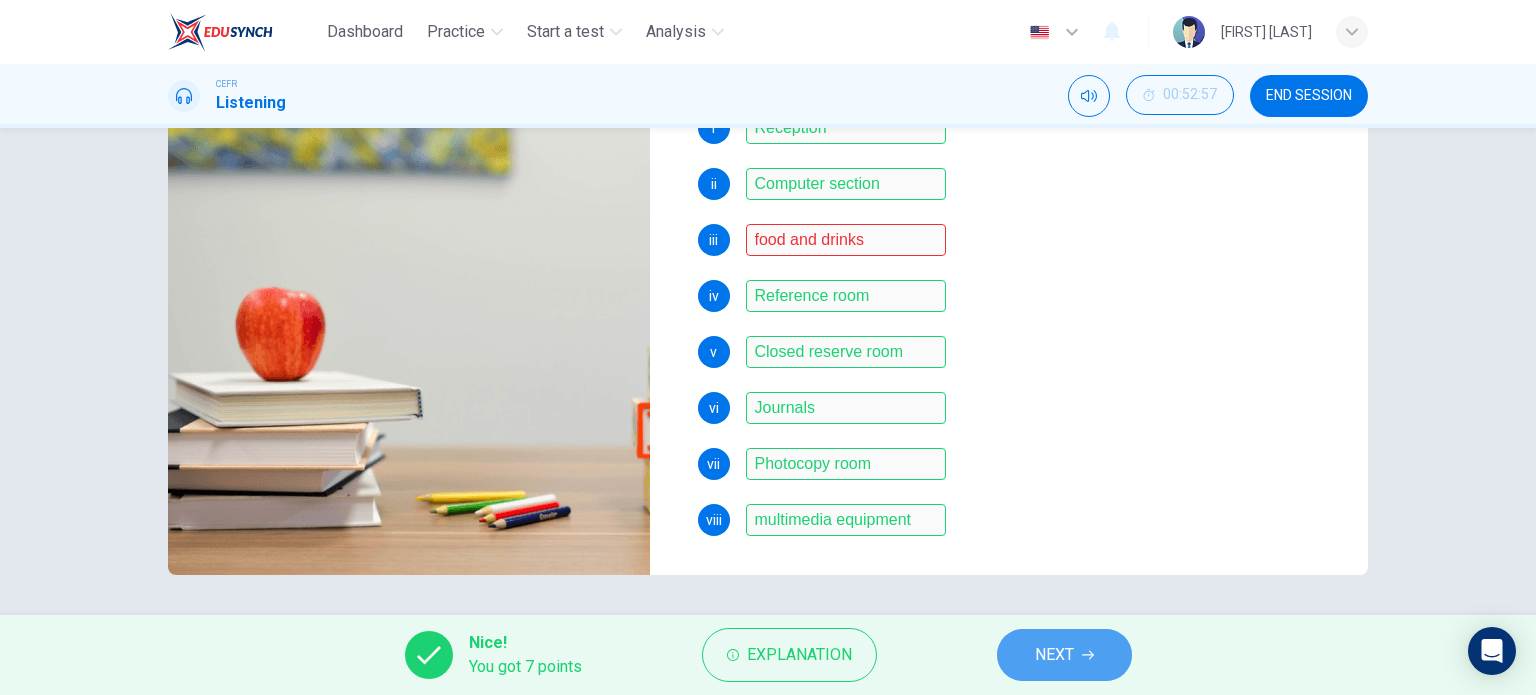 click on "NEXT" at bounding box center [1054, 655] 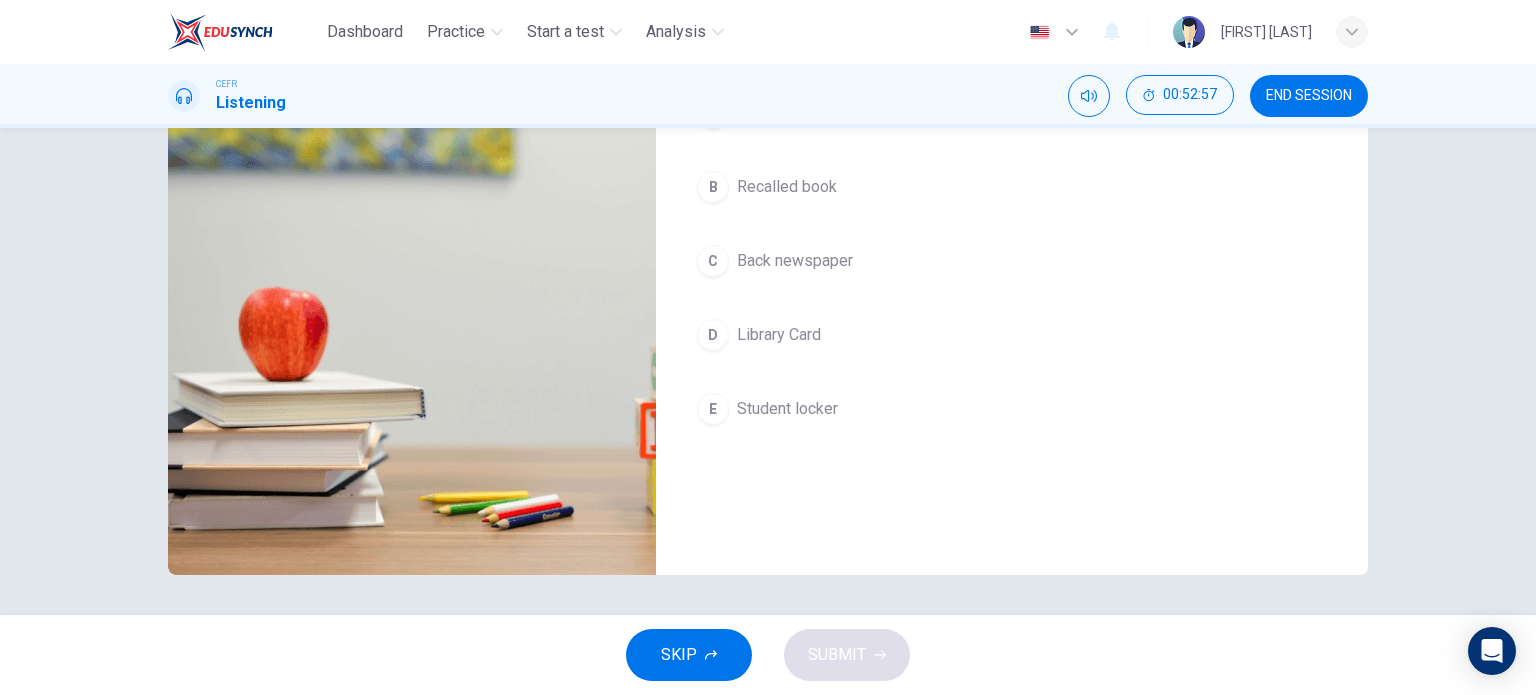 scroll, scrollTop: 0, scrollLeft: 0, axis: both 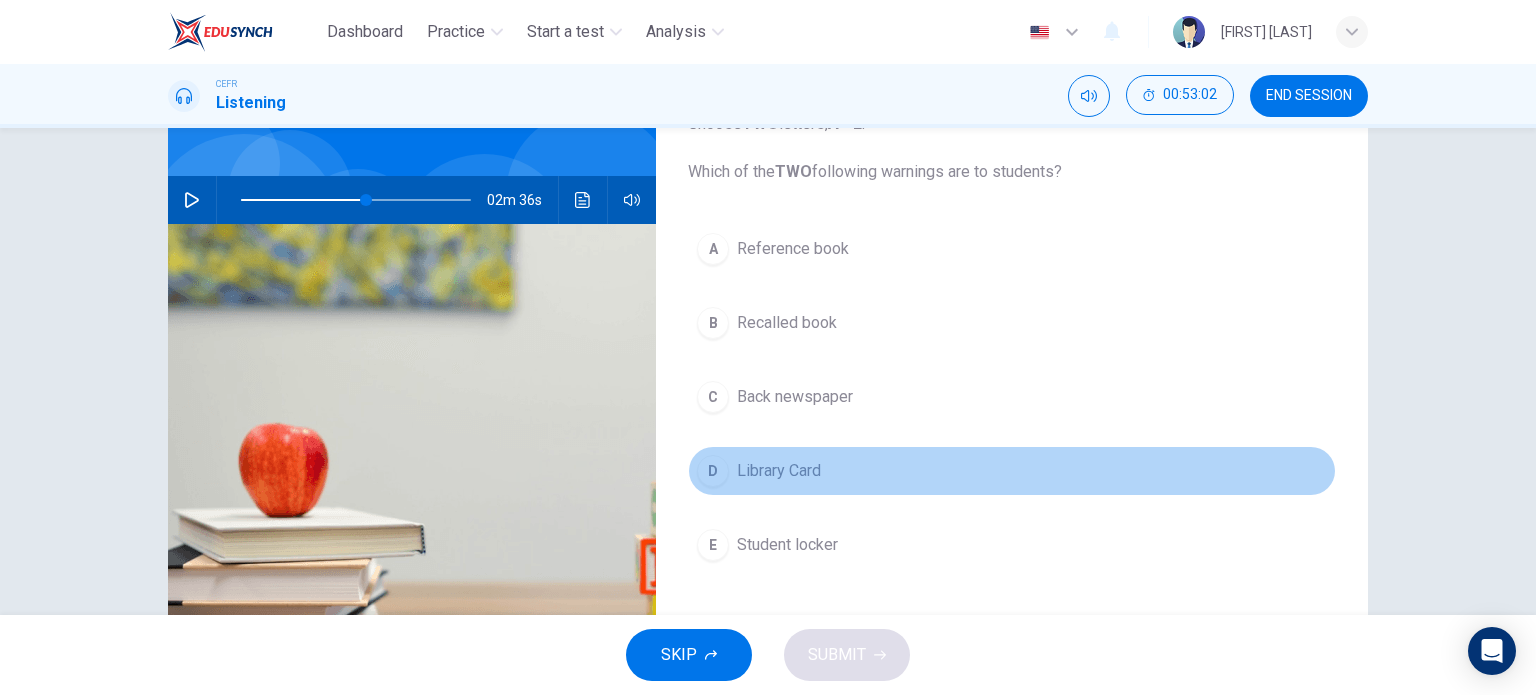 click on "Library Card" at bounding box center (793, 249) 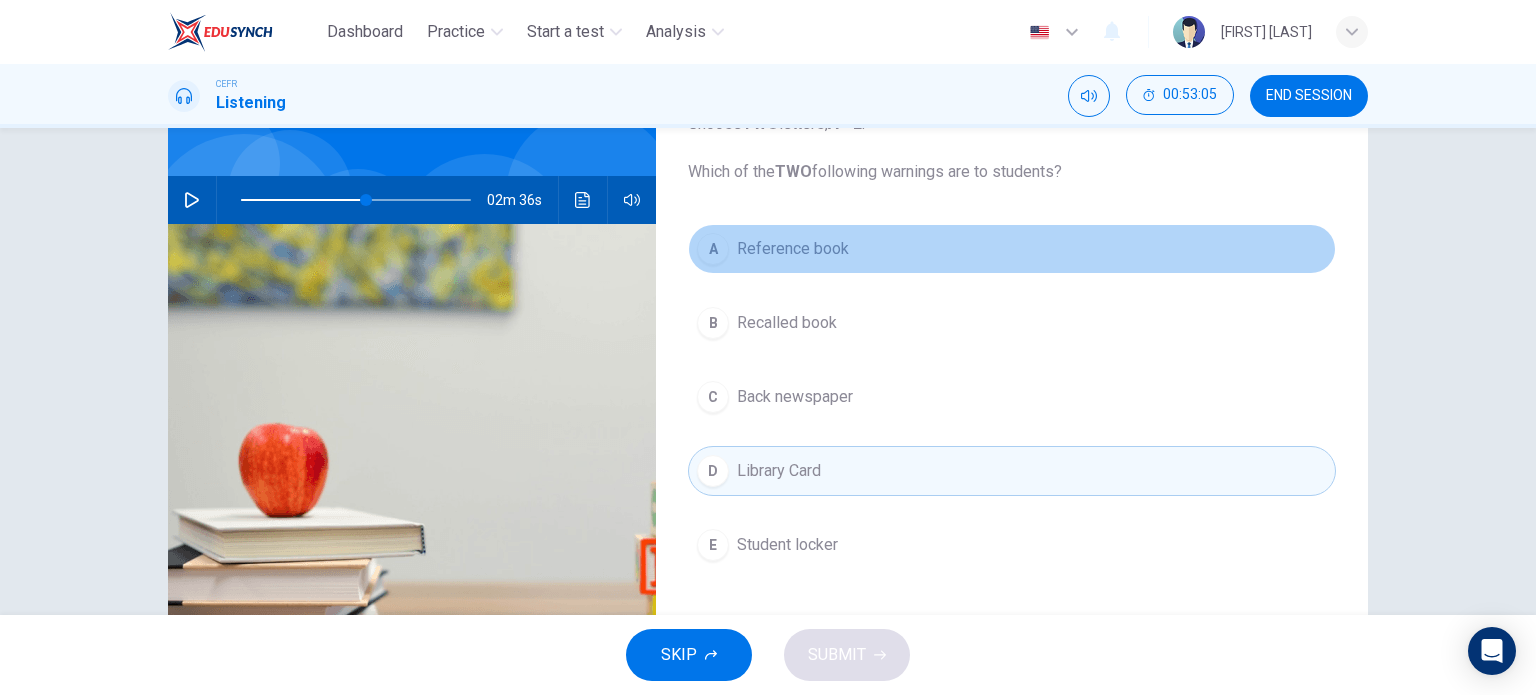 click on "A Reference book" at bounding box center [1012, 249] 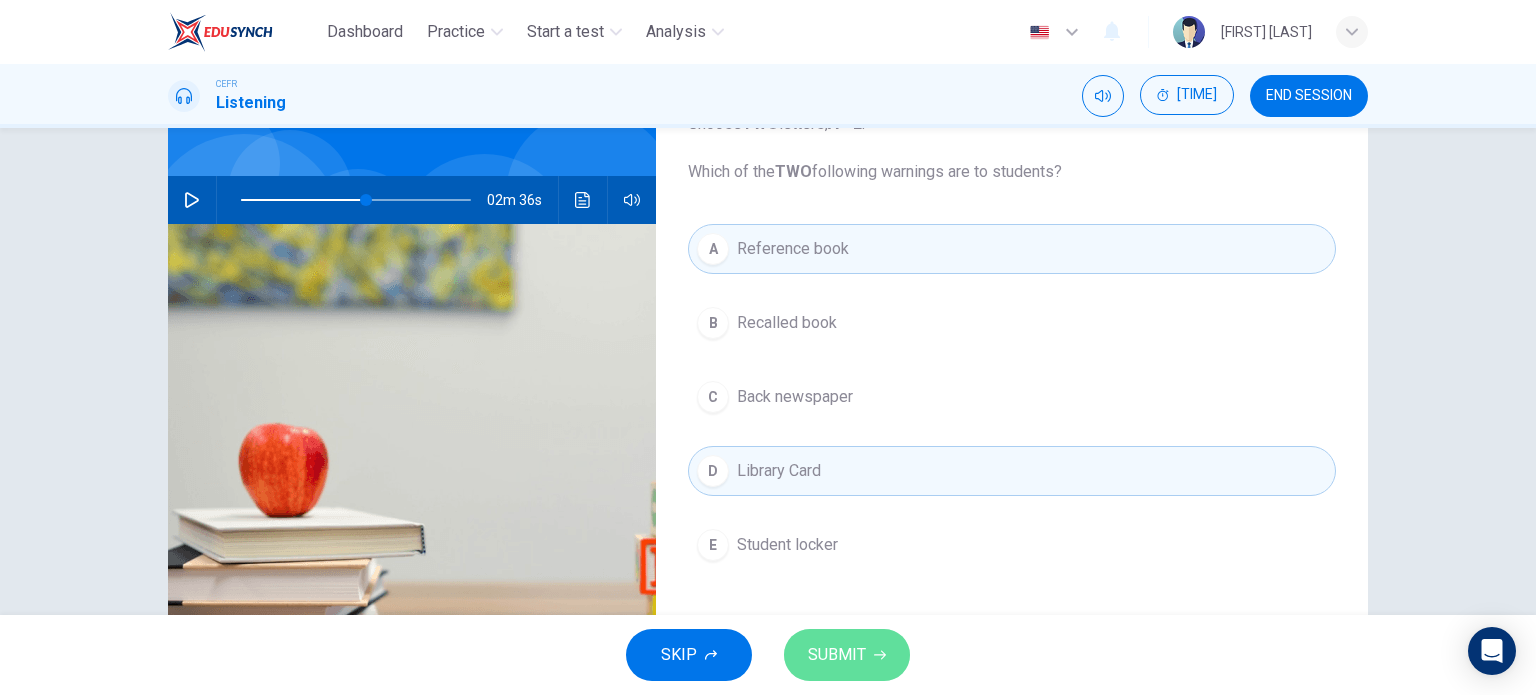 click on "SUBMIT" at bounding box center (837, 655) 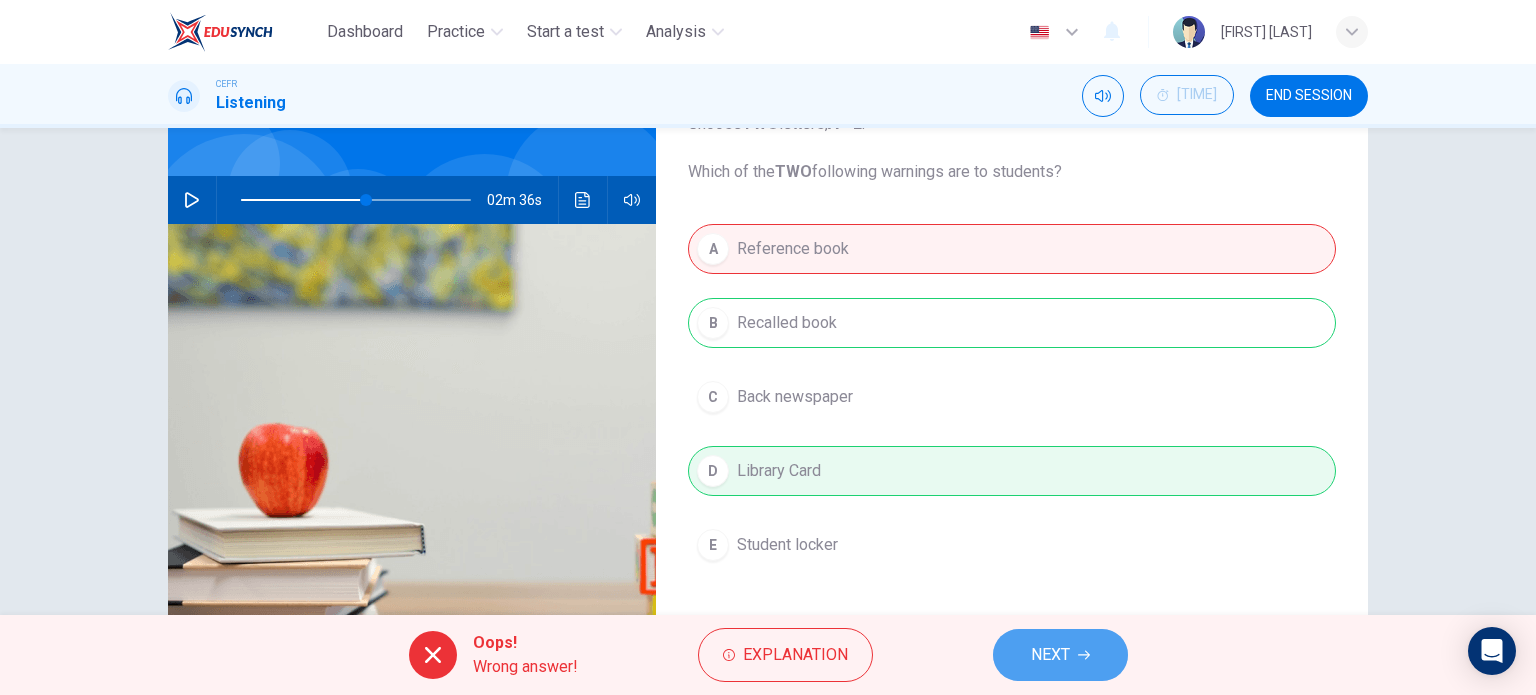 click on "NEXT" at bounding box center [1050, 655] 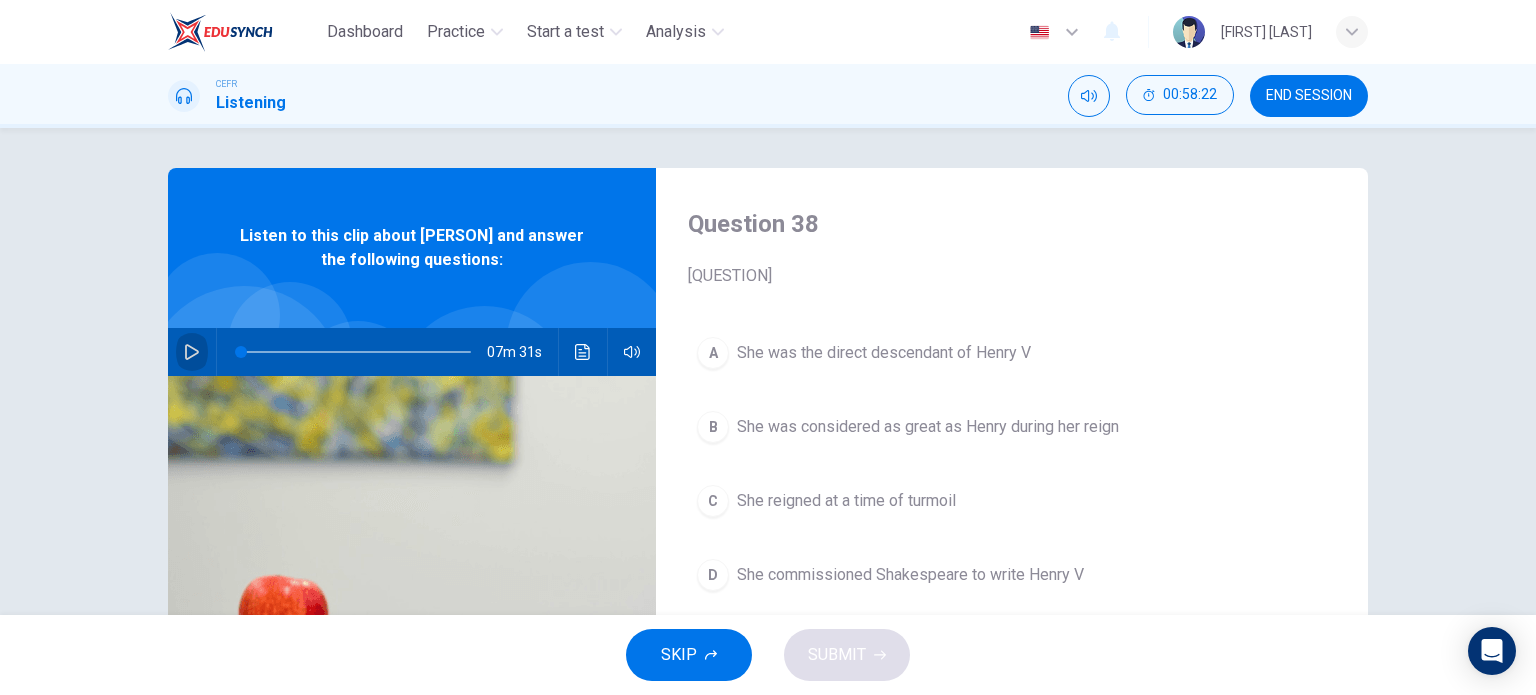 click at bounding box center [192, 352] 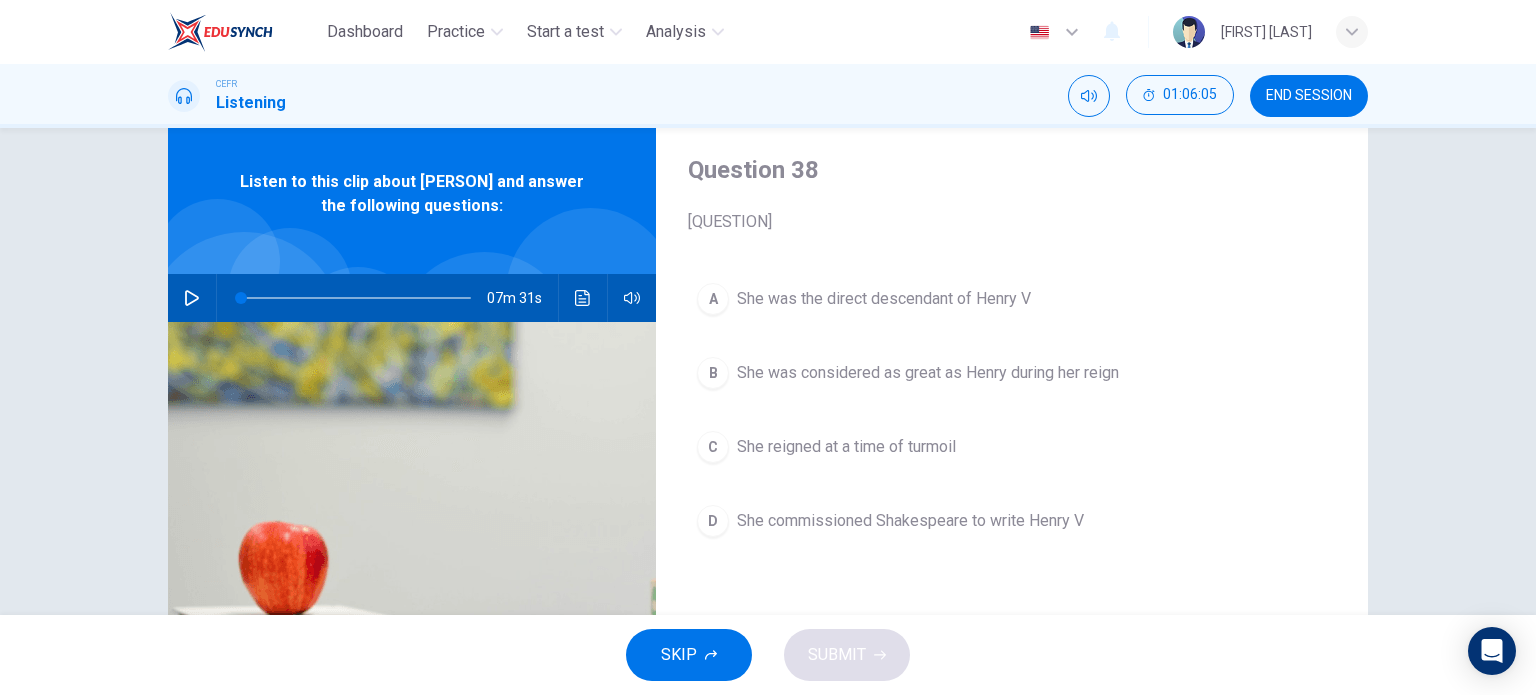 scroll, scrollTop: 55, scrollLeft: 0, axis: vertical 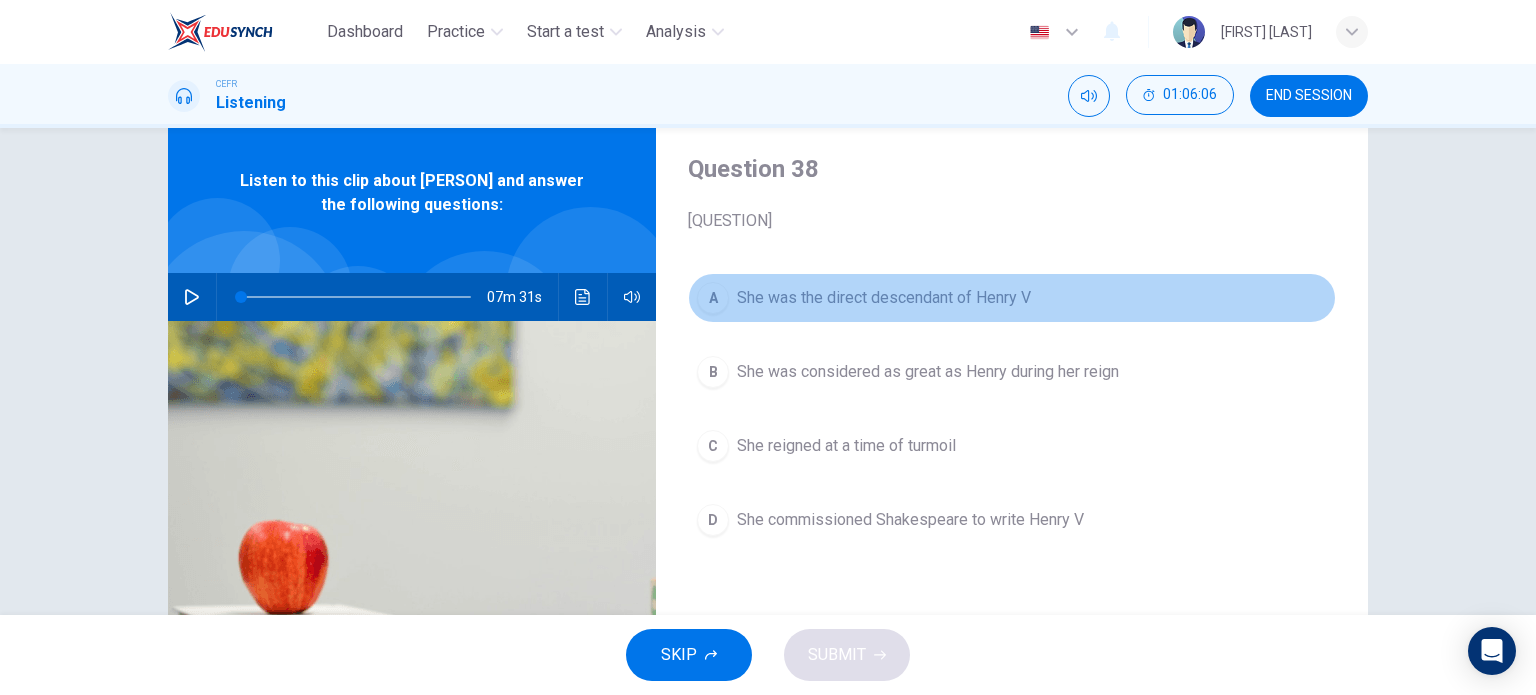 click on "She was the direct descendant of Henry V" at bounding box center [884, 298] 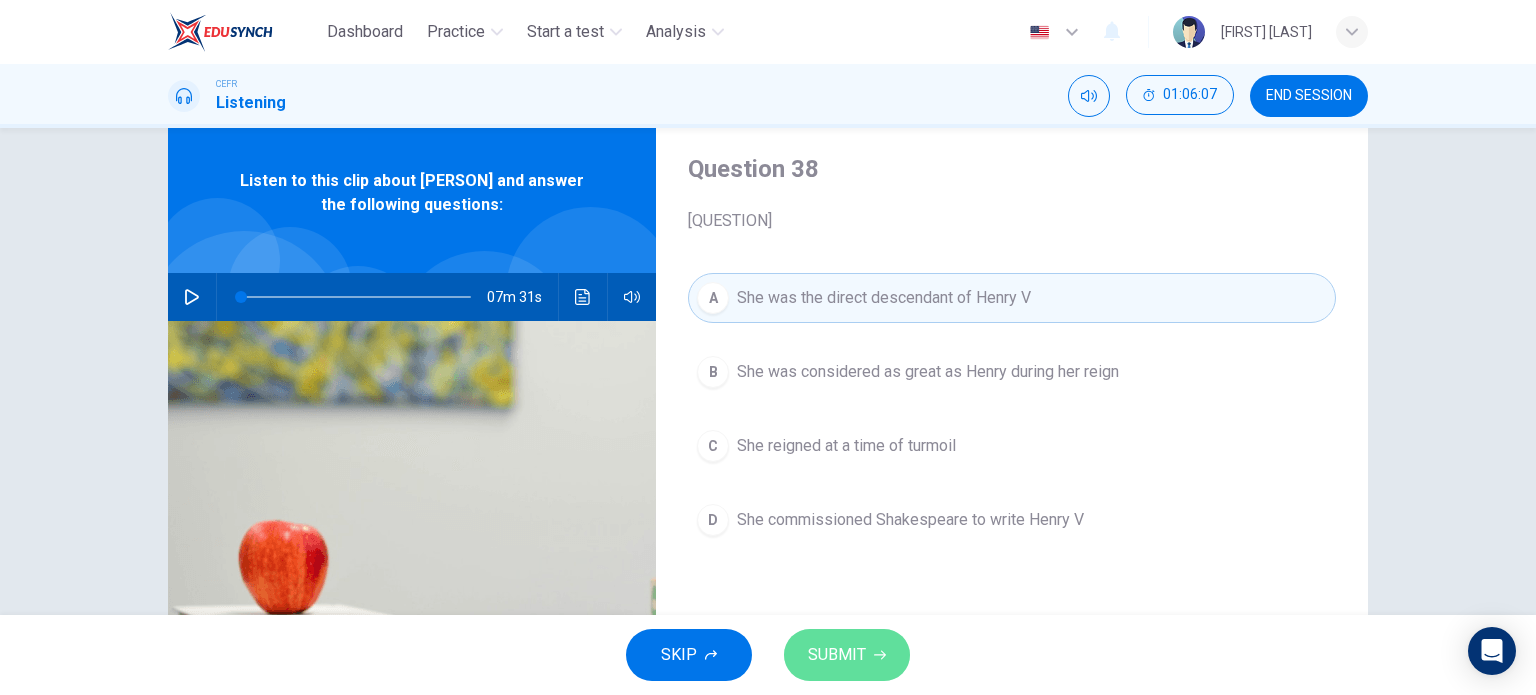 click on "SUBMIT" at bounding box center [847, 655] 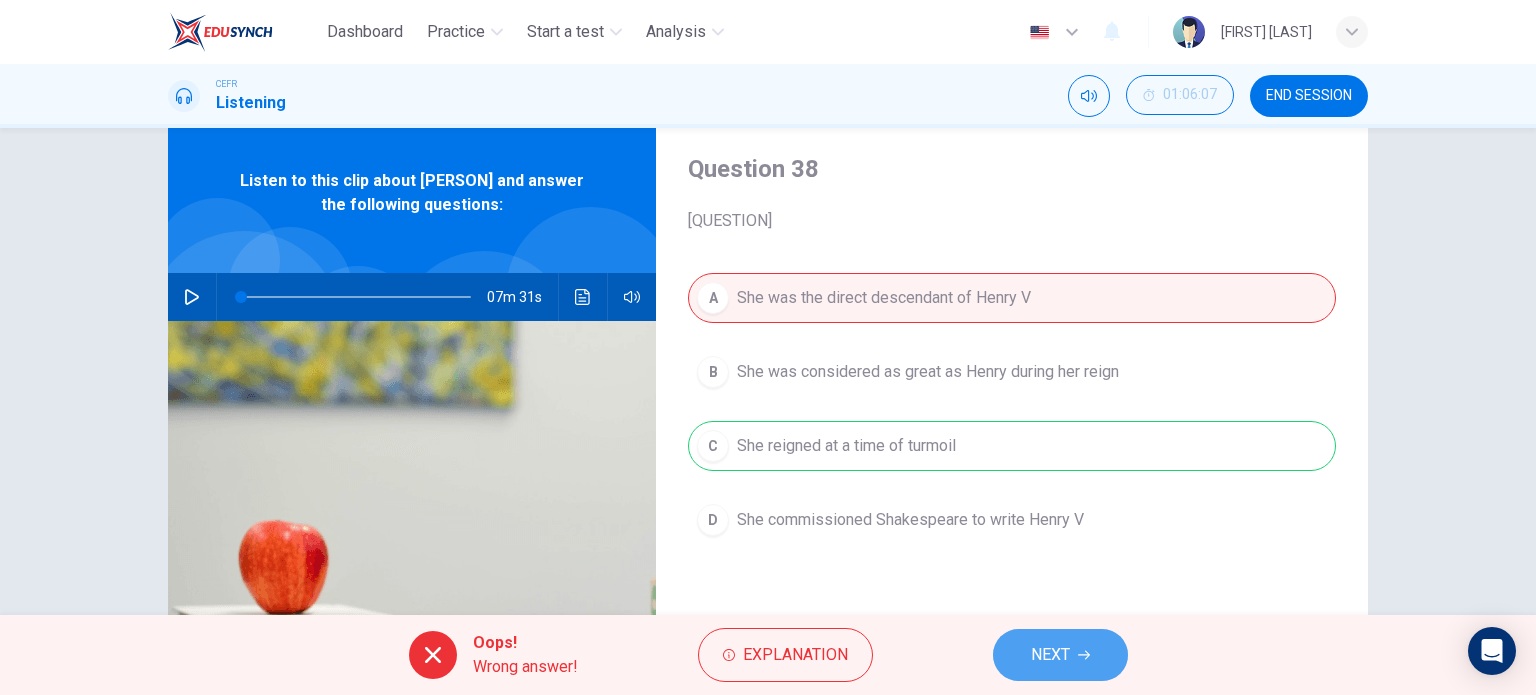 click on "NEXT" at bounding box center (1050, 655) 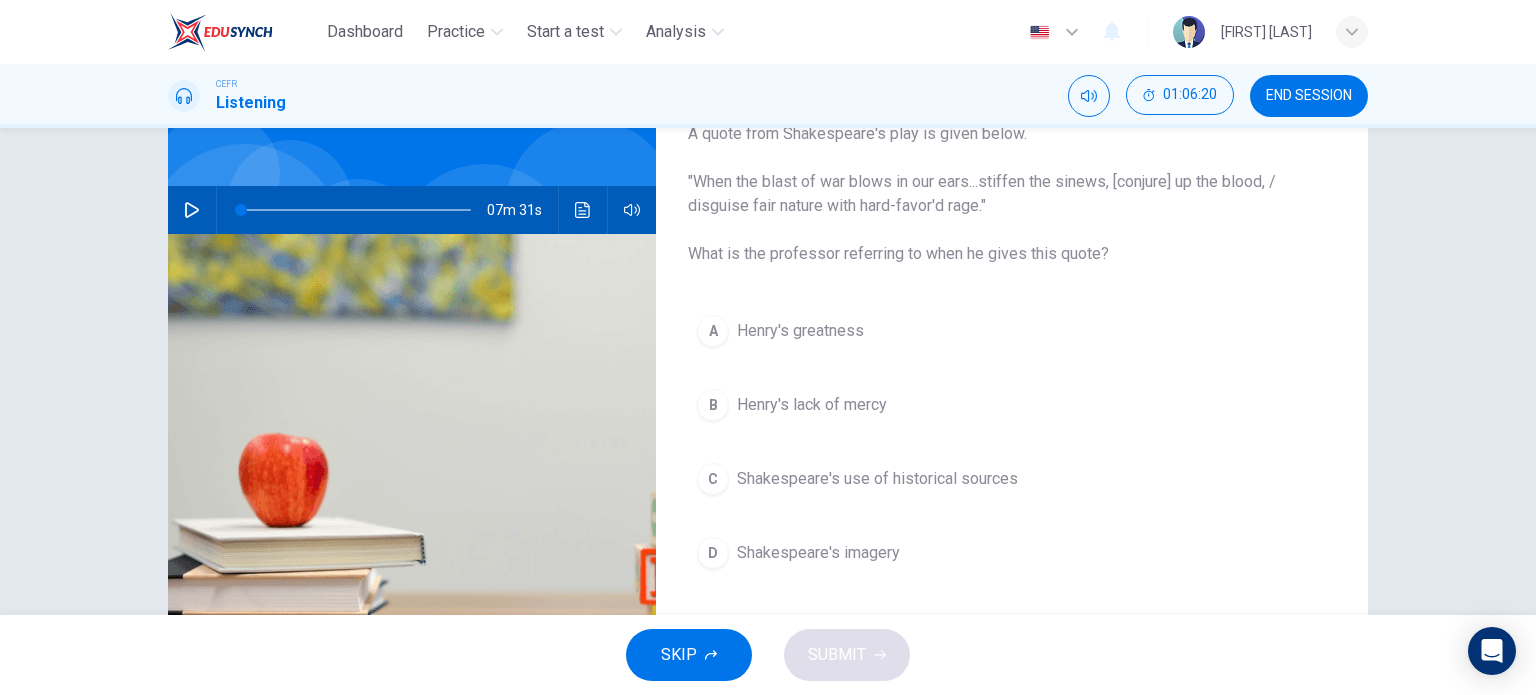 scroll, scrollTop: 143, scrollLeft: 0, axis: vertical 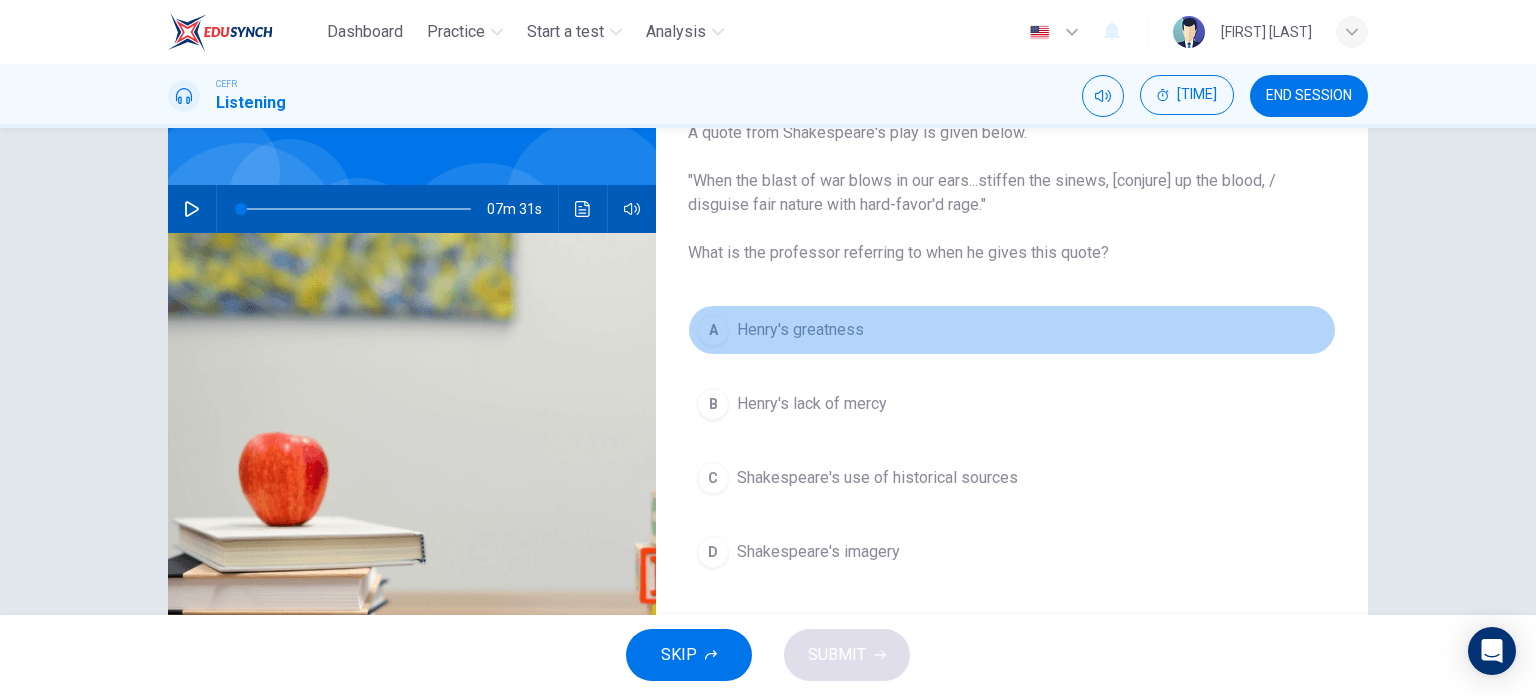 click on "A [NAME] greatness" at bounding box center [1012, 330] 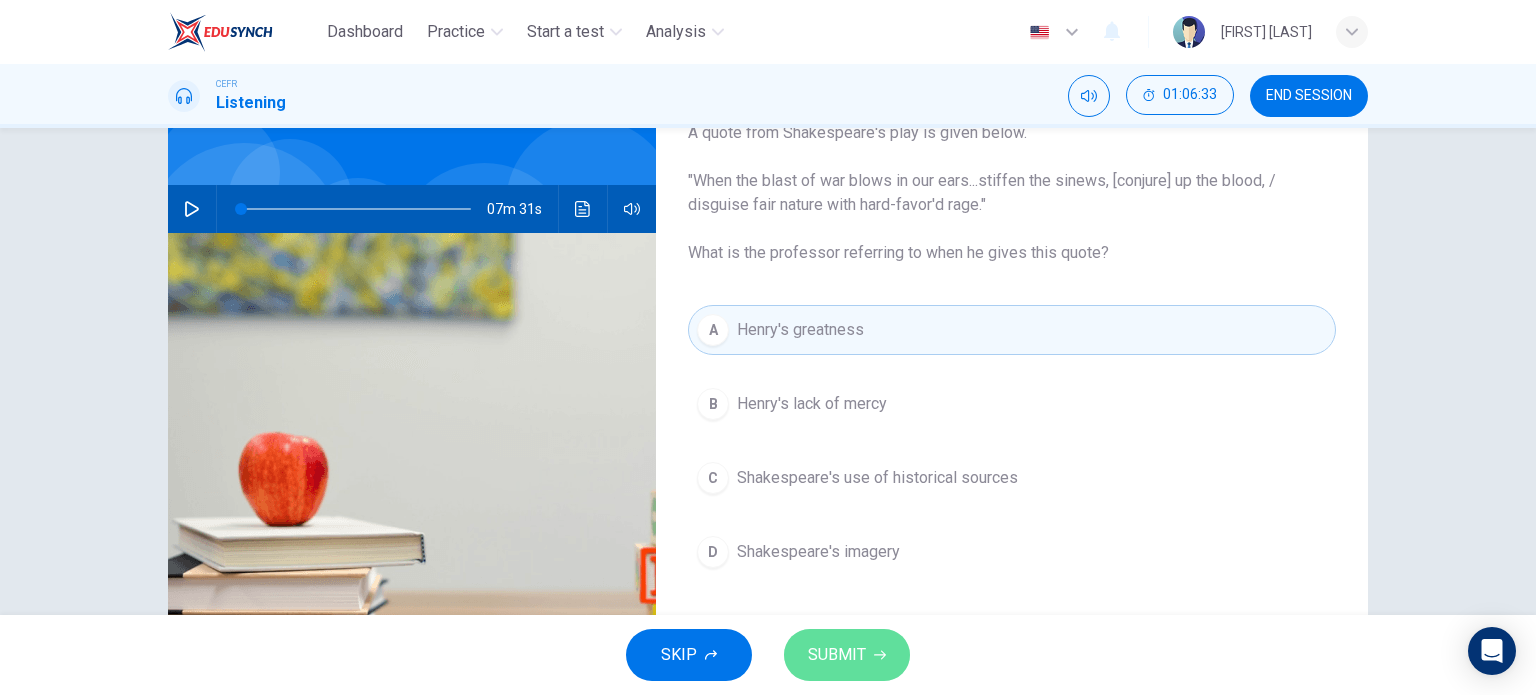 click on "SUBMIT" at bounding box center (847, 655) 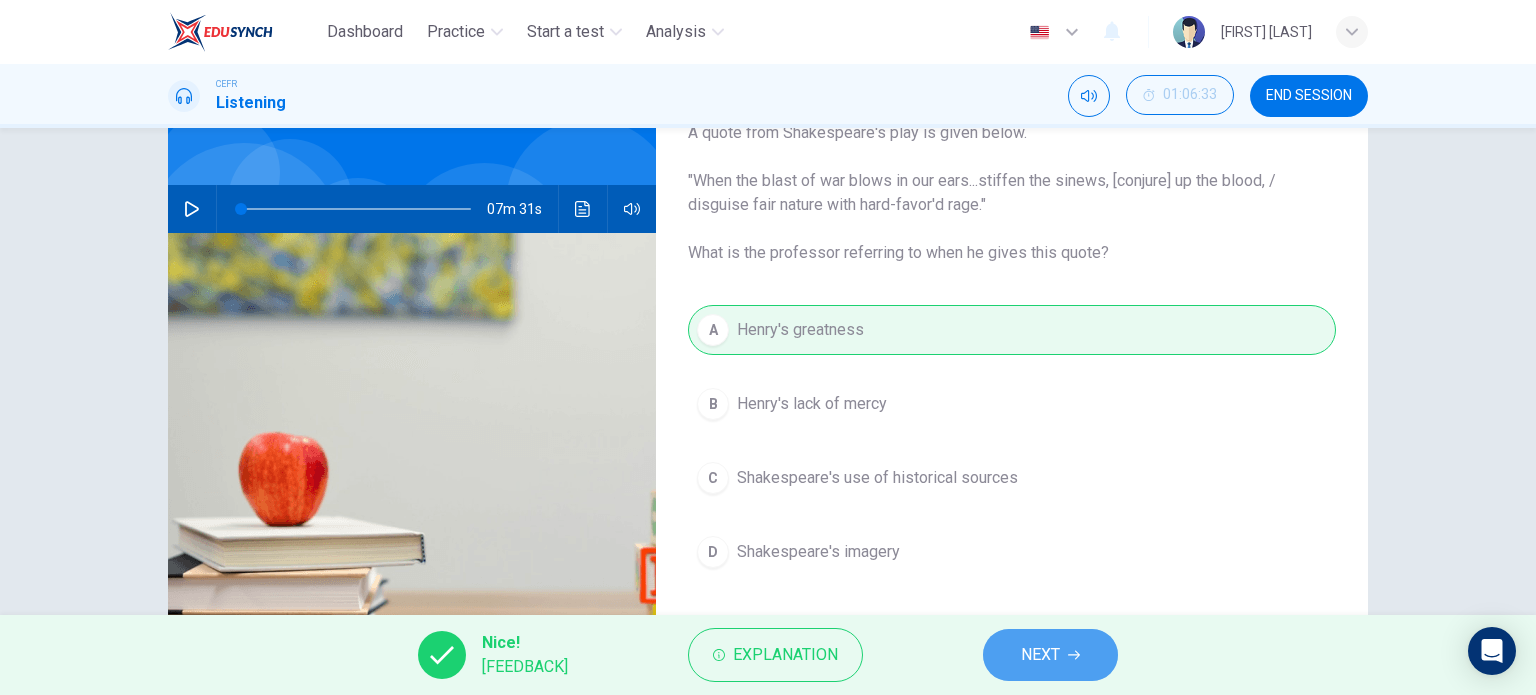 click on "NEXT" at bounding box center [1050, 655] 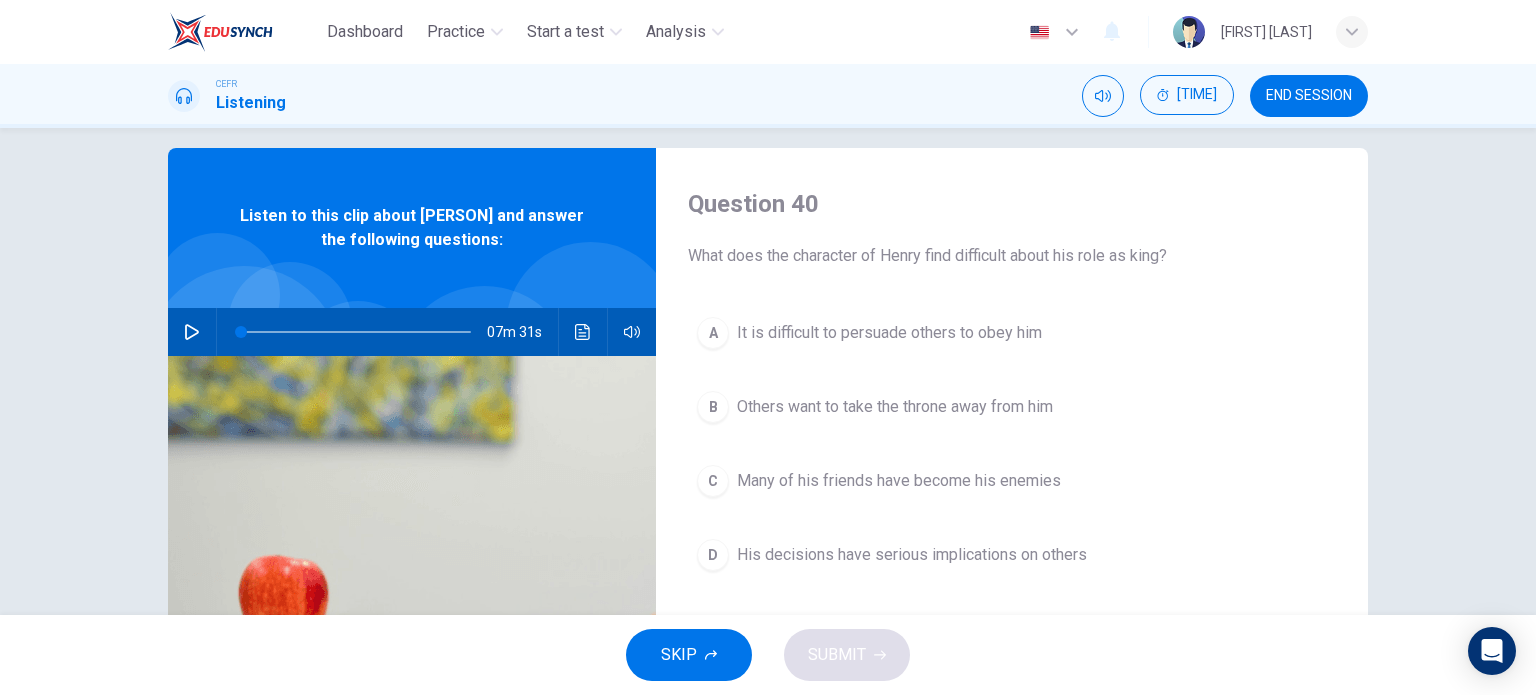 scroll, scrollTop: 44, scrollLeft: 0, axis: vertical 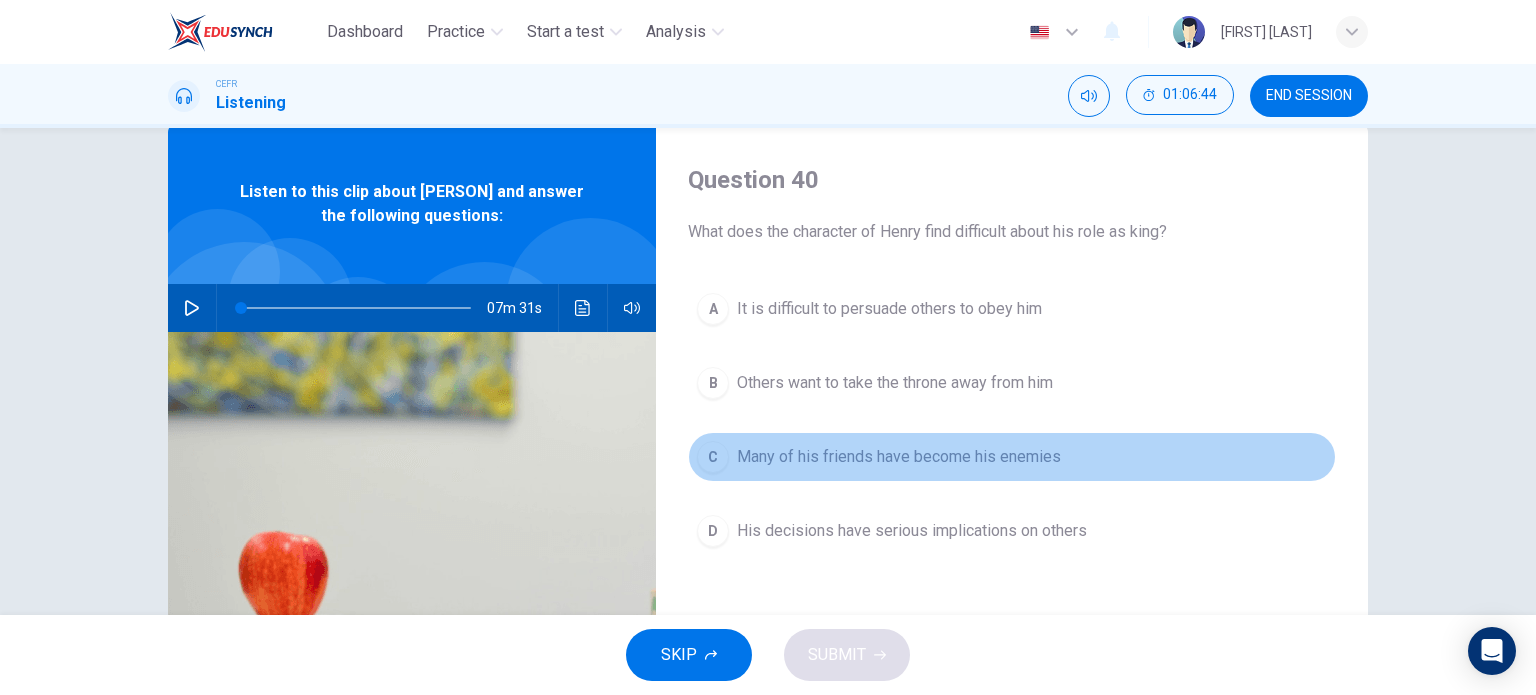 click on "Many of his friends have become his enemies" at bounding box center [889, 309] 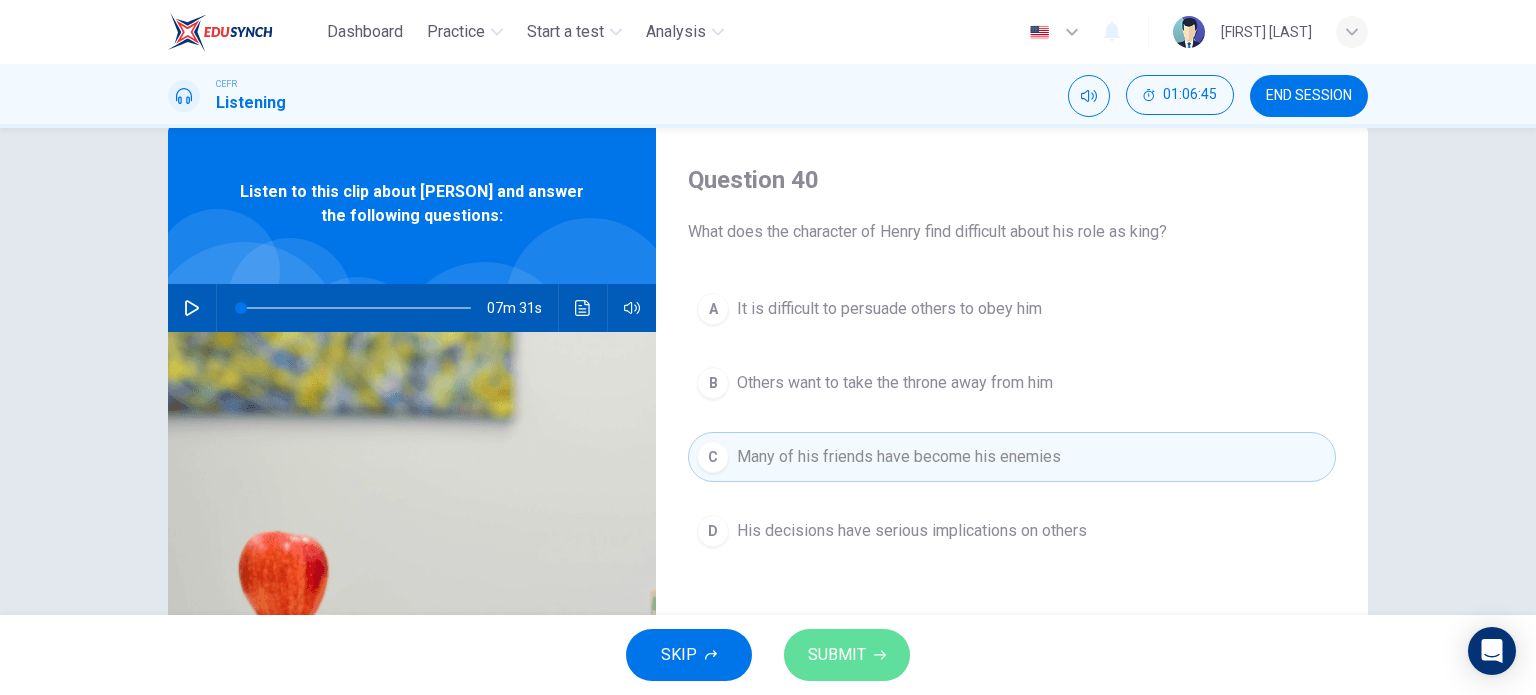 click on "SUBMIT" at bounding box center (847, 655) 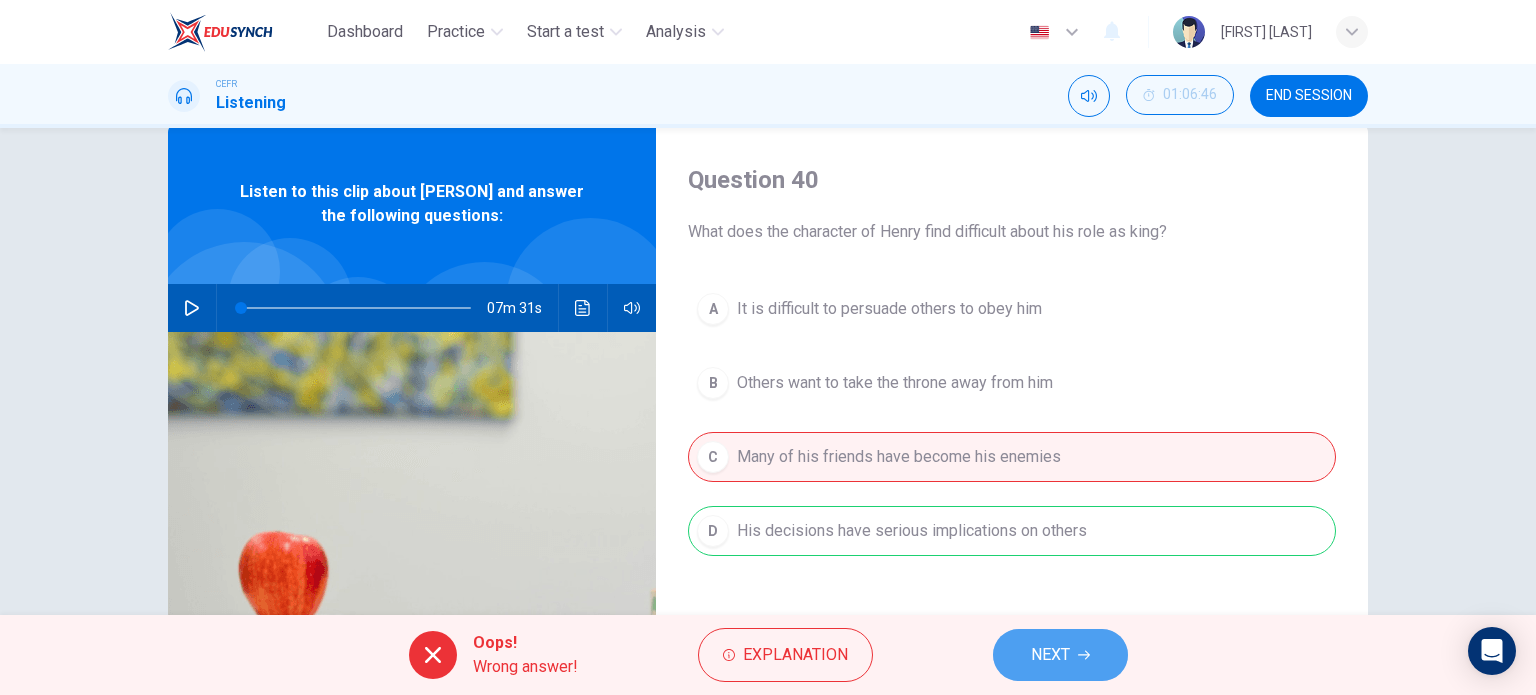 click on "NEXT" at bounding box center (1060, 655) 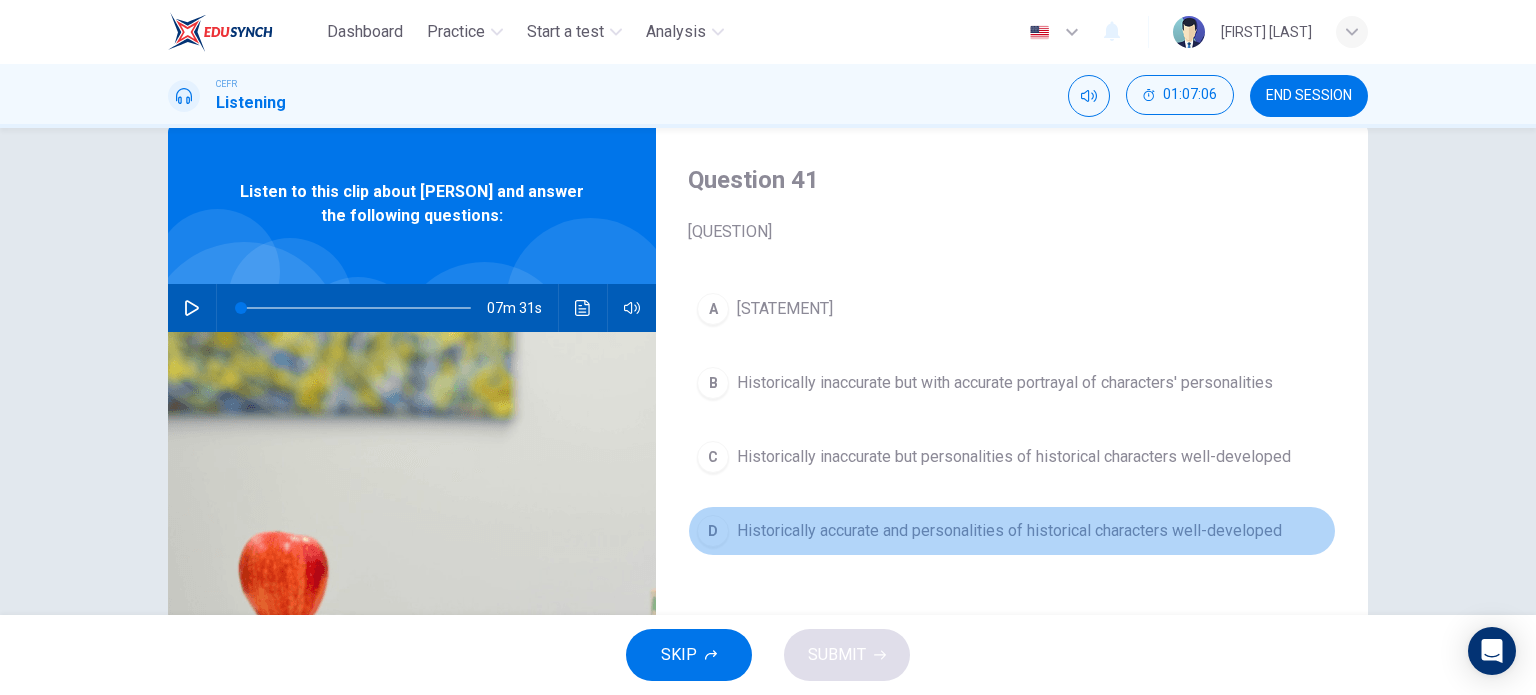 click on "Historically accurate and personalities of historical characters well-developed" at bounding box center (785, 309) 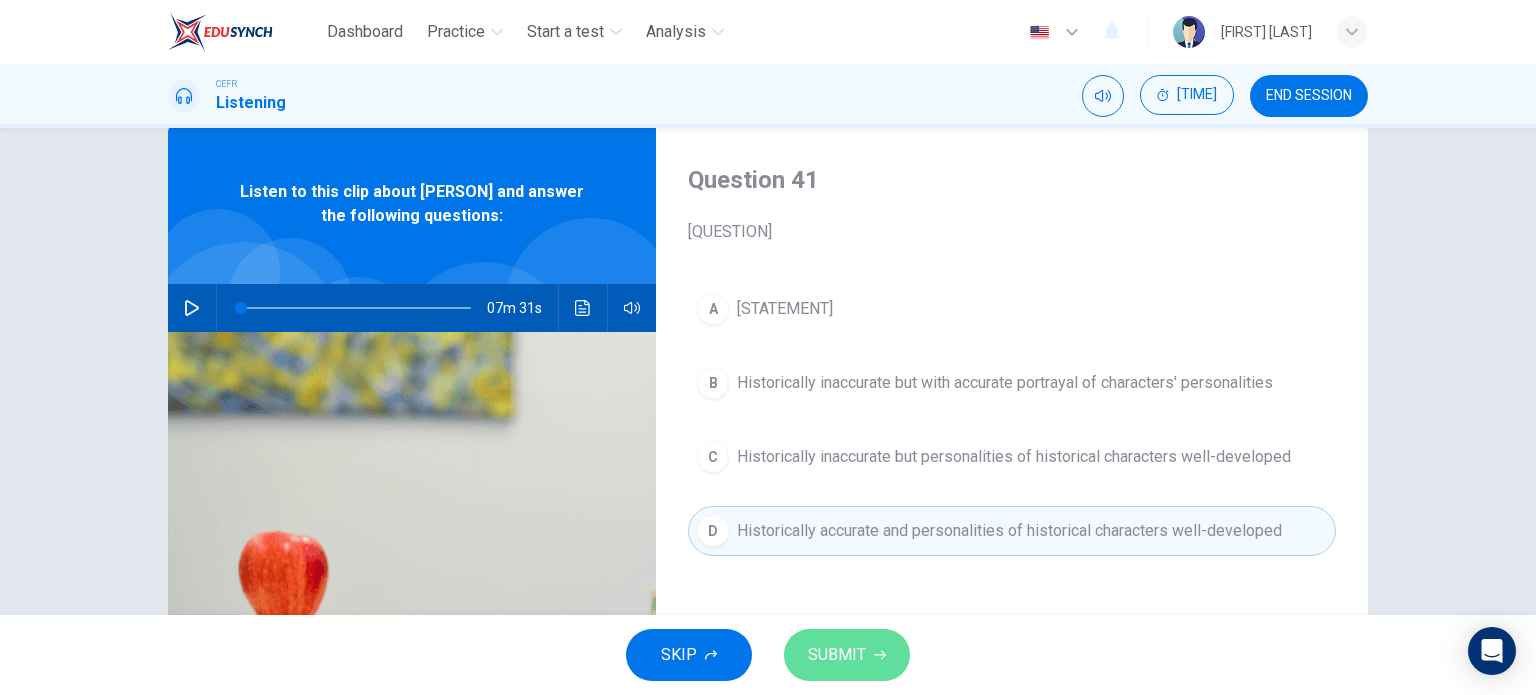 click on "SUBMIT" at bounding box center [847, 655] 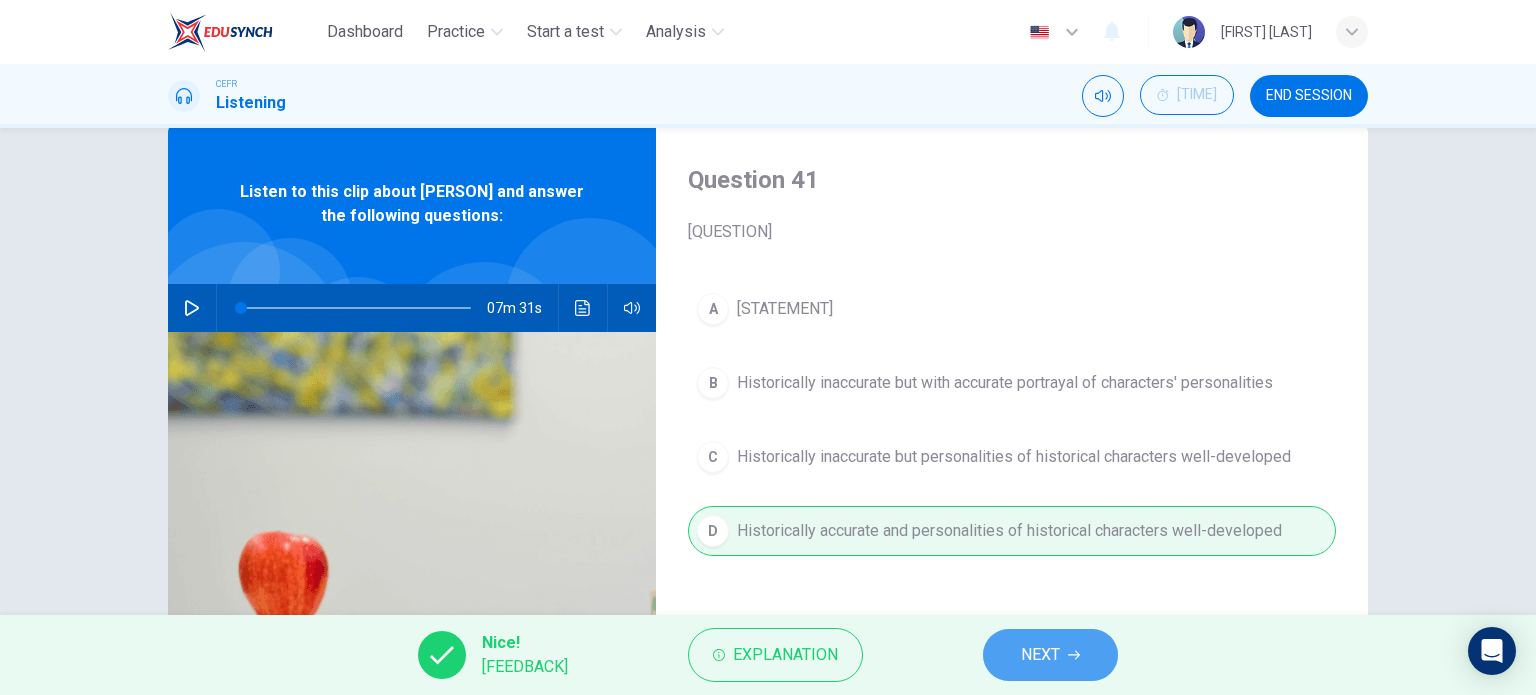 click on "NEXT" at bounding box center [1050, 655] 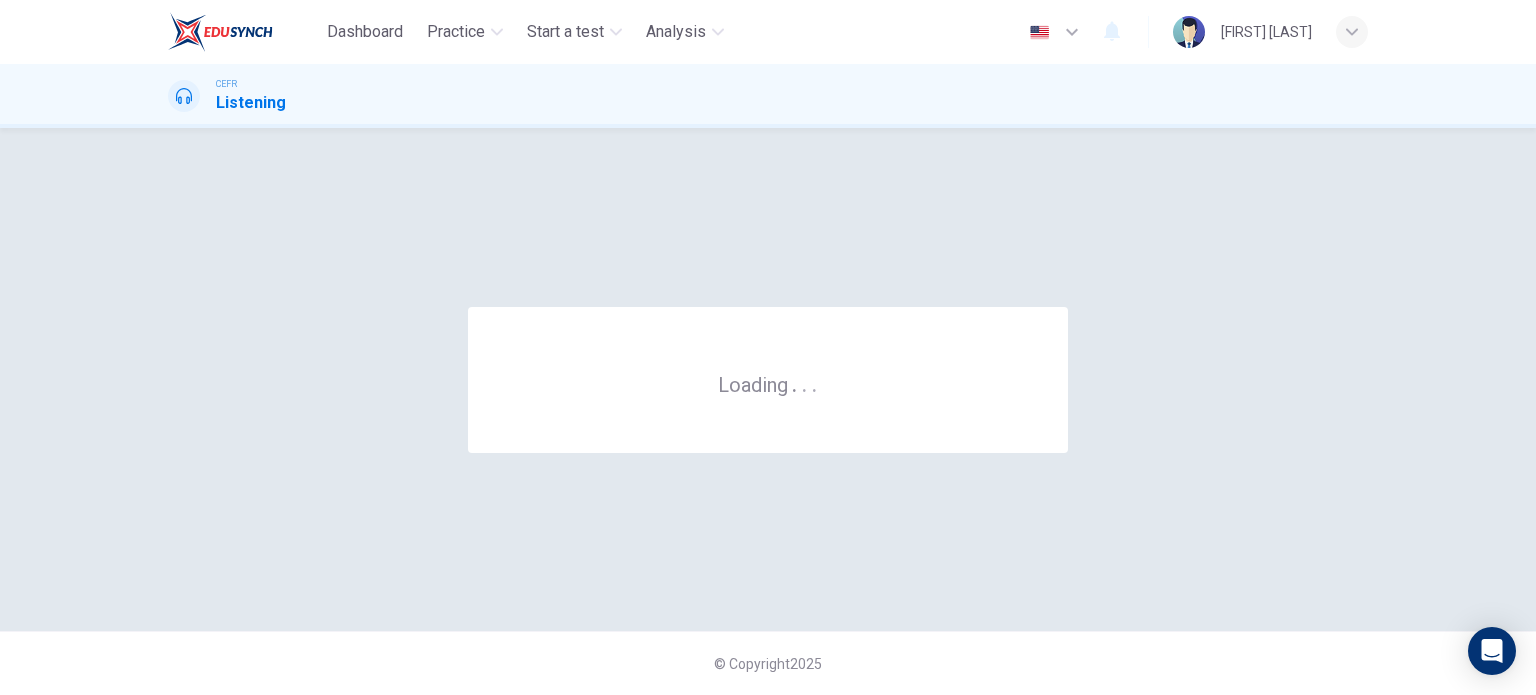 scroll, scrollTop: 0, scrollLeft: 0, axis: both 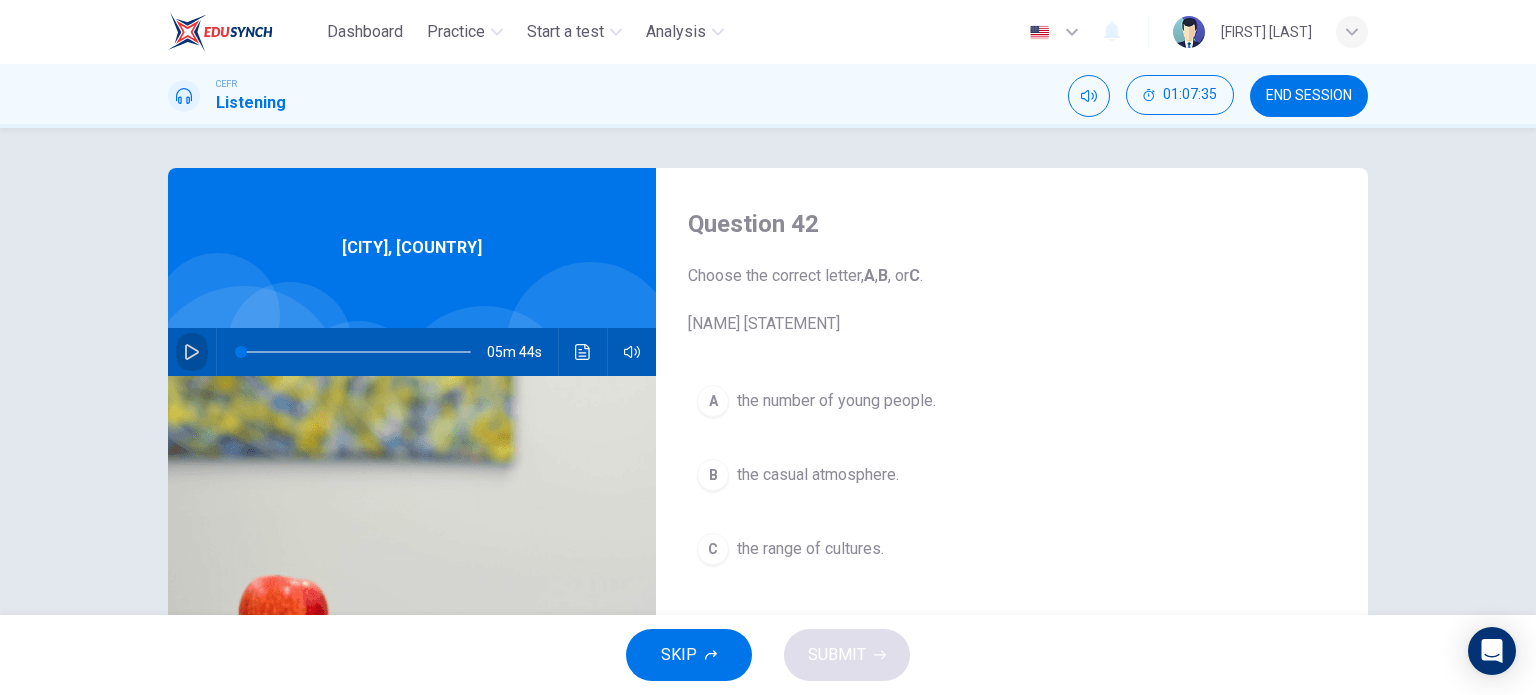 click at bounding box center (192, 352) 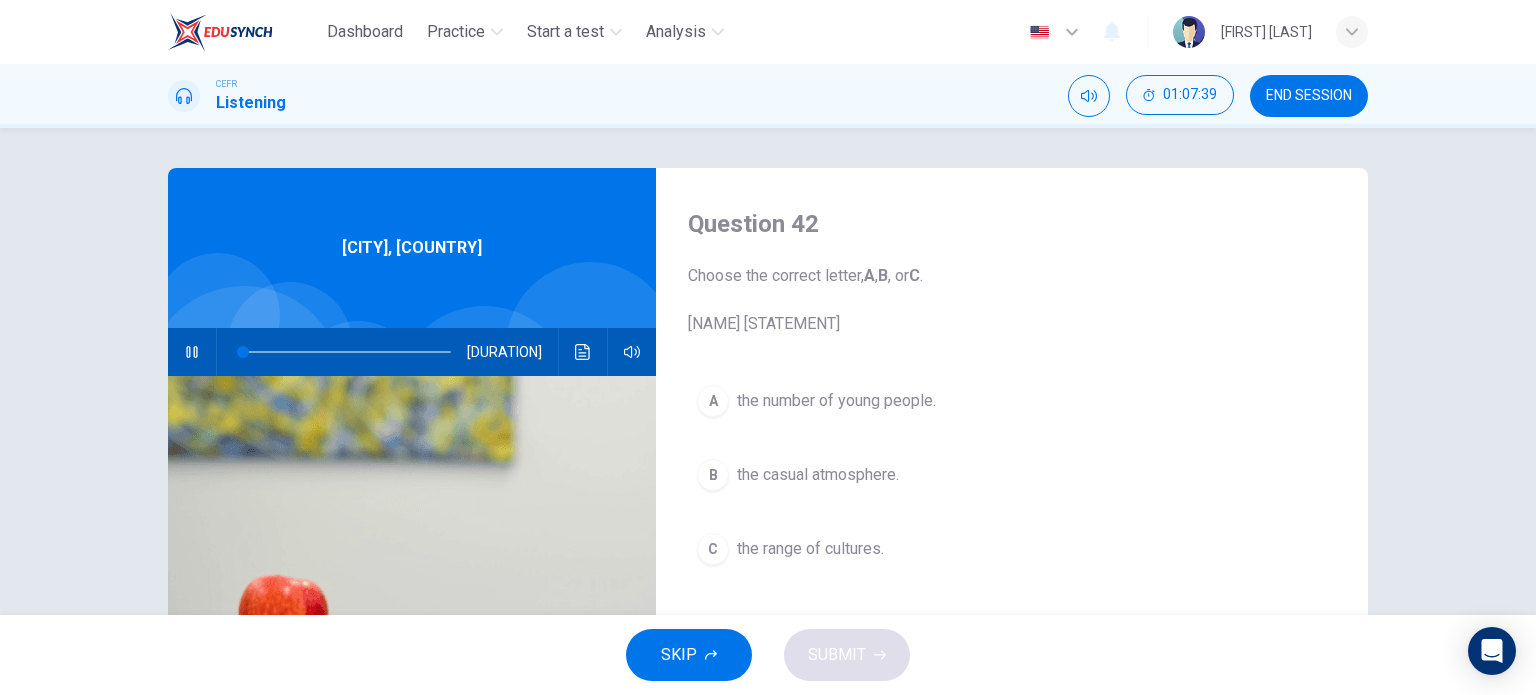 type 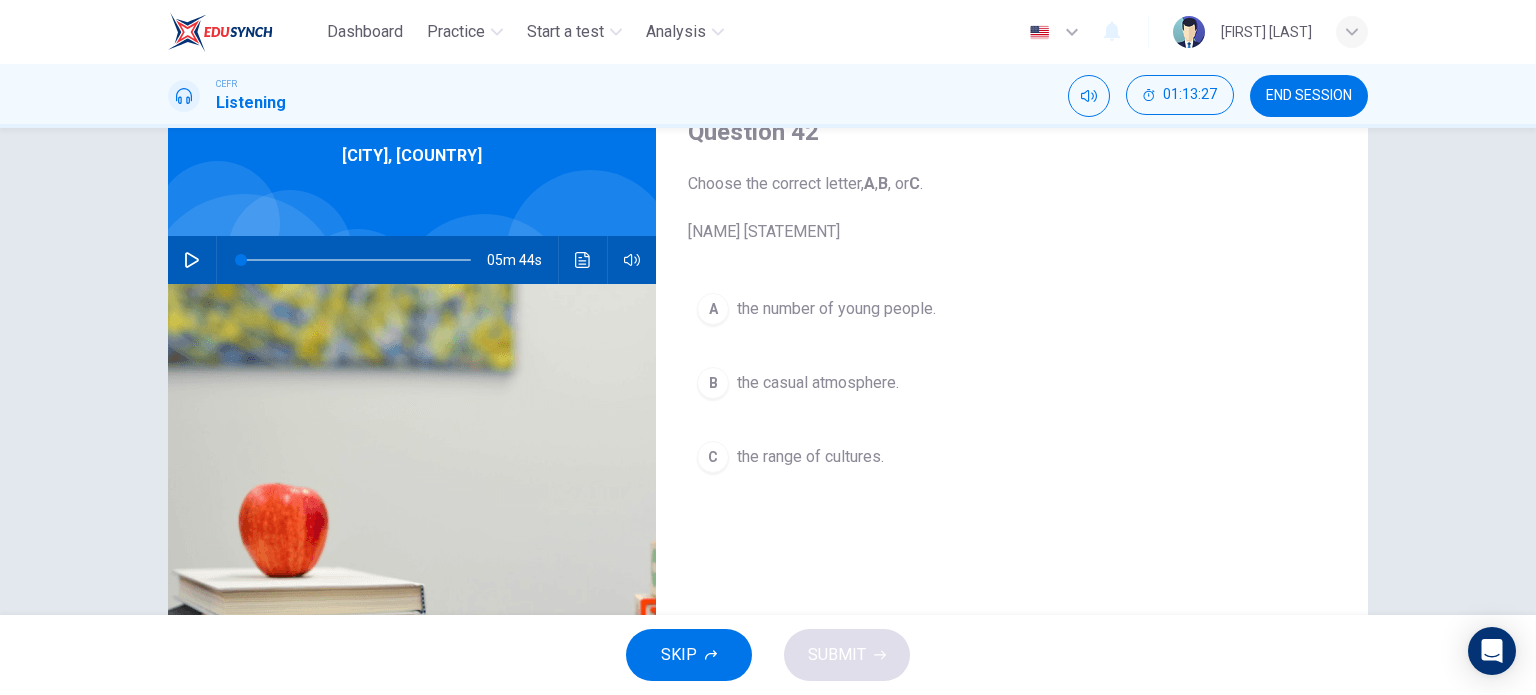 scroll, scrollTop: 92, scrollLeft: 0, axis: vertical 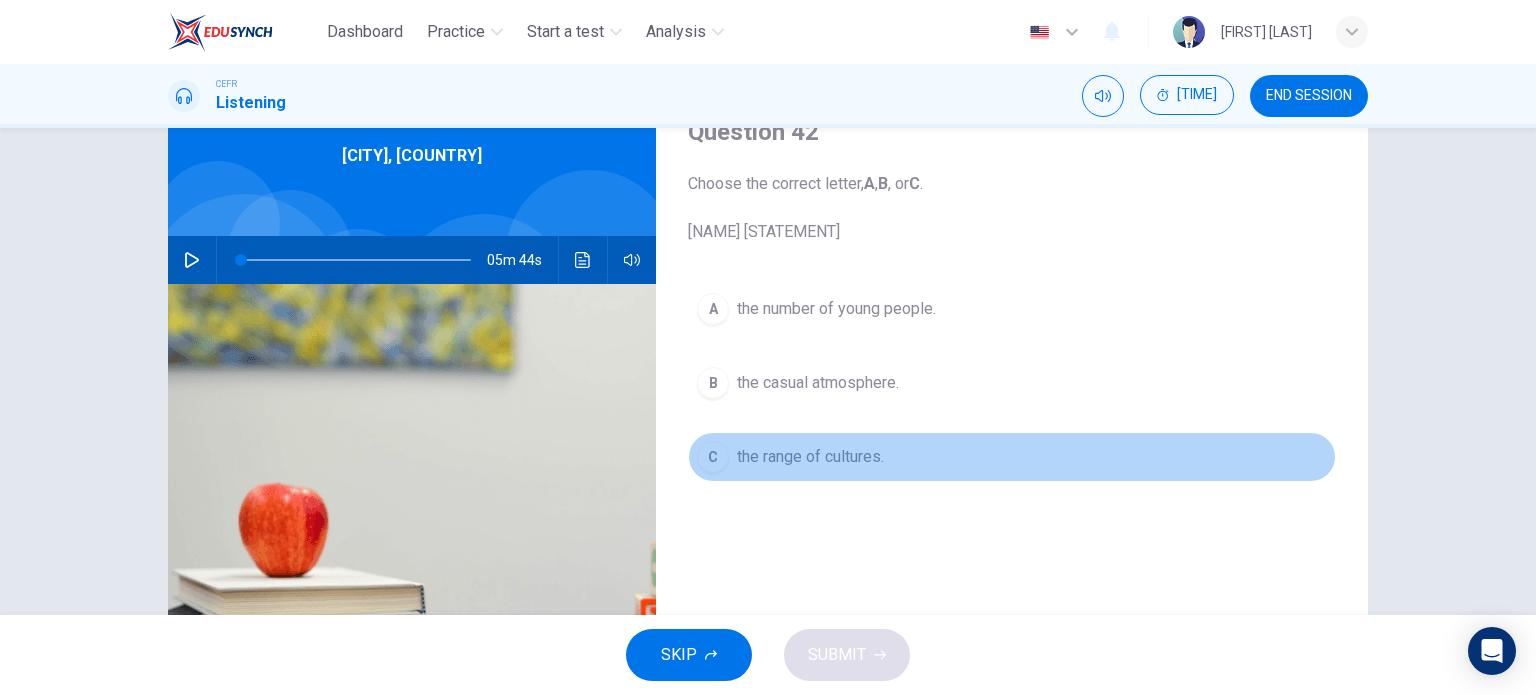click on "C the range of cultures." at bounding box center (1012, 457) 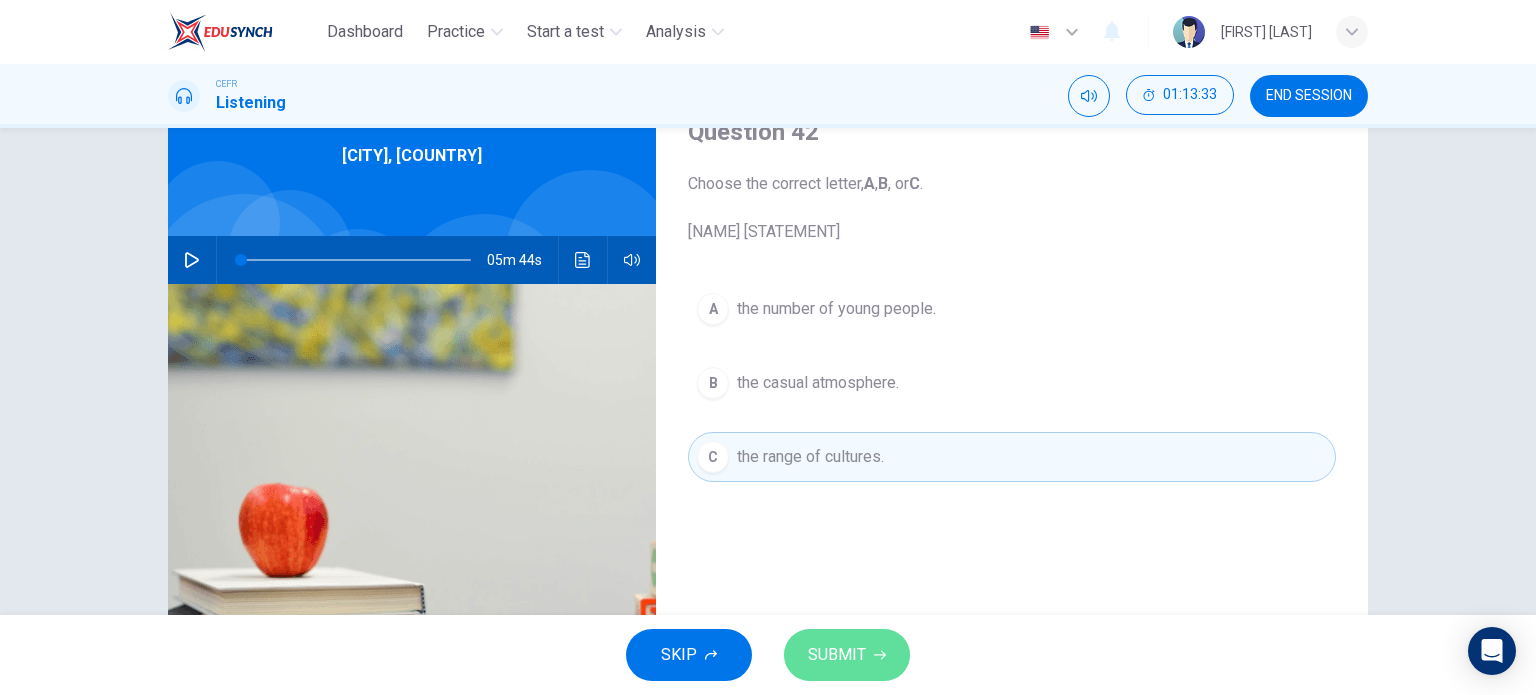 click on "SUBMIT" at bounding box center (837, 655) 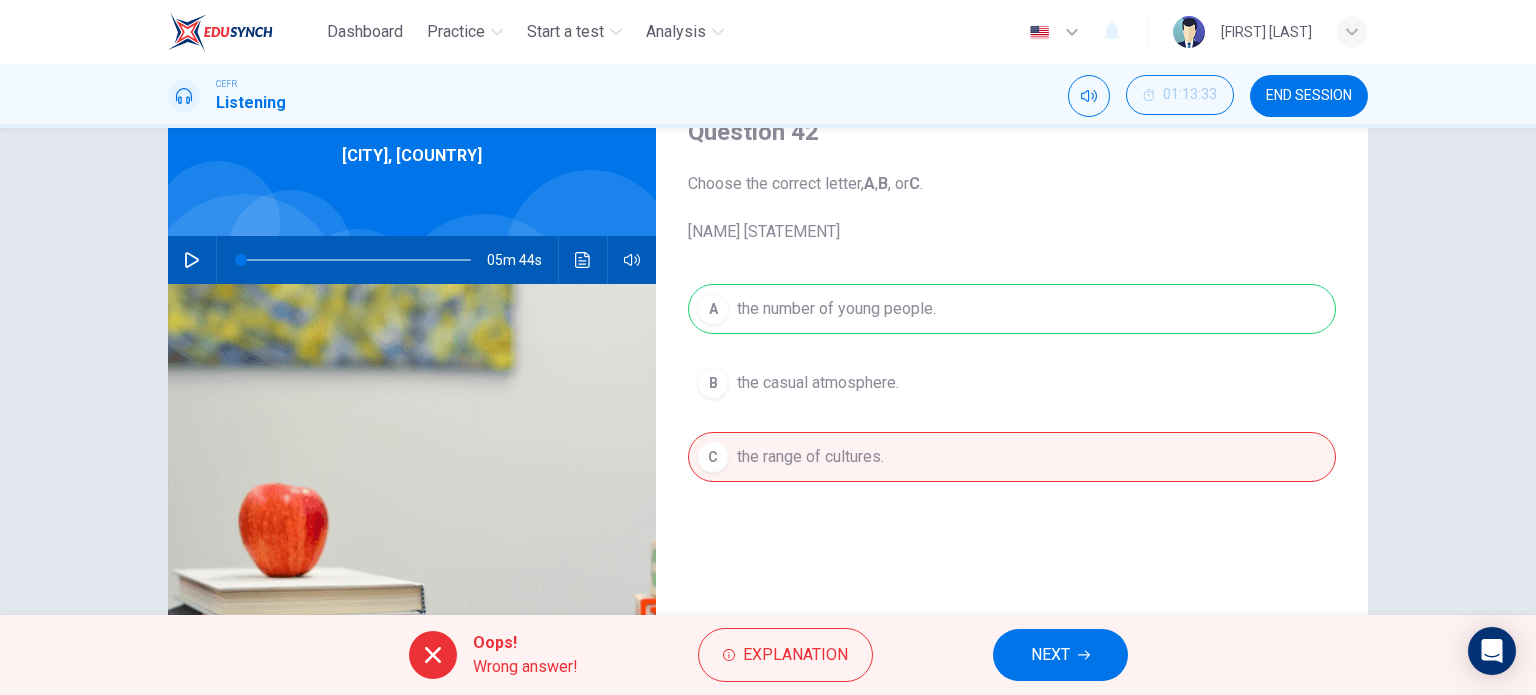 click on "NEXT" at bounding box center [1050, 655] 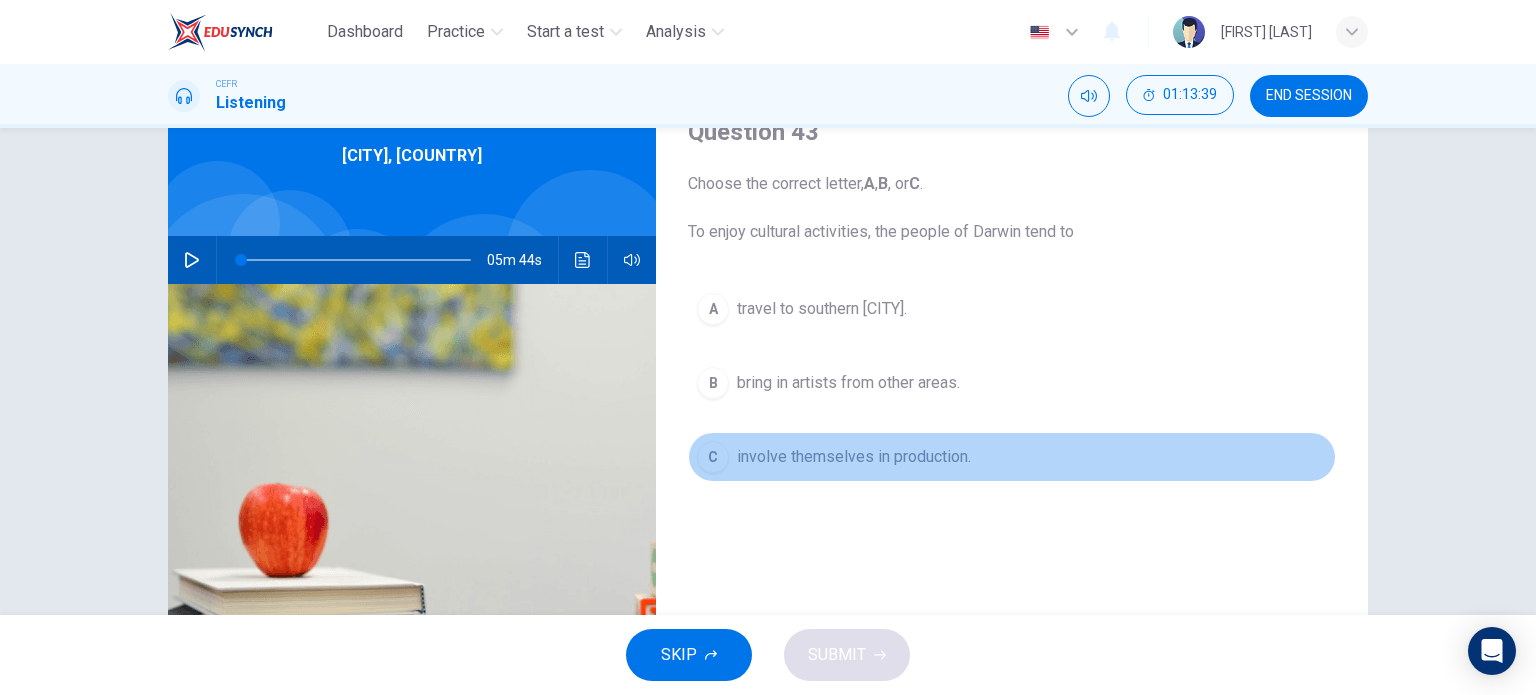 click on "involve themselves in production." at bounding box center (822, 309) 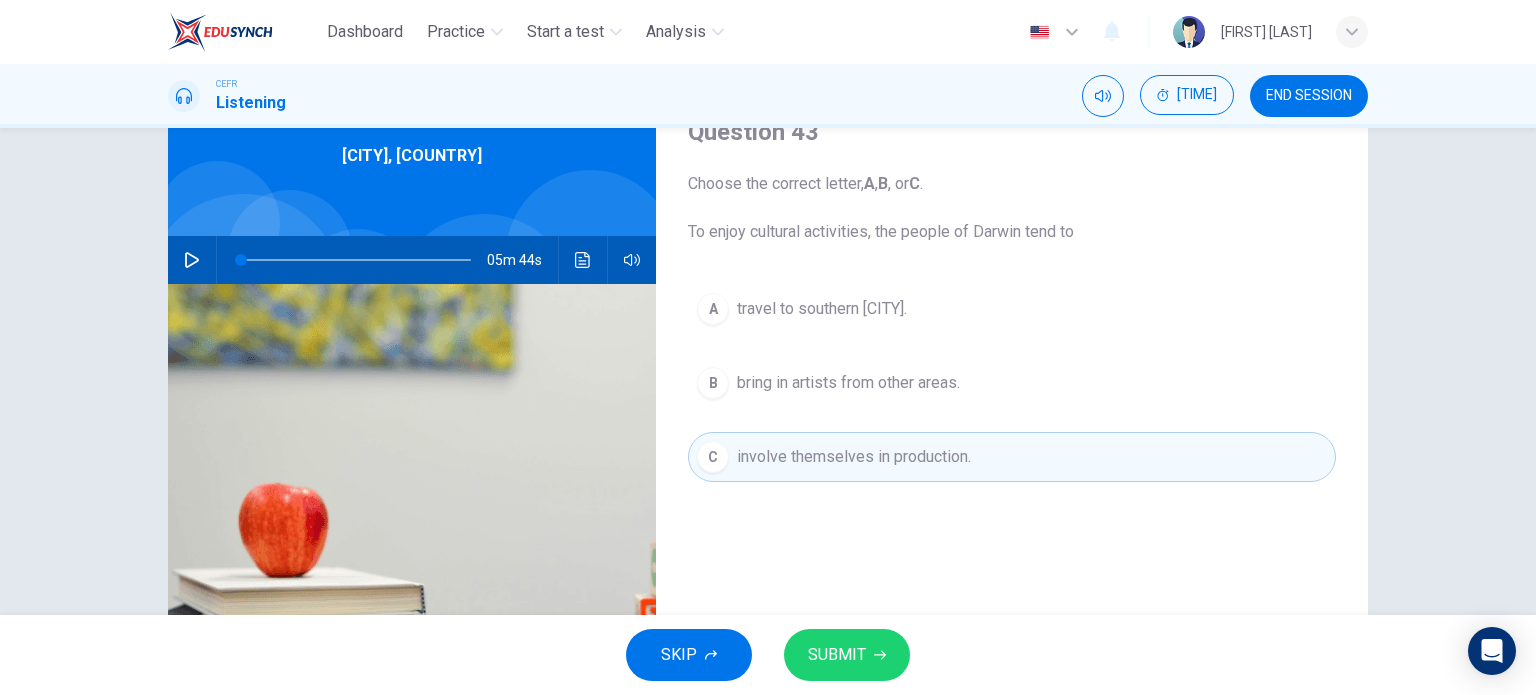 click on "SUBMIT" at bounding box center [837, 655] 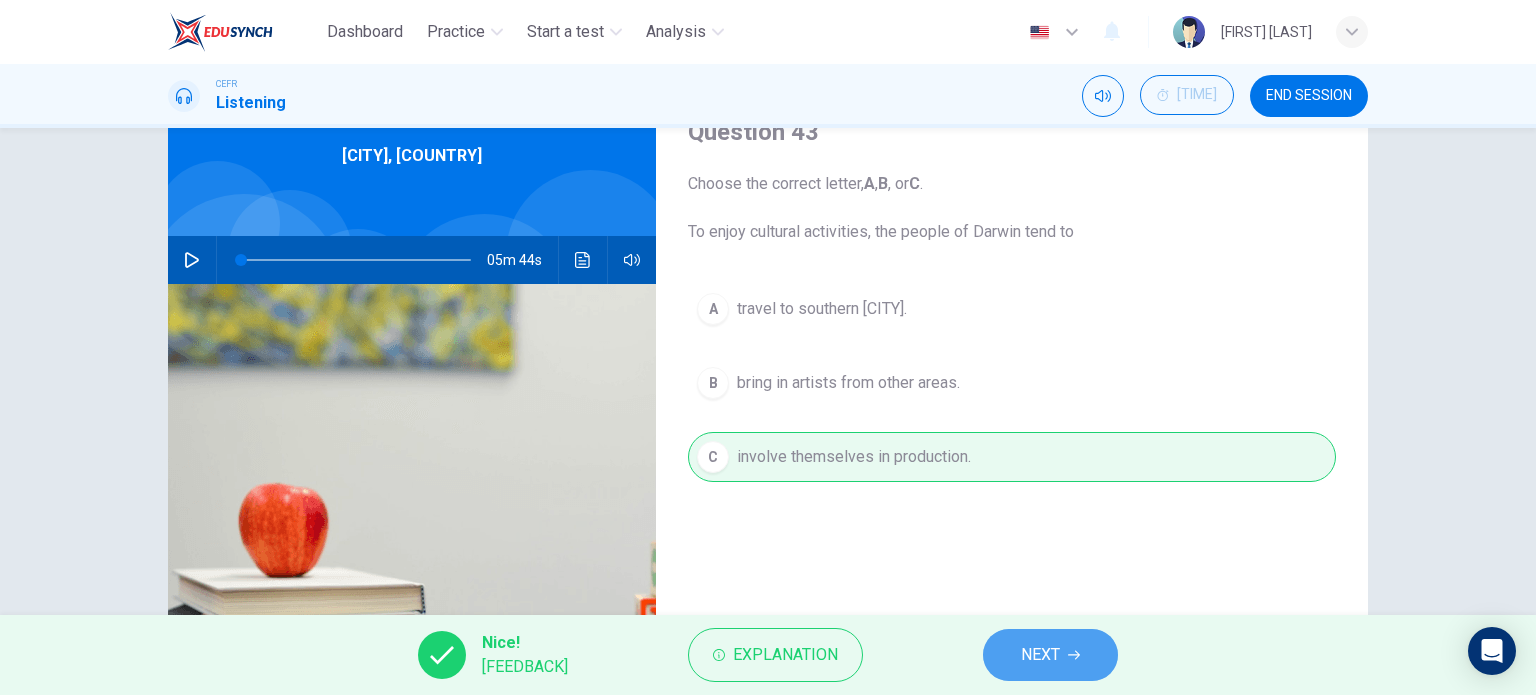 click on "NEXT" at bounding box center (1050, 655) 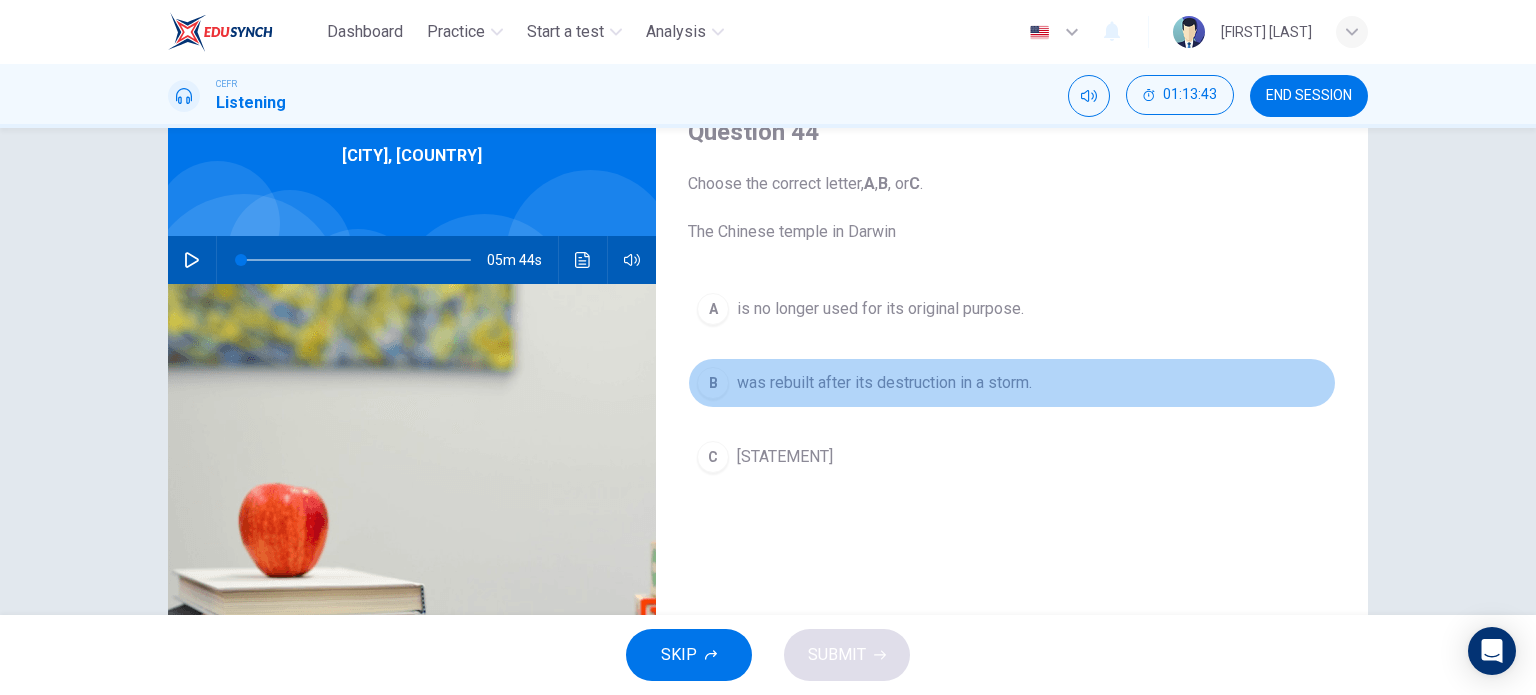 click on "was rebuilt after its destruction in a storm." at bounding box center [880, 309] 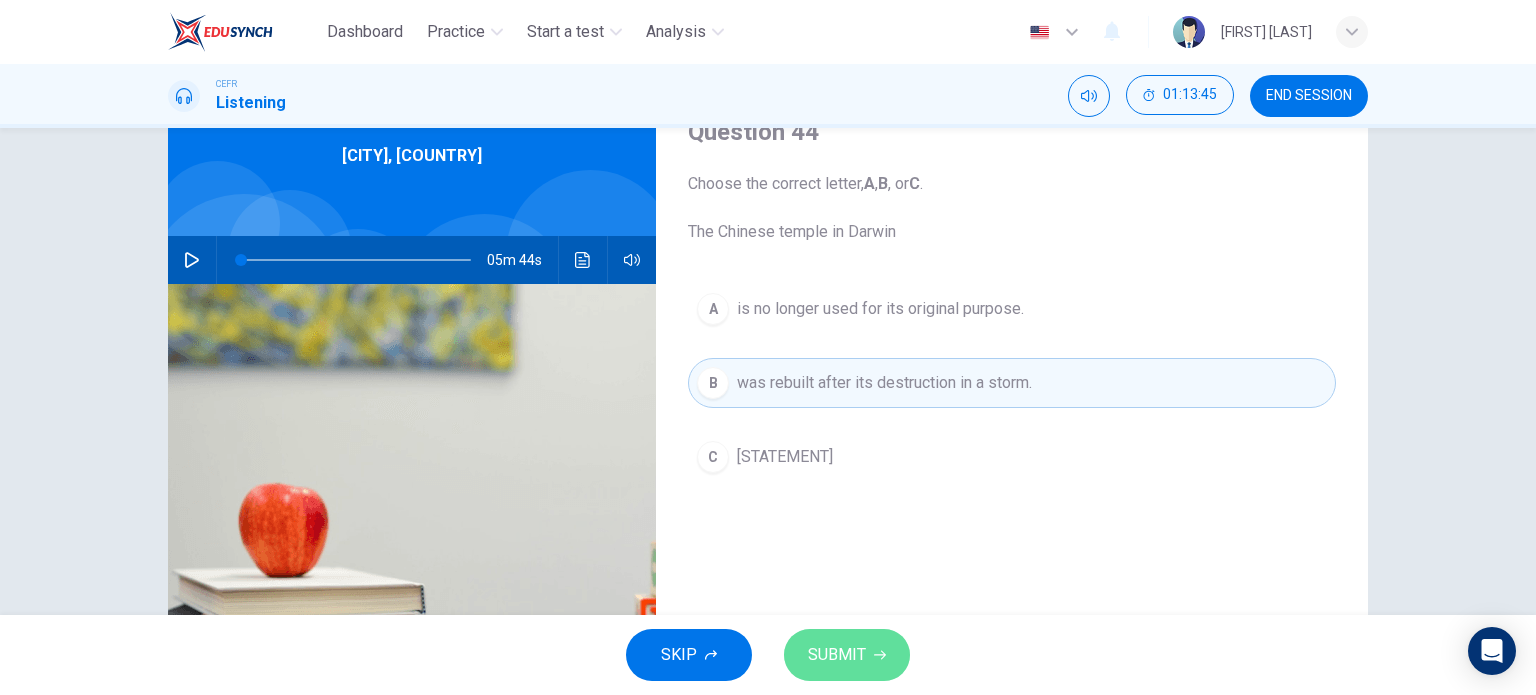click on "SUBMIT" at bounding box center (847, 655) 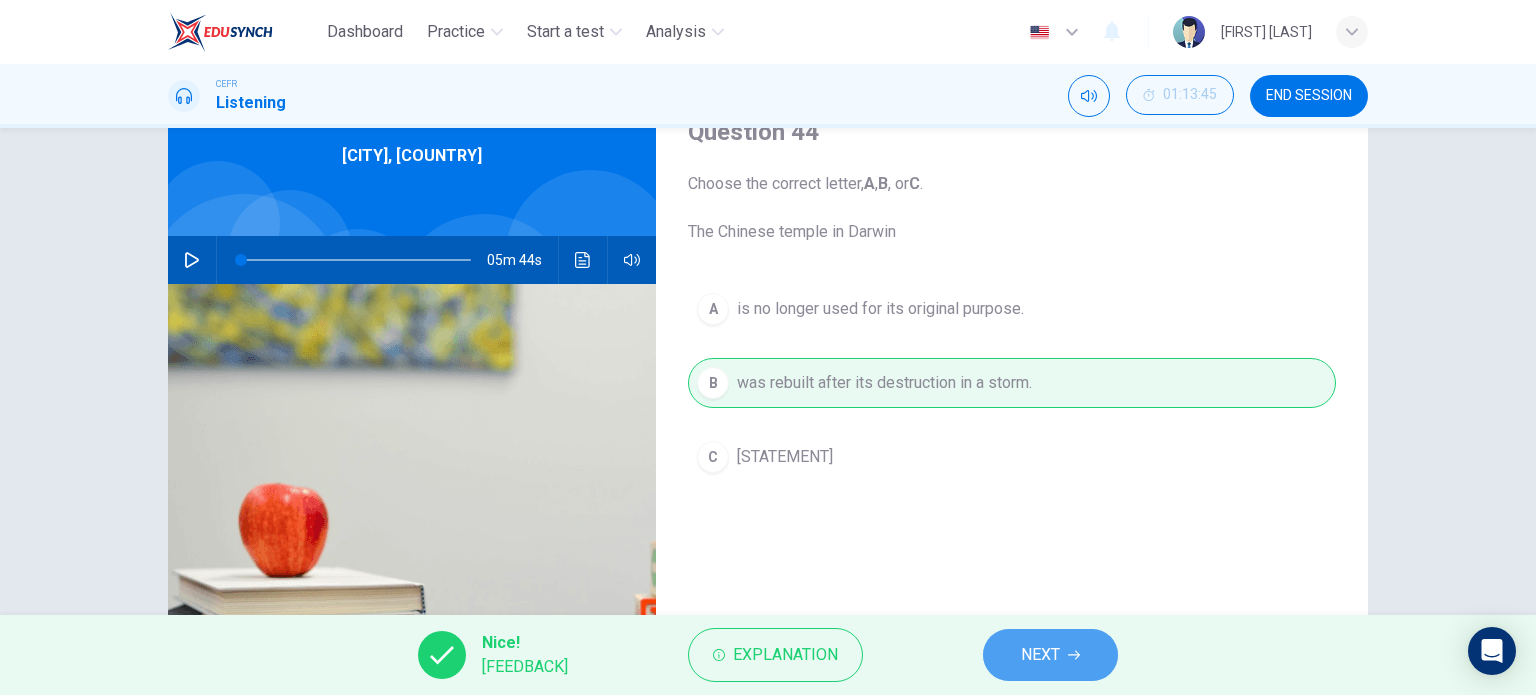 click on "NEXT" at bounding box center (1040, 655) 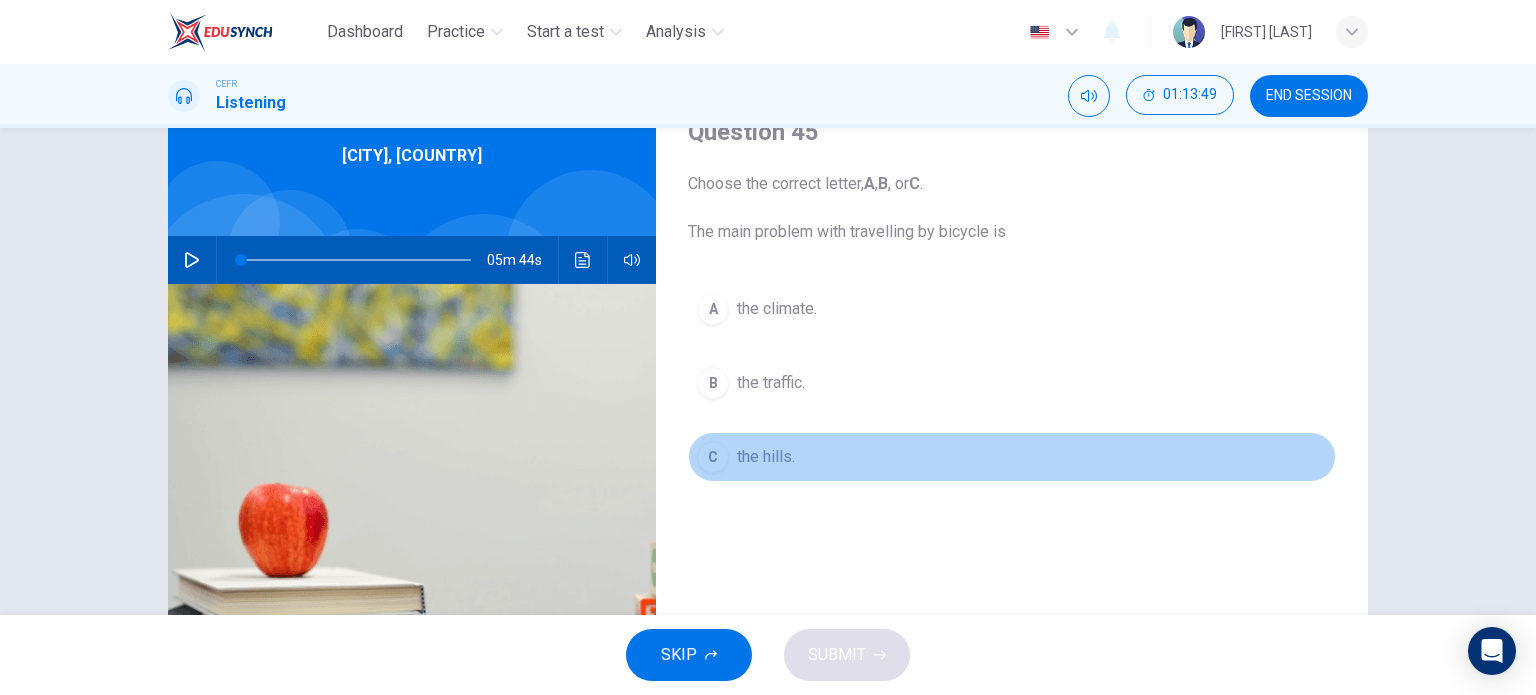 click on "the hills." at bounding box center [777, 309] 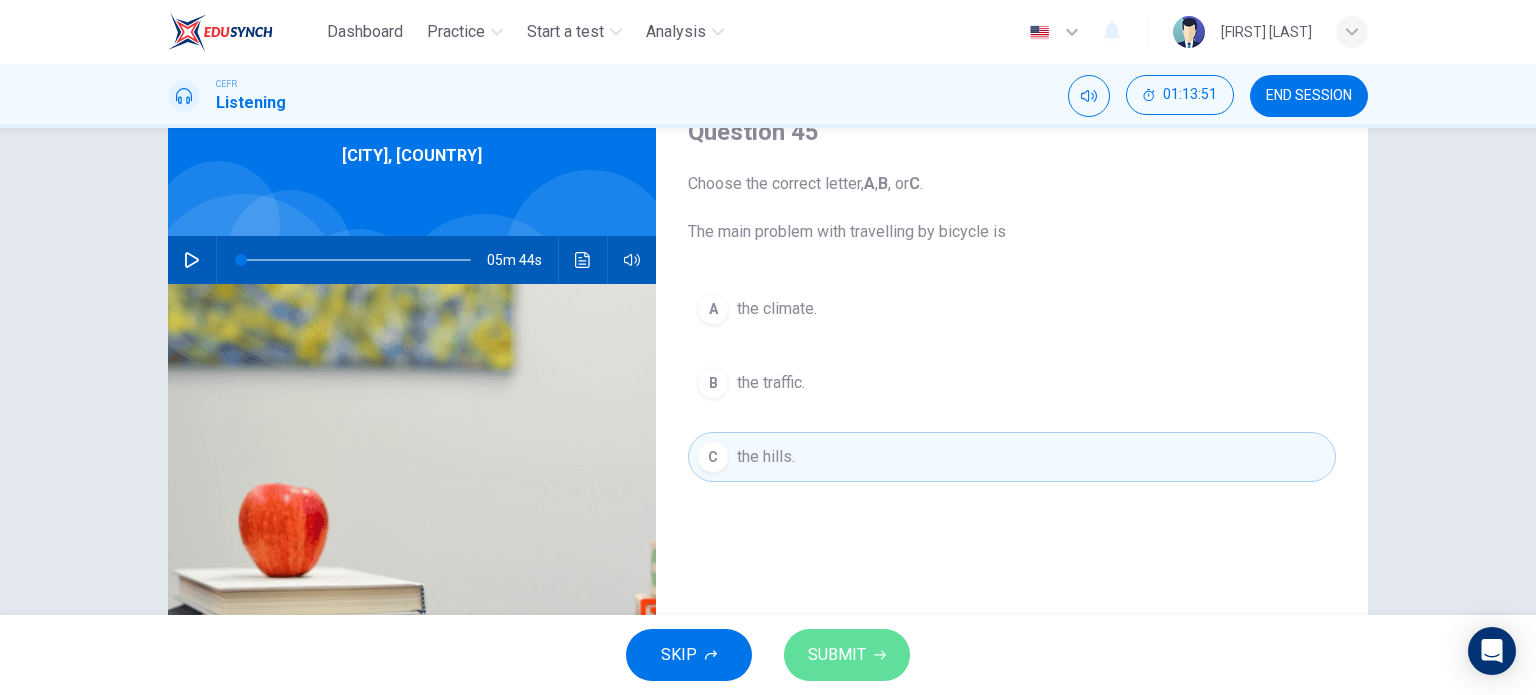 click on "SUBMIT" at bounding box center [837, 655] 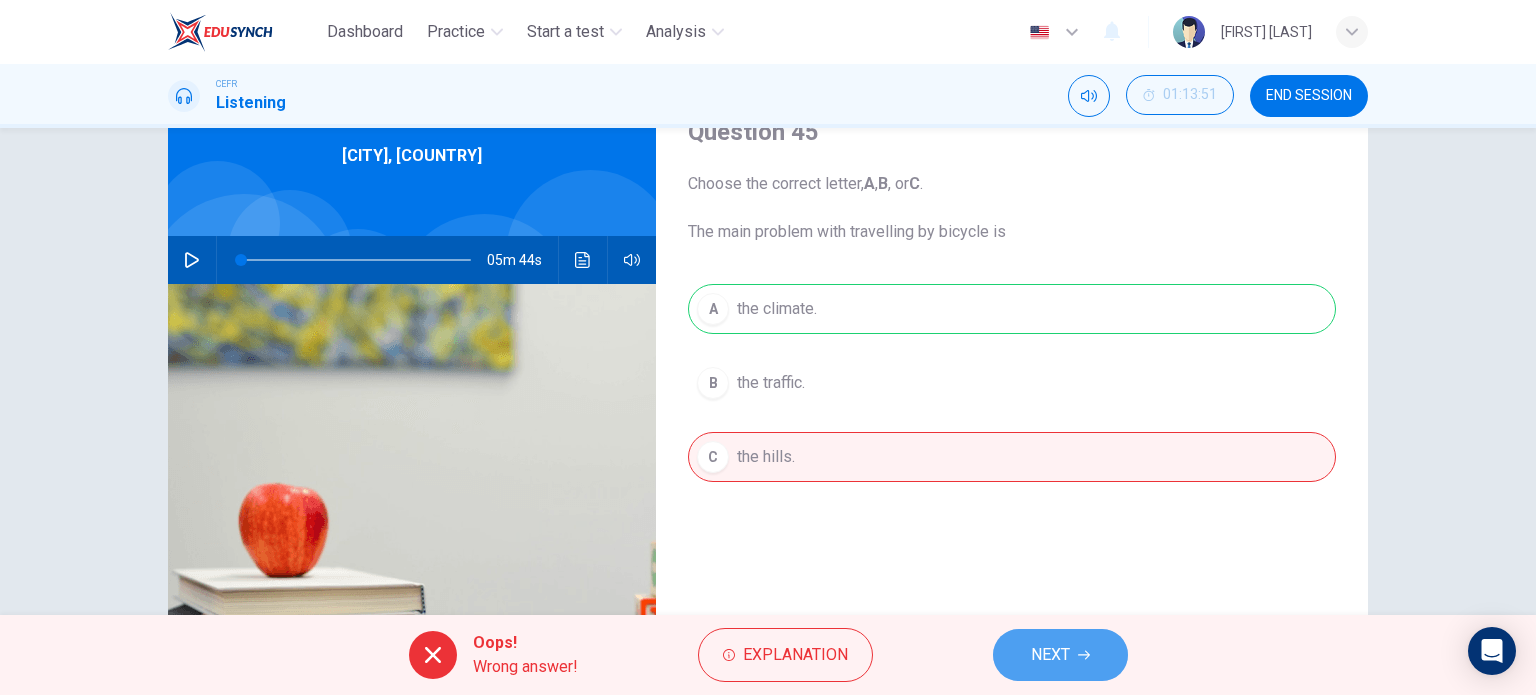 click on "NEXT" at bounding box center [1050, 655] 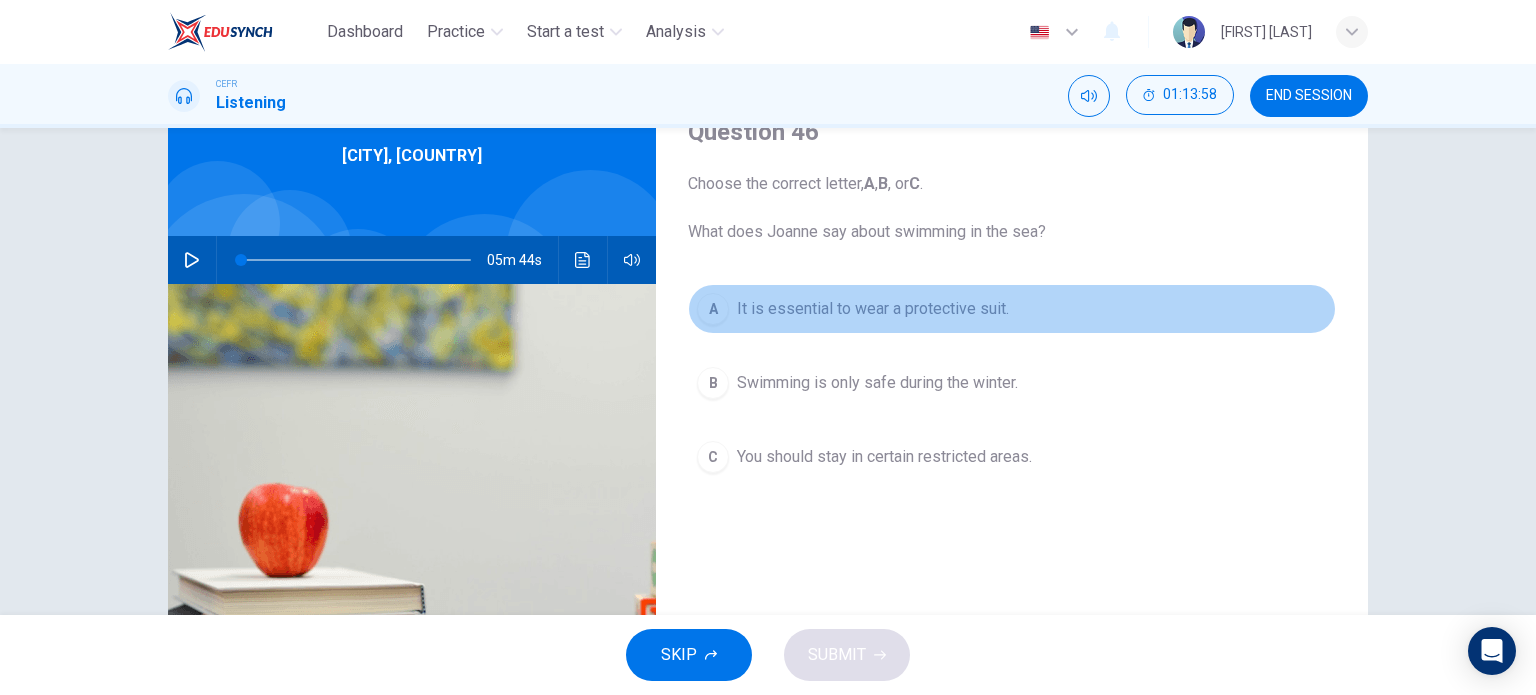 click on "It is essential to wear a protective suit." at bounding box center [873, 309] 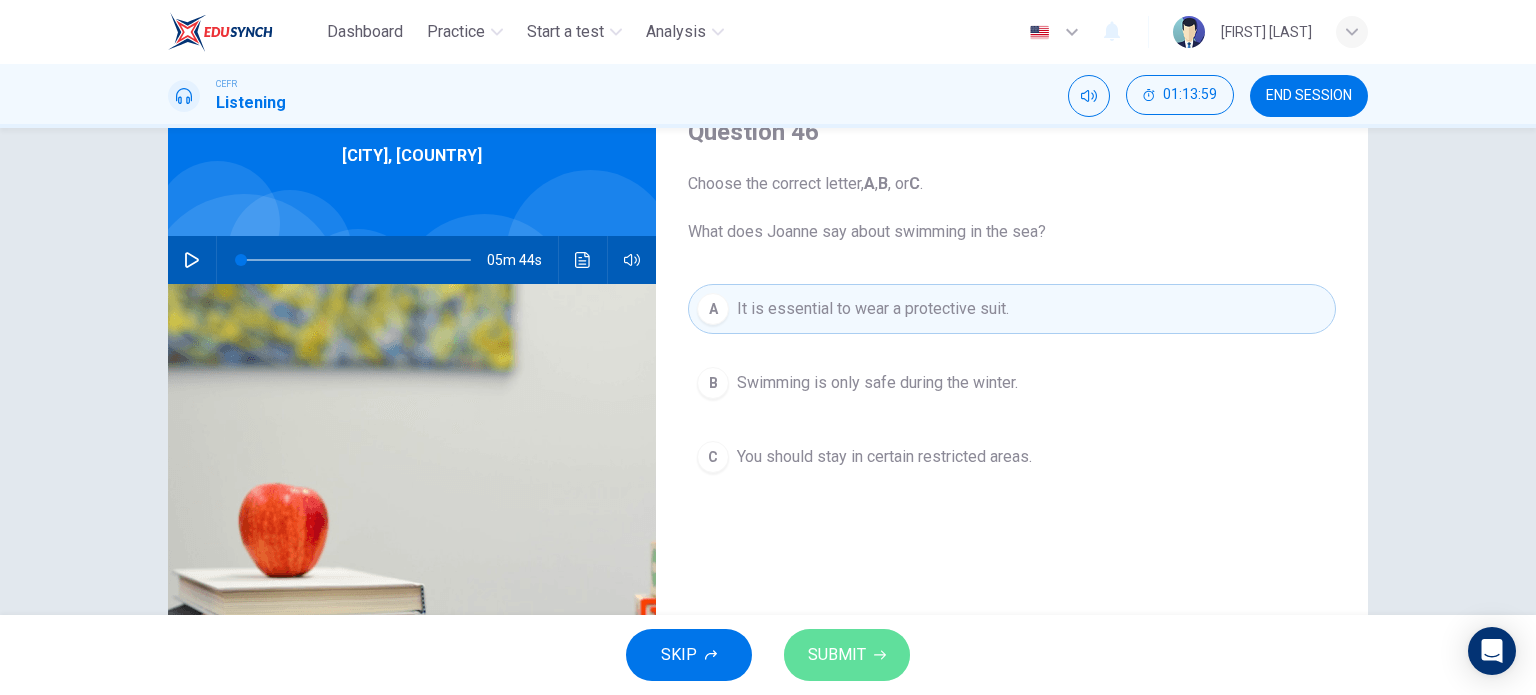 click on "SUBMIT" at bounding box center [837, 655] 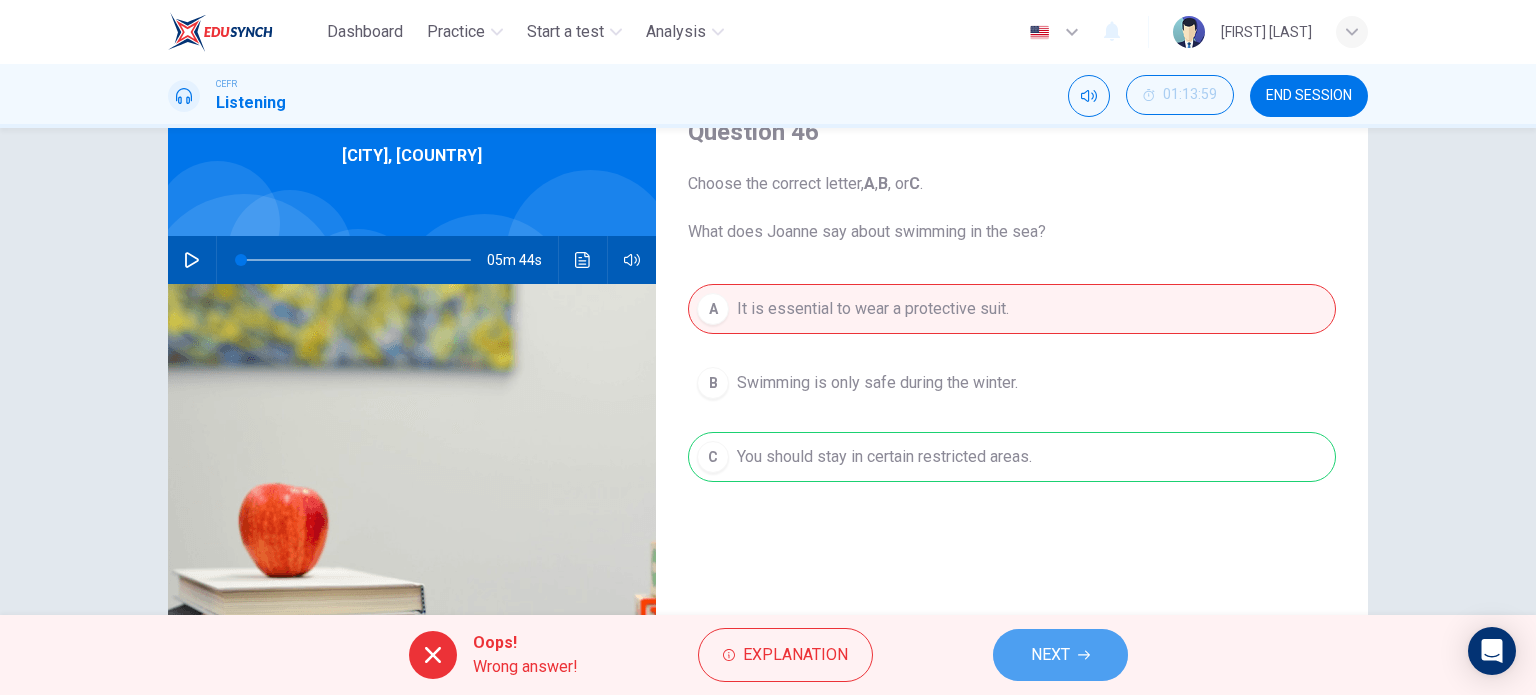 click on "NEXT" at bounding box center [1050, 655] 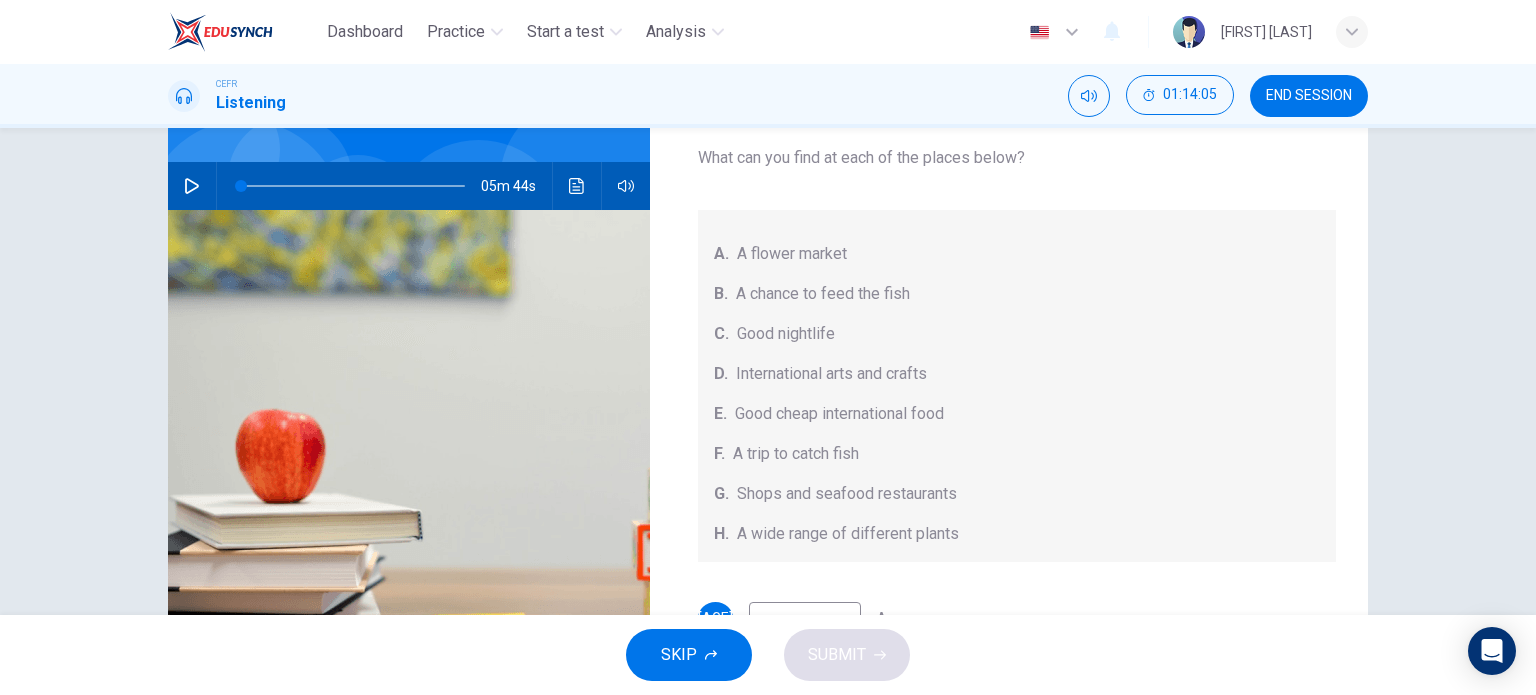 scroll, scrollTop: 175, scrollLeft: 0, axis: vertical 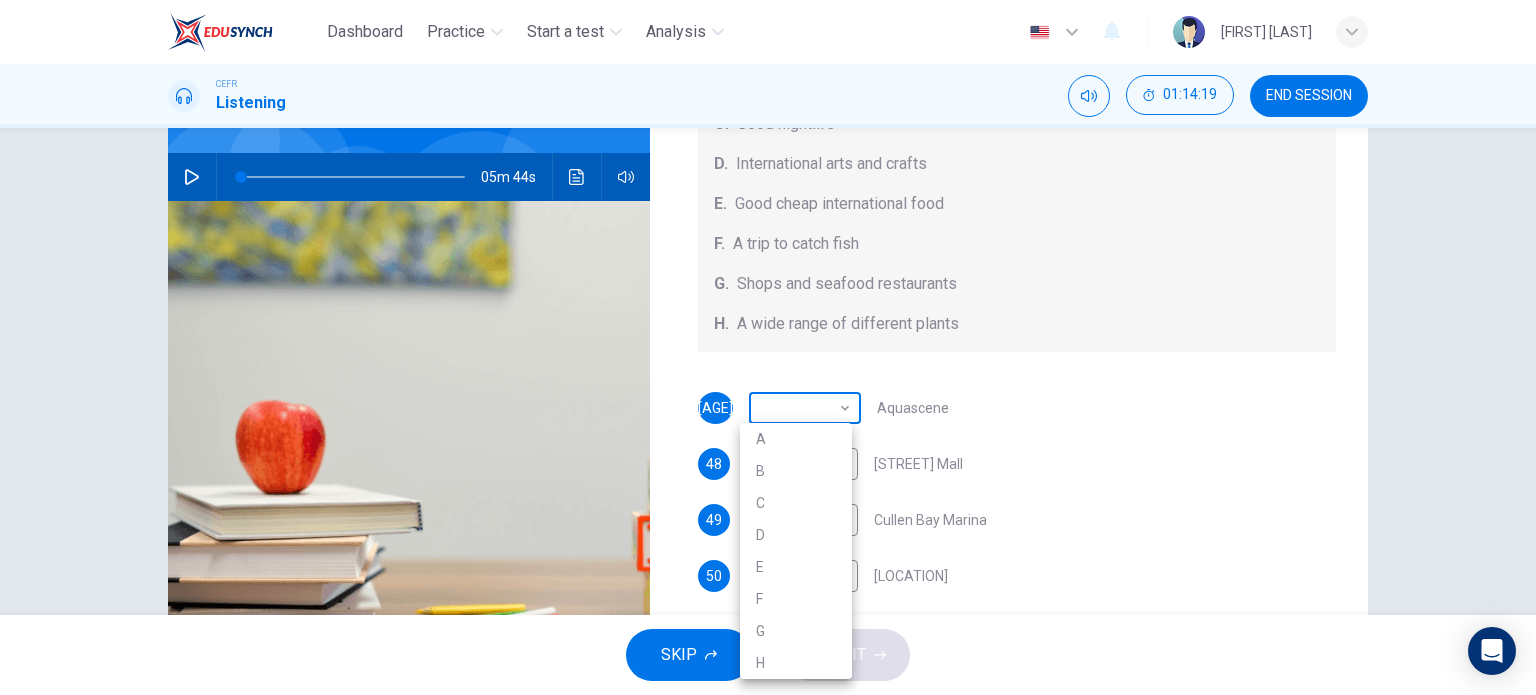 click on "Dashboard Practice Start a test Analysis English en ​ NURULAIN BINTI ROHAIZAT CEFR Listening [TIME] END SESSION Questions 47 - 51 Choose your answers from the box and write the correct letter  A-H  next to the questions below.
What can you find at each of the places below? A. A flower market B. A chance to feed the fish C. Good nightlife D. International arts and crafts E. Good cheap international food F. A trip to catch fish G. Shops and seafood restaurants H. A wide range of different plants 47 ​ ​ Aquascene 48 ​ ​ [STREET] Mall 49 ​ ​ Cullen Bay Marina 50 ​ ​ Fannie Bay 51 ​ ​ Mitchell Street [CITY], Australia [TIME] SKIP SUBMIT EduSynch - Online Language Proficiency Testing
Dashboard Practice Start a test Analysis Notifications © Copyright  2025 A B C D E F G H" at bounding box center [768, 347] 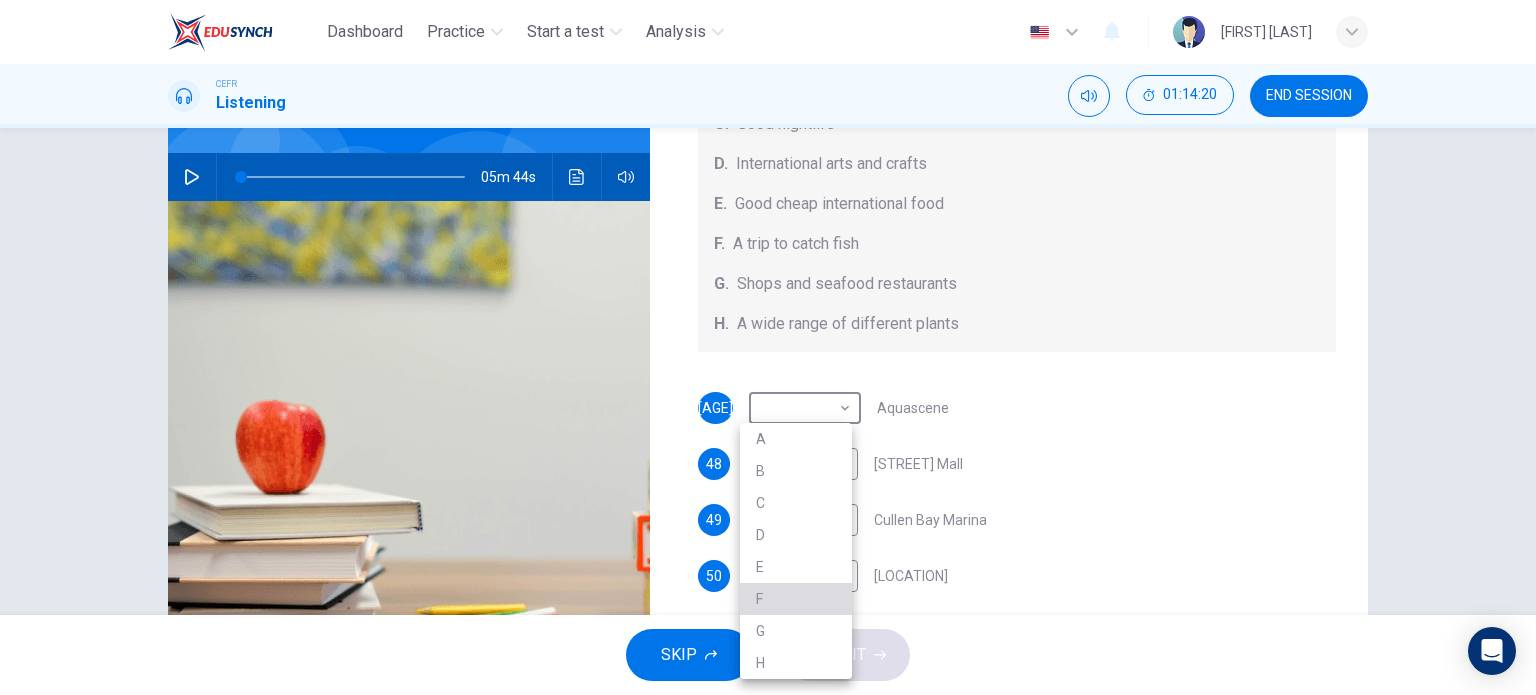 click on "F" at bounding box center (796, 599) 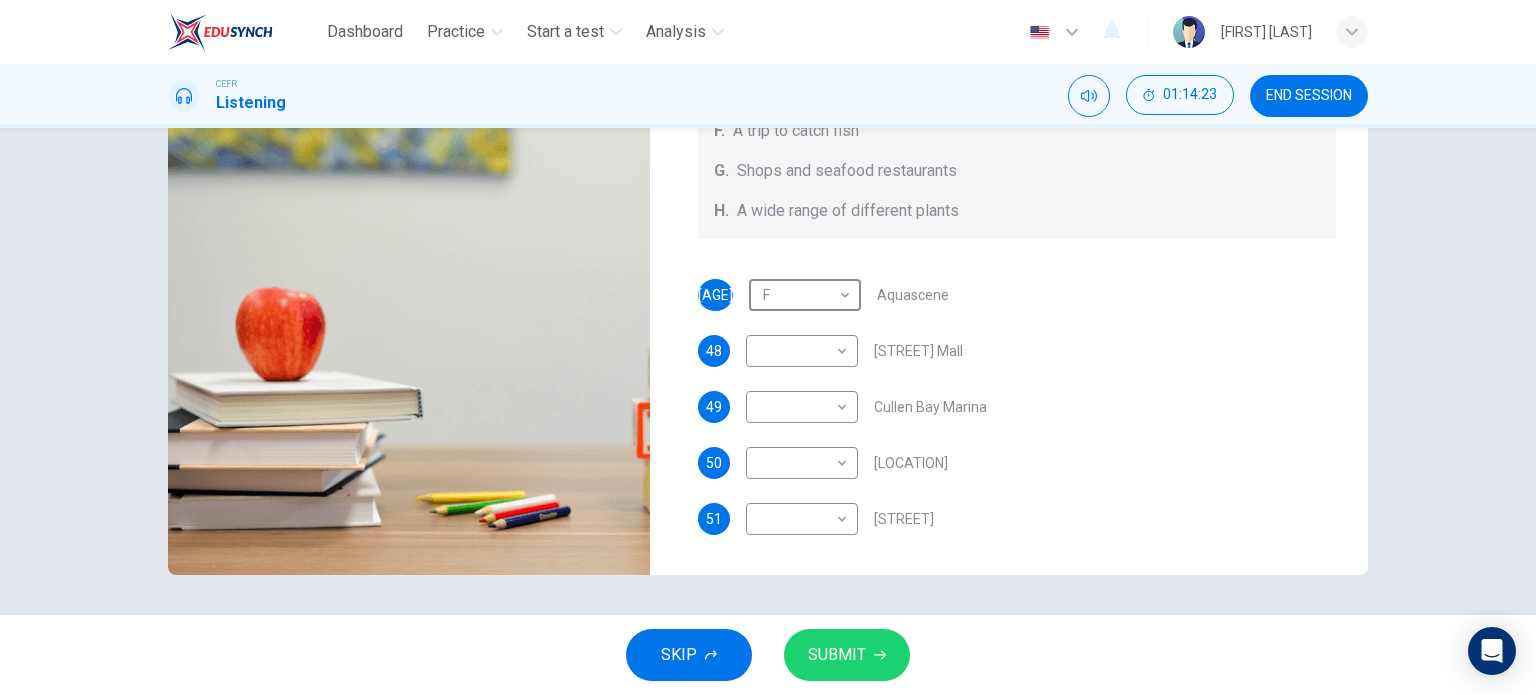 scroll, scrollTop: 287, scrollLeft: 0, axis: vertical 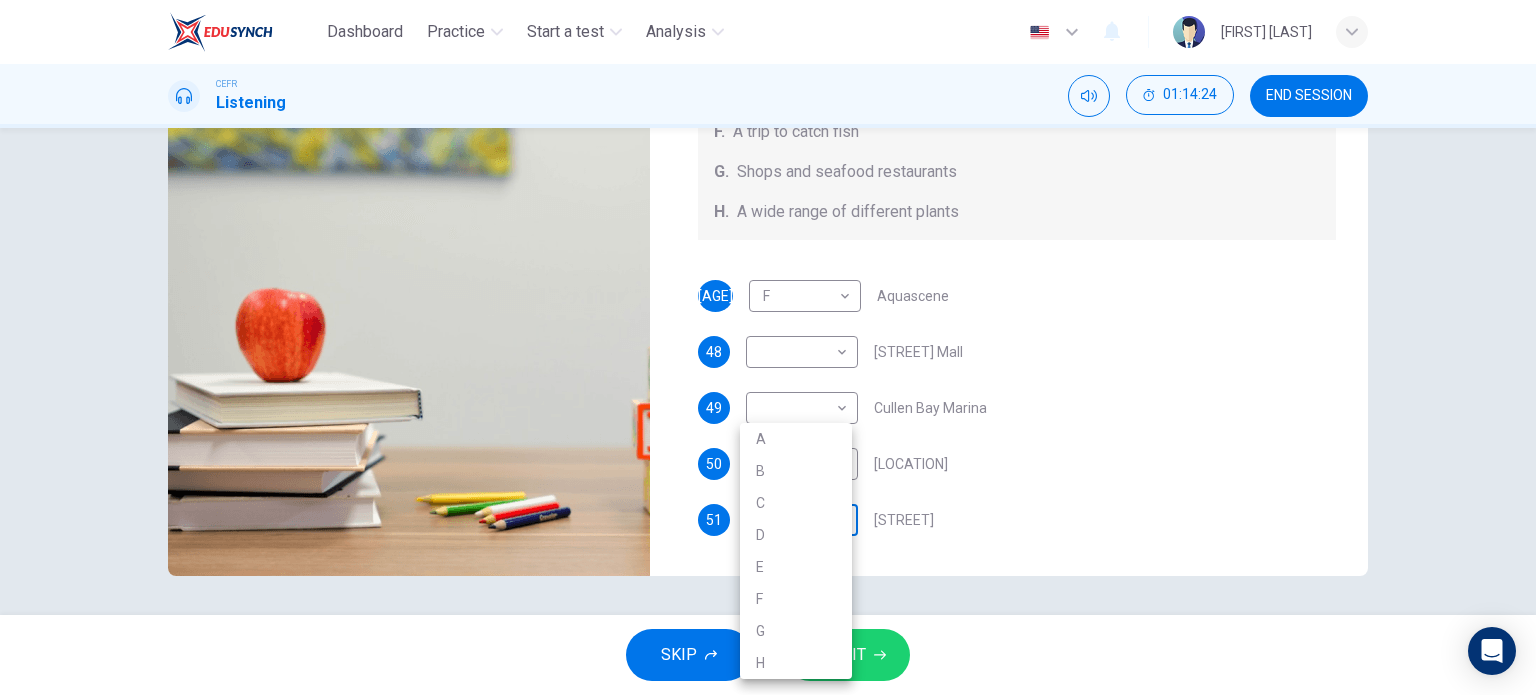 click on "Dashboard Practice Start a test Analysis Notifications © Copyright  2025 A B C D E F G H" at bounding box center [768, 347] 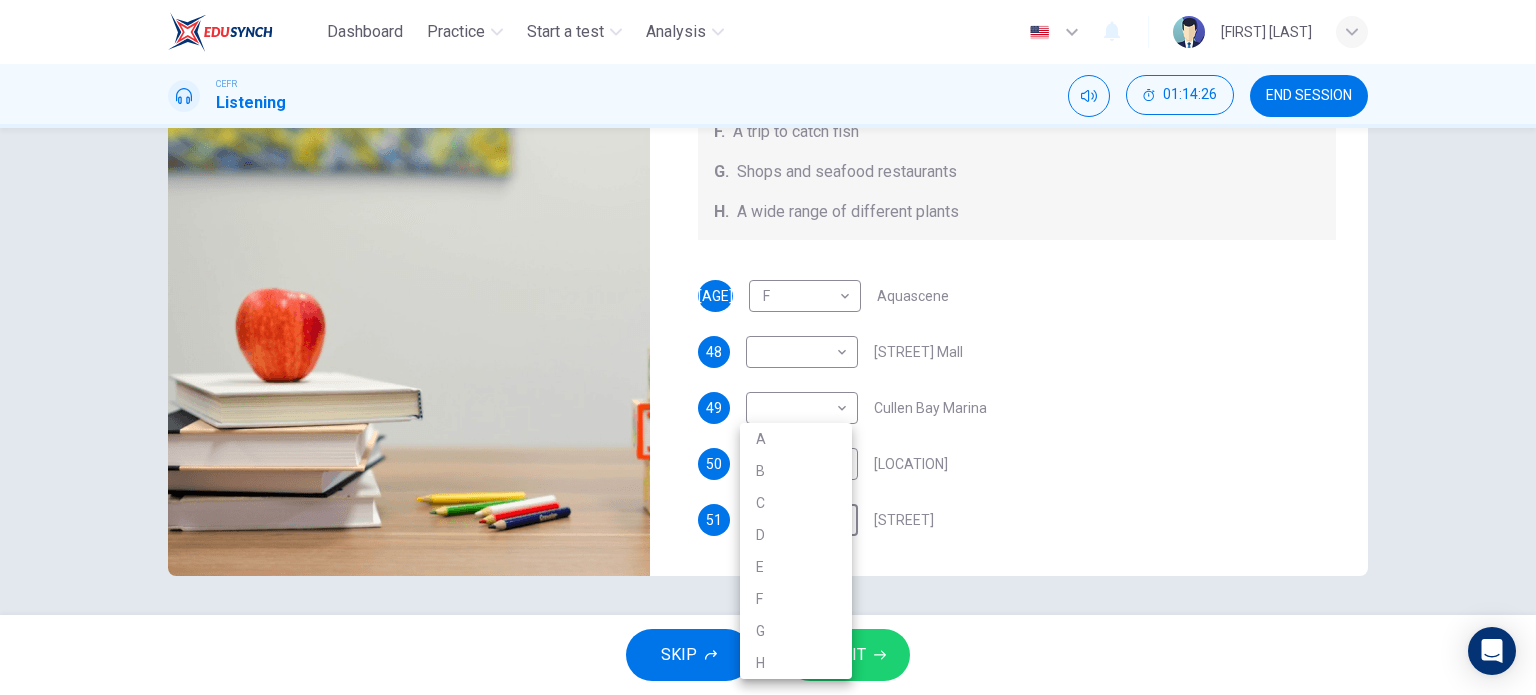 click at bounding box center (768, 347) 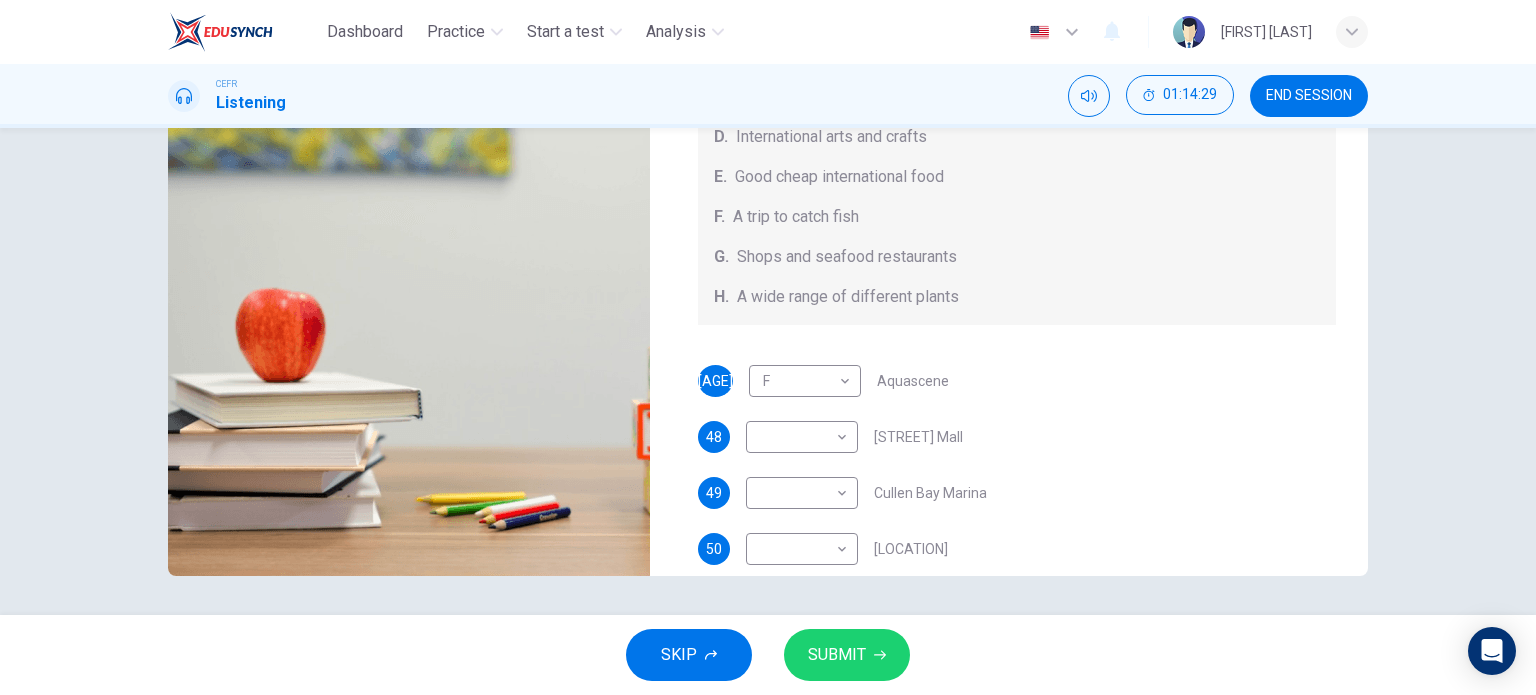 scroll, scrollTop: 224, scrollLeft: 0, axis: vertical 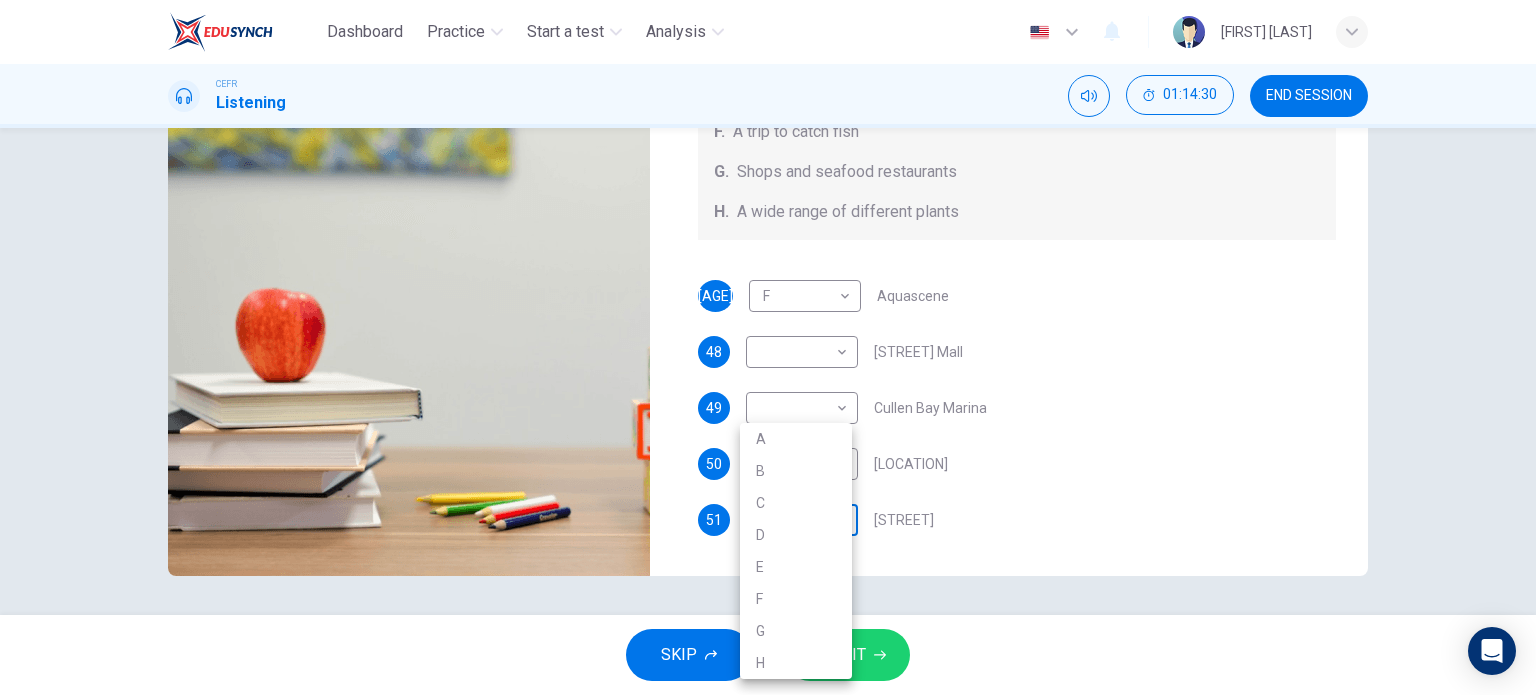 click on "Dashboard Practice Start a test Analysis English en ​ [NAME] CEFR Listening 01:14:30 END SESSION Questions 47 - 51 Choose your answers from the box and write the correct letter  A-H  next to the questions below.
What can you find at each of the places below? A. A flower market B. A chance to feed the fish C. Good nightlife D. International arts and crafts E. Good cheap international food F. A trip to catch fish G. Shops and seafood restaurants H. A wide range of different plants 47 F F ​ Aquascene 48 ​ ​ Smith Street Mall 49 ​ ​ Cullen Bay Marina 50 ​ ​ Fannie Bay 51 ​ ​ Mitchell Street [CITY], [STATE] 05m 44s SKIP SUBMIT EduSynch - Online Language Proficiency Testing
Dashboard Practice Start a test Analysis Notifications © Copyright  2025 A B C D E F G H" at bounding box center (768, 347) 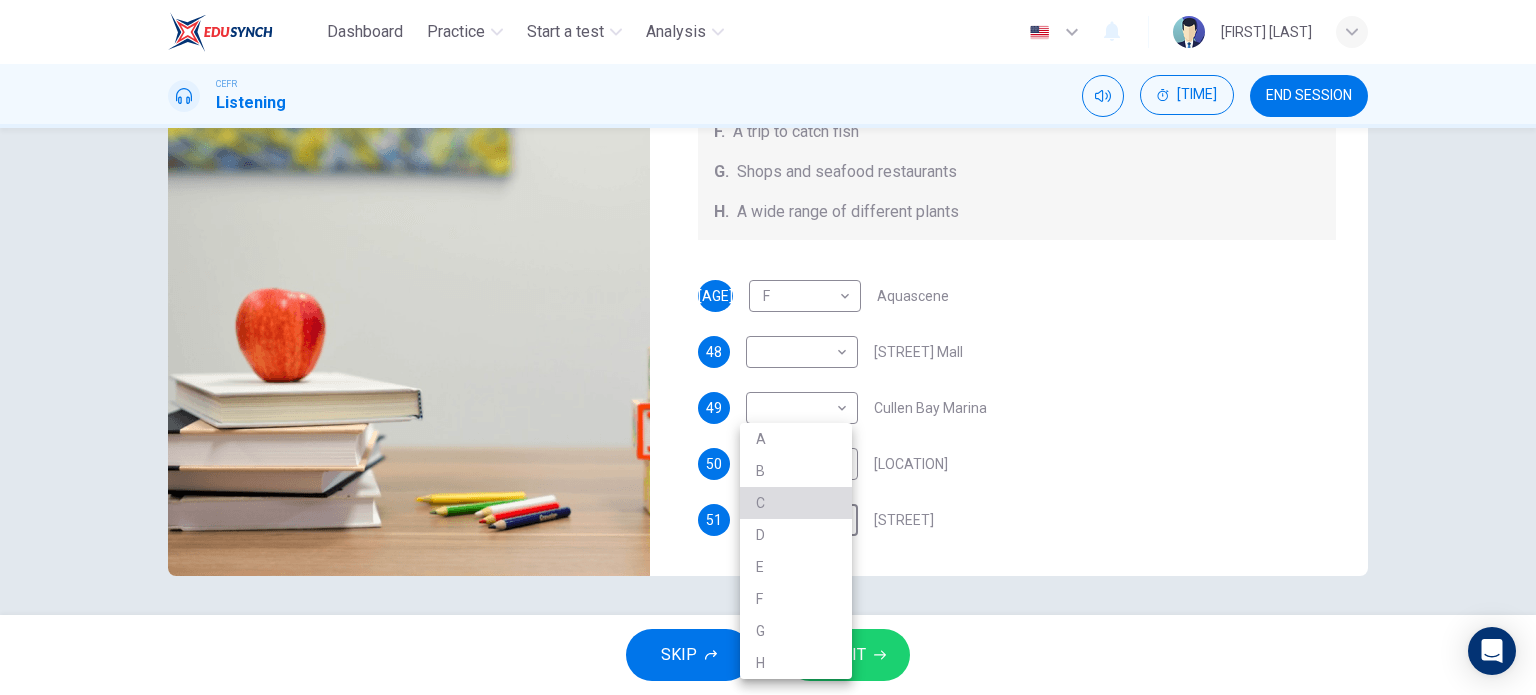 click on "C" at bounding box center [796, 503] 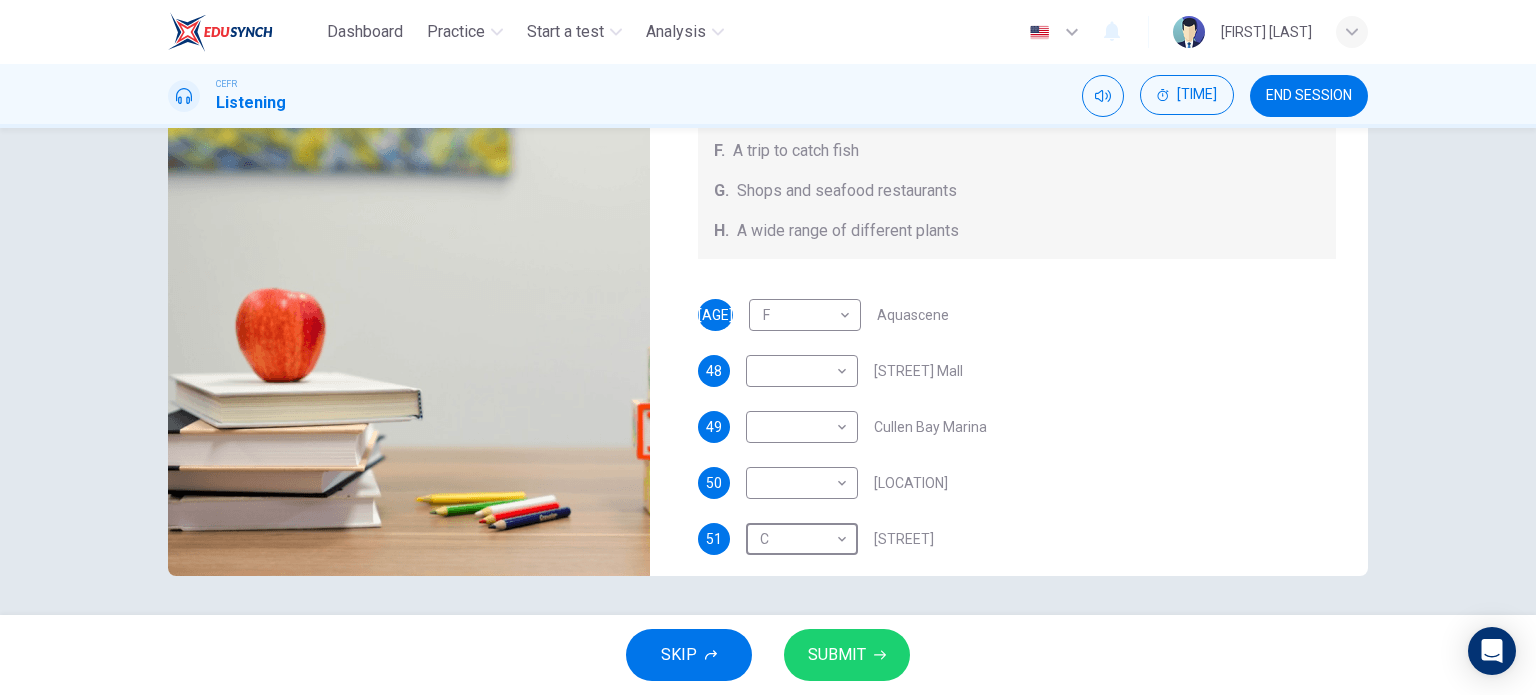 scroll, scrollTop: 148, scrollLeft: 0, axis: vertical 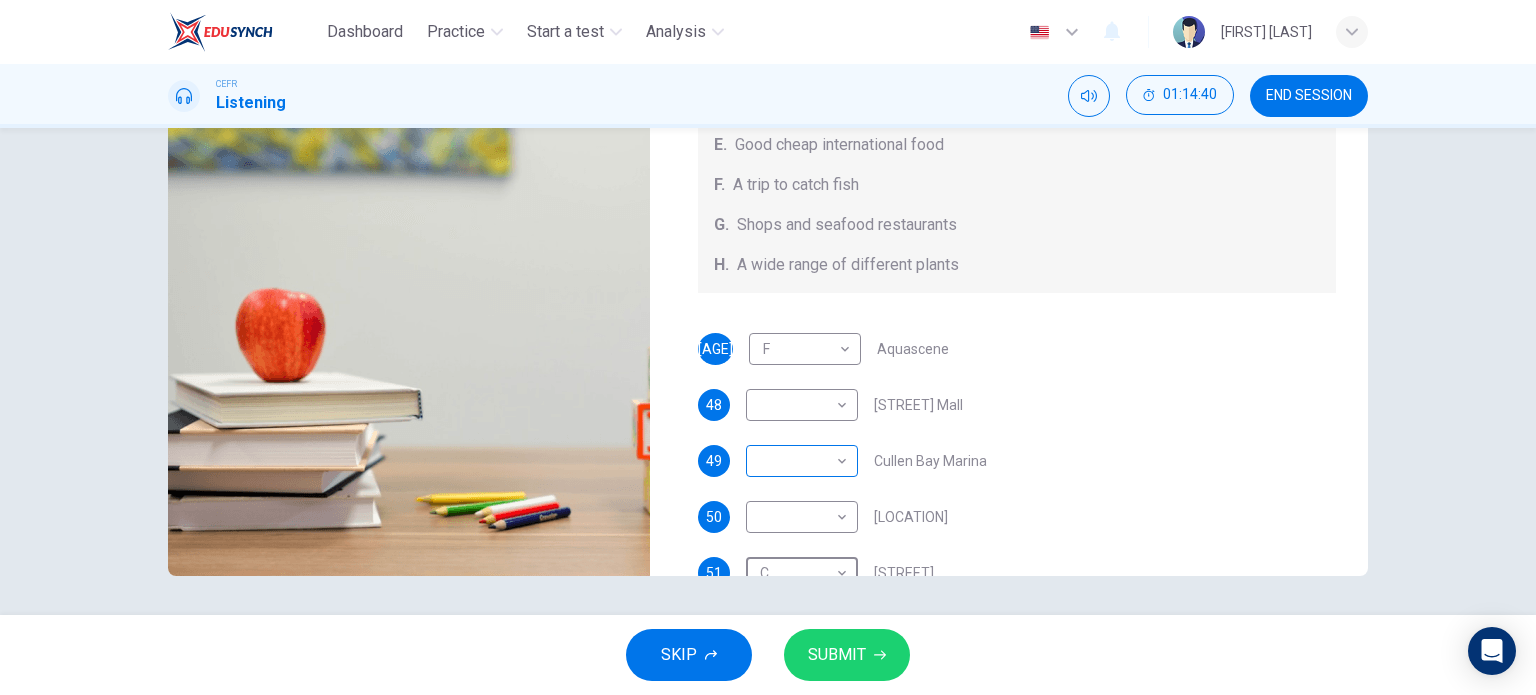 click on "Dashboard Practice Start a test Analysis English en ​ NURULAIN BINTI ROHAIZAT CEFR Listening [TIME] END SESSION Questions 47 - 51 Choose your answers from the box and write the correct letter  A-H  next to the questions below.
What can you find at each of the places below? A. A flower market B. A chance to feed the fish C. Good nightlife D. International arts and crafts E. Good cheap international food F. A trip to catch fish G. Shops and seafood restaurants H. A wide range of different plants 47 F F ​ Aquascene 48 ​ ​ [STREET] Mall 49 ​ ​ Cullen Bay Marina 50 ​ ​ Fannie Bay 51 C C ​ Mitchell Street [CITY], Australia [TIME] SKIP SUBMIT EduSynch - Online Language Proficiency Testing
Dashboard Practice Start a test Analysis Notifications © Copyright  2025" at bounding box center [768, 347] 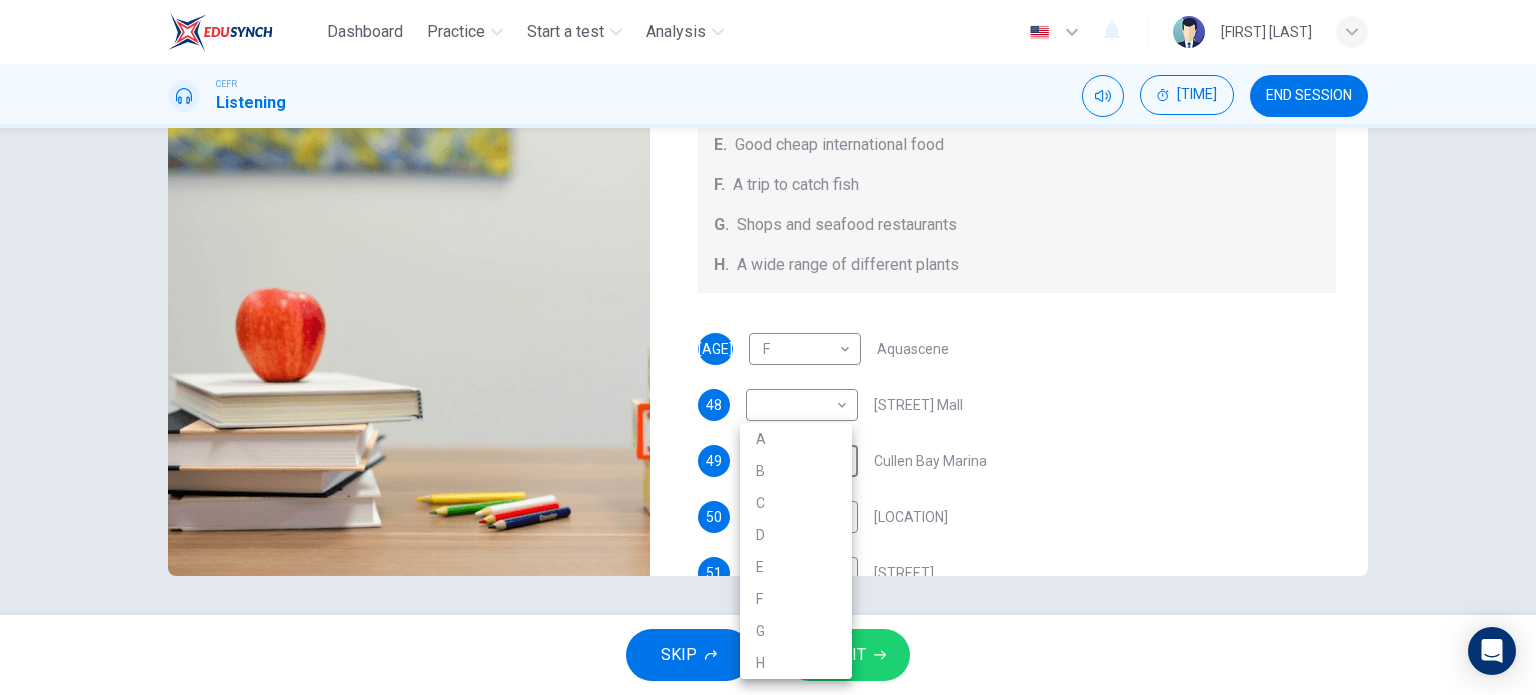 click on "G" at bounding box center (796, 631) 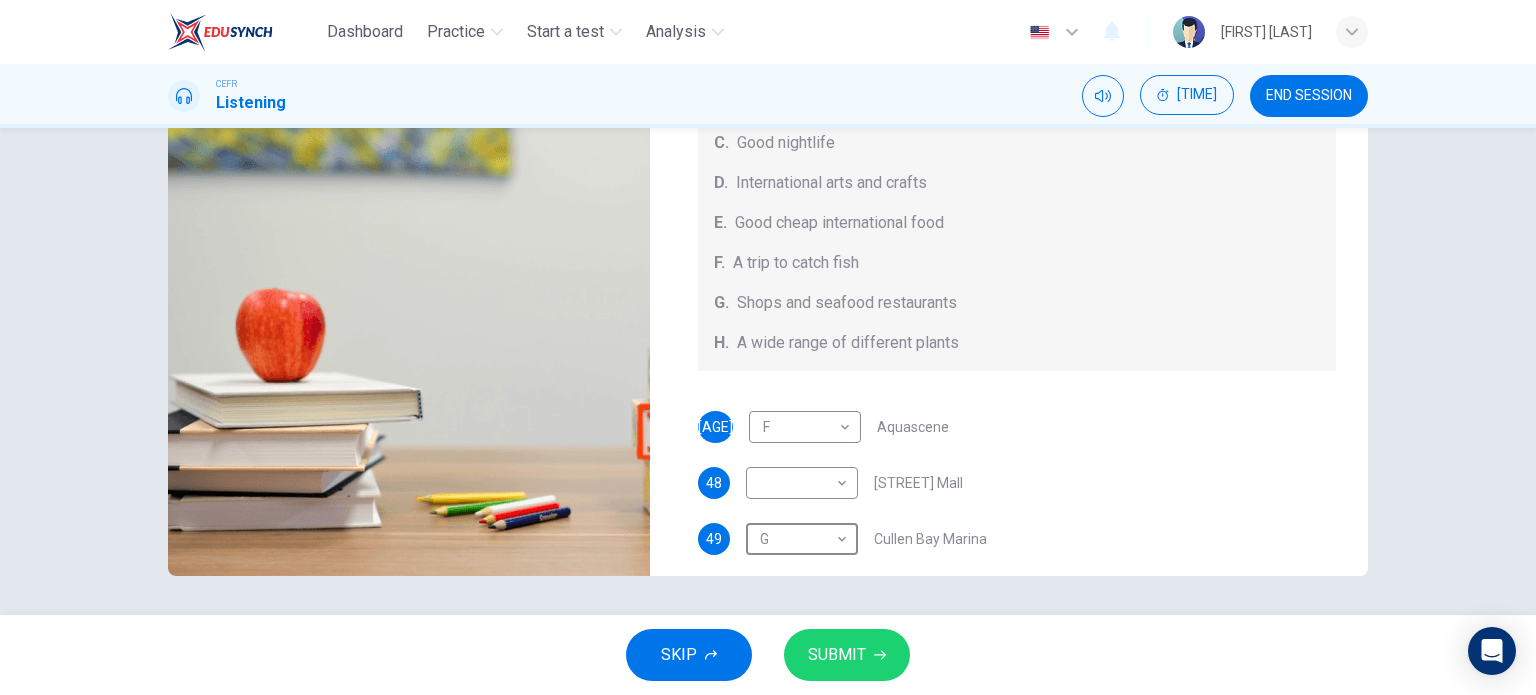scroll, scrollTop: 72, scrollLeft: 0, axis: vertical 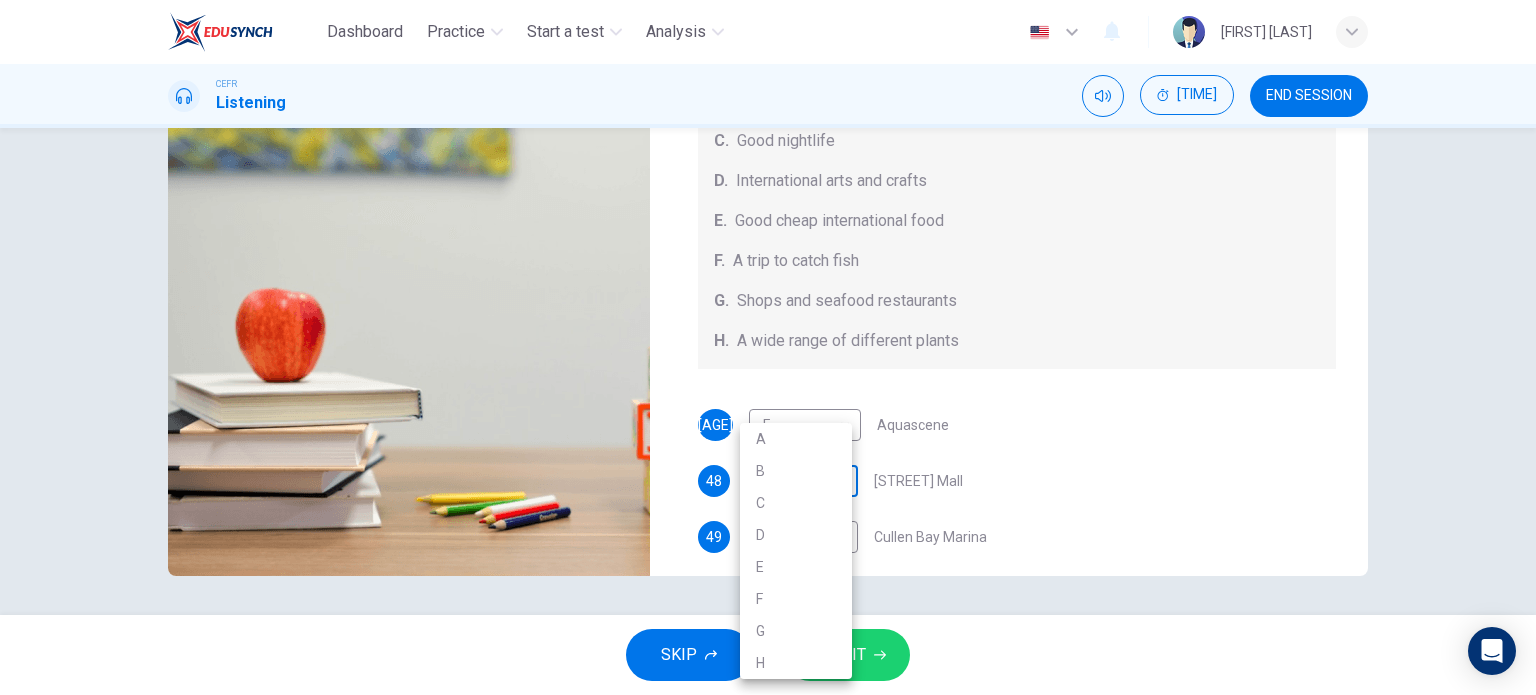 click on "Dashboard Practice Start a test Analysis English en ​ NURULAIN BINTI ROHAIZAT CEFR Listening [TIME] END SESSION Questions 47 - 51 Choose your answers from the box and write the correct letter  A-H  next to the questions below.
What can you find at each of the places below? A. A flower market B. A chance to feed the fish C. Good nightlife D. International arts and crafts E. Good cheap international food F. A trip to catch fish G. Shops and seafood restaurants H. A wide range of different plants 47 F F ​ Aquascene 48 ​ ​ Smith Street Mall 49 G G ​ Cullen Bay Marina 50 ​ ​ Fannie Bay 51 C C ​ Mitchell Street Darwin, Australia [TIME] SKIP SUBMIT EduSynch - Online Language Proficiency Testing
Dashboard Practice Start a test Analysis Notifications © Copyright  2025 A B C D E F G H" at bounding box center [768, 347] 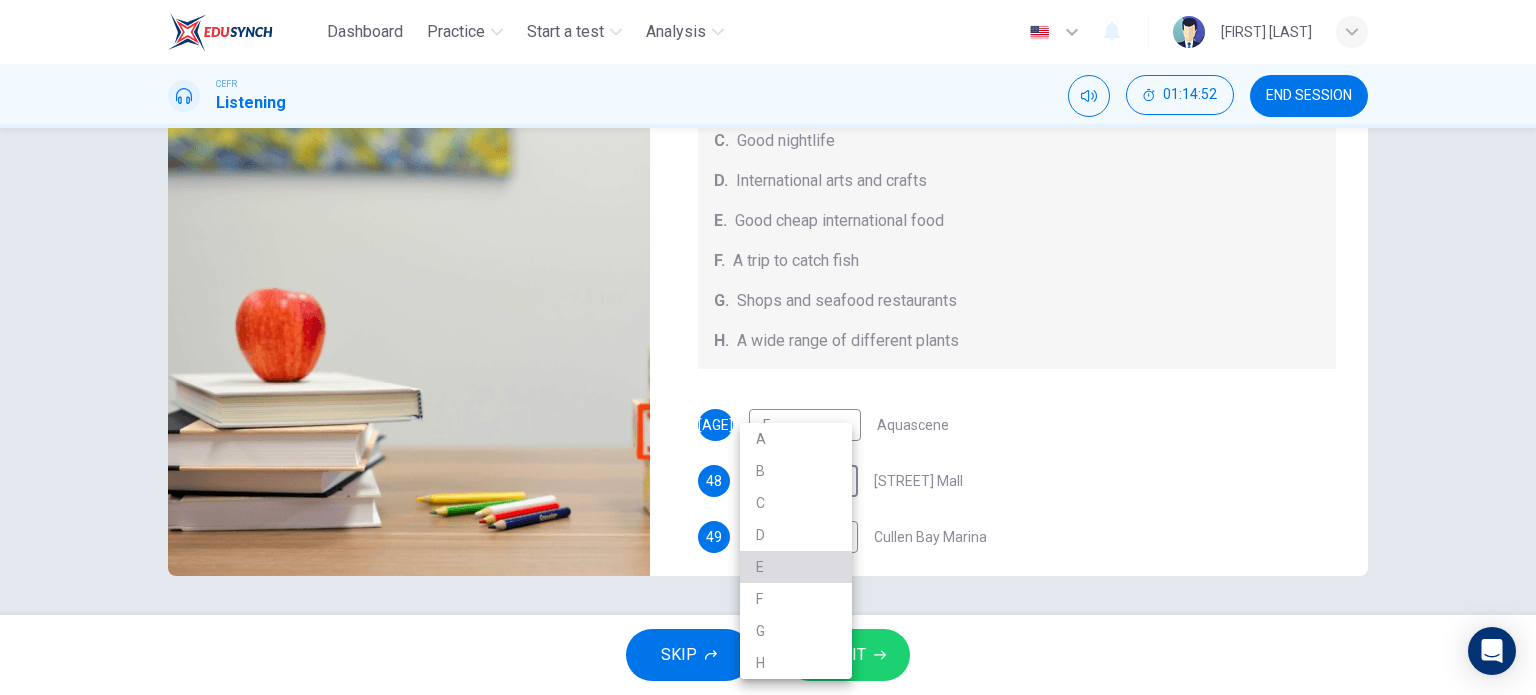 click on "E" at bounding box center (796, 567) 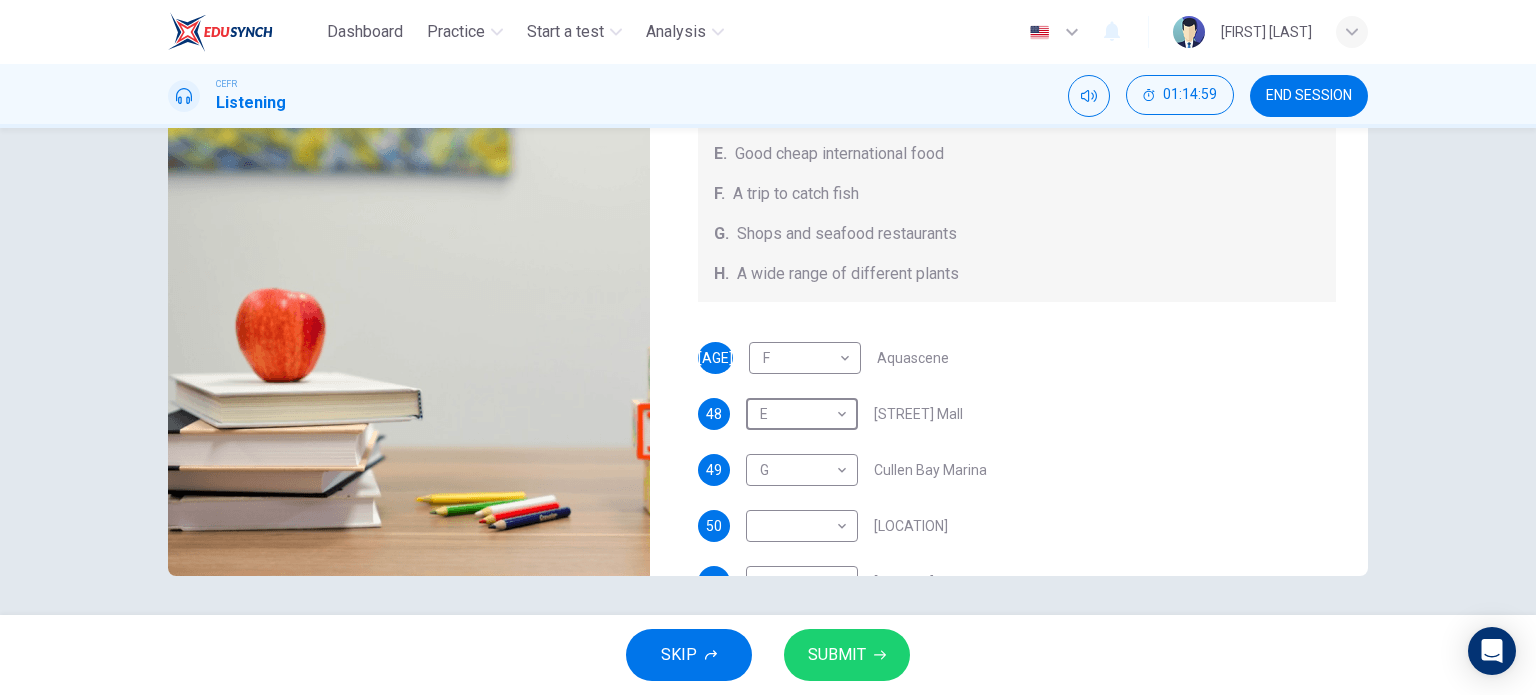 scroll, scrollTop: 152, scrollLeft: 0, axis: vertical 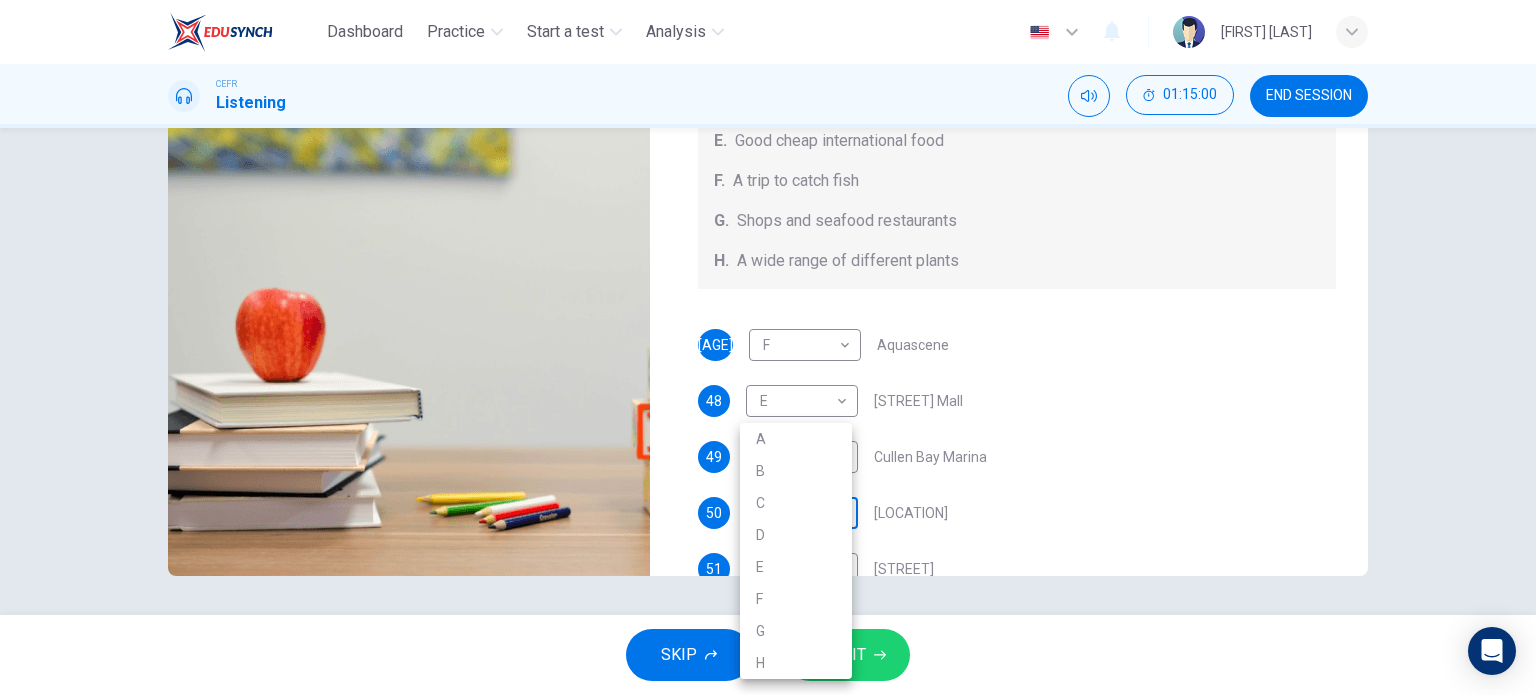 click on "Dashboard Practice Start a test Analysis Notifications © Copyright  2025 A B C D E F G H" at bounding box center (768, 347) 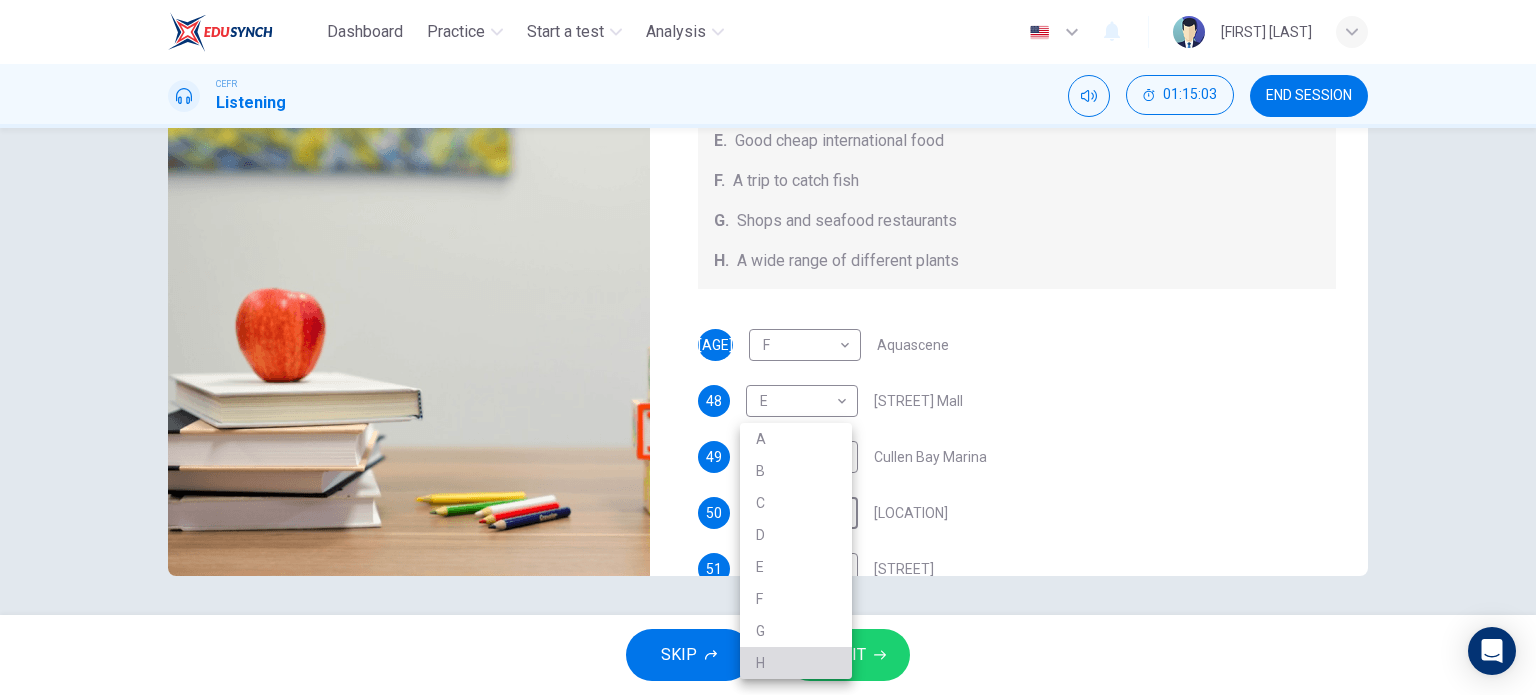 click on "H" at bounding box center (796, 663) 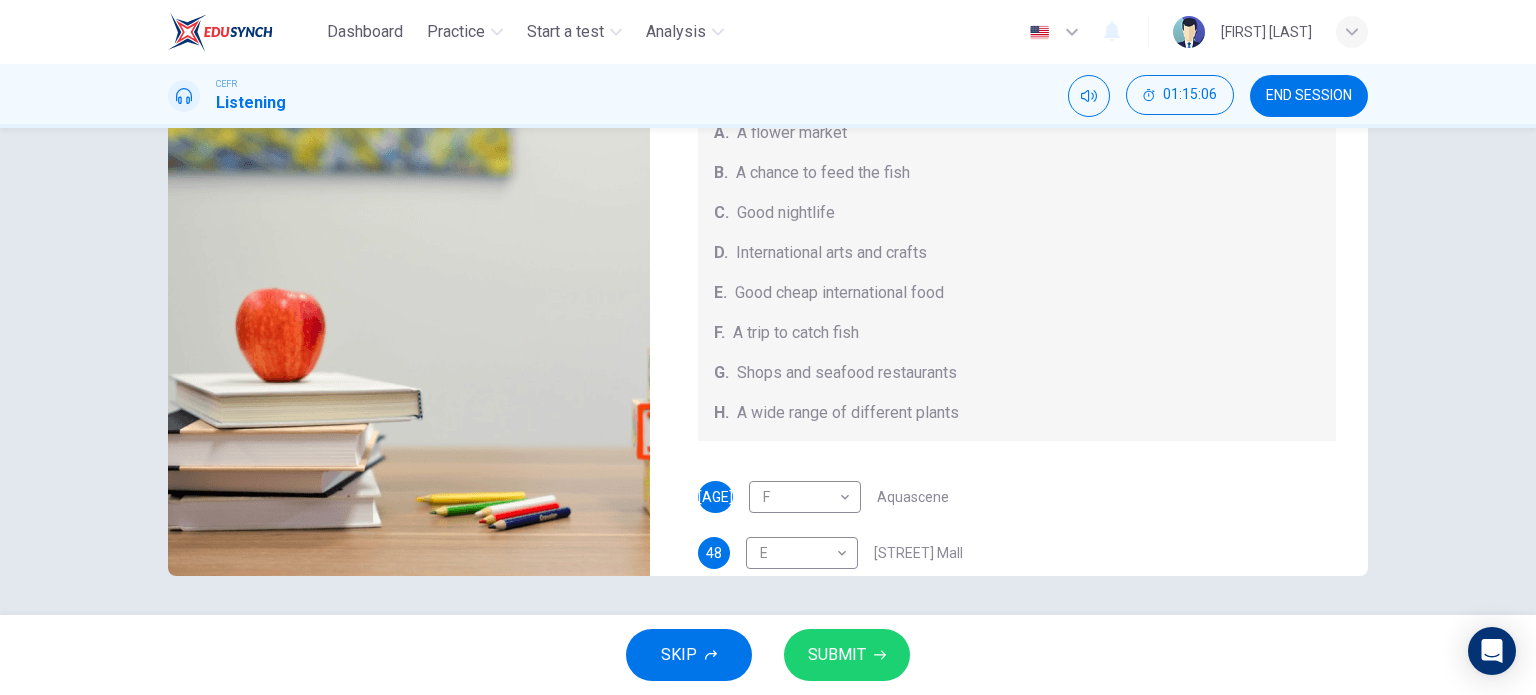 scroll, scrollTop: 224, scrollLeft: 0, axis: vertical 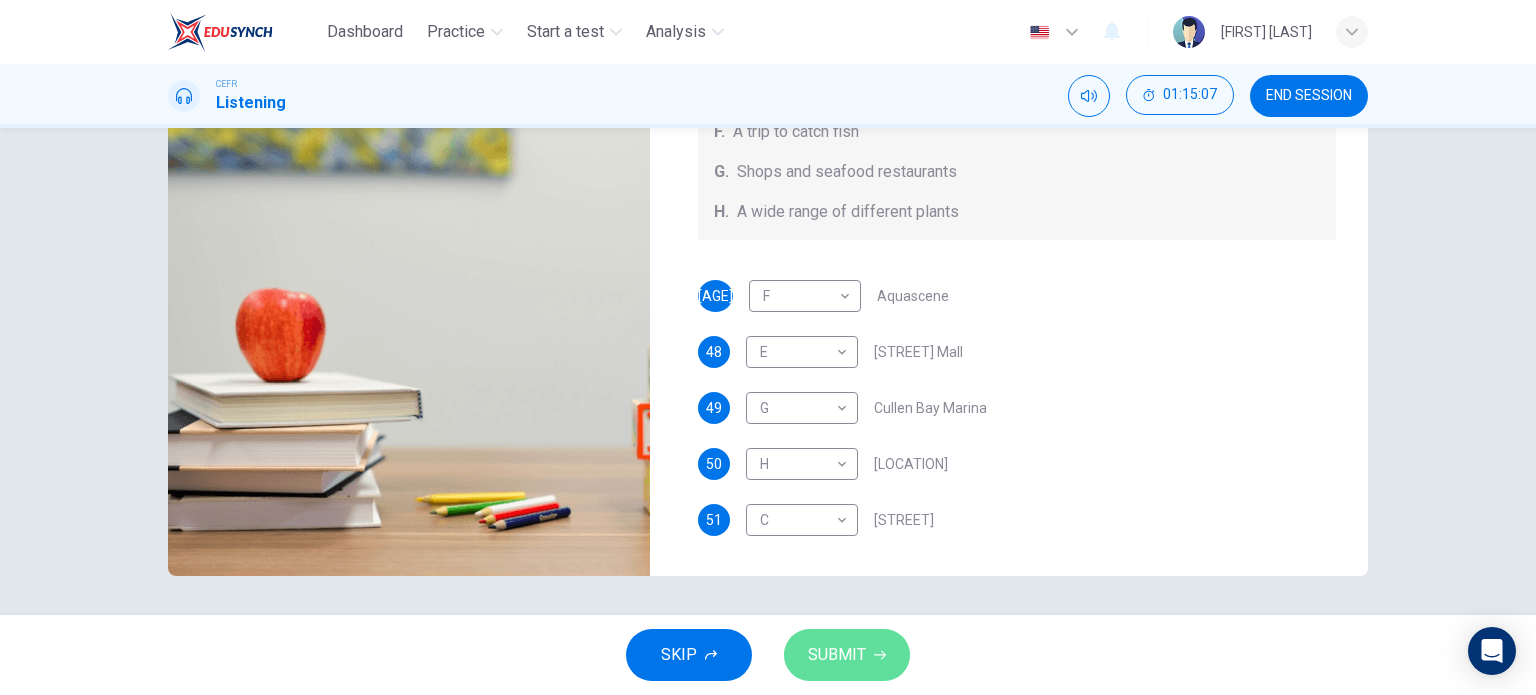 click on "SUBMIT" at bounding box center [847, 655] 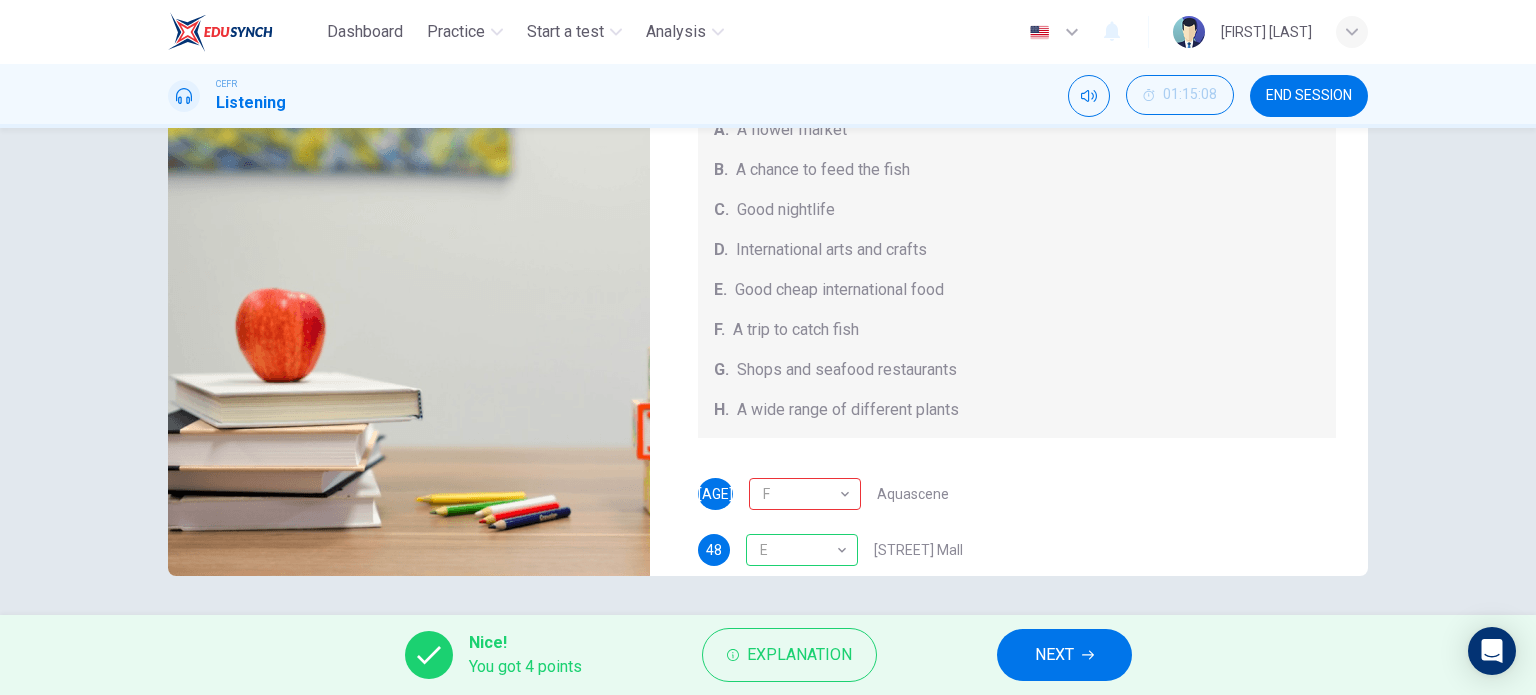 scroll, scrollTop: 0, scrollLeft: 0, axis: both 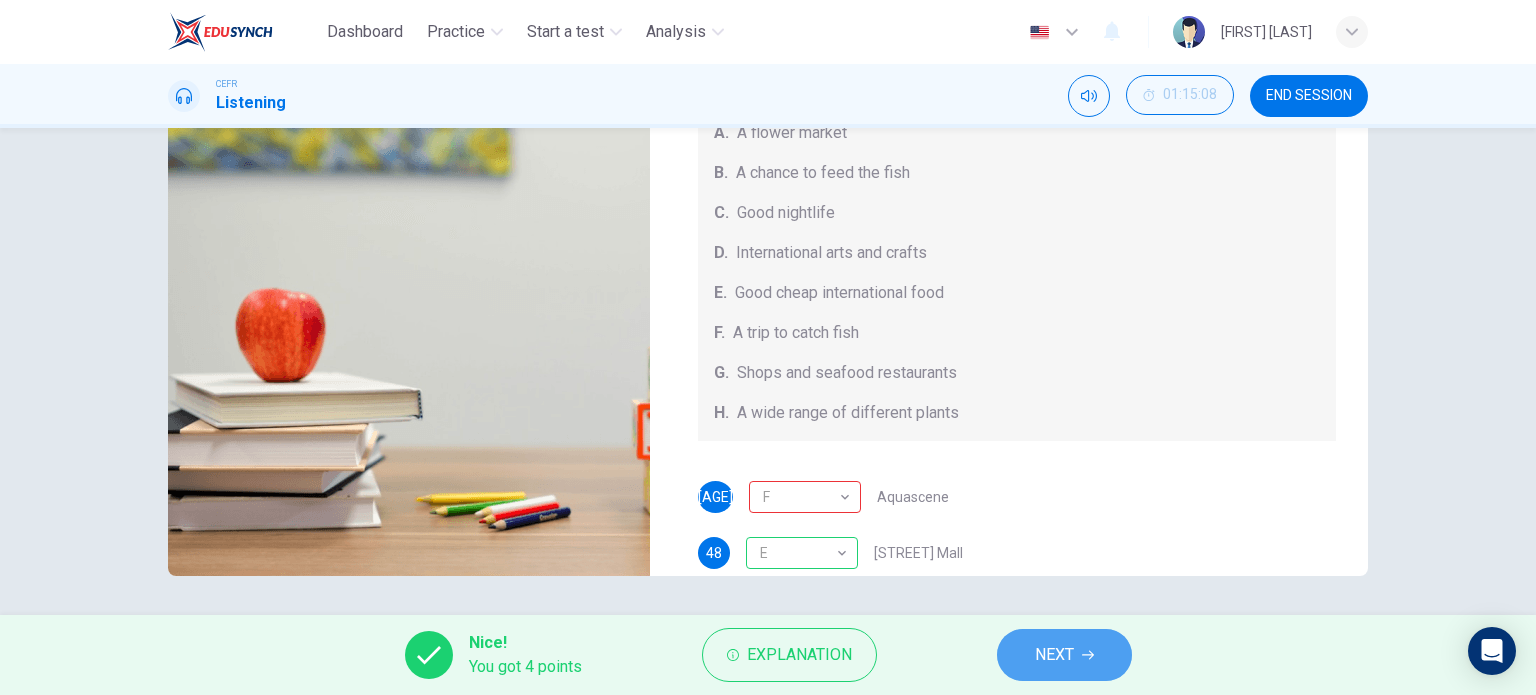 click on "NEXT" at bounding box center (1054, 655) 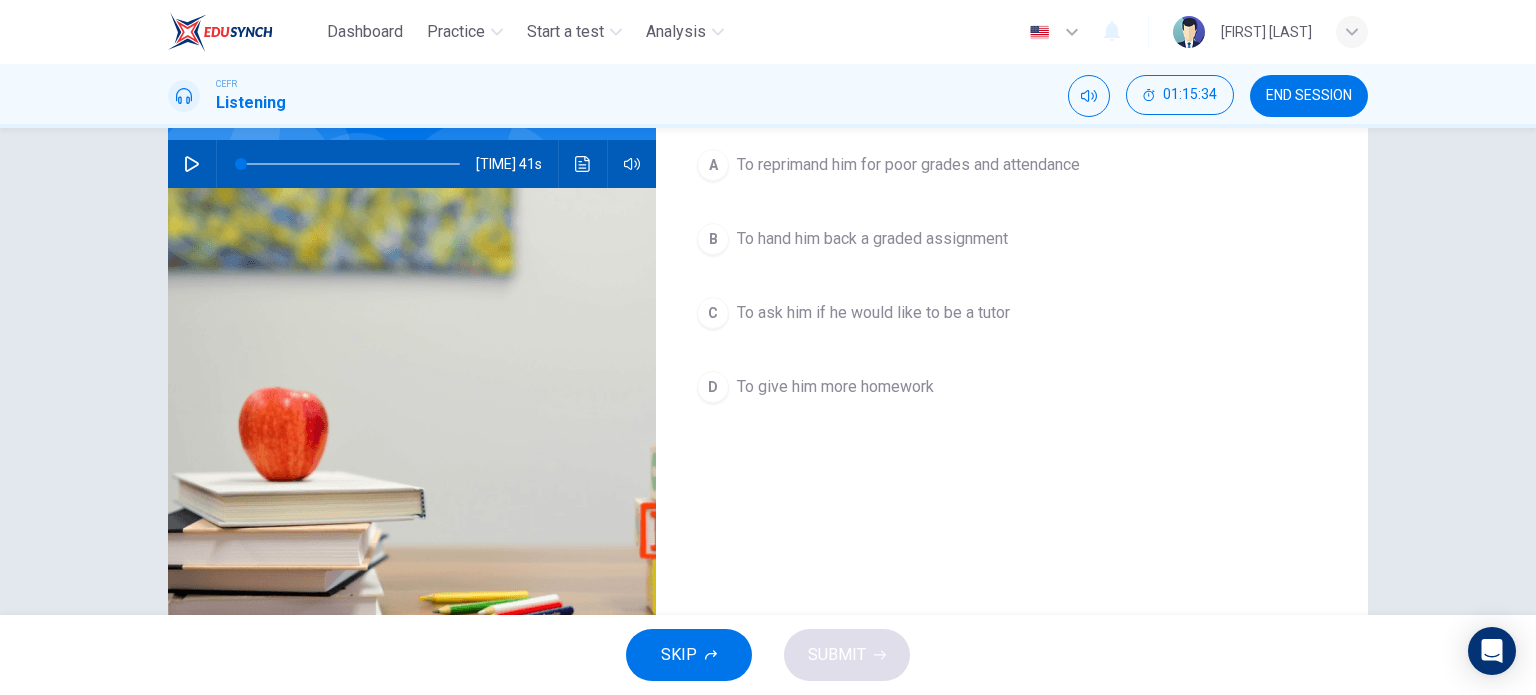 scroll, scrollTop: 0, scrollLeft: 0, axis: both 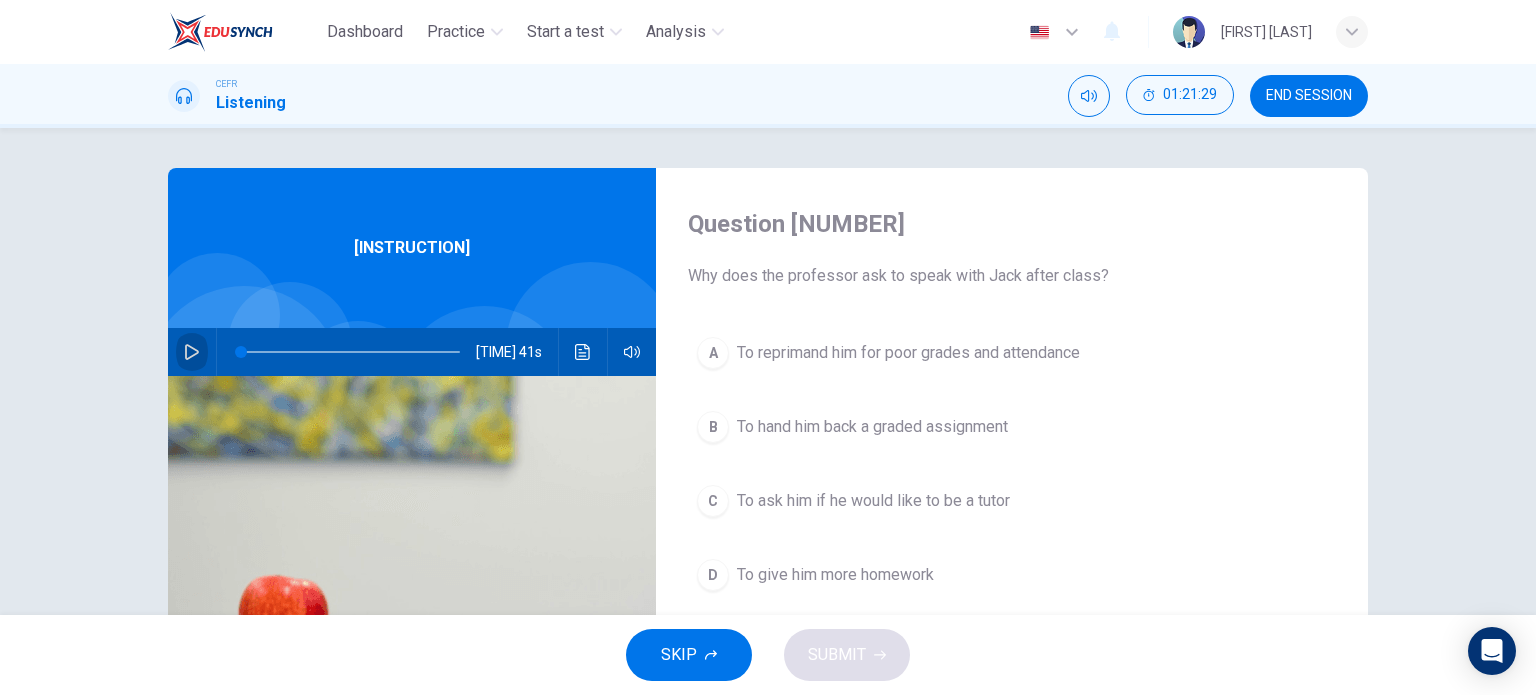 click at bounding box center [192, 352] 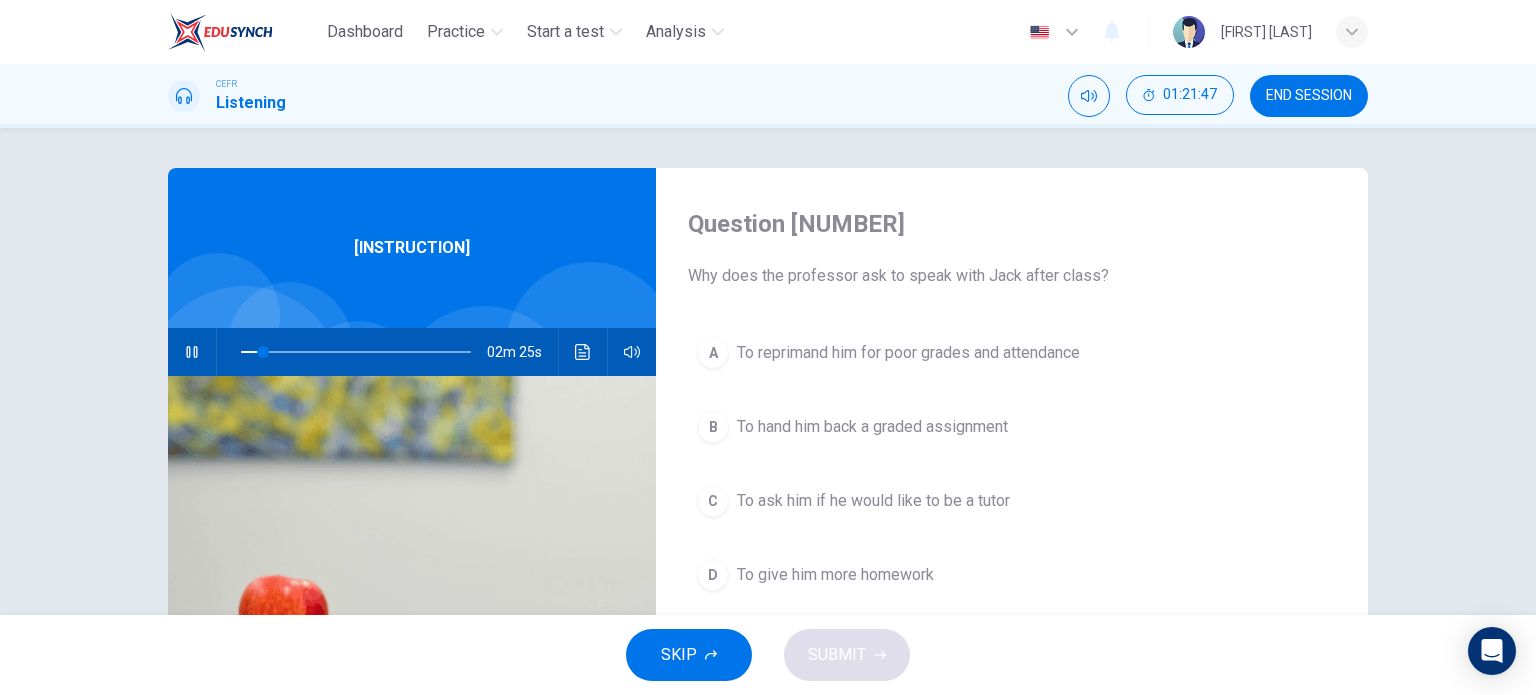 type 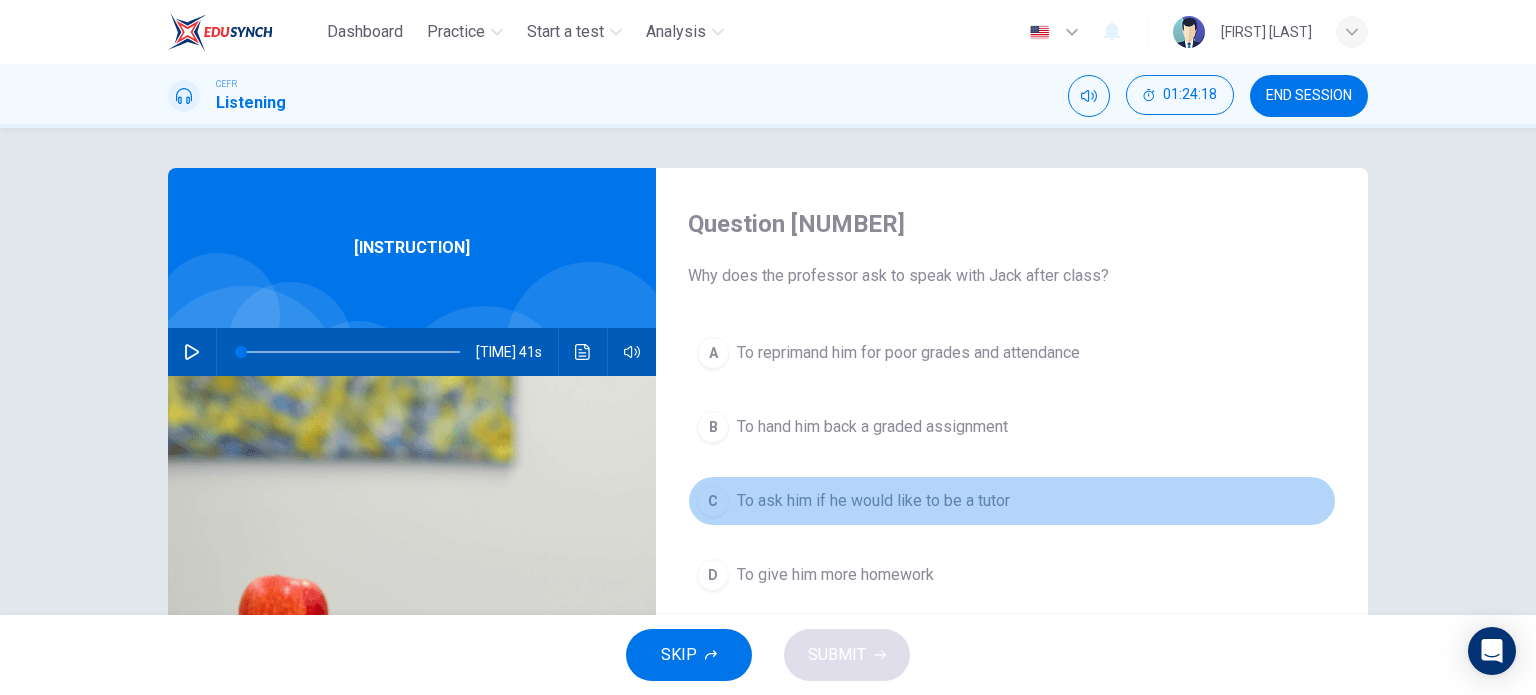 click on "To ask him if he would like to be a tutor" at bounding box center [908, 353] 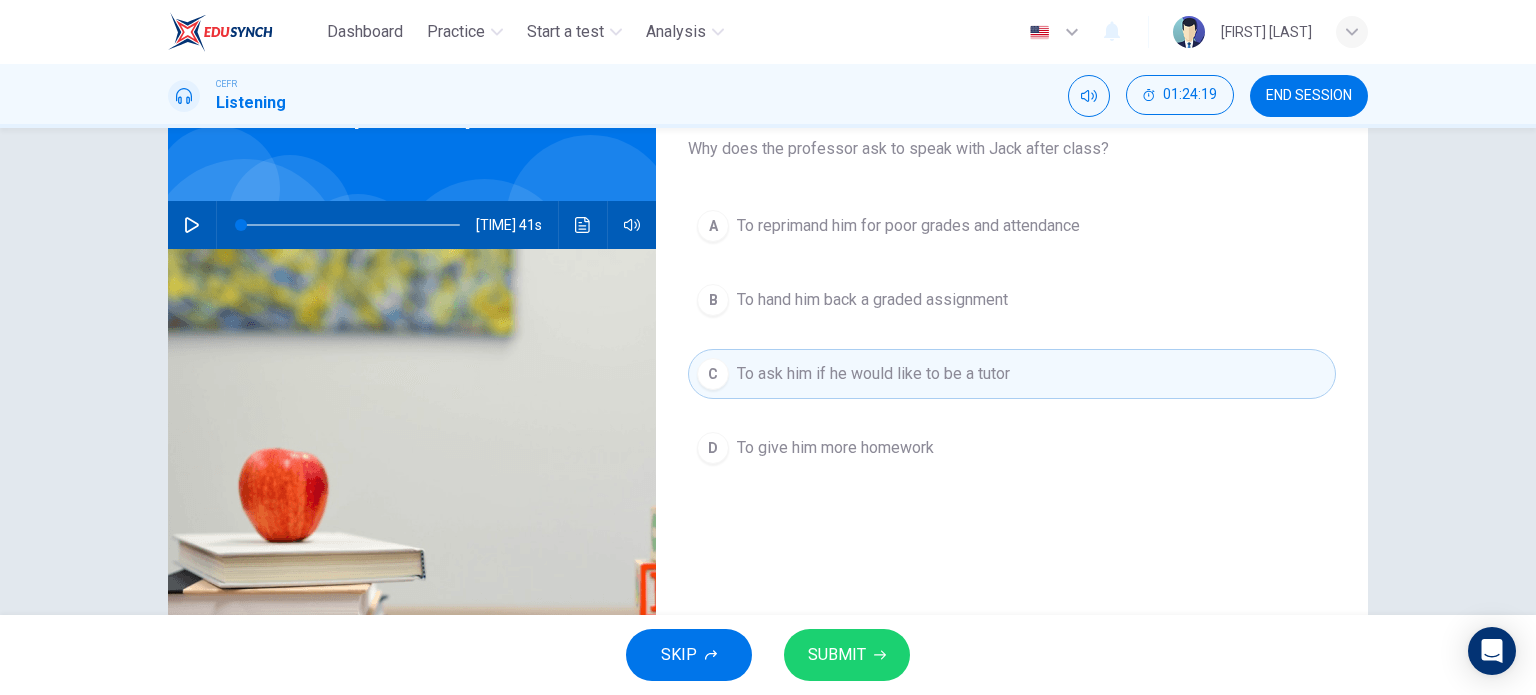 scroll, scrollTop: 128, scrollLeft: 0, axis: vertical 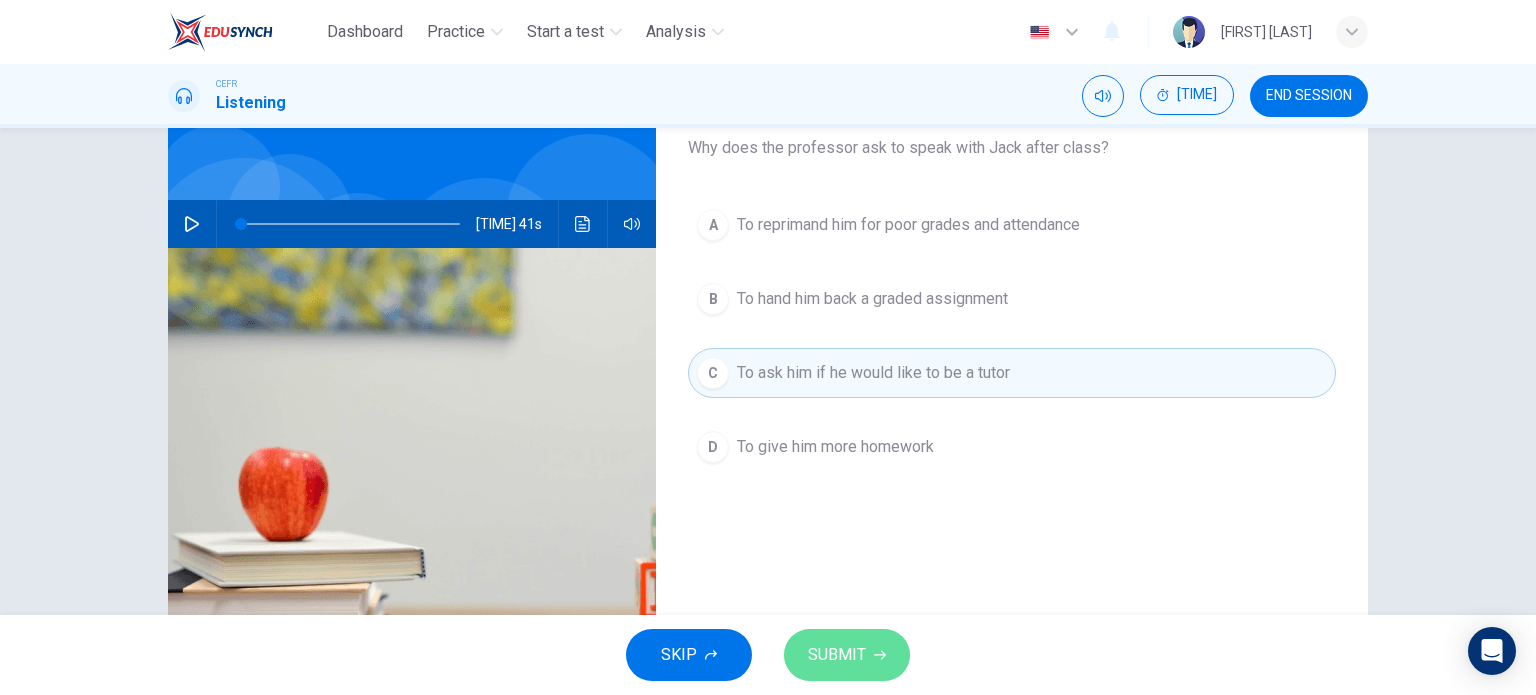 click on "SUBMIT" at bounding box center [847, 655] 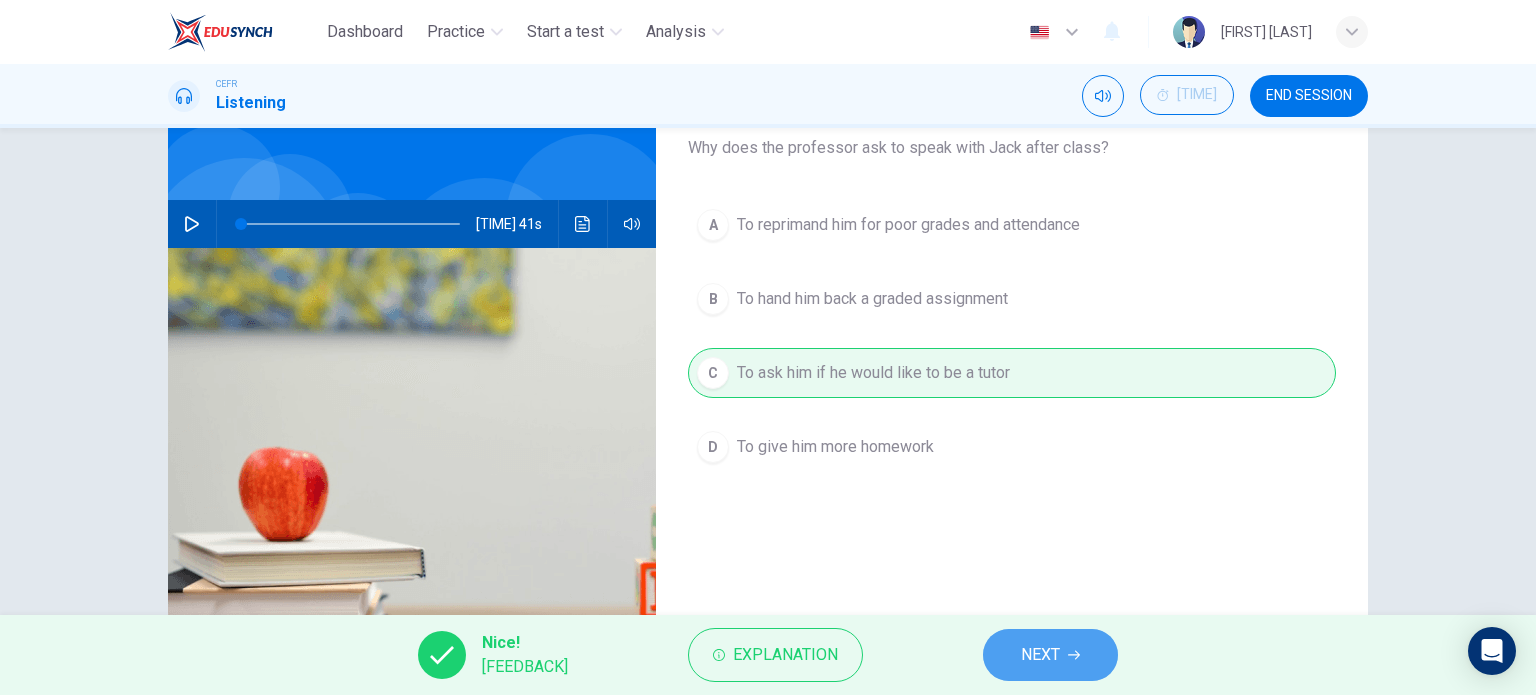 click on "NEXT" at bounding box center (1050, 655) 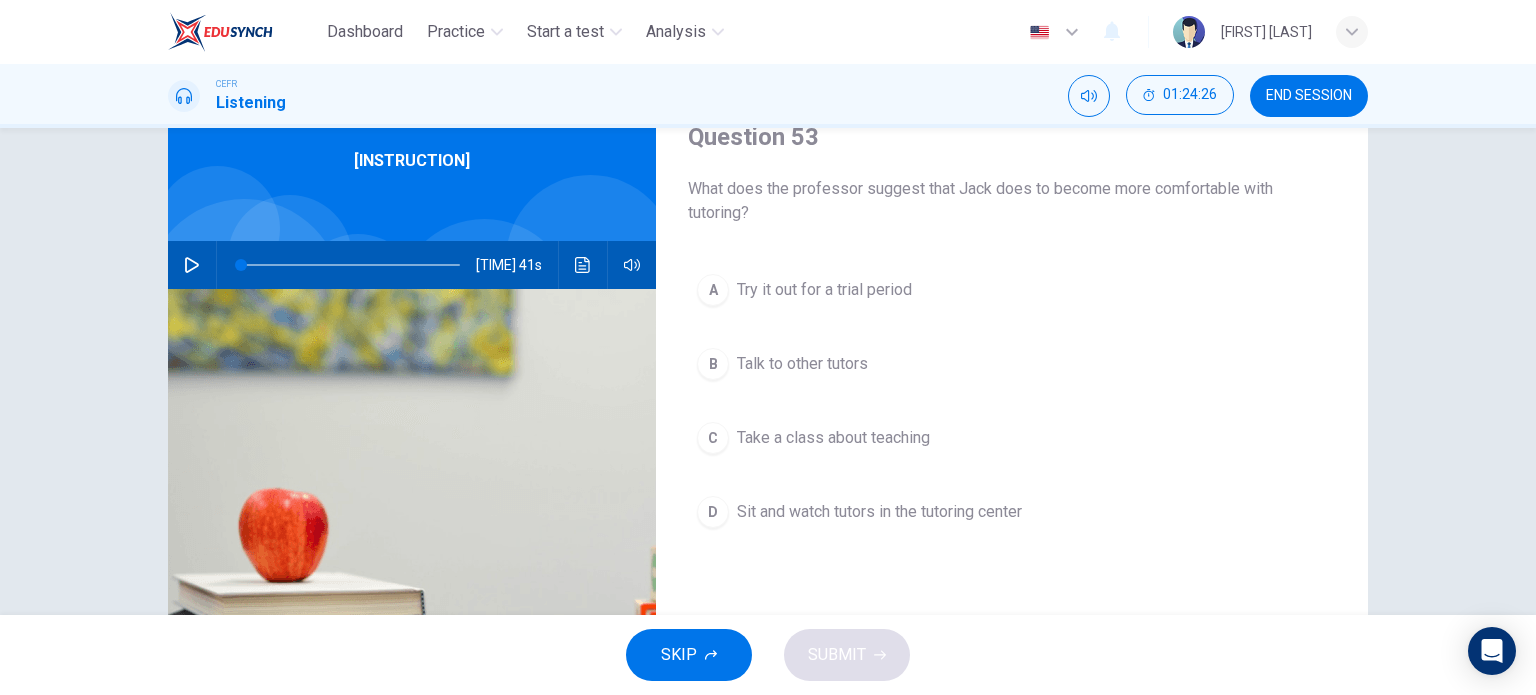 scroll, scrollTop: 88, scrollLeft: 0, axis: vertical 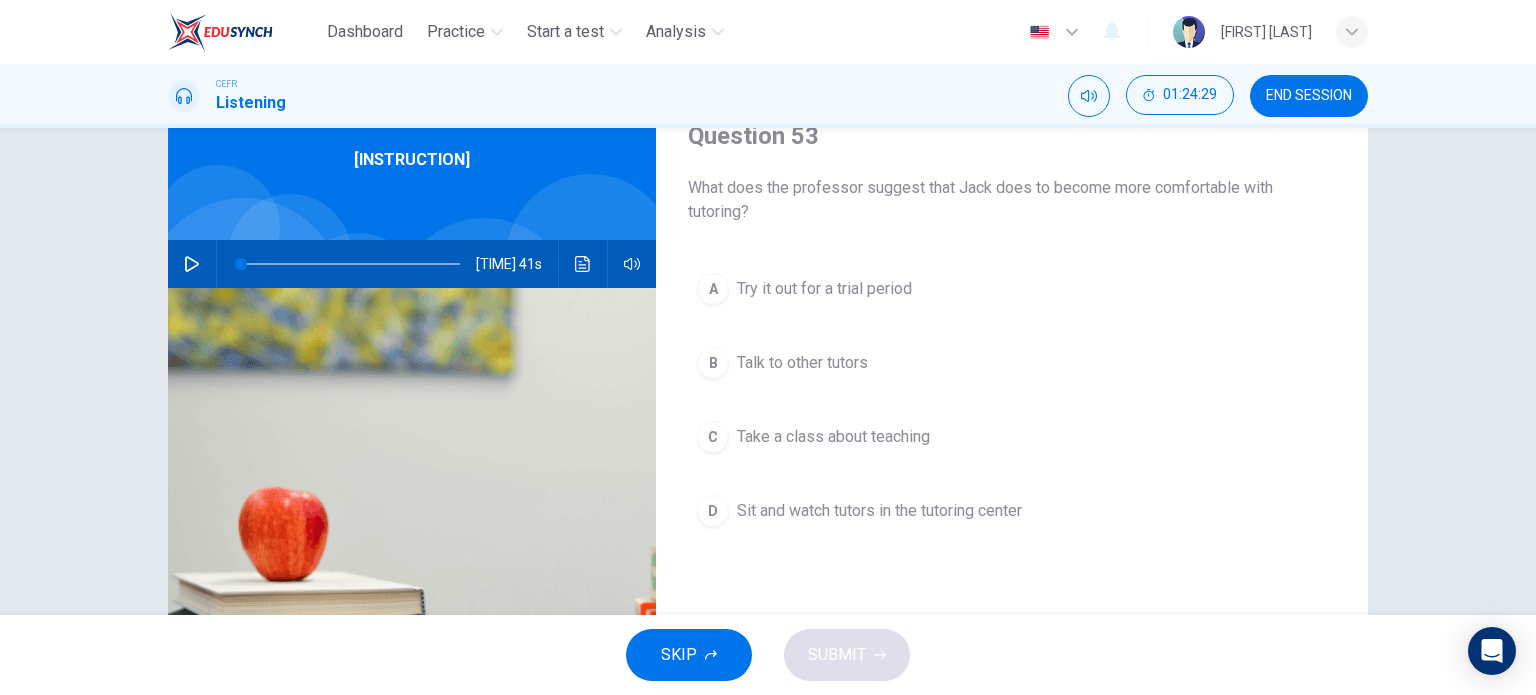 drag, startPoint x: 932, startPoint y: 406, endPoint x: 903, endPoint y: 420, distance: 32.202484 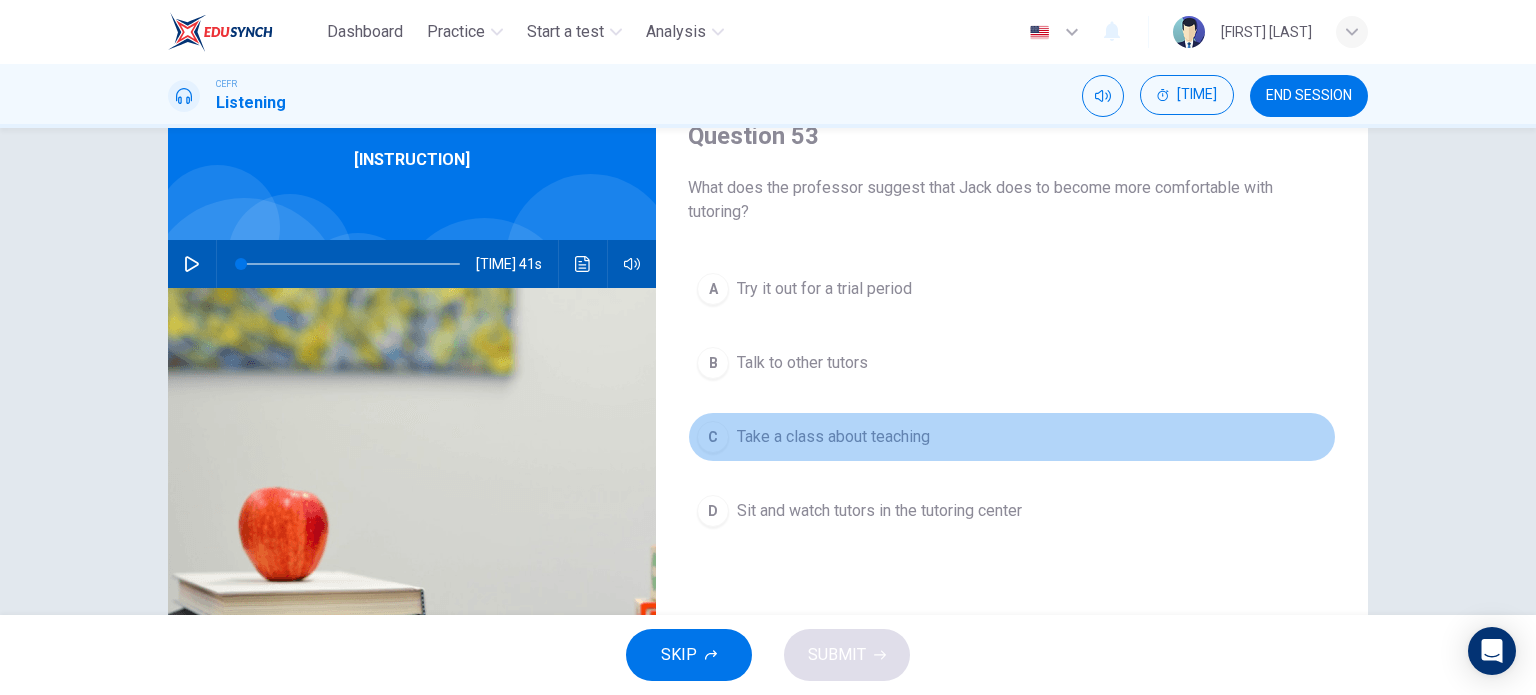 click on "C Take a class about teaching" at bounding box center [1012, 437] 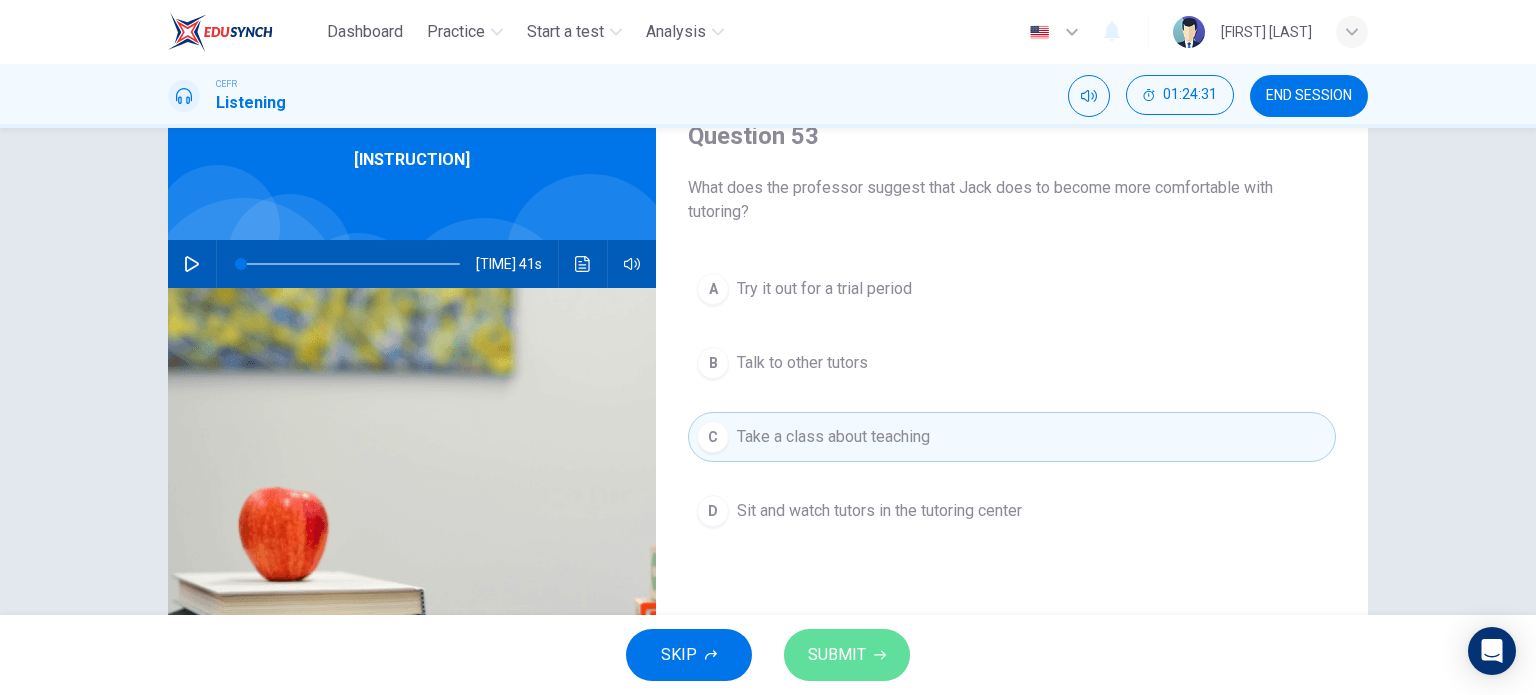 click at bounding box center [880, 655] 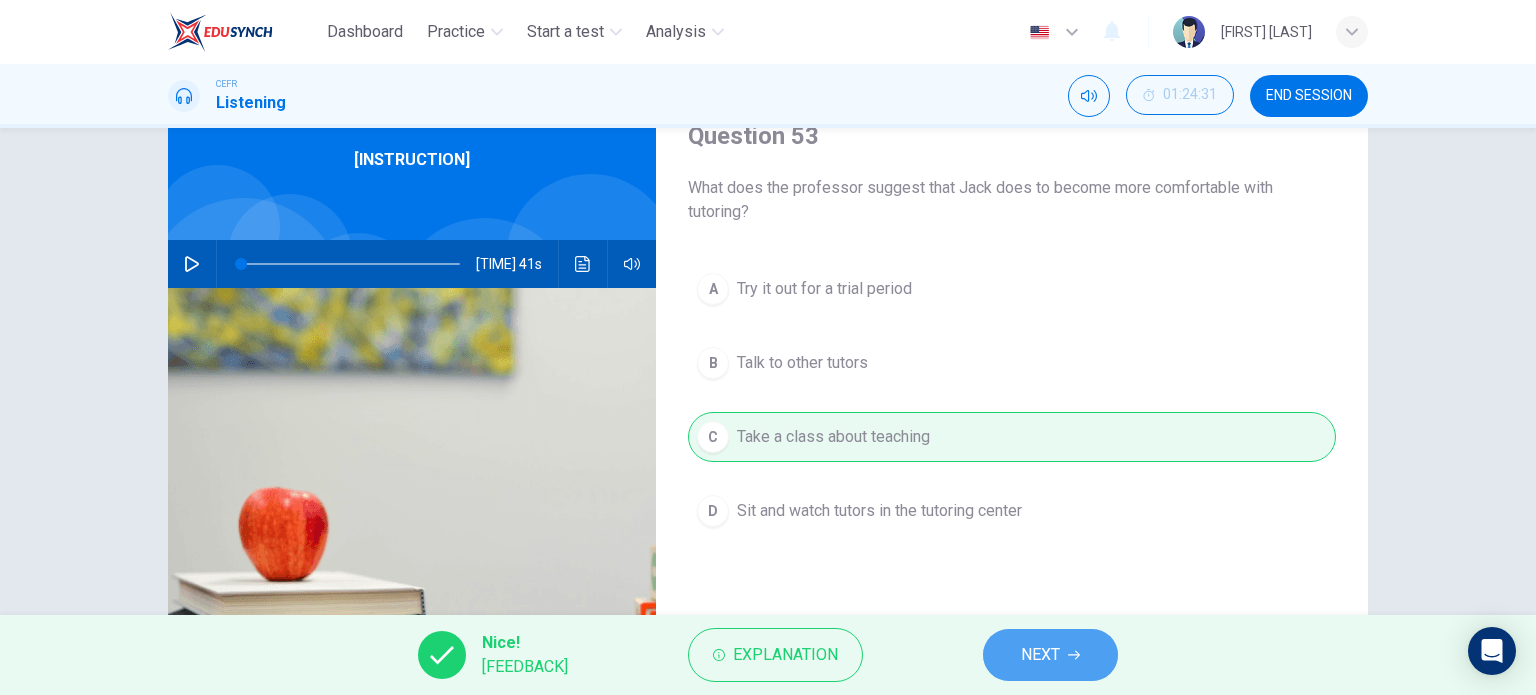 click on "NEXT" at bounding box center (1050, 655) 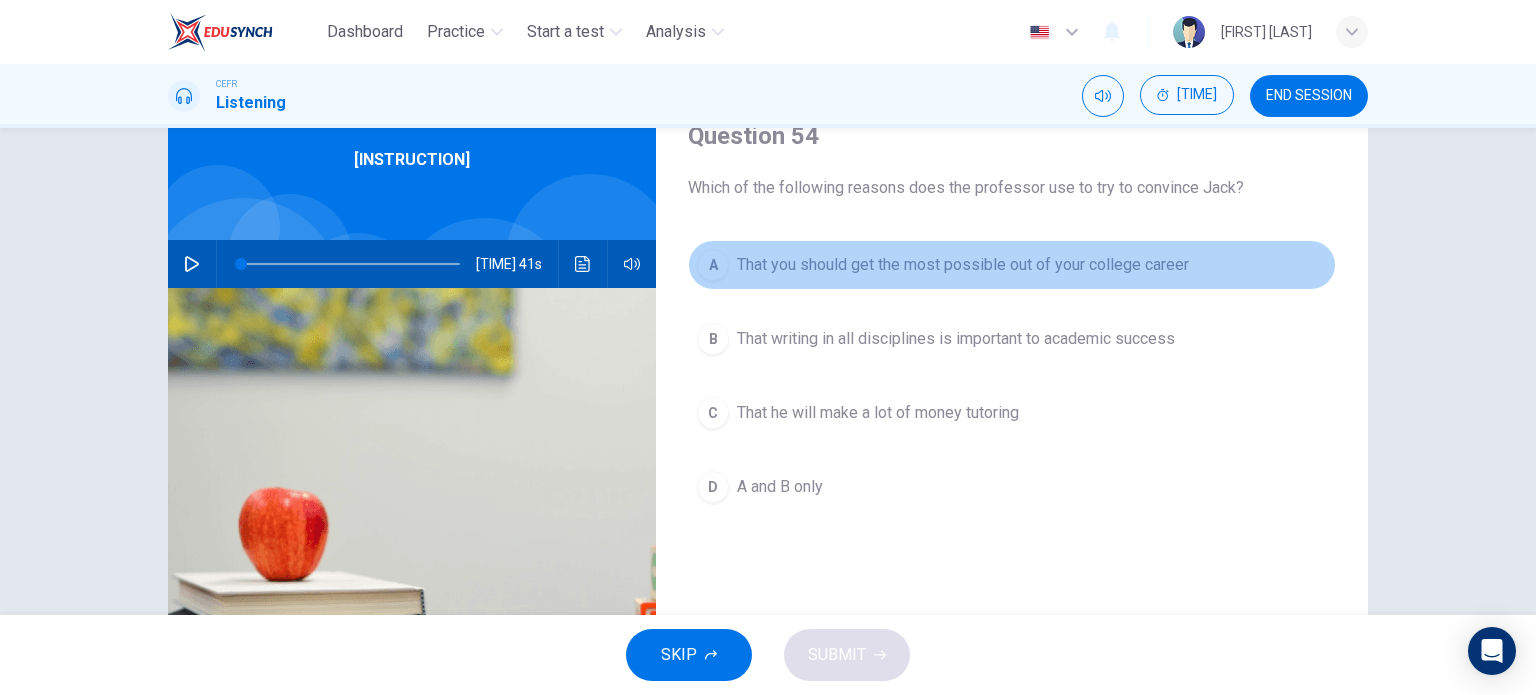 click on "That you should get the most possible out of your college career" at bounding box center (963, 265) 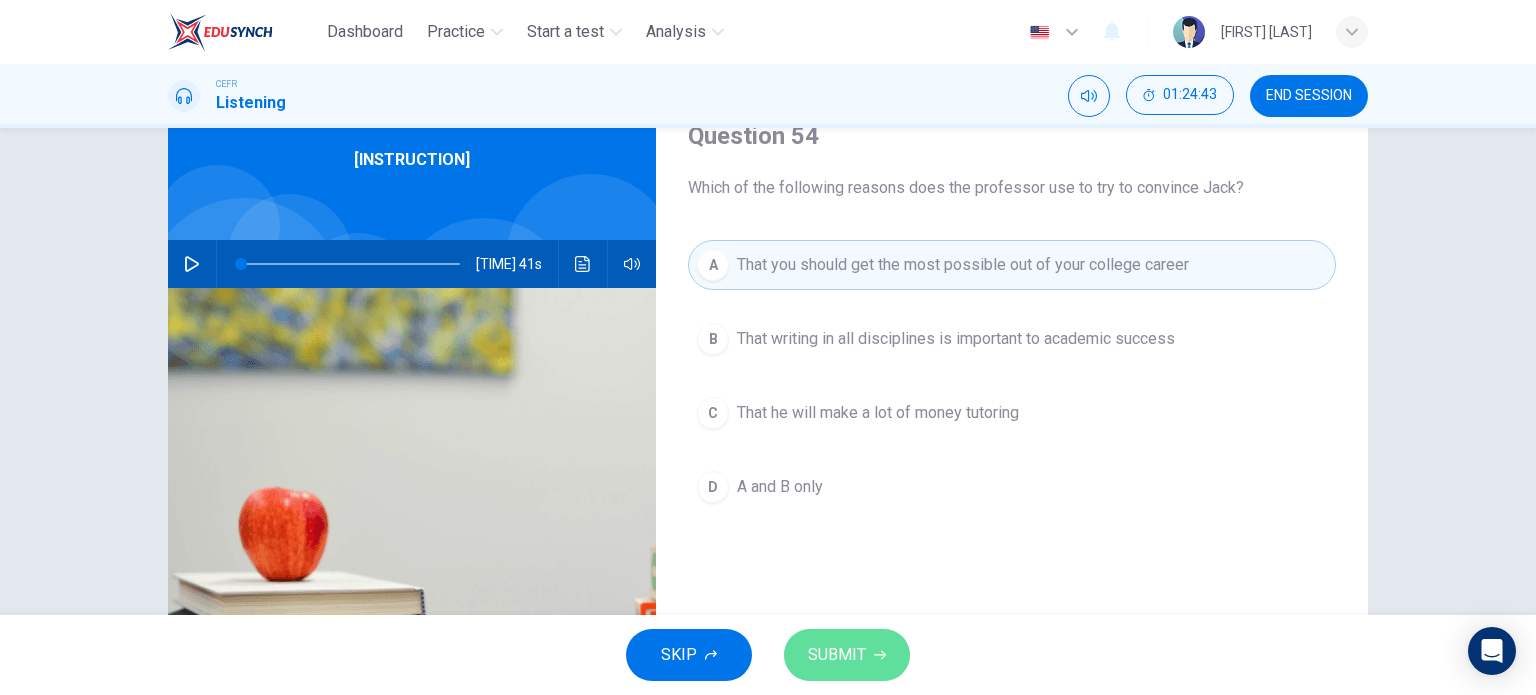 click on "SUBMIT" at bounding box center (847, 655) 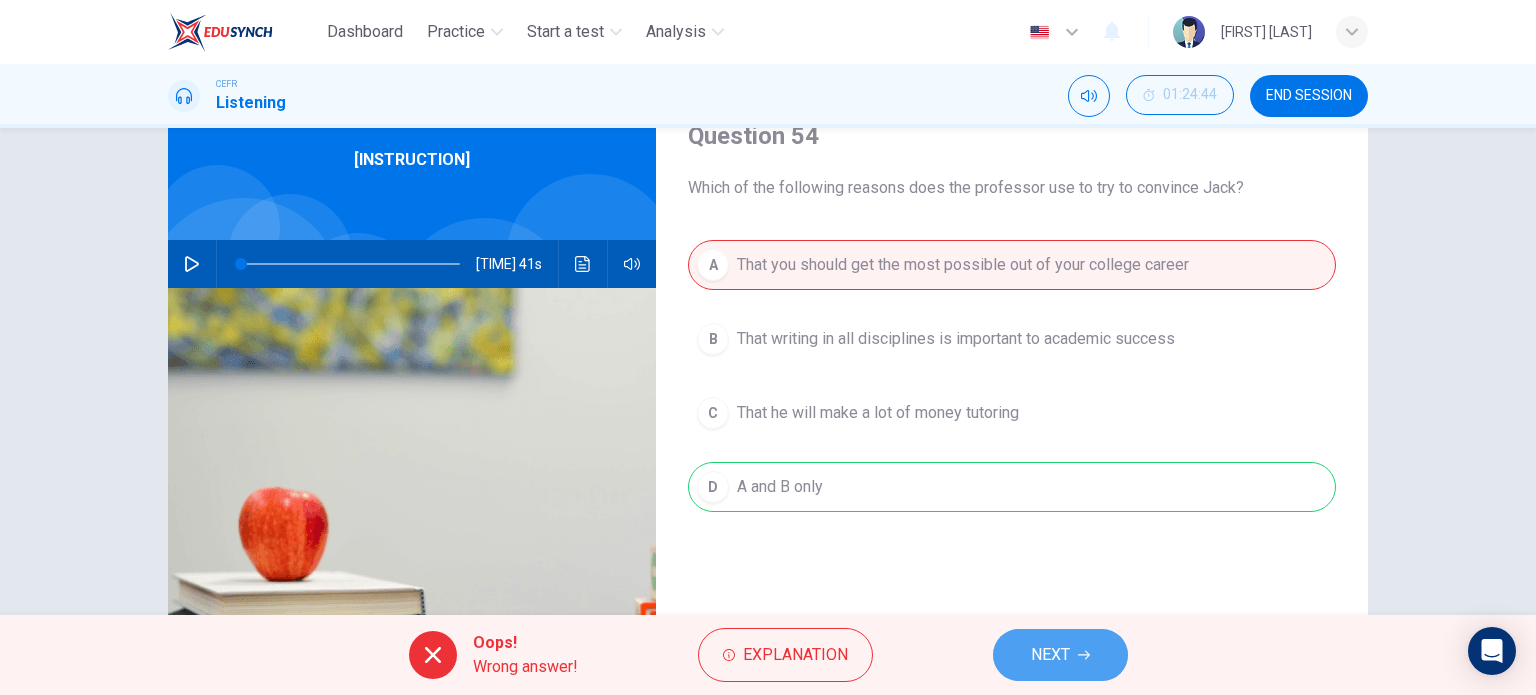 click on "NEXT" at bounding box center (1050, 655) 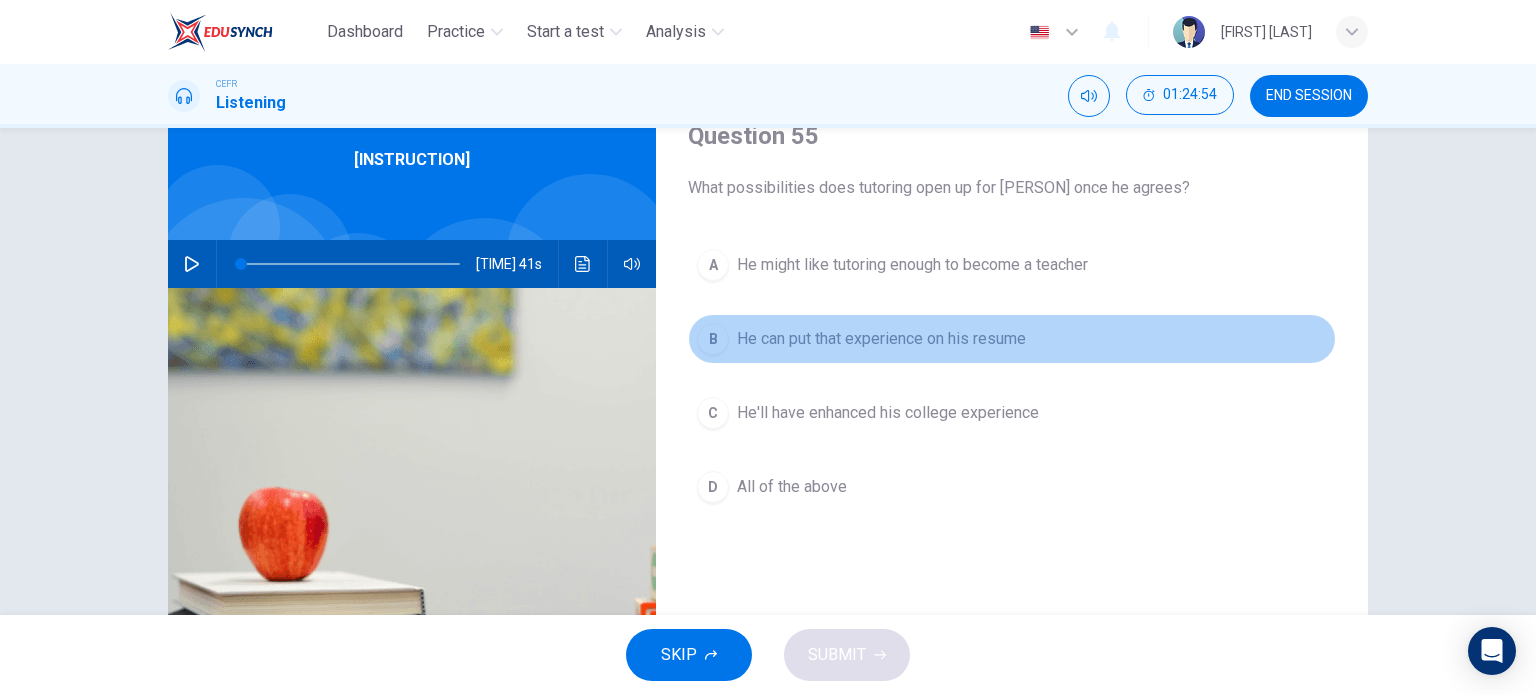click on "He can put that experience on his resume" at bounding box center [912, 265] 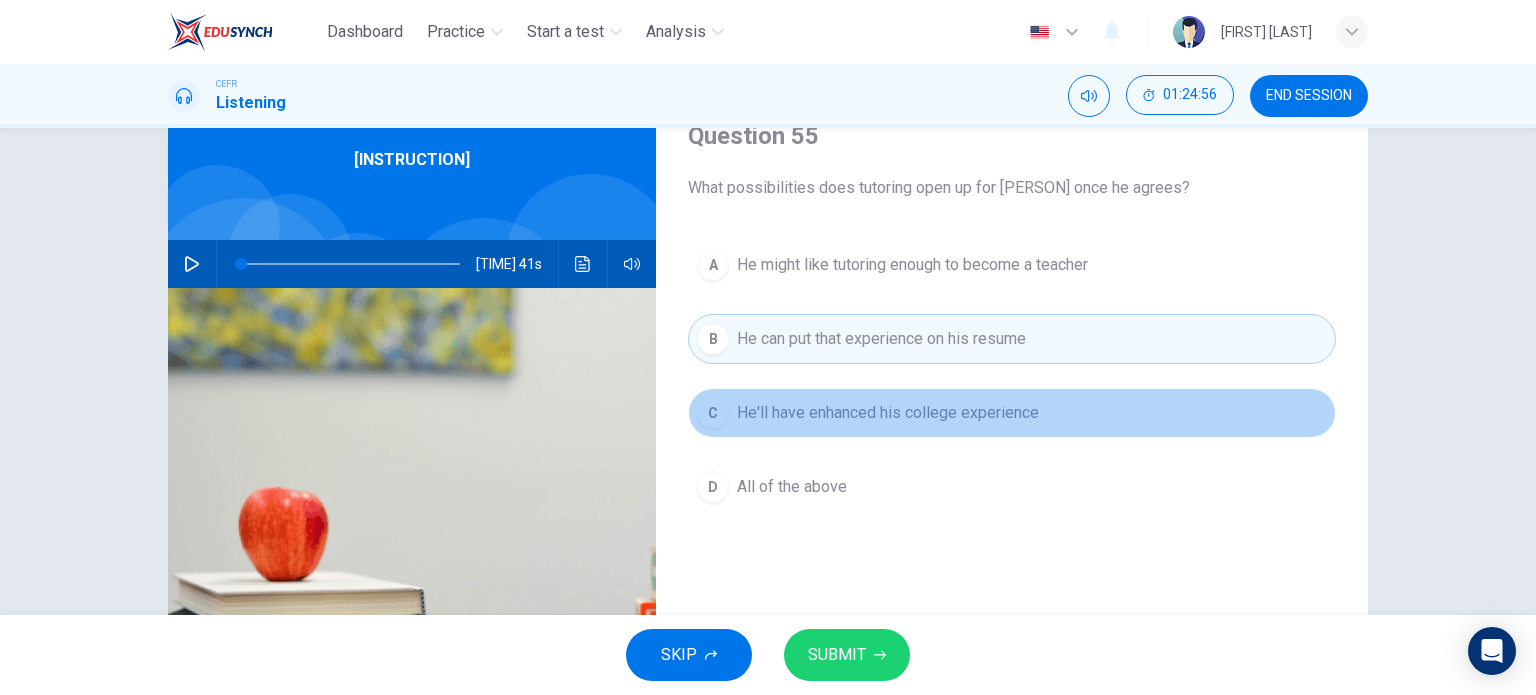 click on "C He'll have enhanced his college experience" at bounding box center [1012, 413] 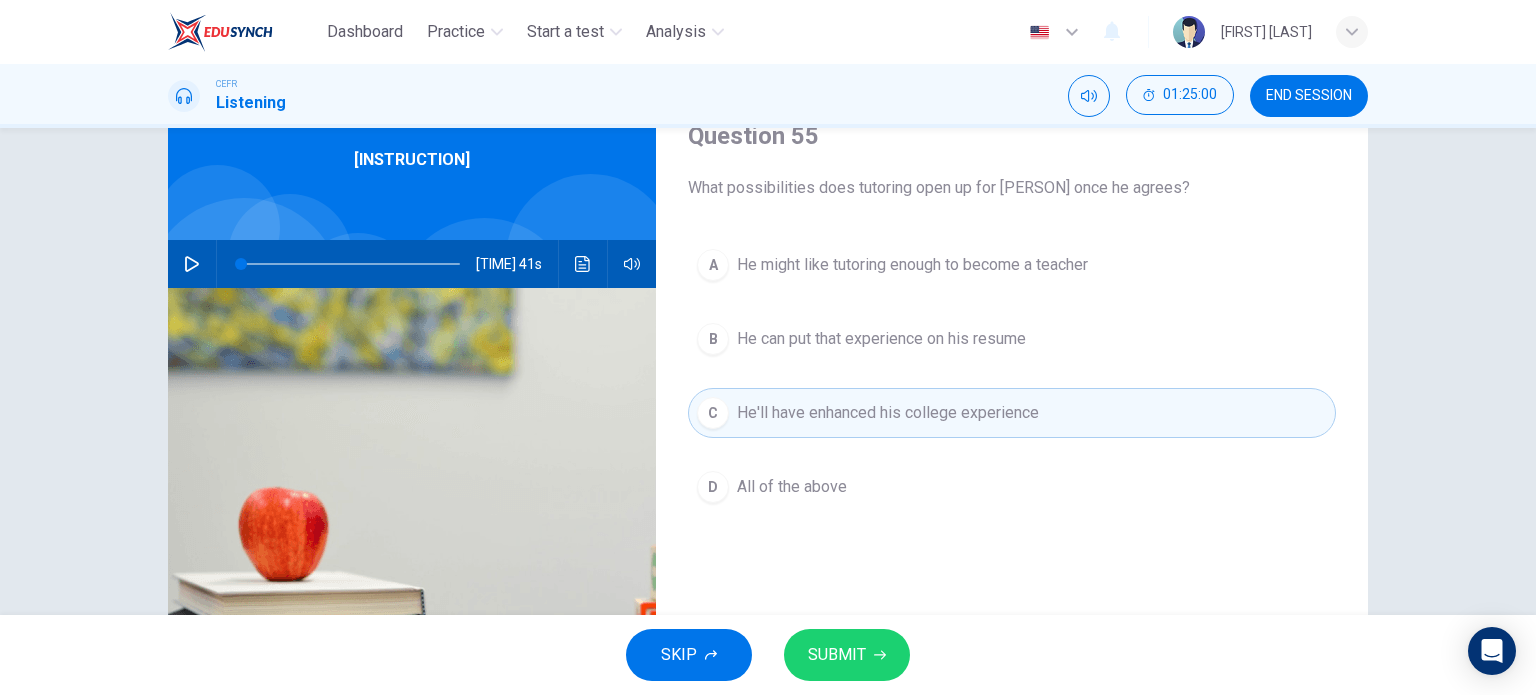 click on "He can put that experience on his resume" at bounding box center (912, 265) 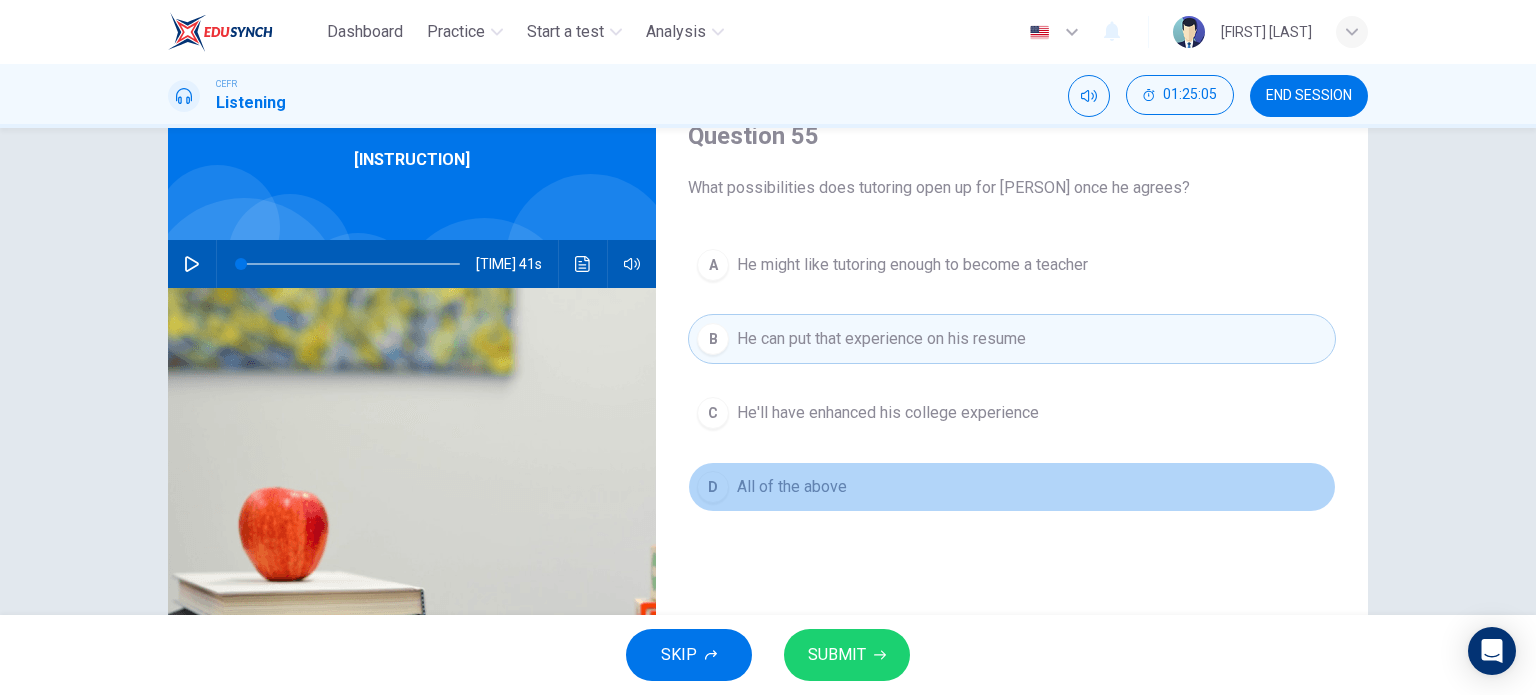 click on "D All of the above" at bounding box center (1012, 487) 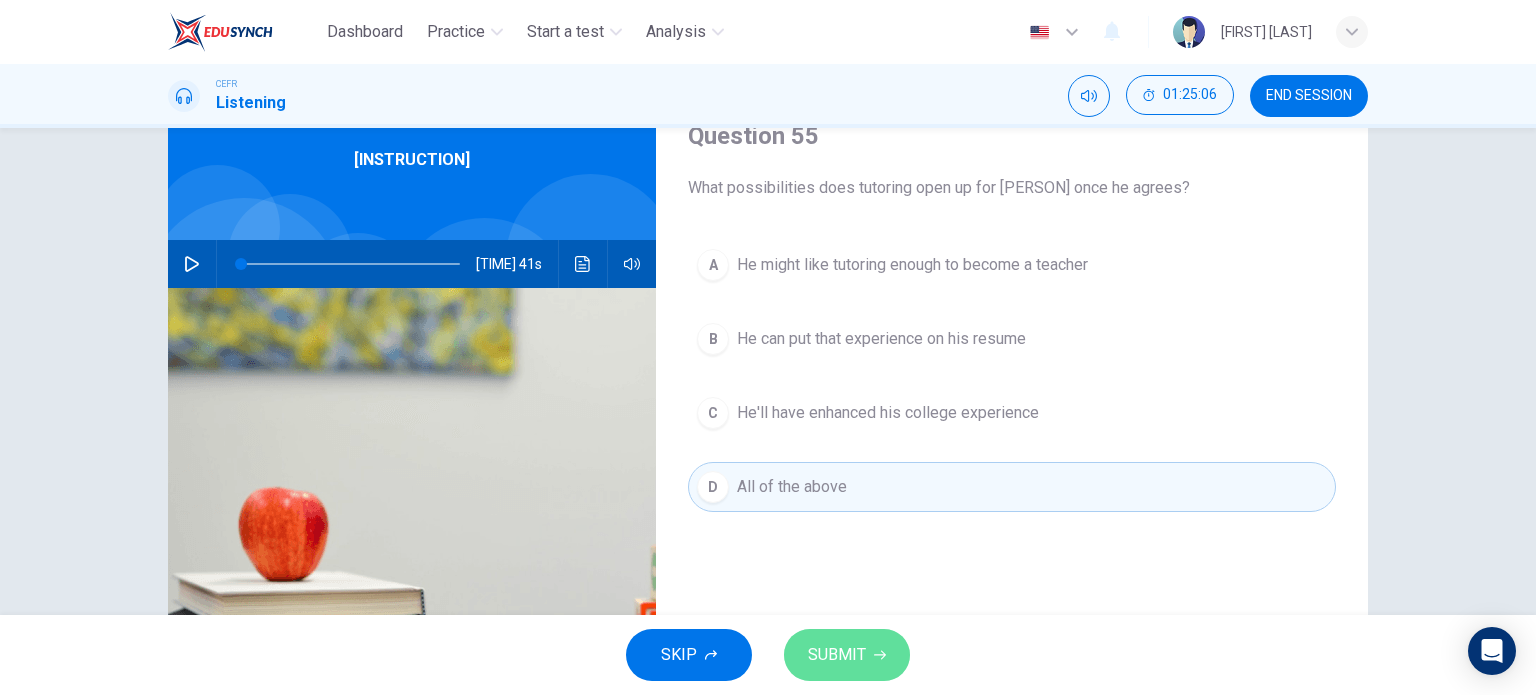 click on "SUBMIT" at bounding box center (847, 655) 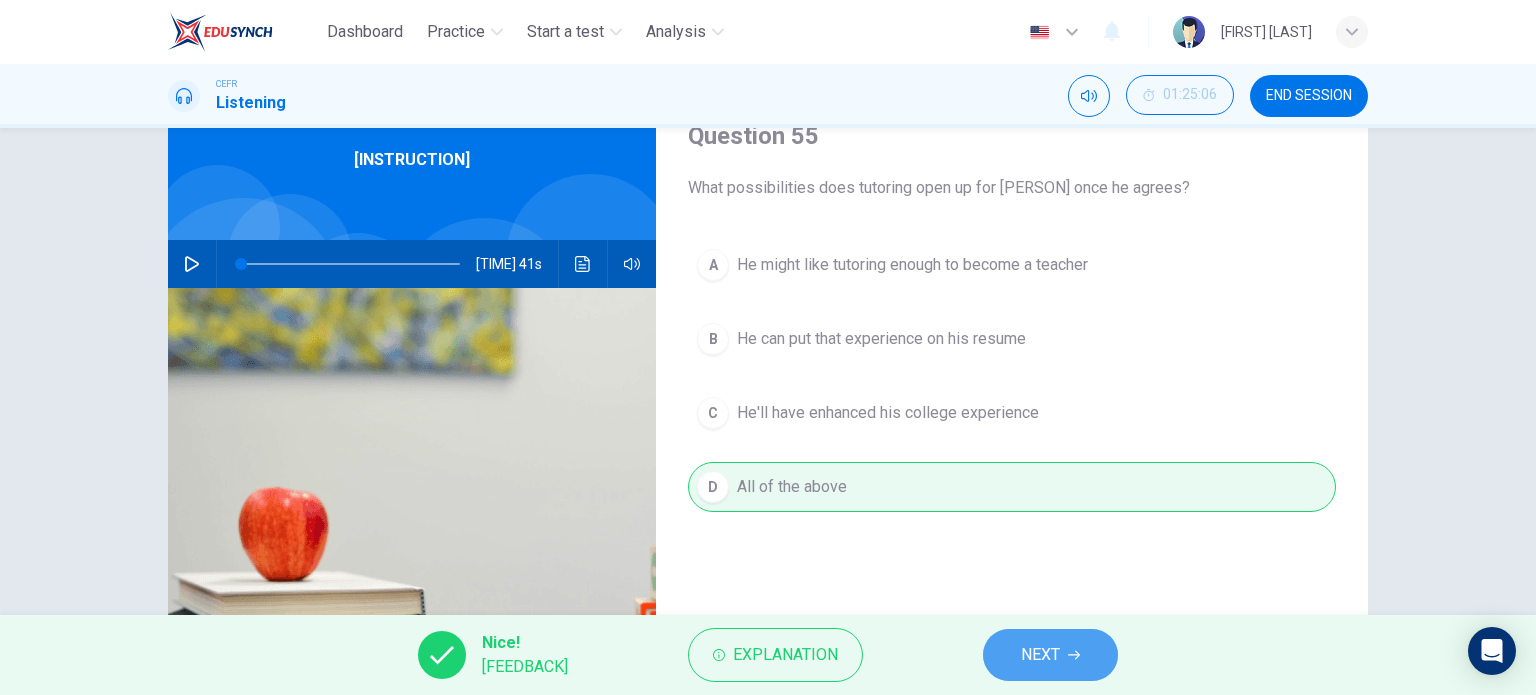 click on "NEXT" at bounding box center (1040, 655) 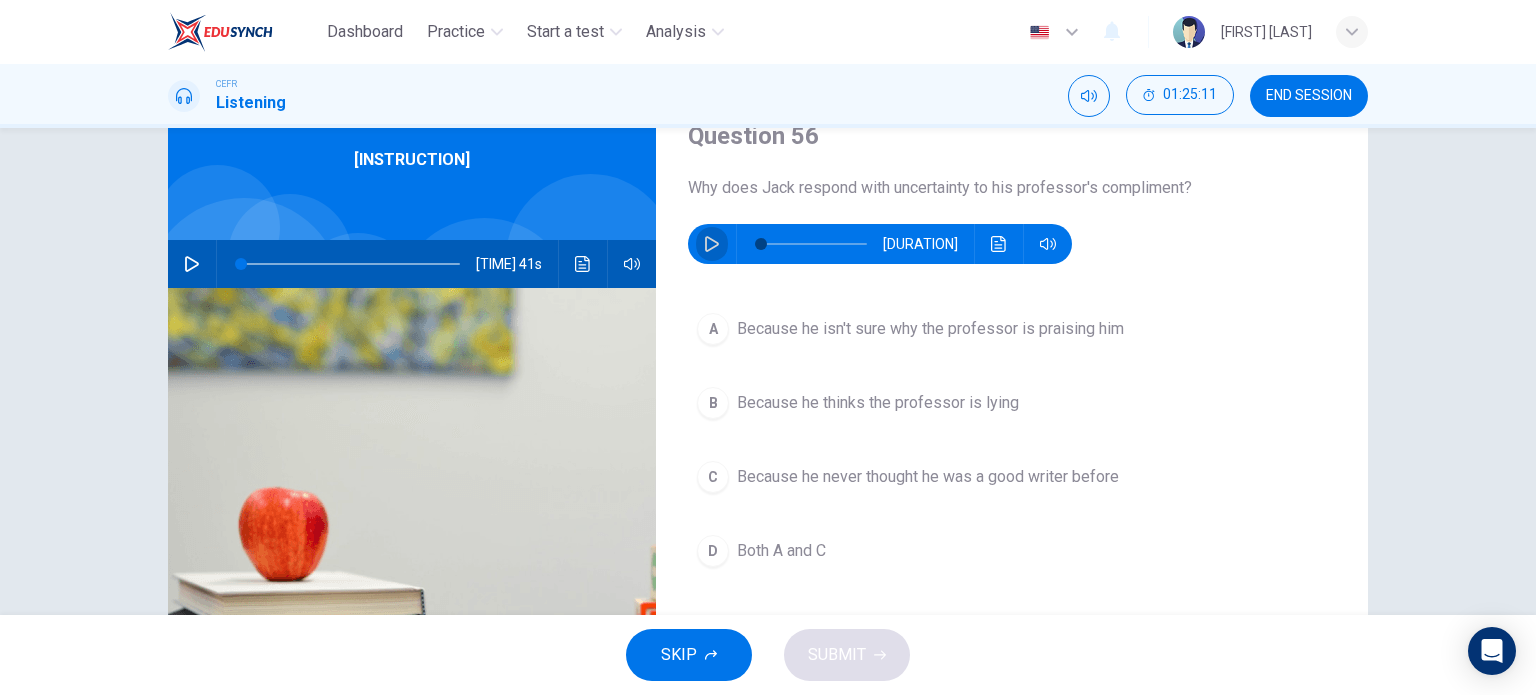 click at bounding box center (712, 244) 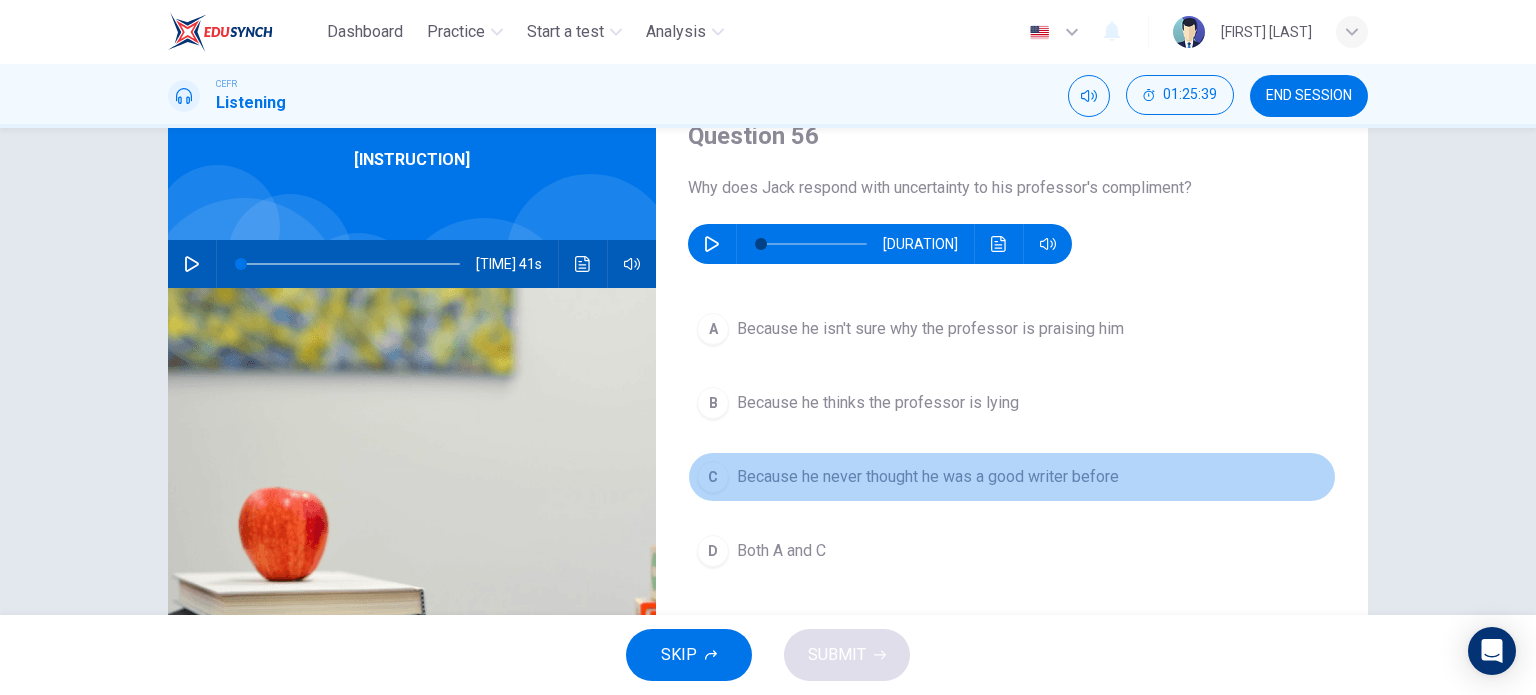 click on "Because he never thought he was a good writer before" at bounding box center (930, 329) 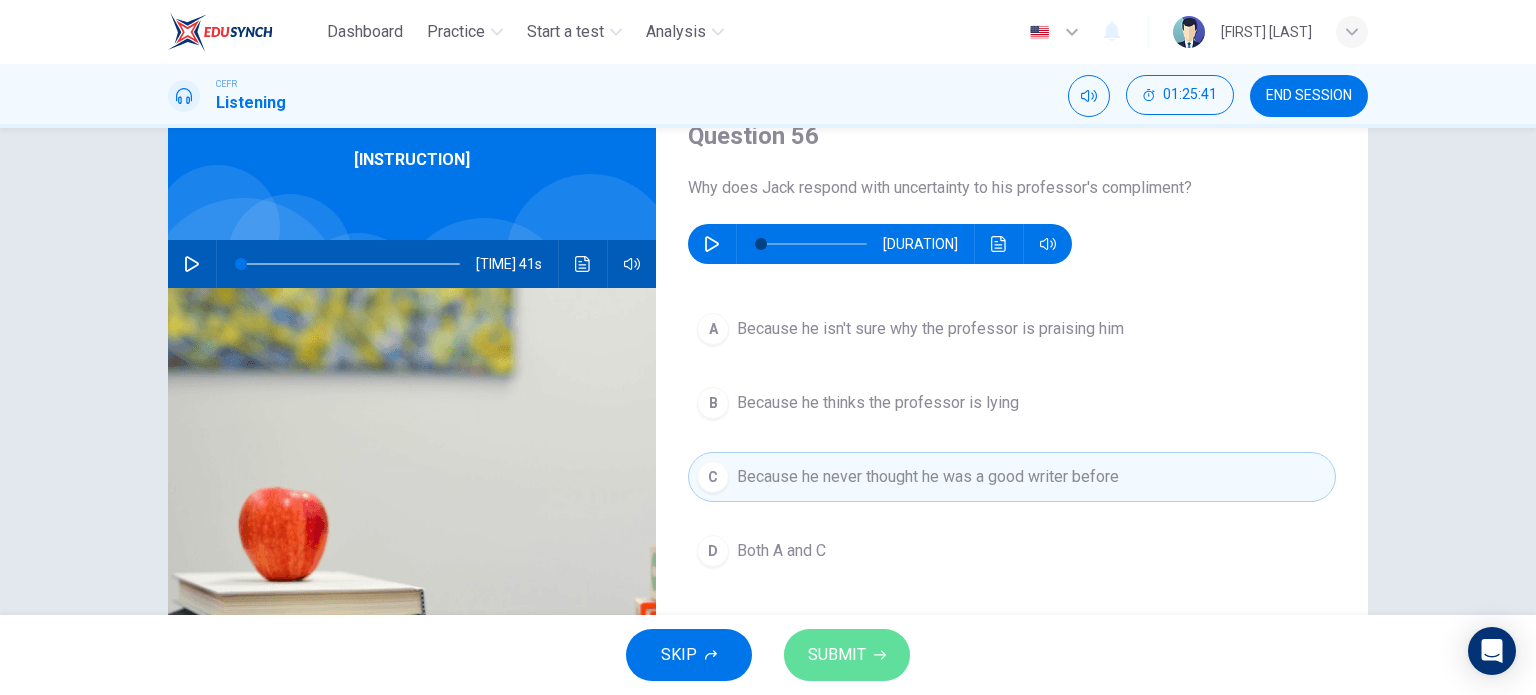 click on "SUBMIT" at bounding box center [847, 655] 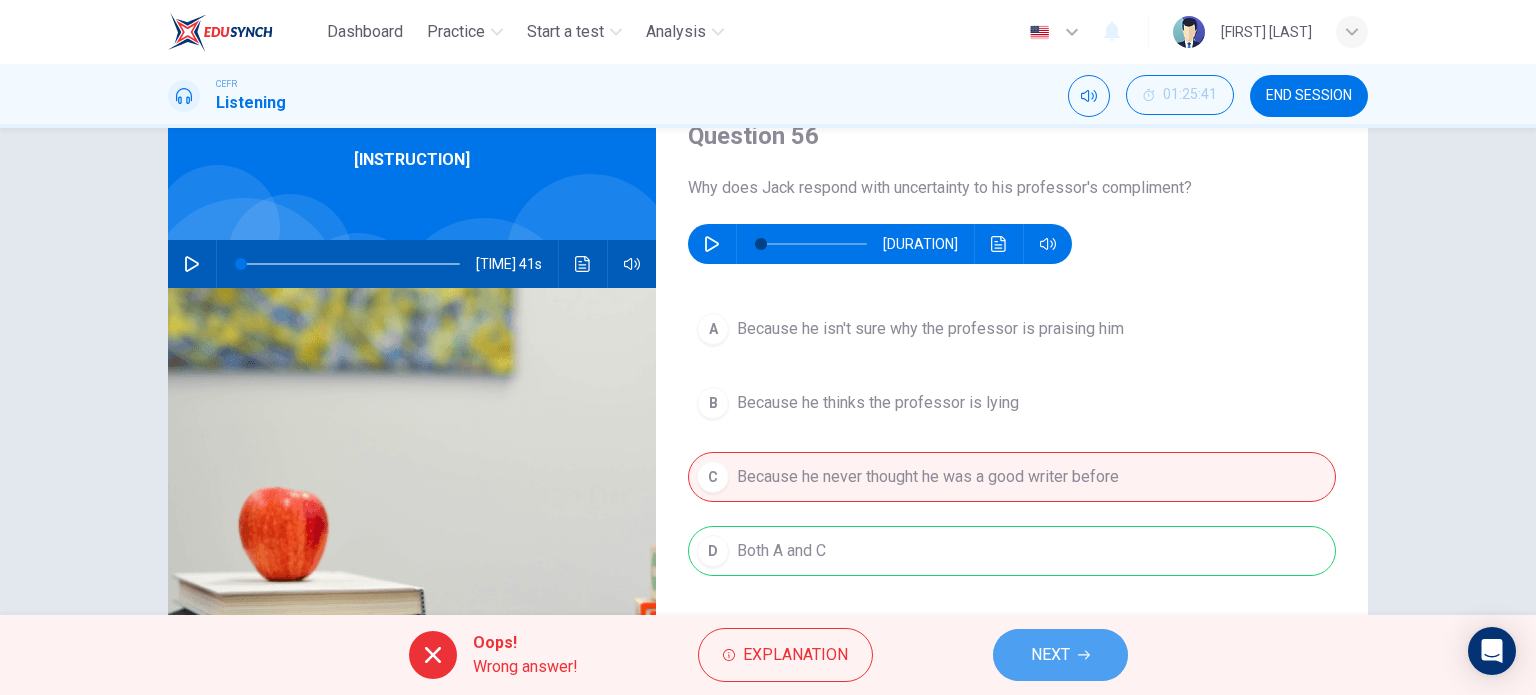 click on "NEXT" at bounding box center (1050, 655) 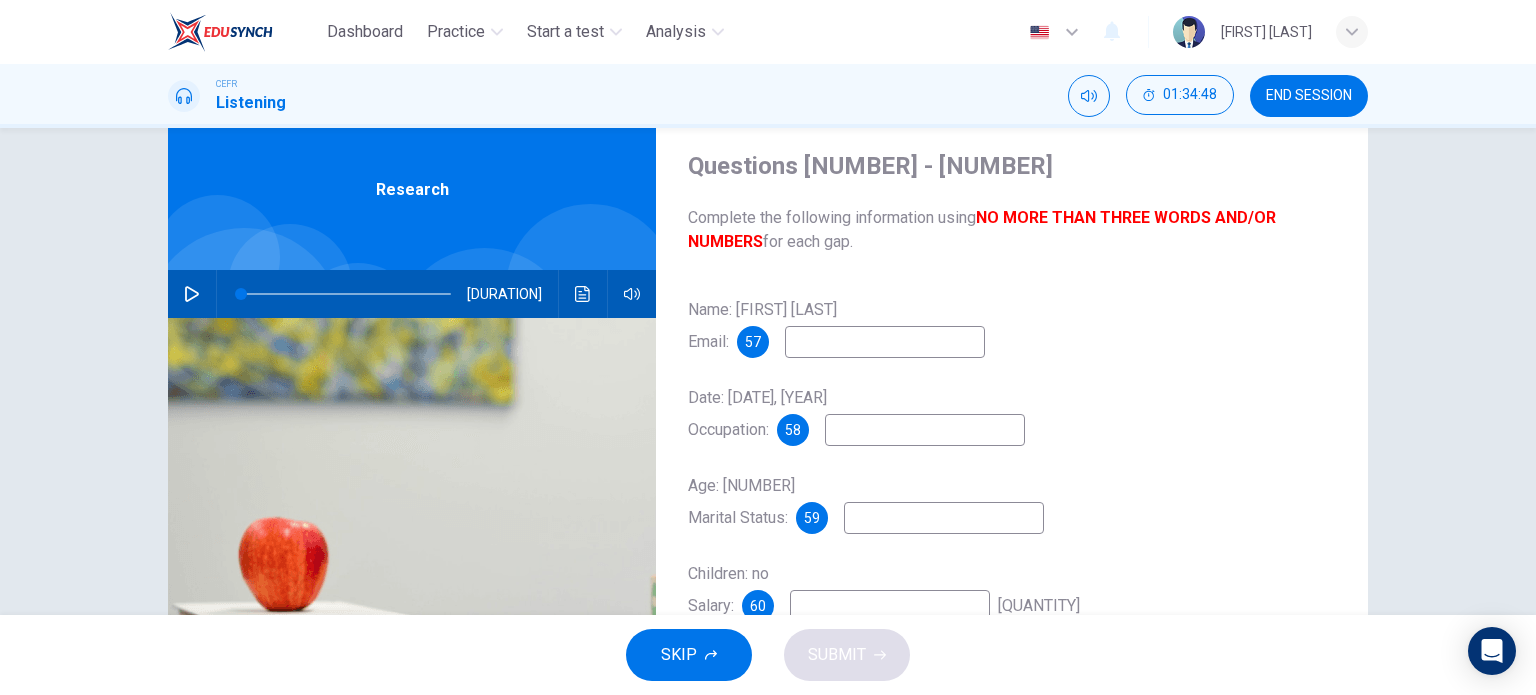 scroll, scrollTop: 0, scrollLeft: 0, axis: both 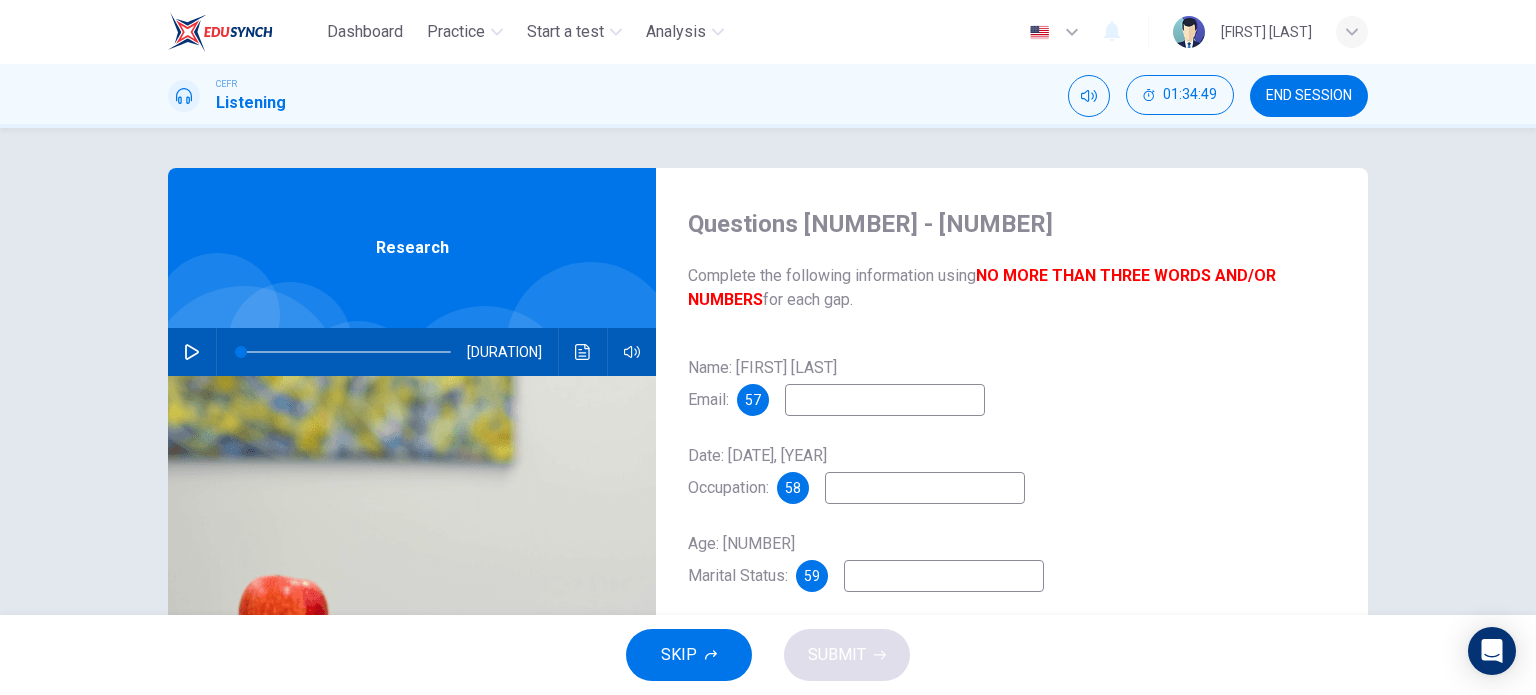 click at bounding box center [885, 400] 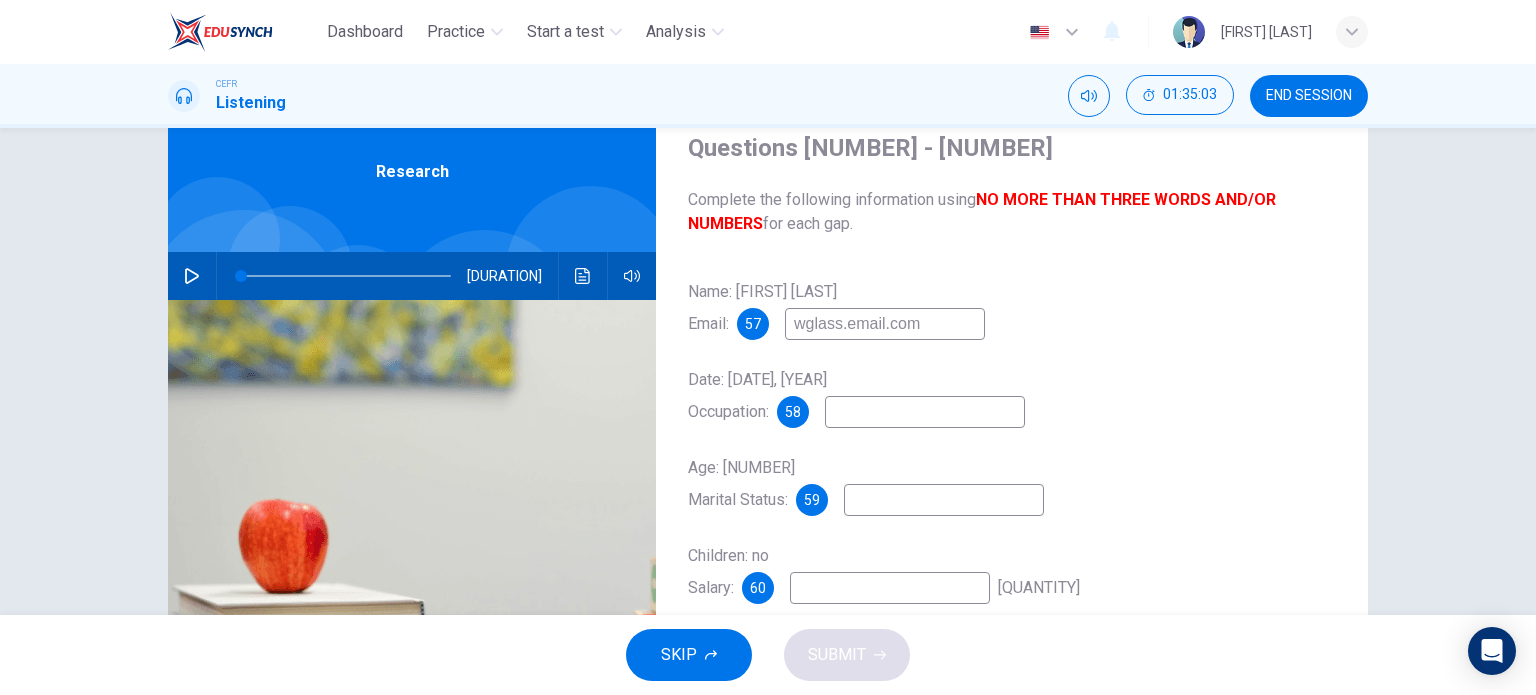 scroll, scrollTop: 78, scrollLeft: 0, axis: vertical 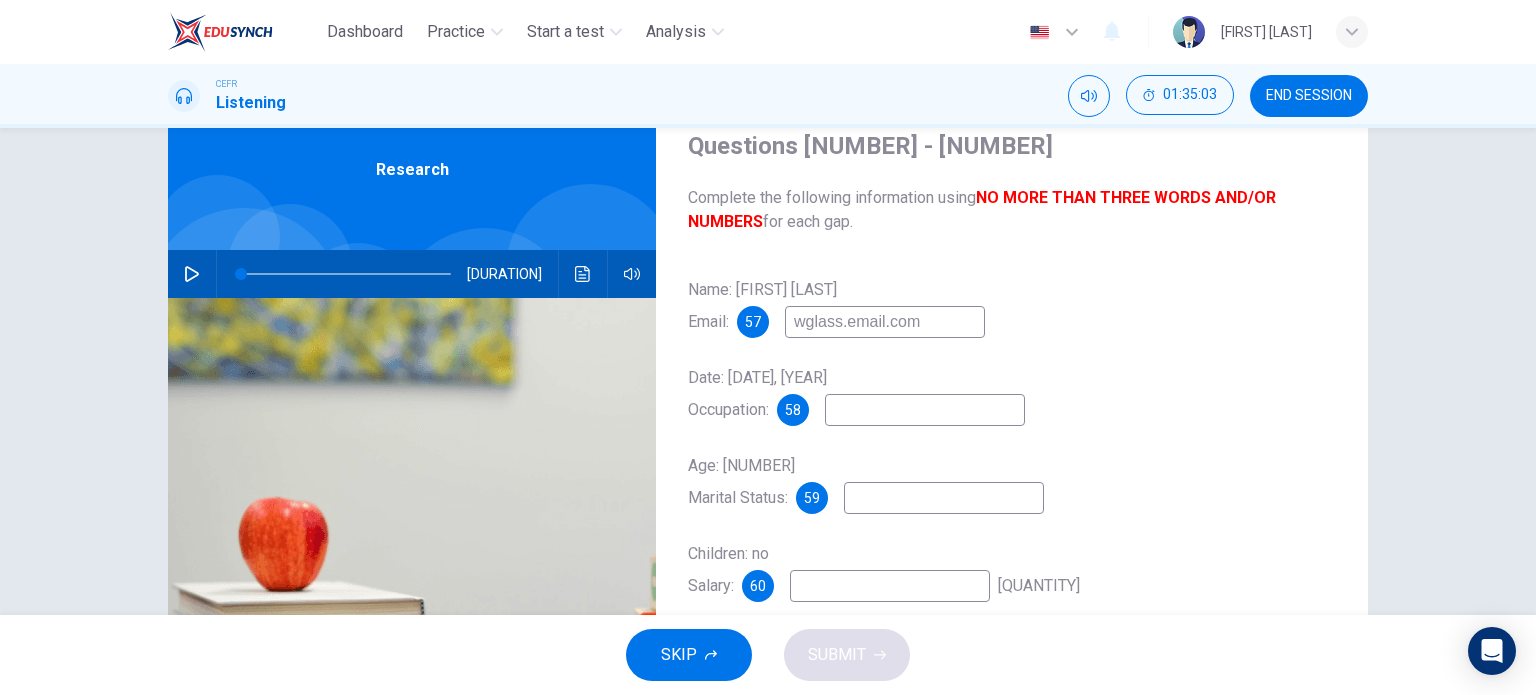 type on "wglass.email.com" 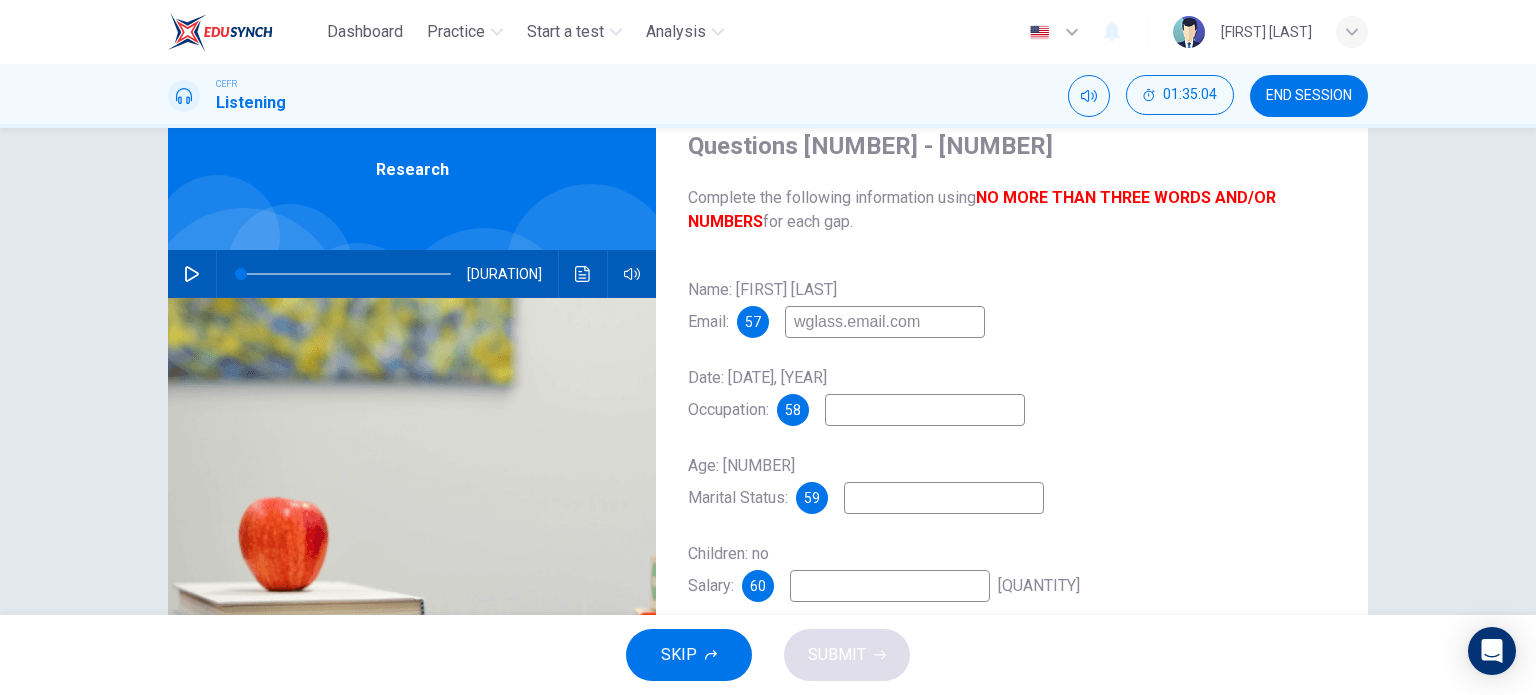 click at bounding box center [885, 322] 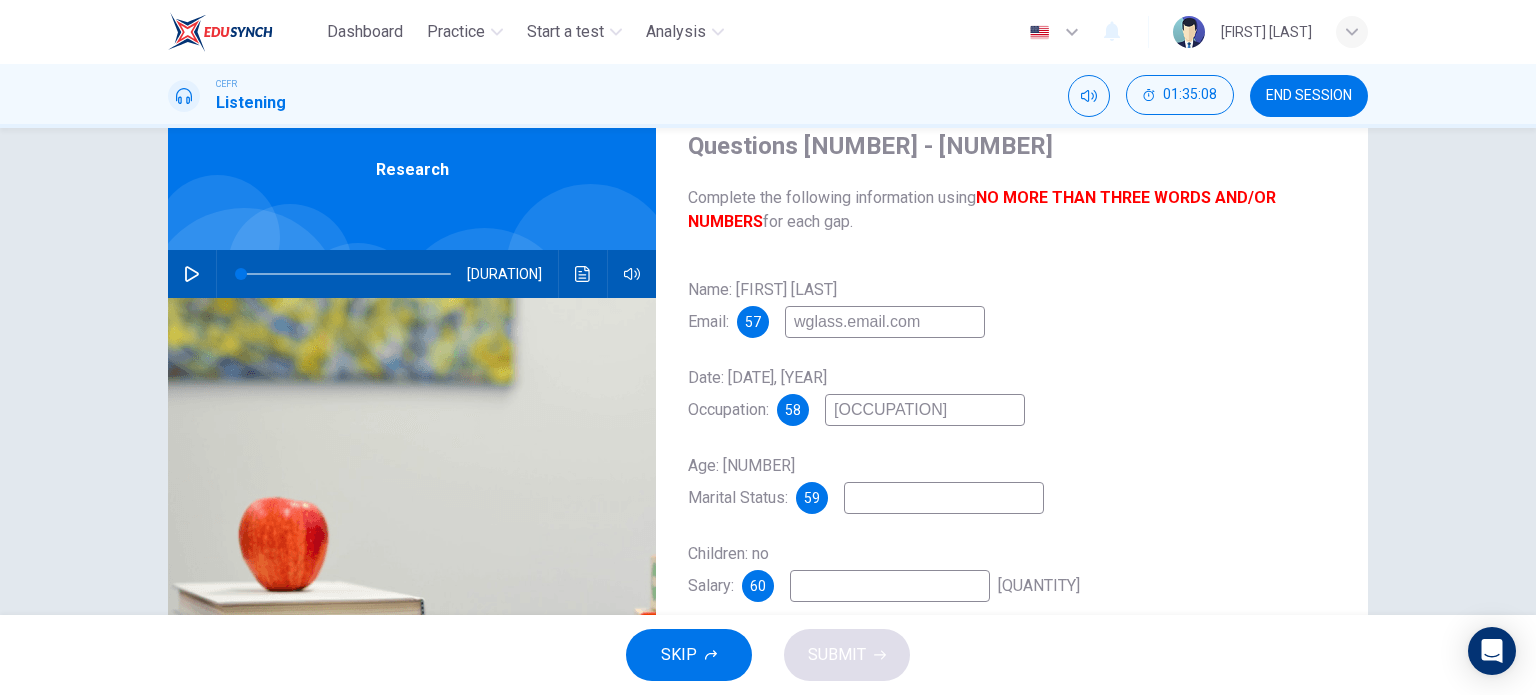 type on "[OCCUPATION]" 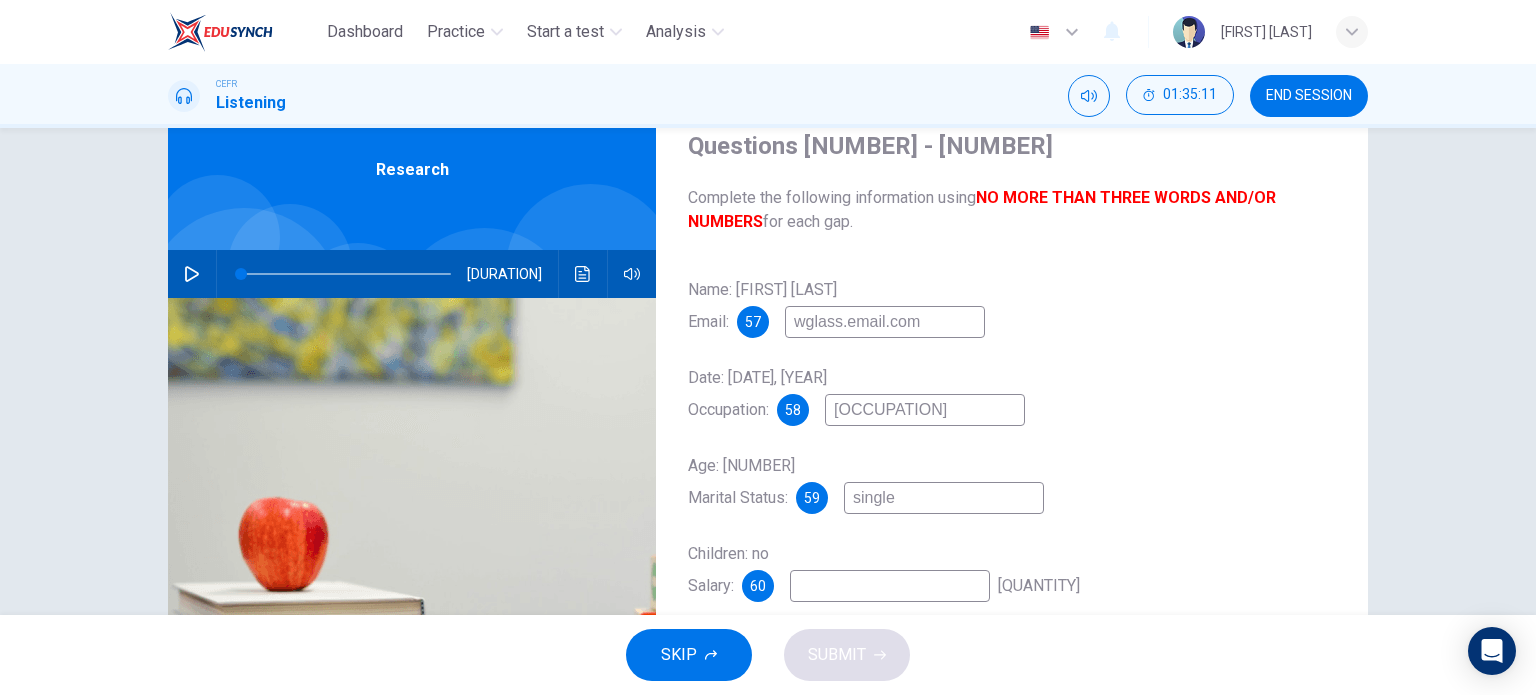 type on "single" 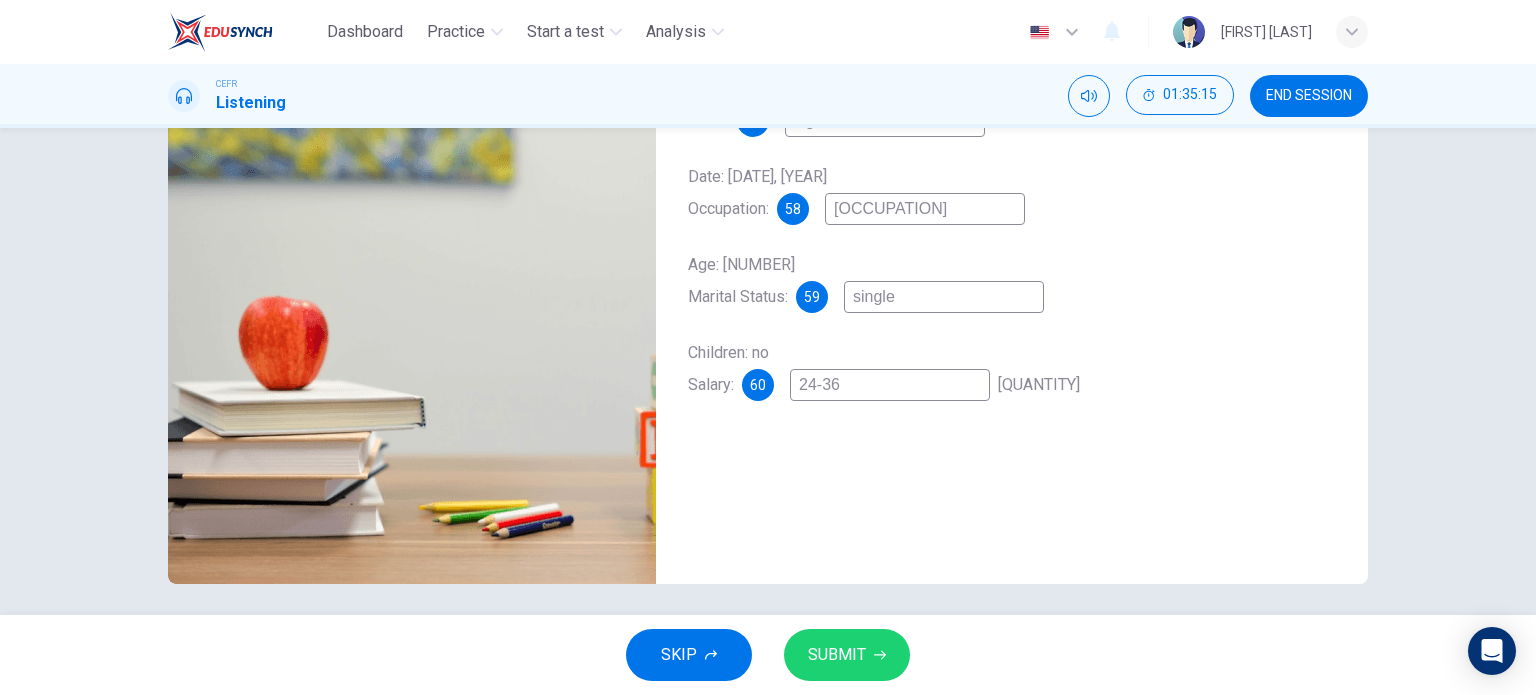 scroll, scrollTop: 288, scrollLeft: 0, axis: vertical 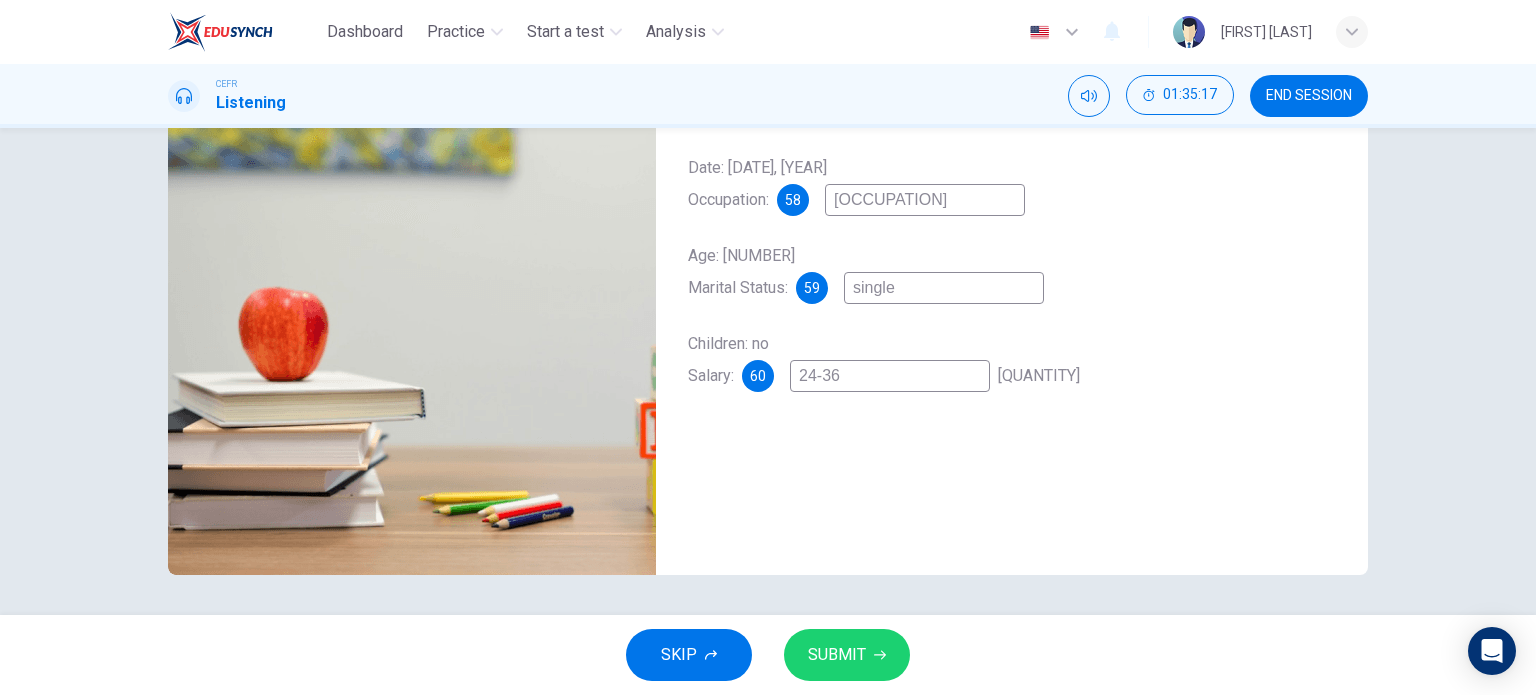 click on "24-36" at bounding box center [885, 112] 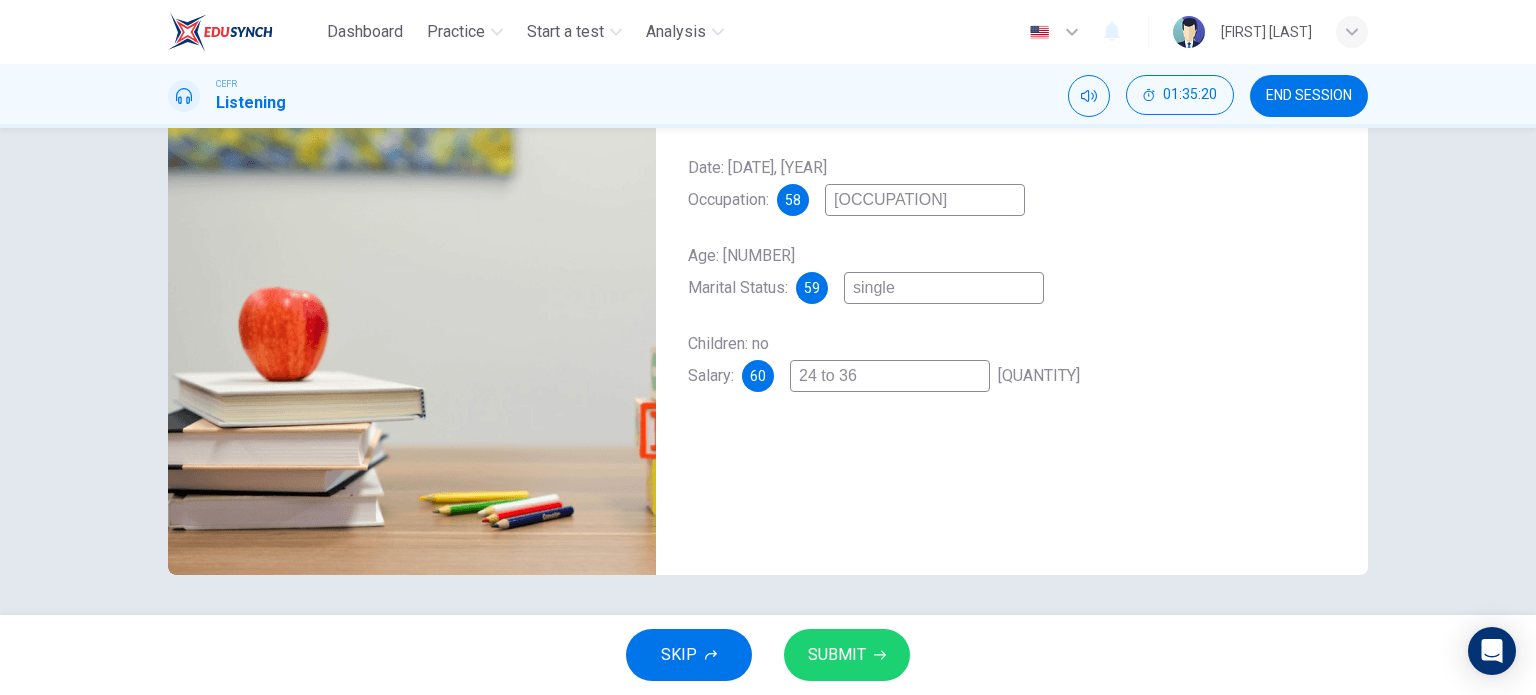 type on "24 to 36" 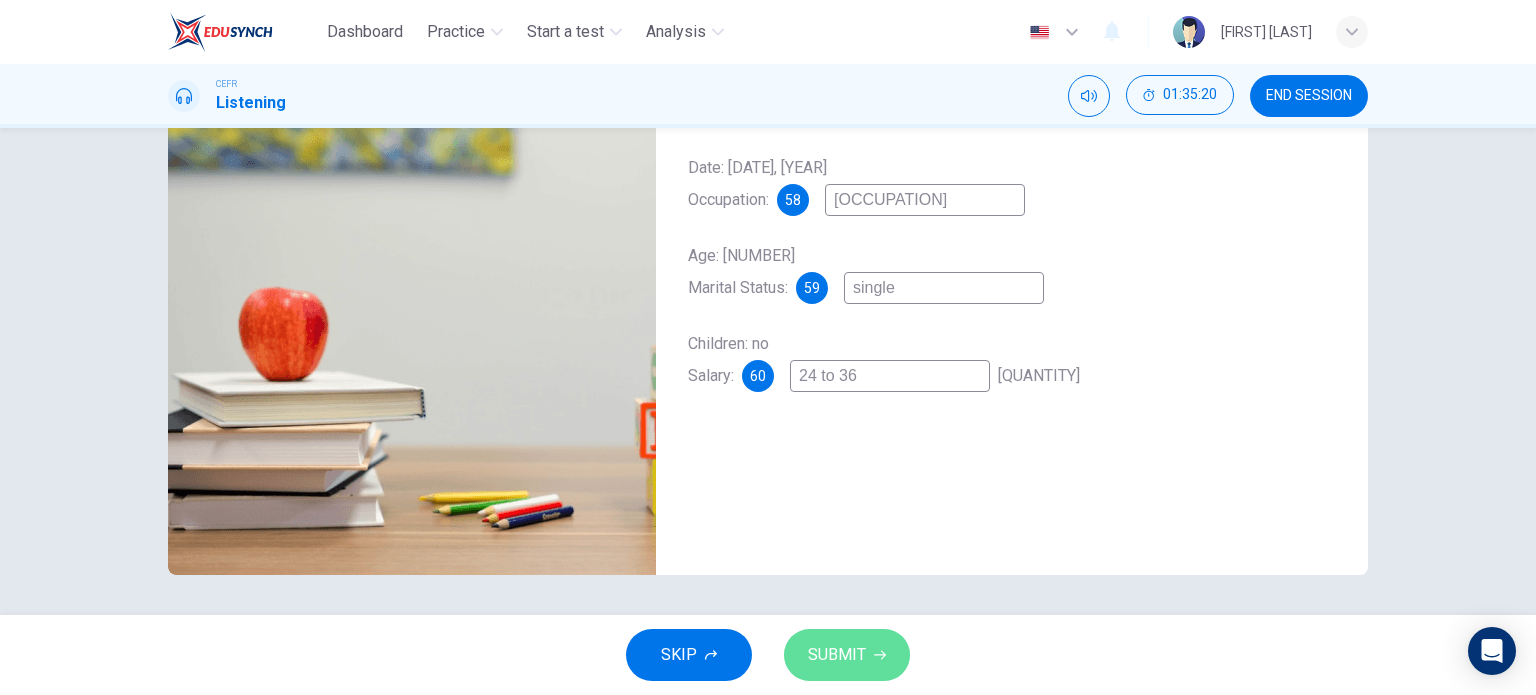 click on "SUBMIT" at bounding box center (847, 655) 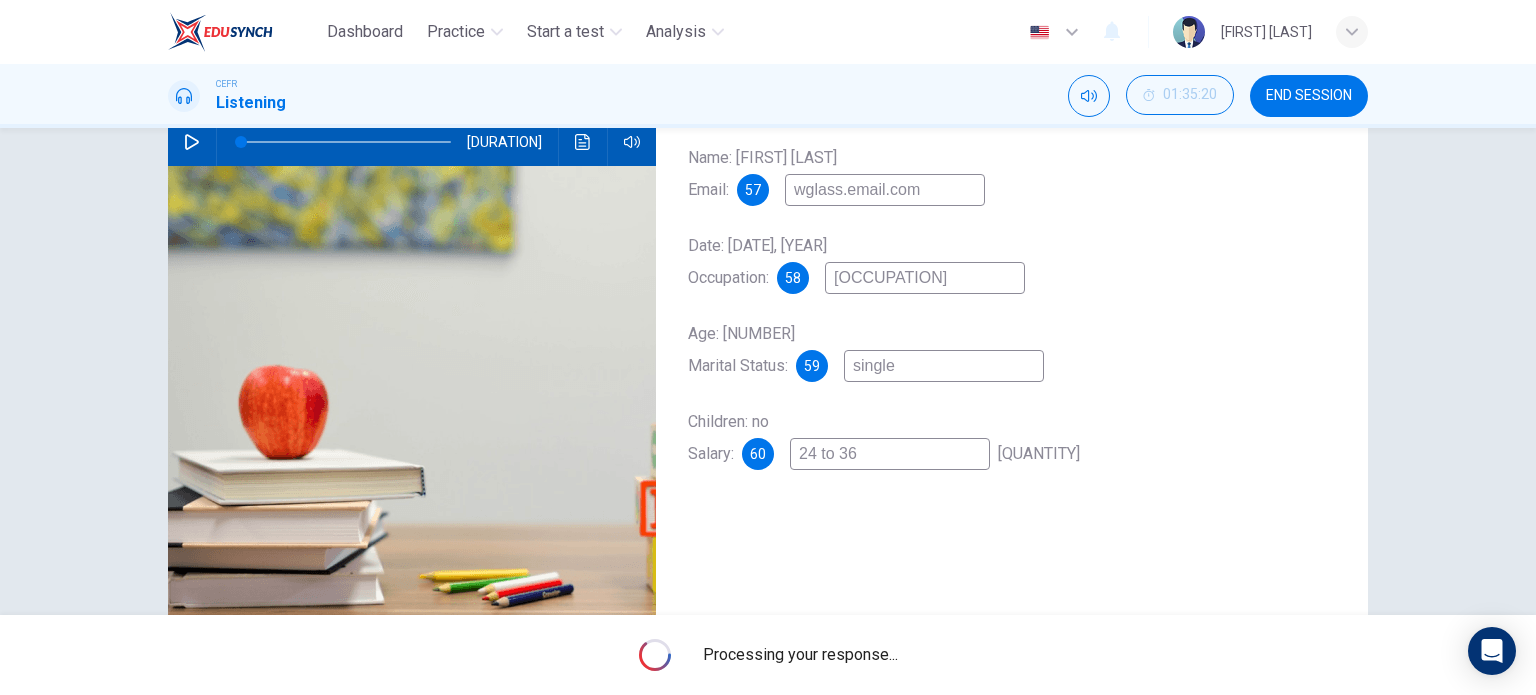 scroll, scrollTop: 208, scrollLeft: 0, axis: vertical 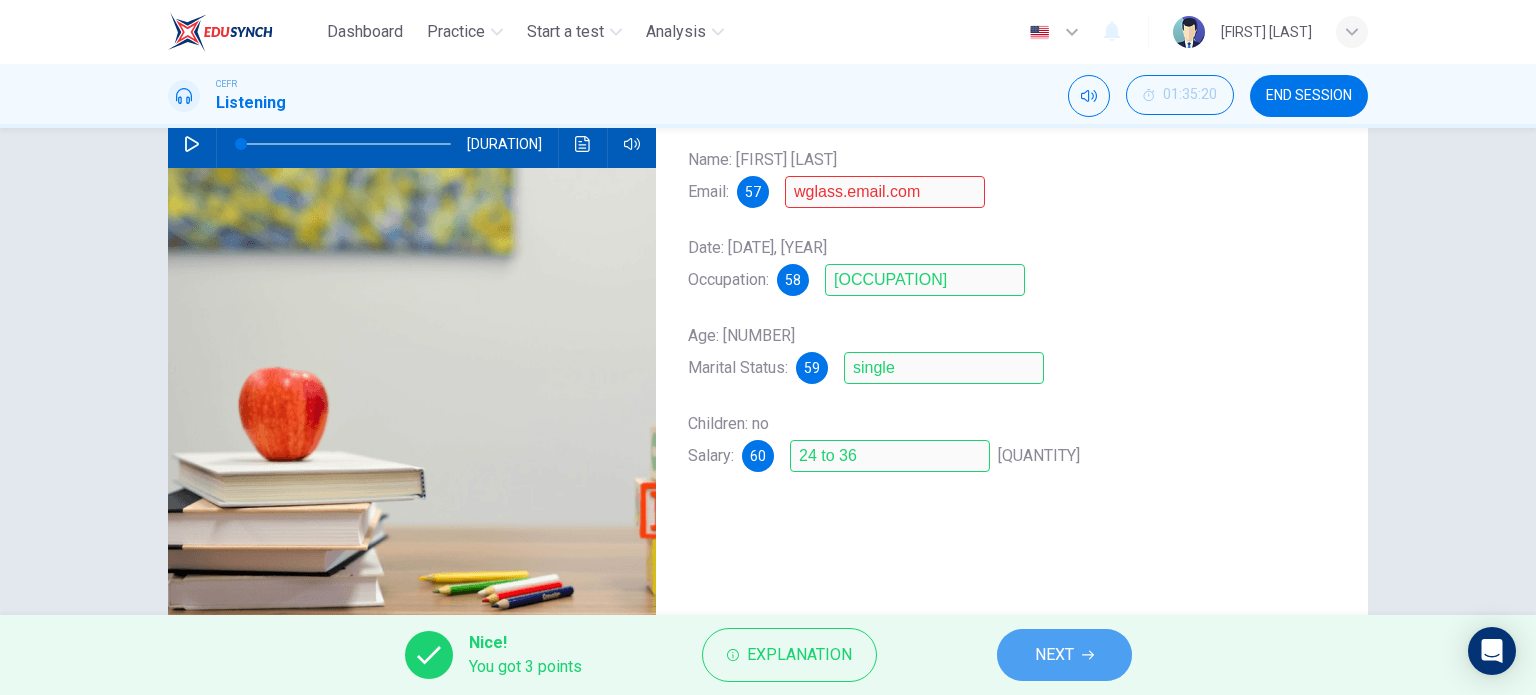 click on "NEXT" at bounding box center [1054, 655] 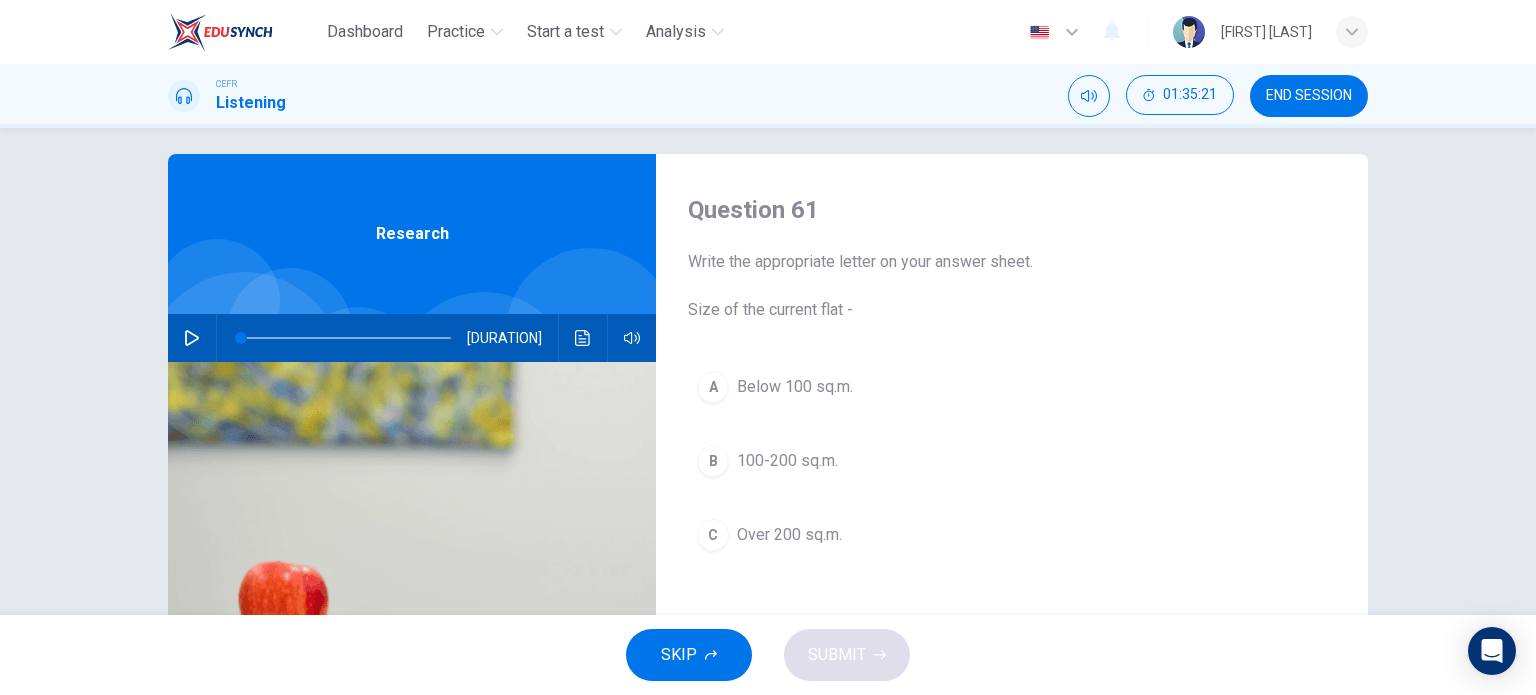 scroll, scrollTop: 16, scrollLeft: 0, axis: vertical 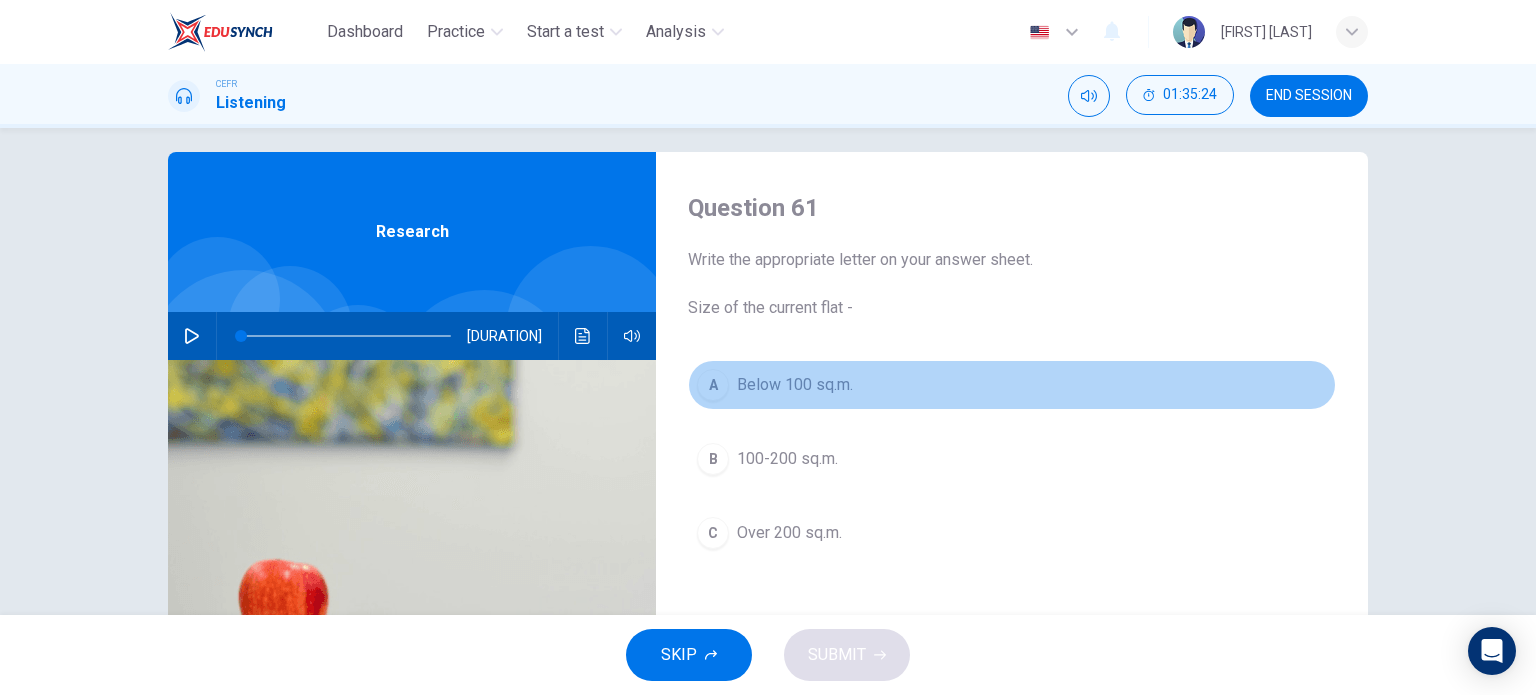 click on "A Below [NUMBER] sq.m." at bounding box center (1012, 385) 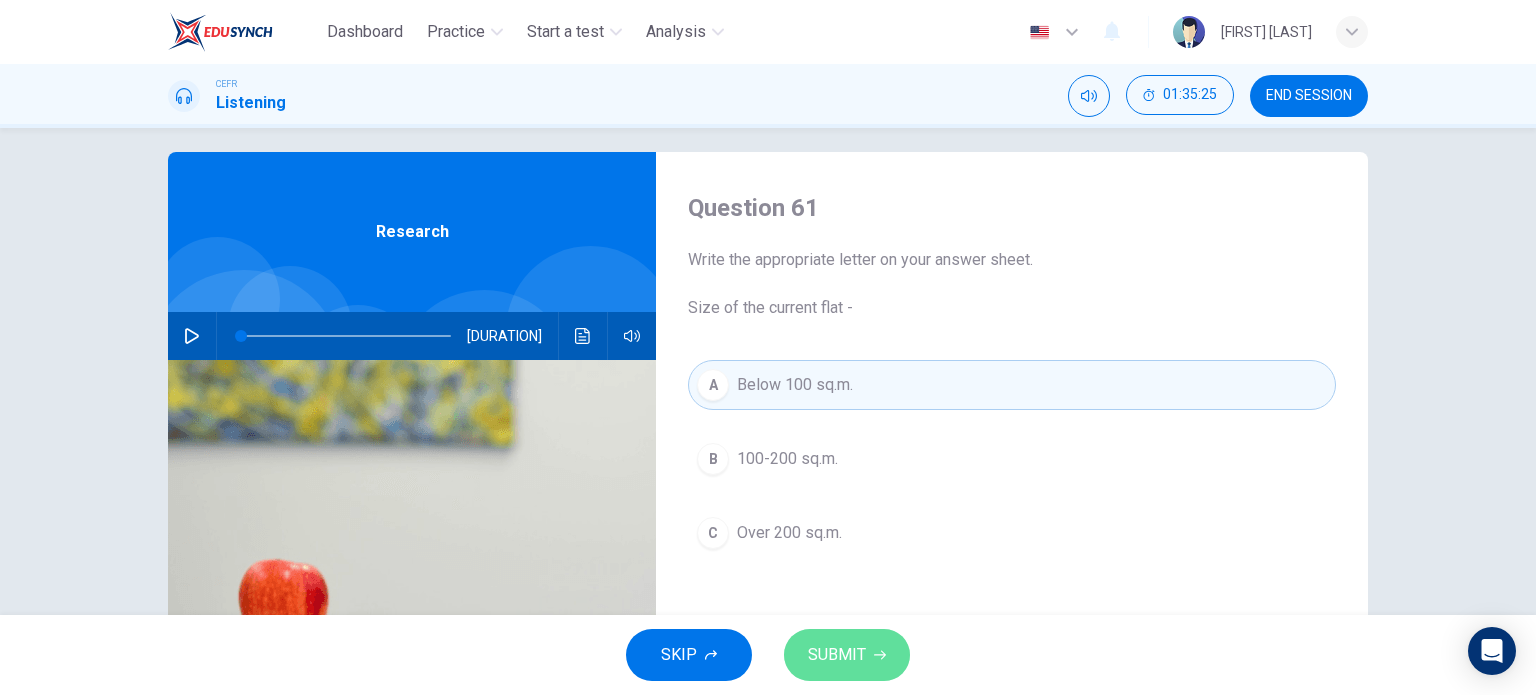 click on "SUBMIT" at bounding box center [837, 655] 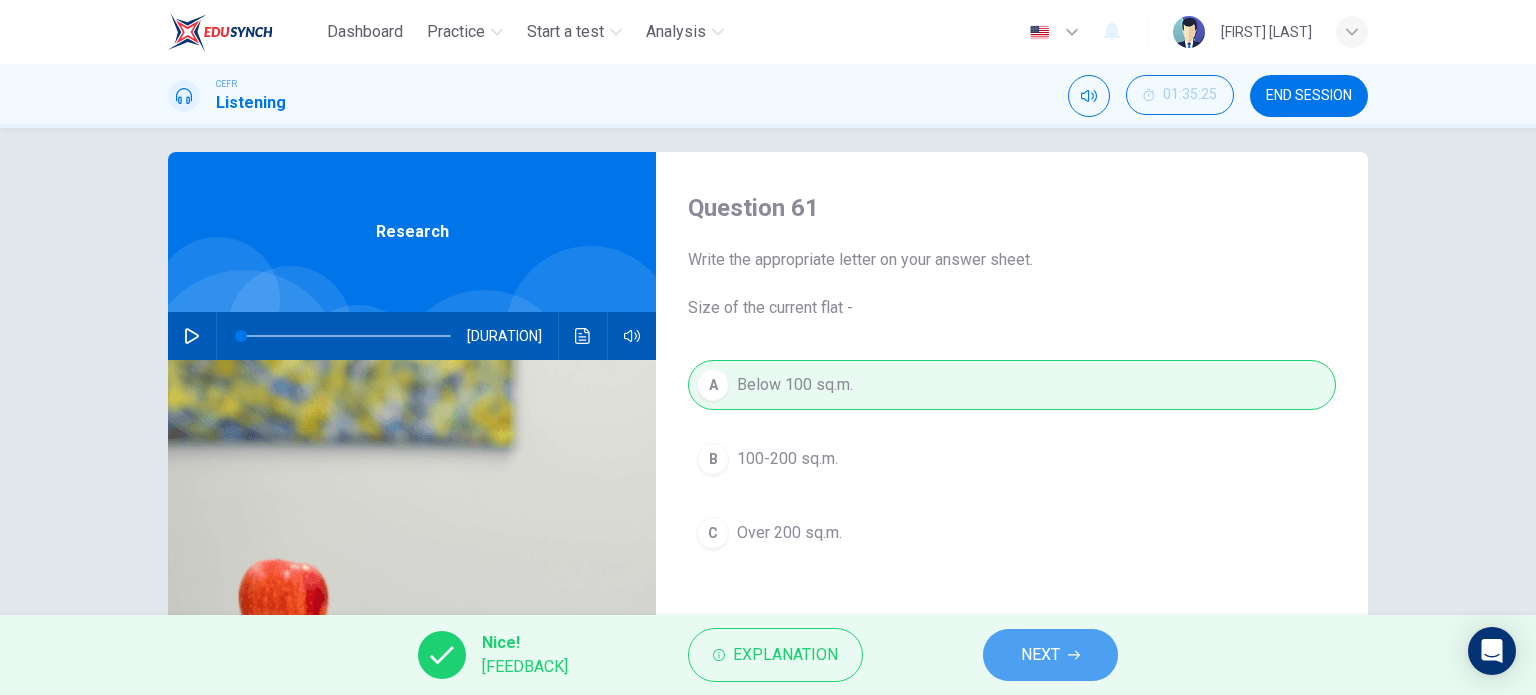click on "NEXT" at bounding box center [1050, 655] 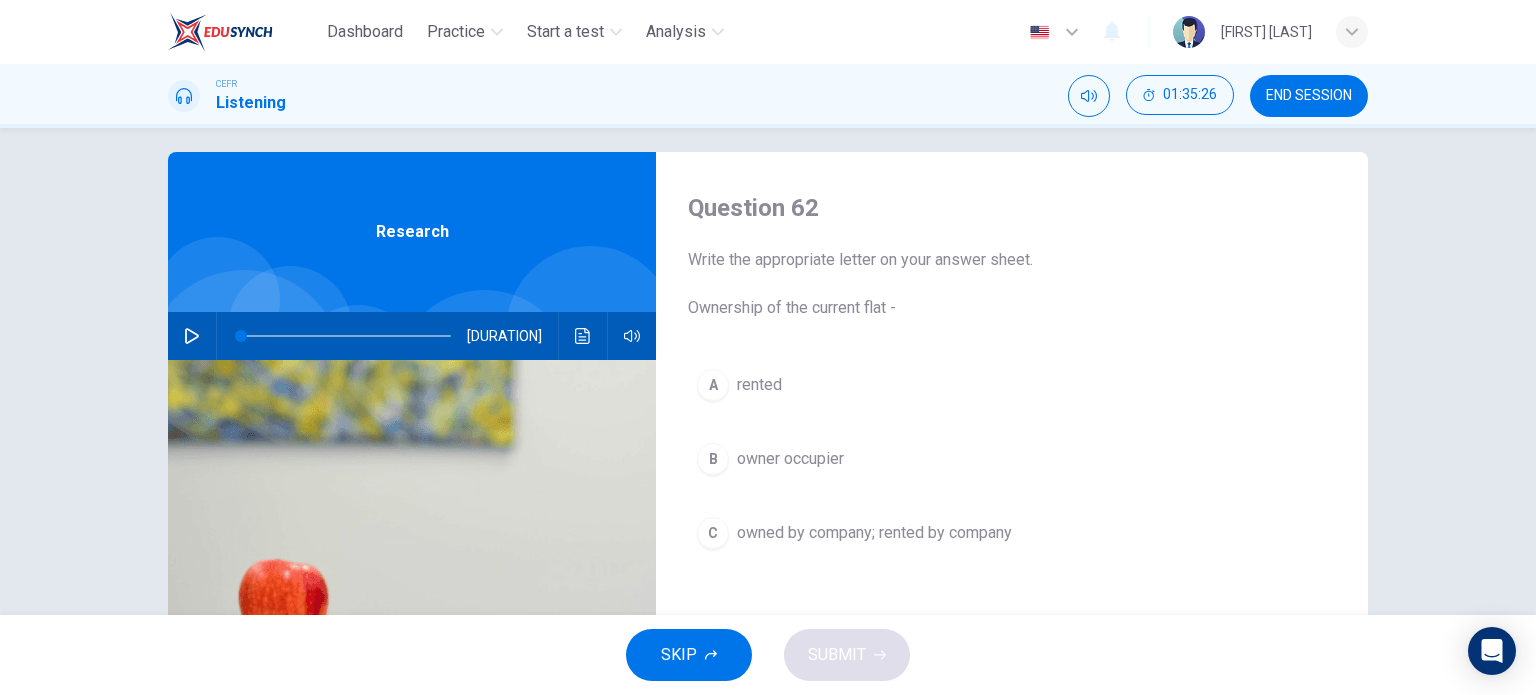 click on "B owner occupier" at bounding box center [1012, 459] 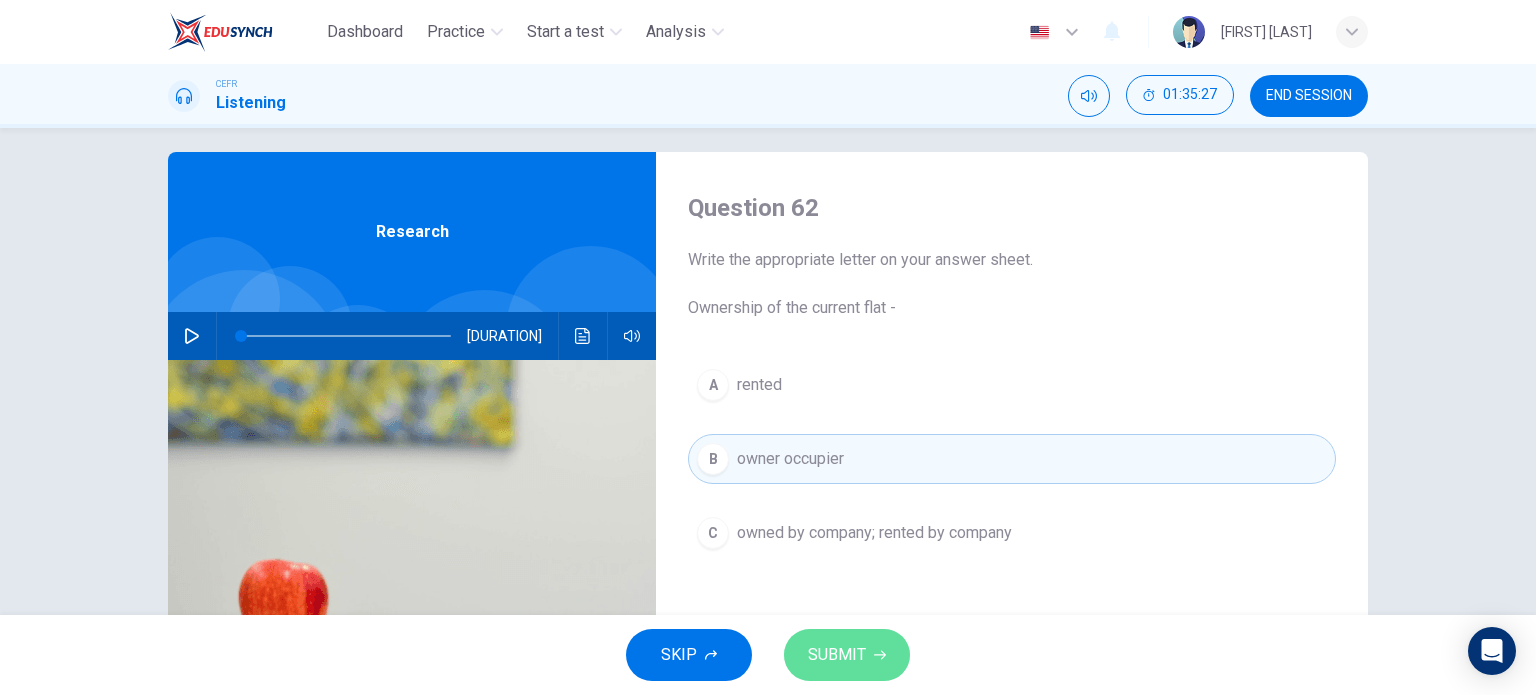 click on "SUBMIT" at bounding box center [837, 655] 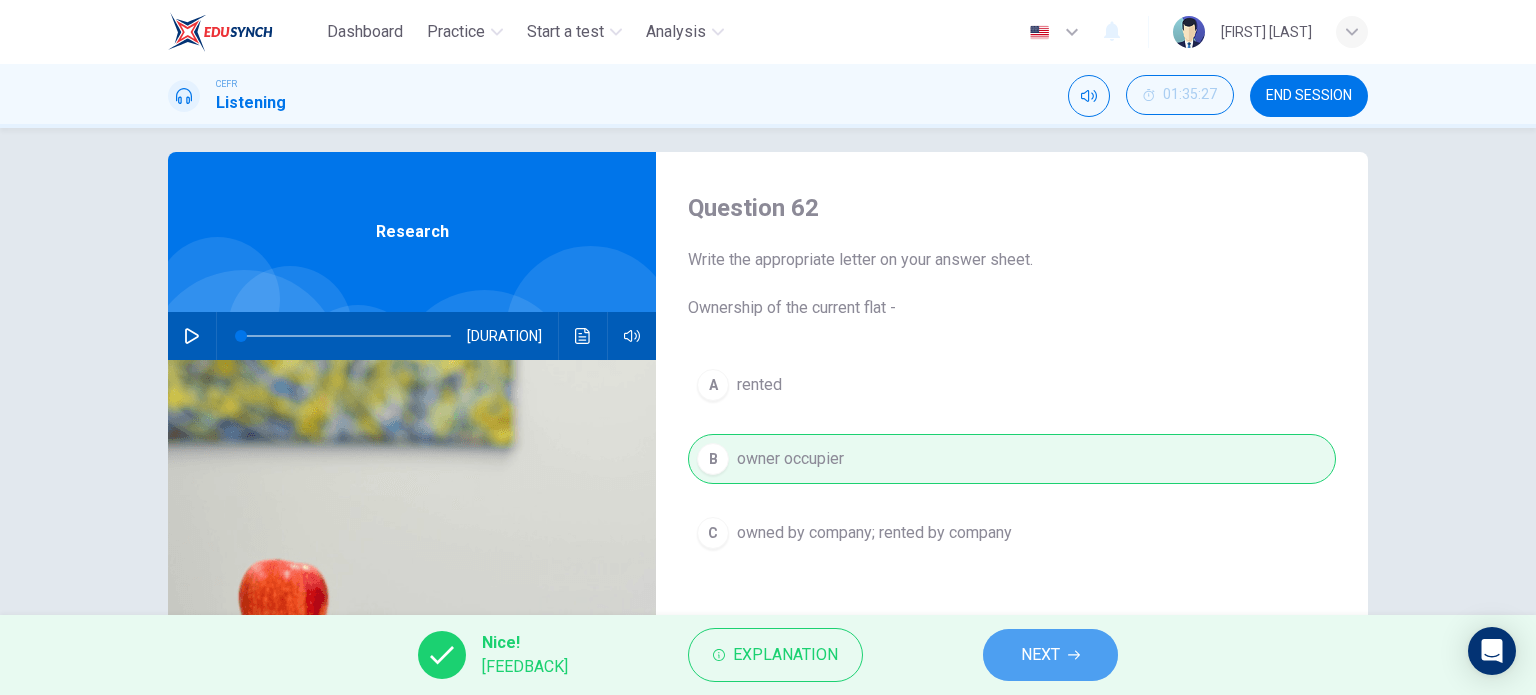 click on "NEXT" at bounding box center [1040, 655] 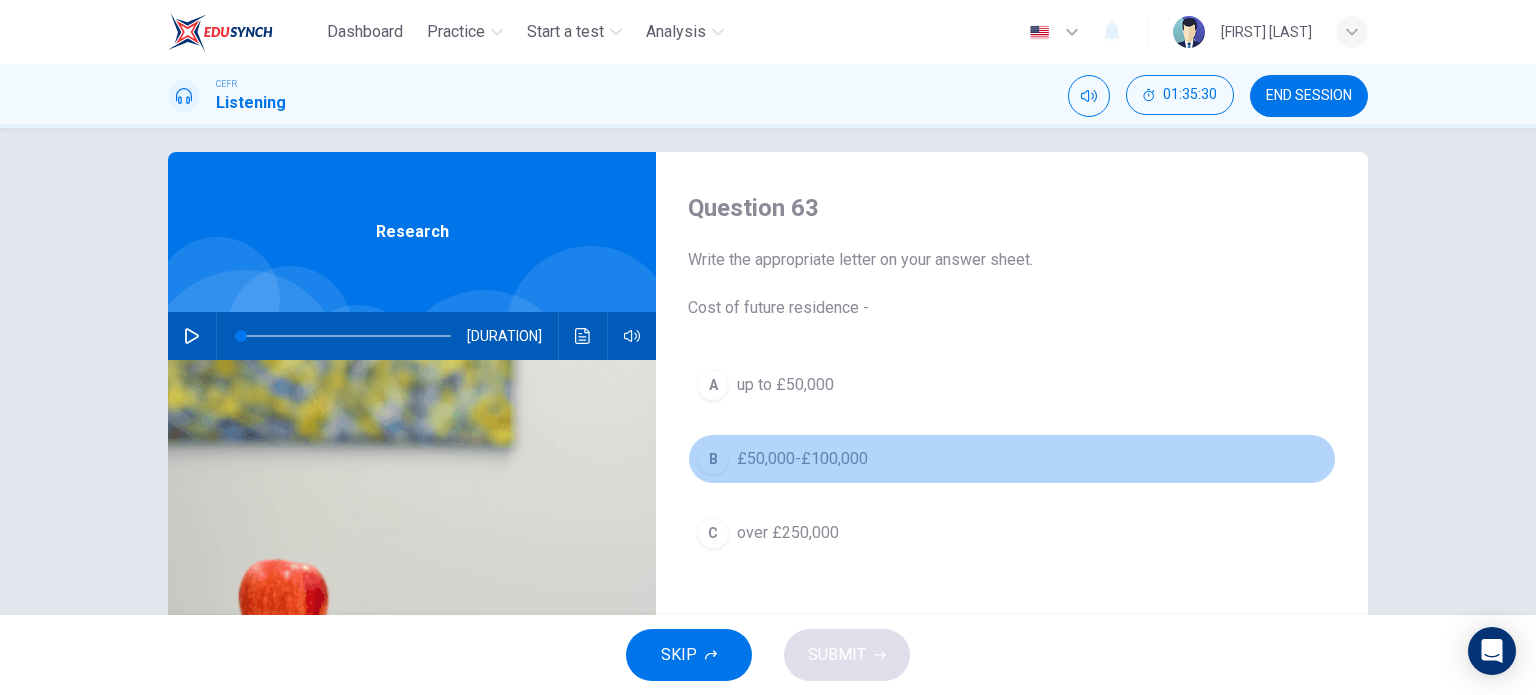 click on "£50,000-£100,000" at bounding box center [785, 385] 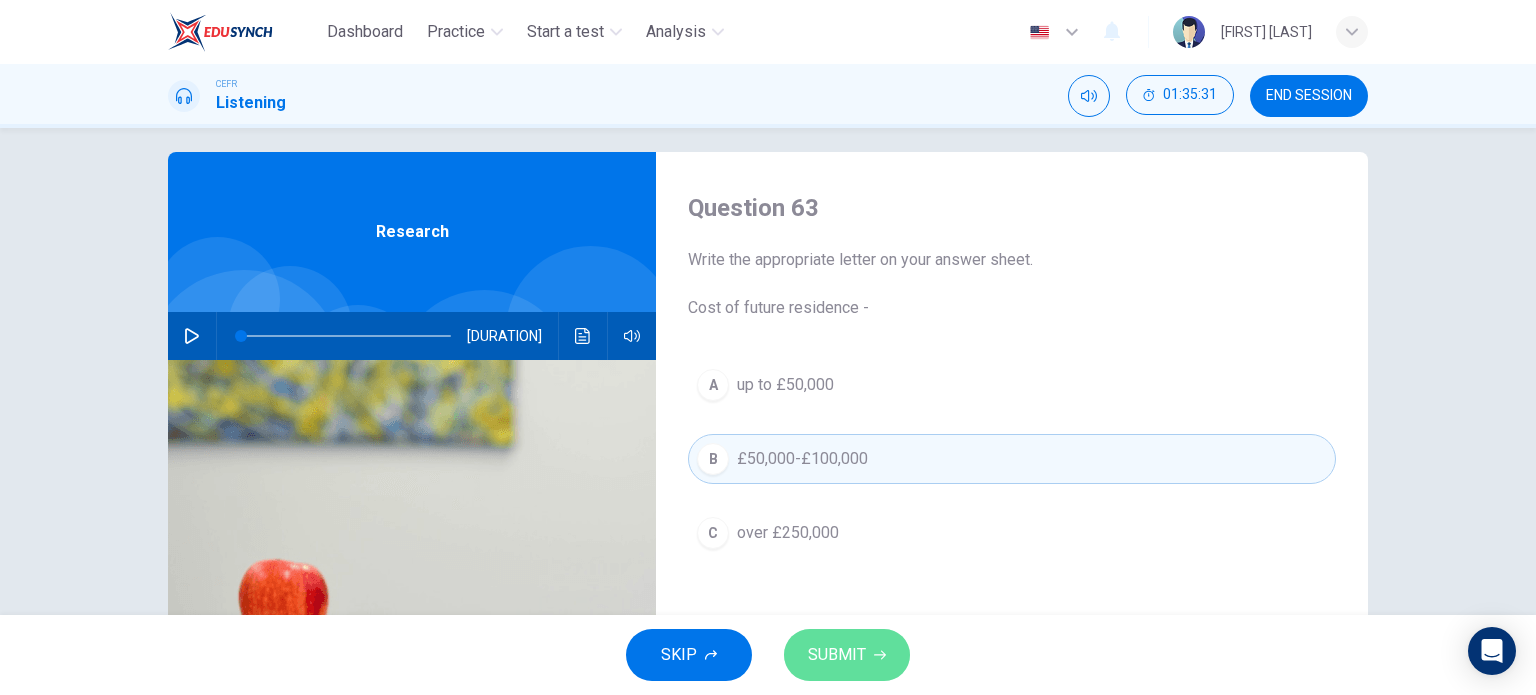 click on "SUBMIT" at bounding box center [847, 655] 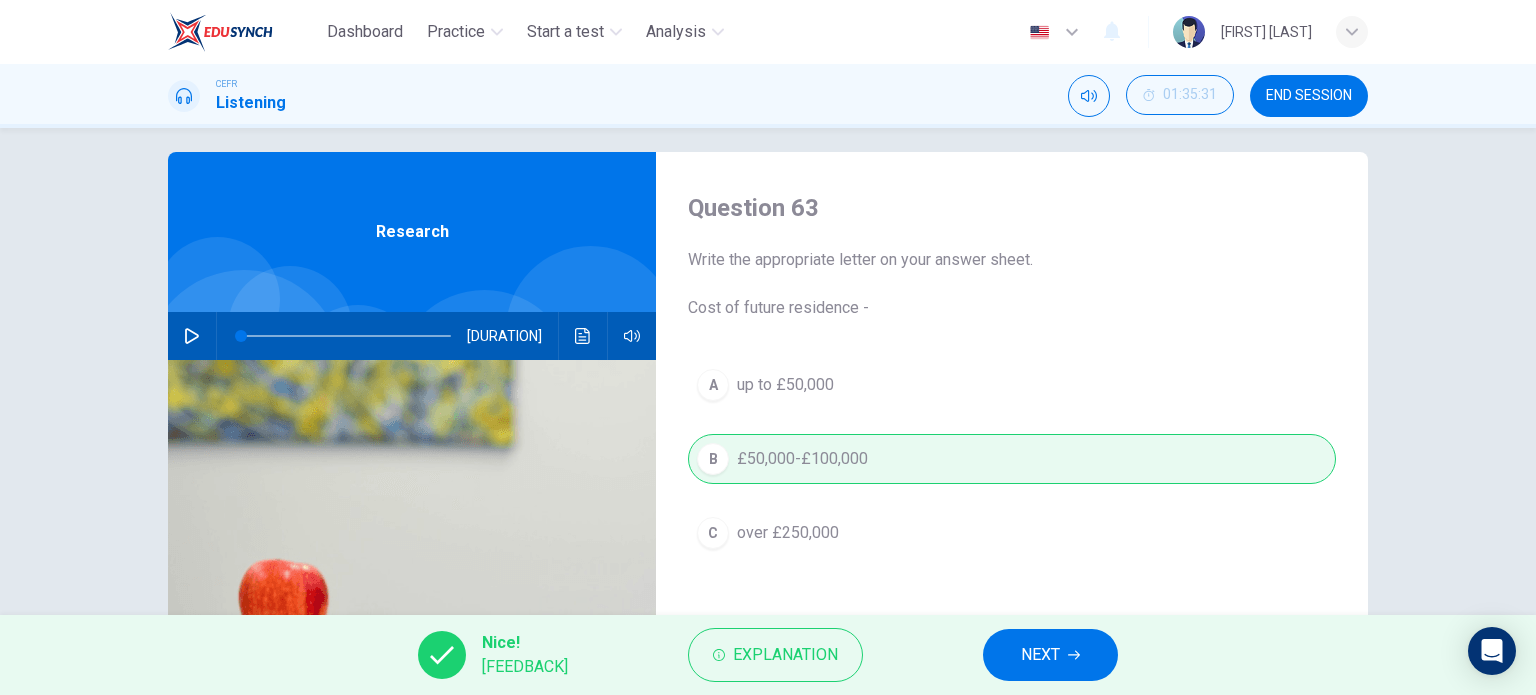 click on "NEXT" at bounding box center (1040, 655) 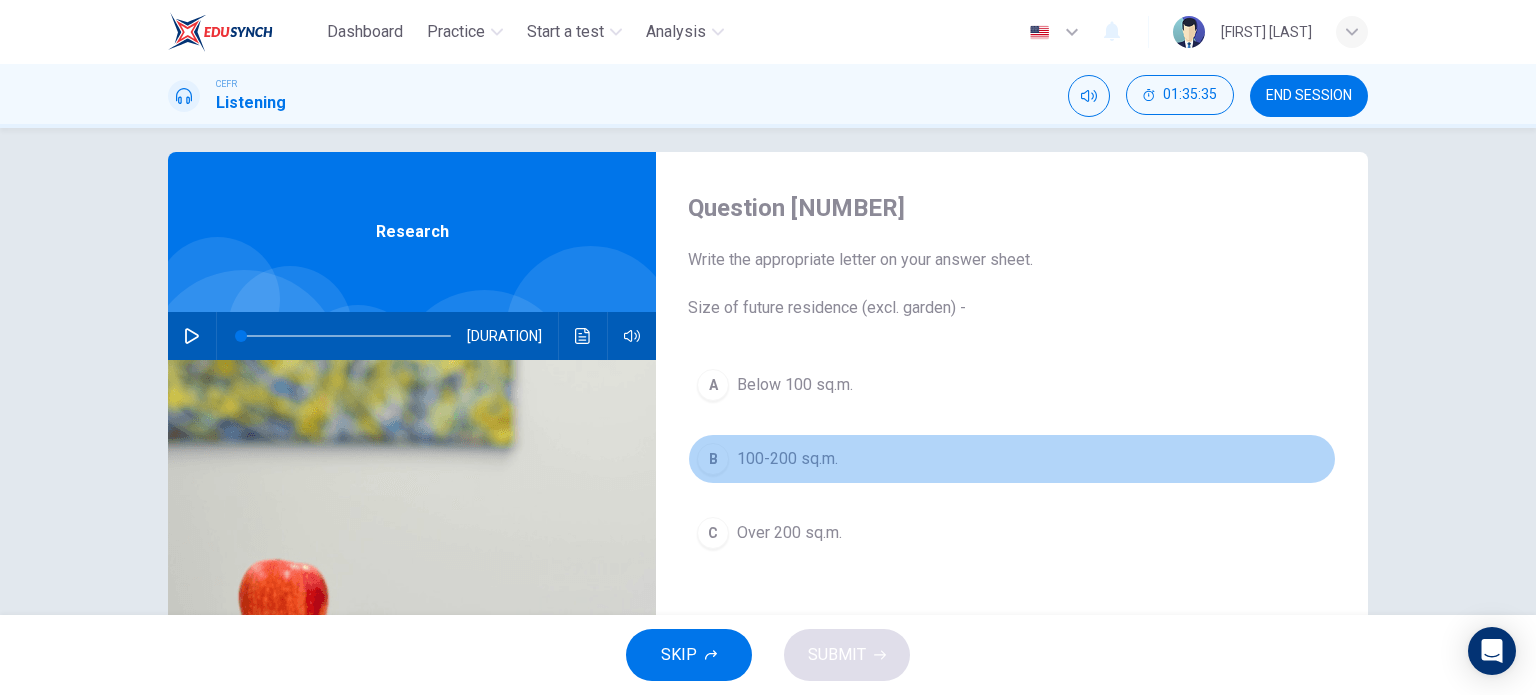 click on "100-200 sq.m." at bounding box center (795, 385) 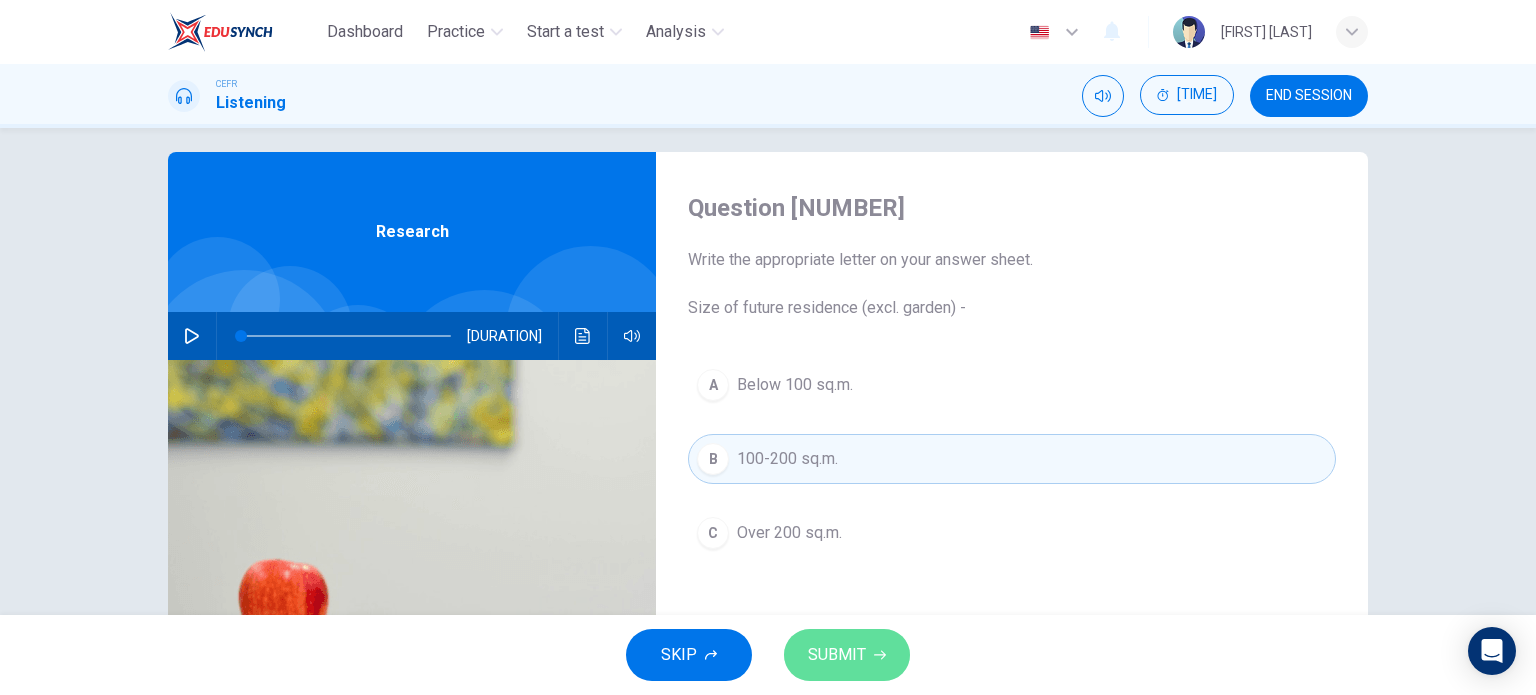 click on "SUBMIT" at bounding box center [837, 655] 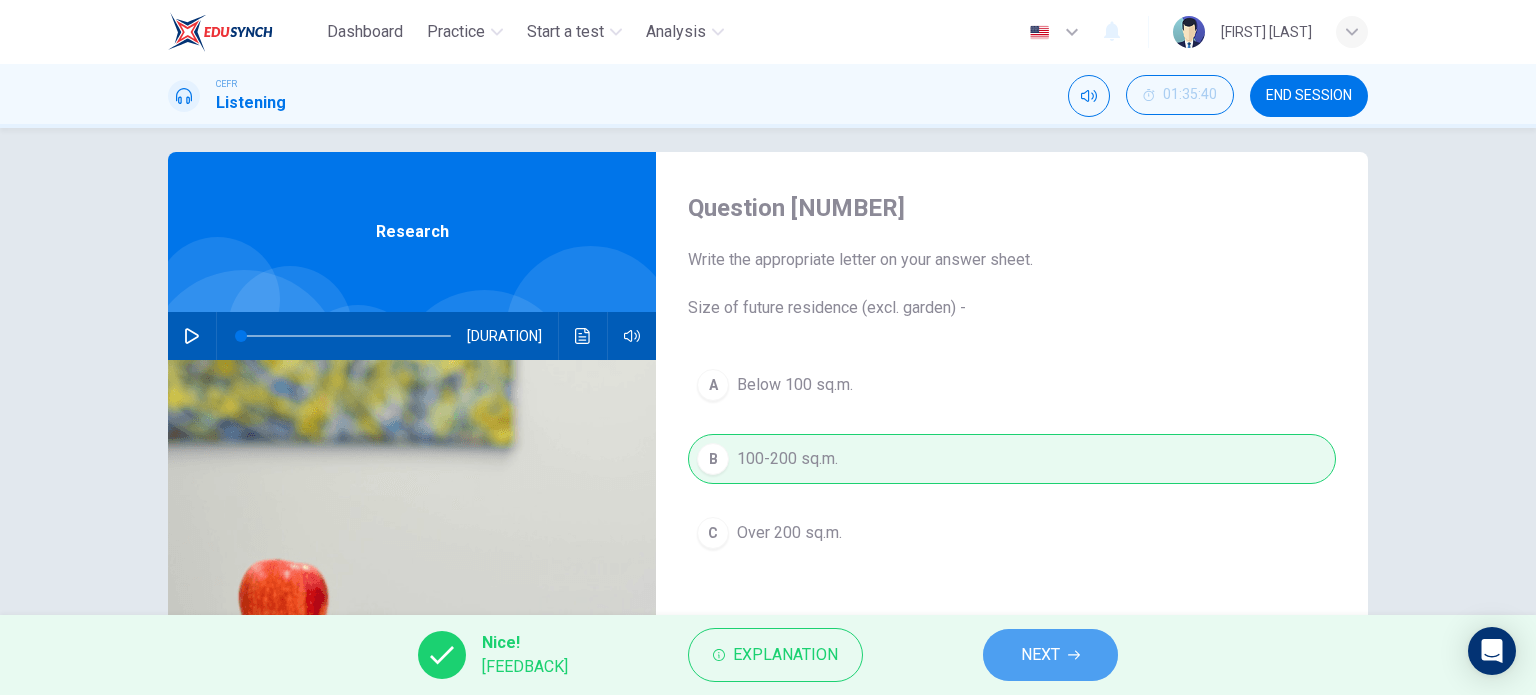 click on "NEXT" at bounding box center [1040, 655] 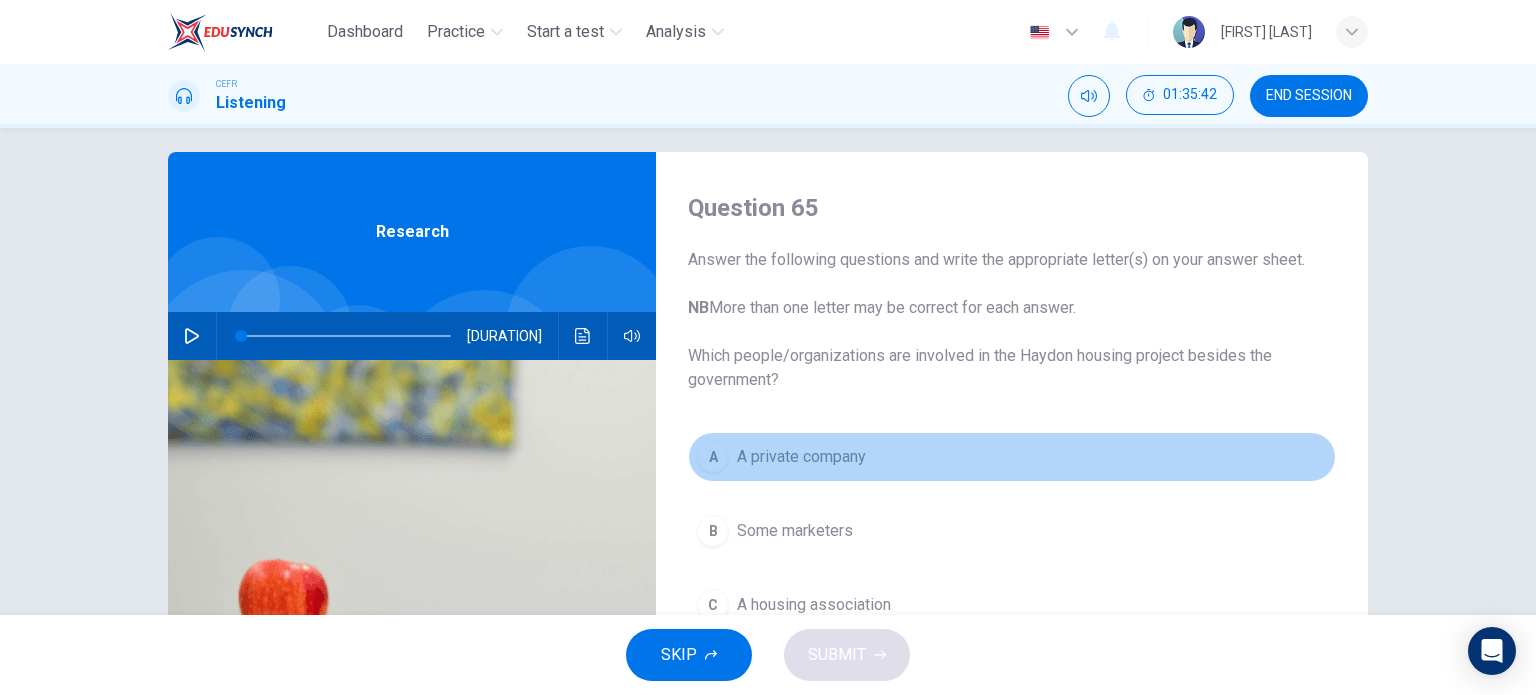 click on "A private company" at bounding box center [801, 457] 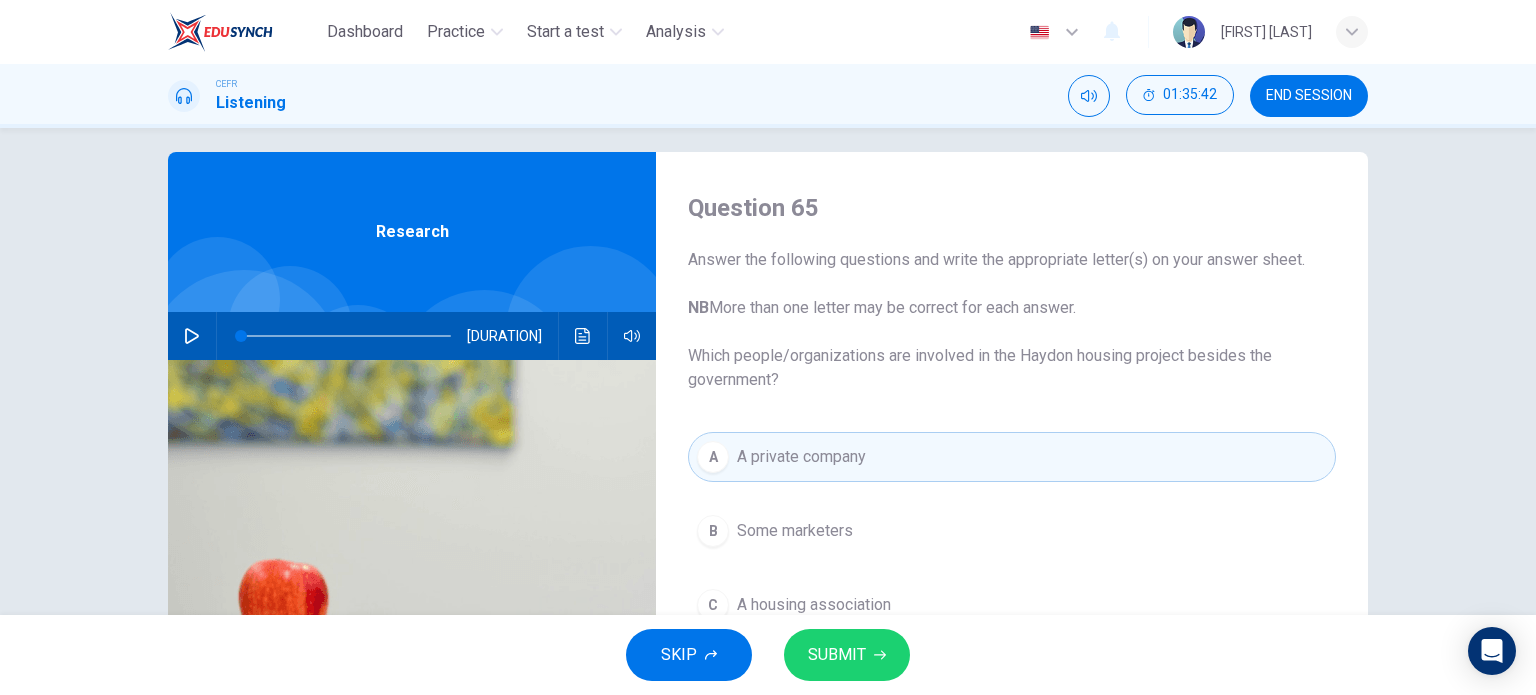 click on "SUBMIT" at bounding box center (837, 655) 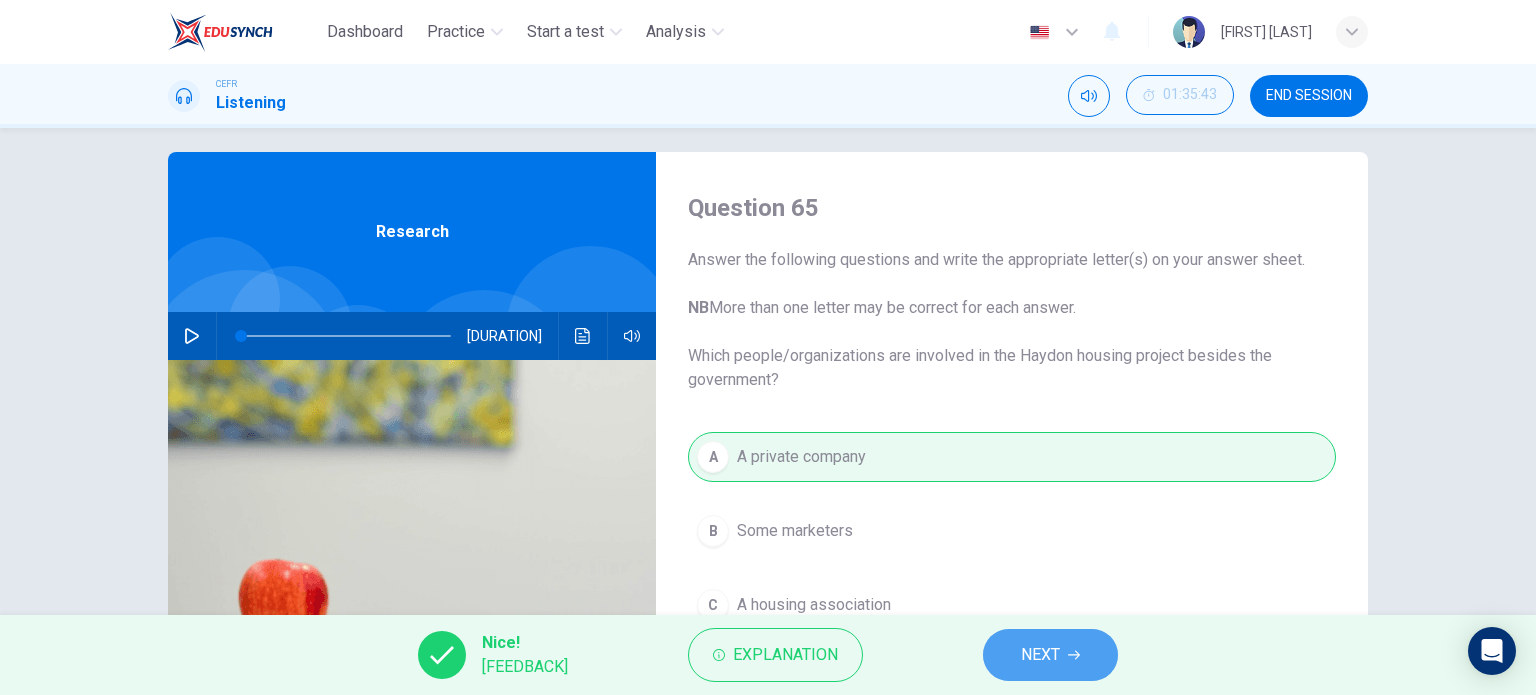 click on "NEXT" at bounding box center [1040, 655] 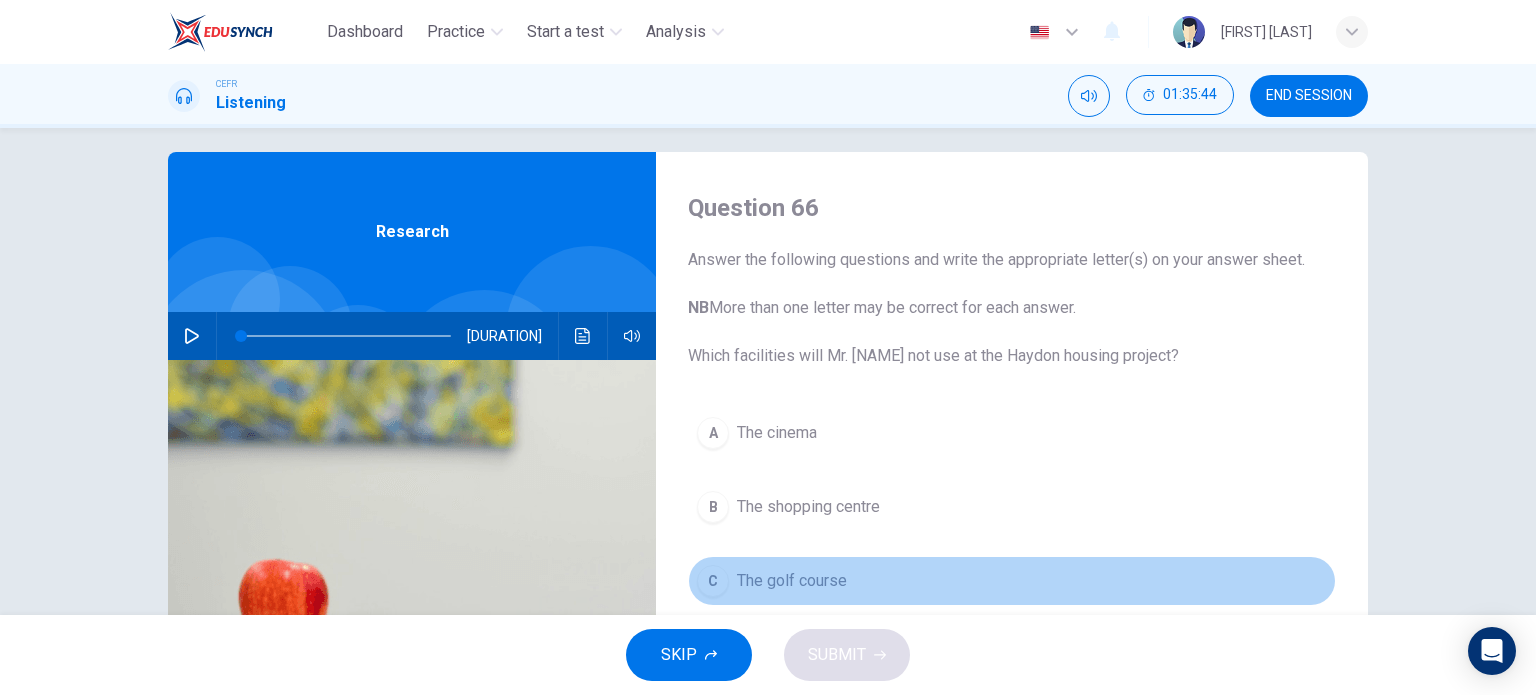 click on "The golf course" at bounding box center (777, 433) 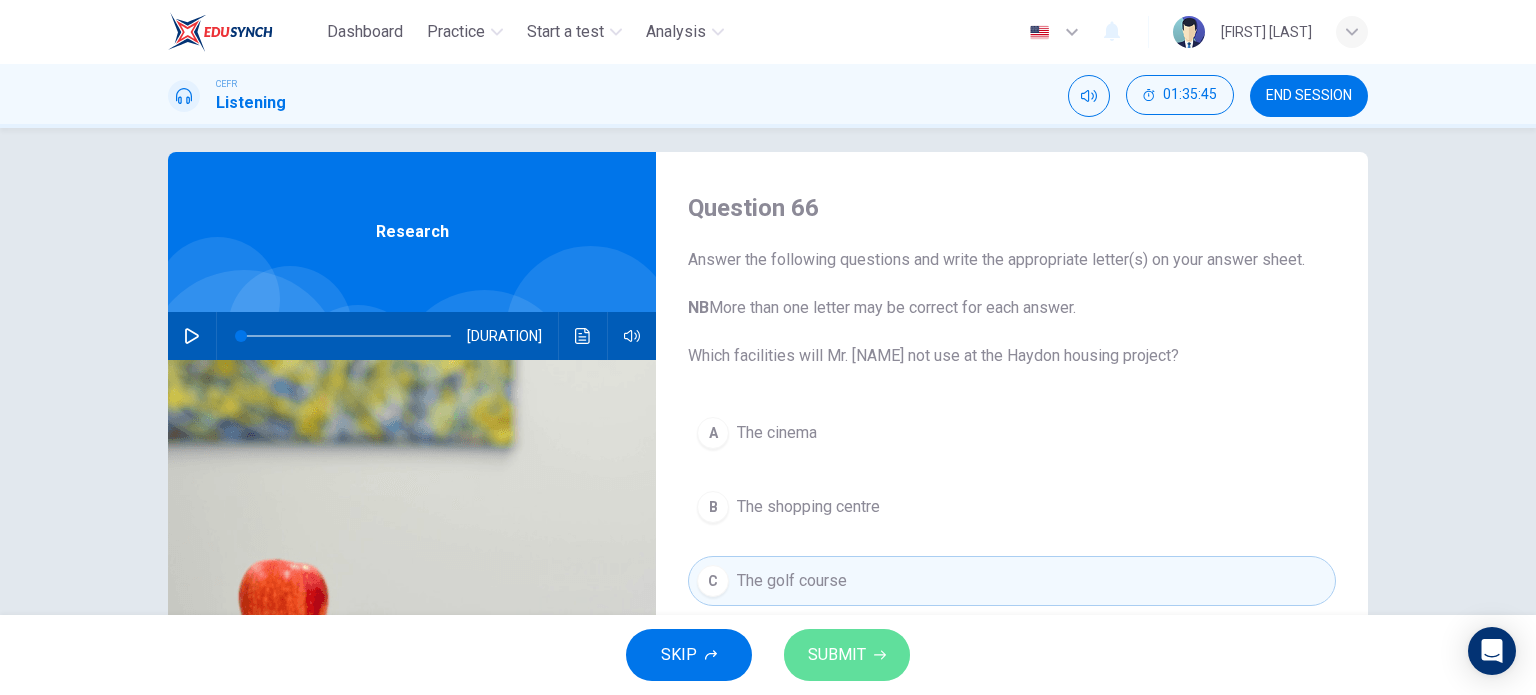 click on "SUBMIT" at bounding box center (837, 655) 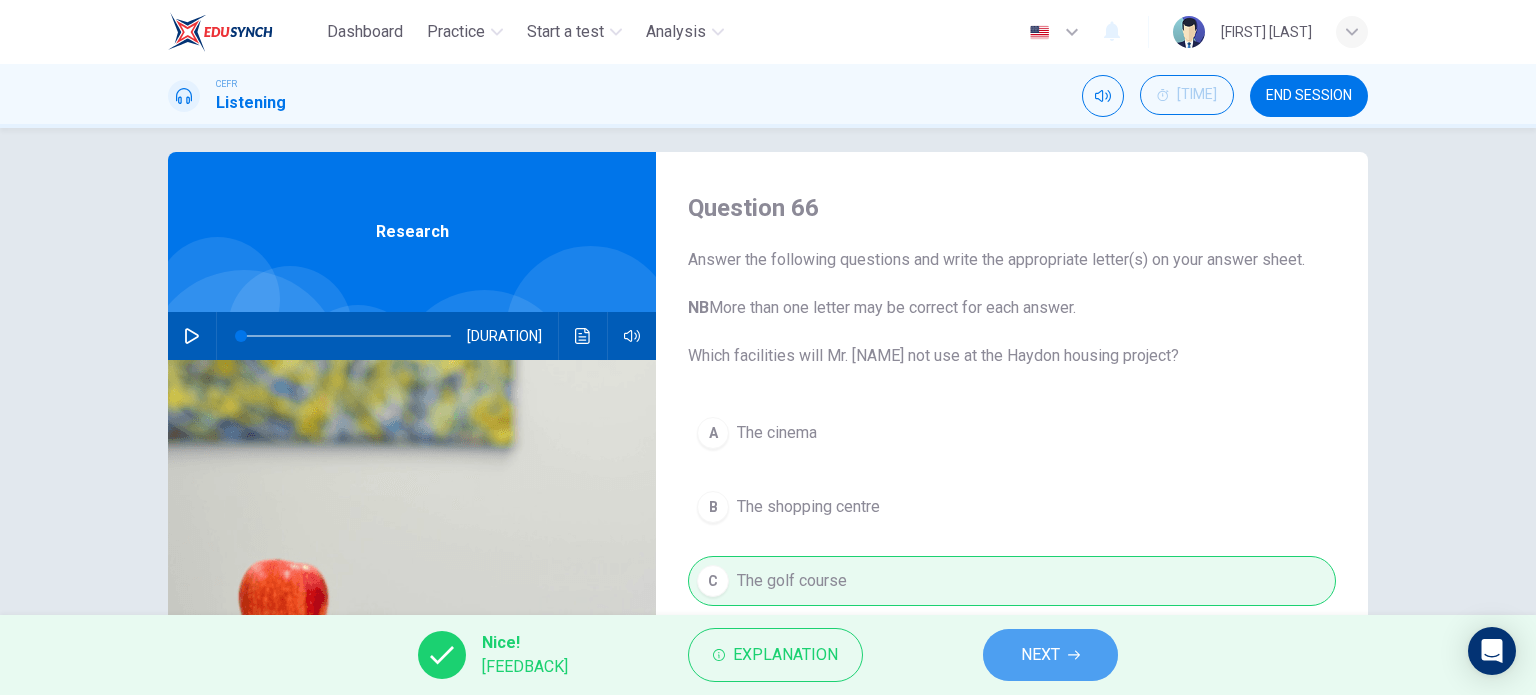 click on "NEXT" at bounding box center (1050, 655) 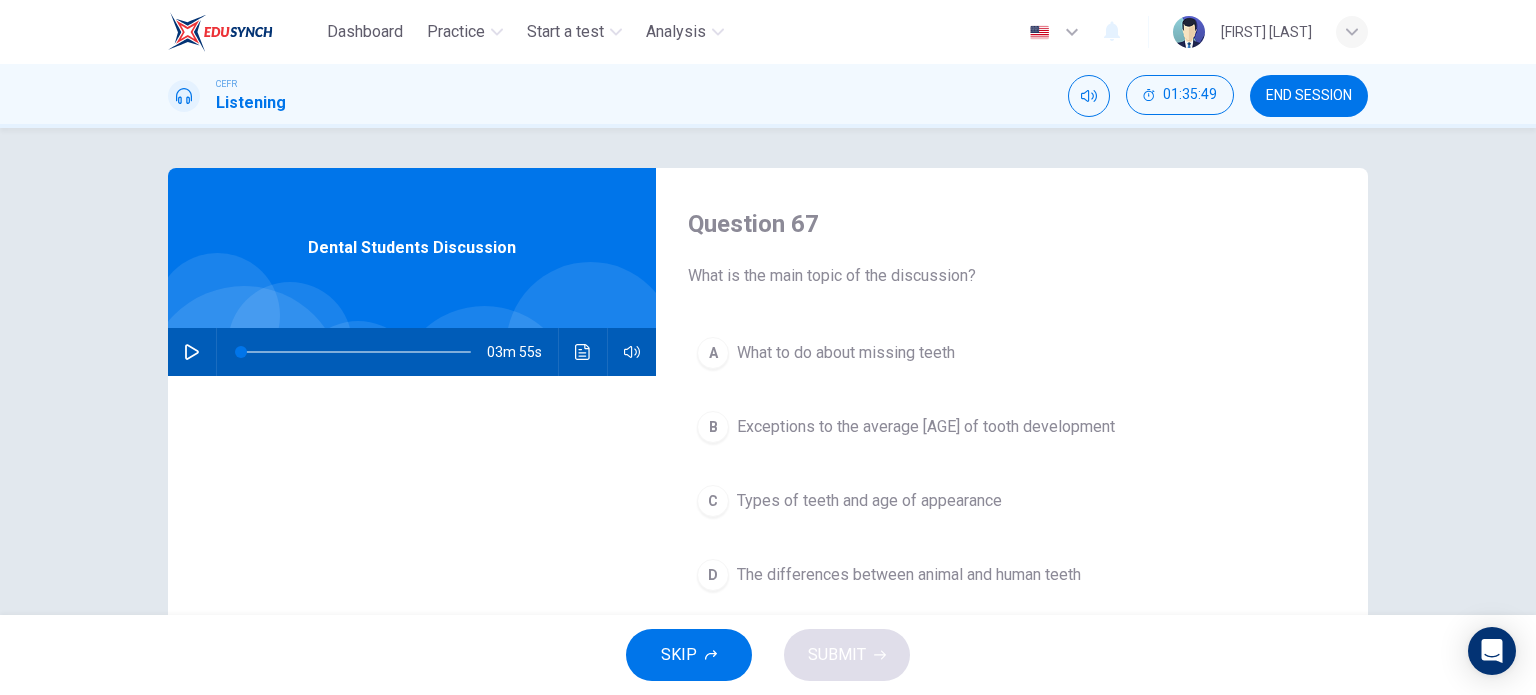 scroll, scrollTop: 0, scrollLeft: 0, axis: both 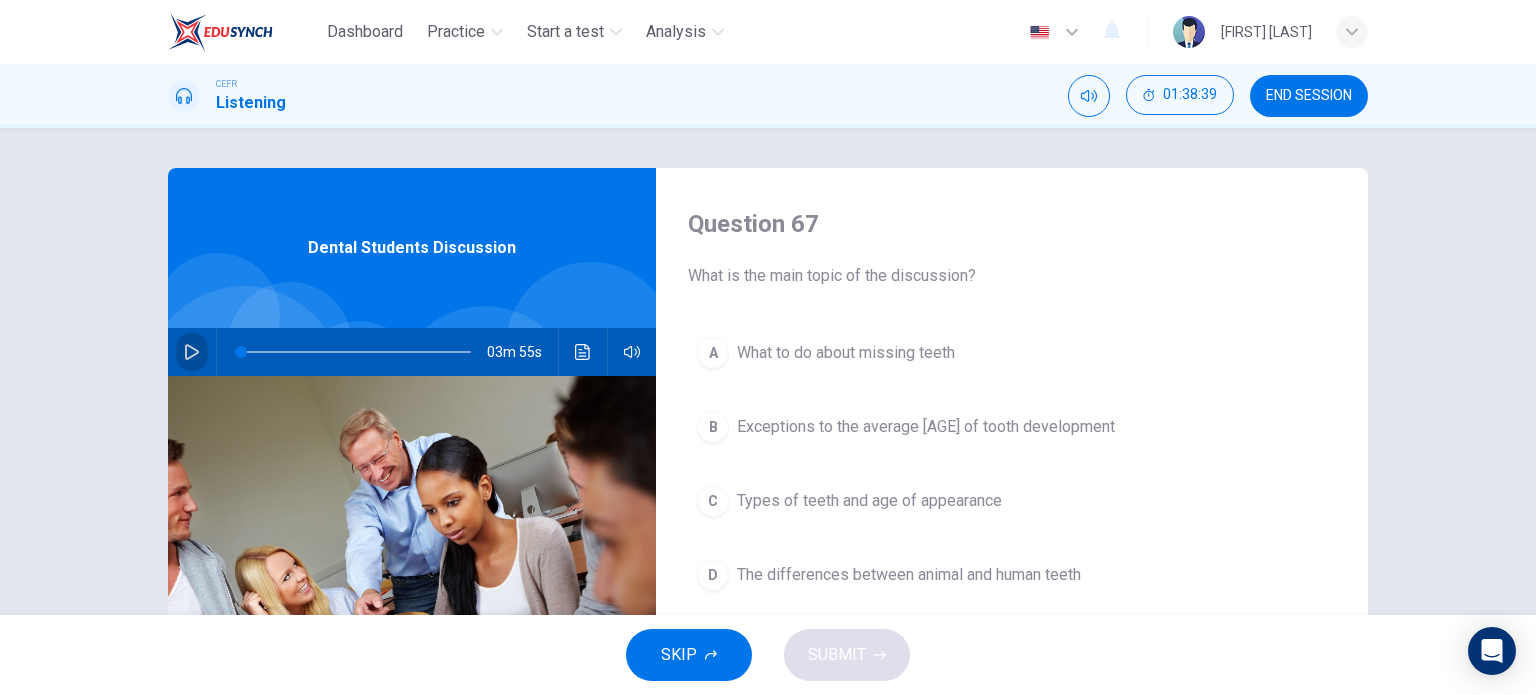click at bounding box center (192, 352) 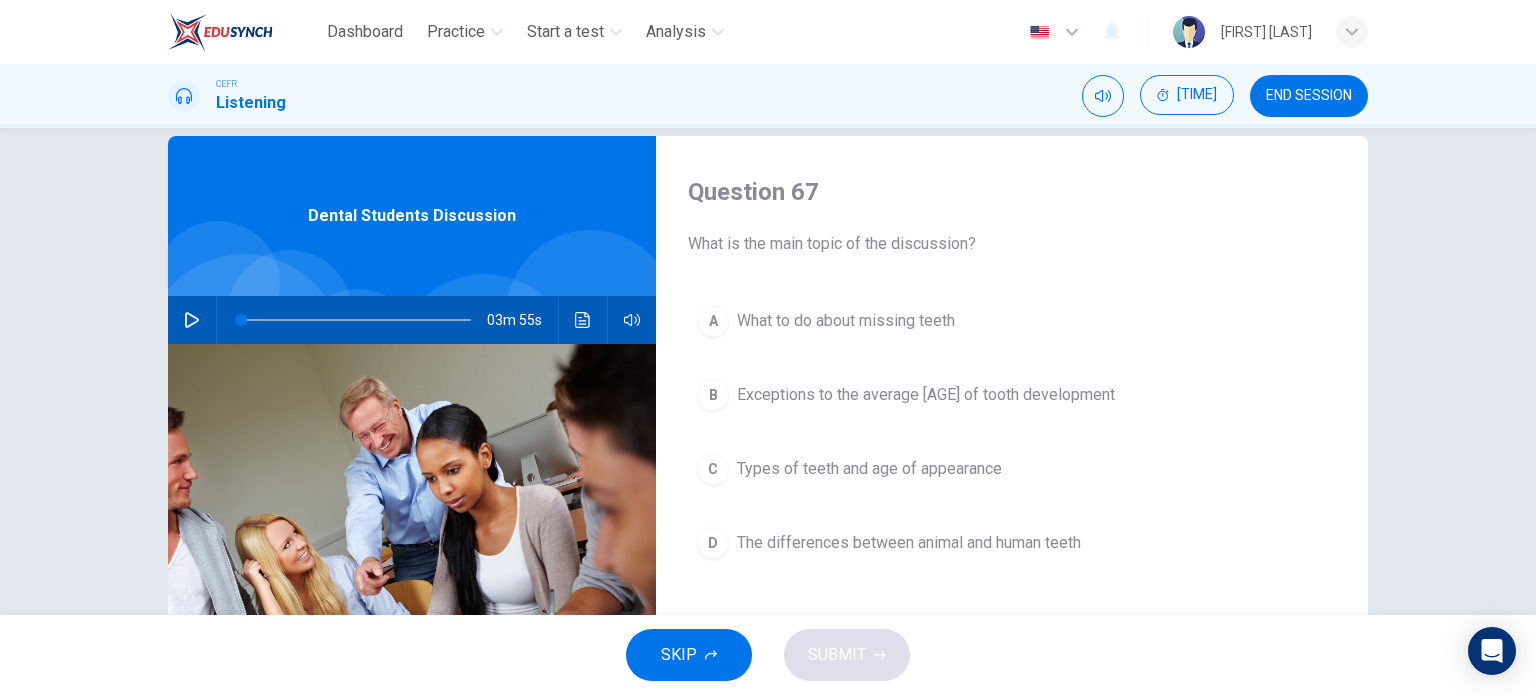 scroll, scrollTop: 31, scrollLeft: 0, axis: vertical 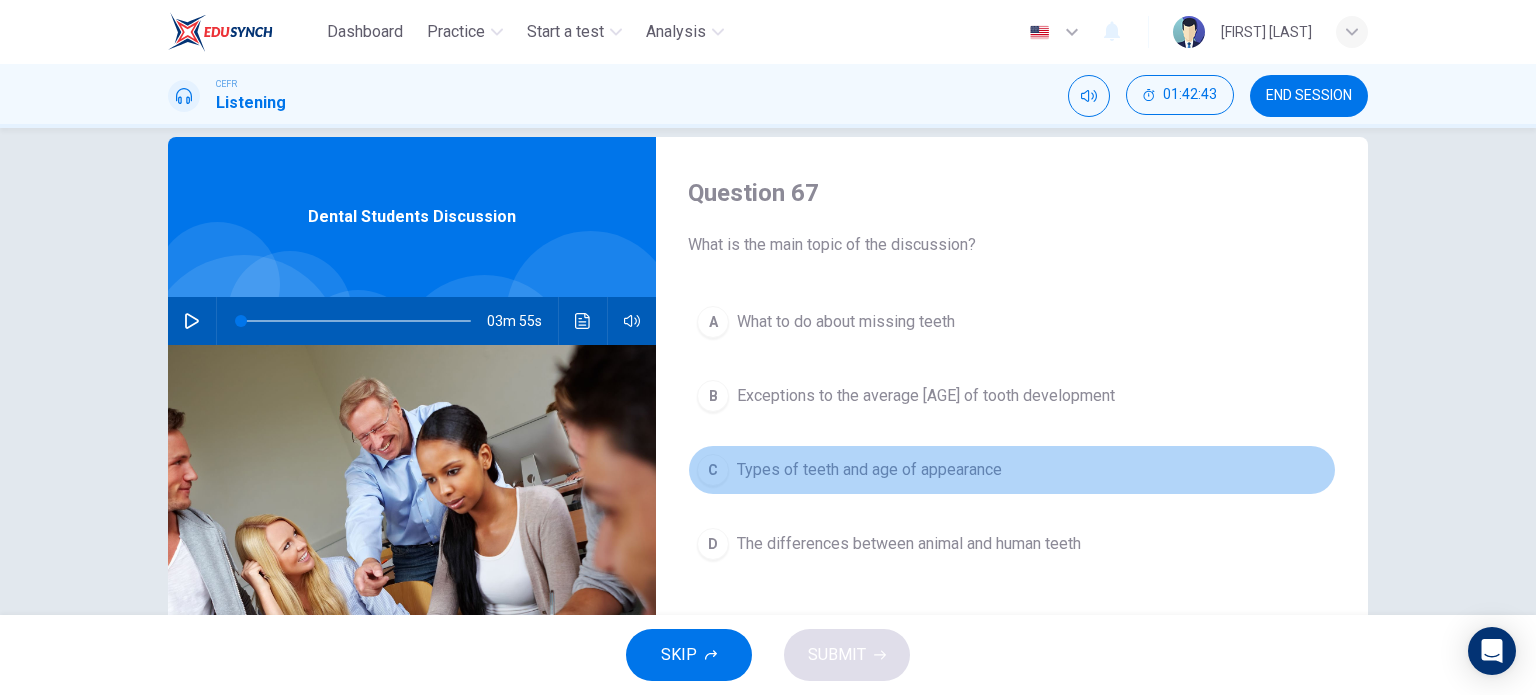 click on "Types of teeth and age of appearance" at bounding box center (1012, 470) 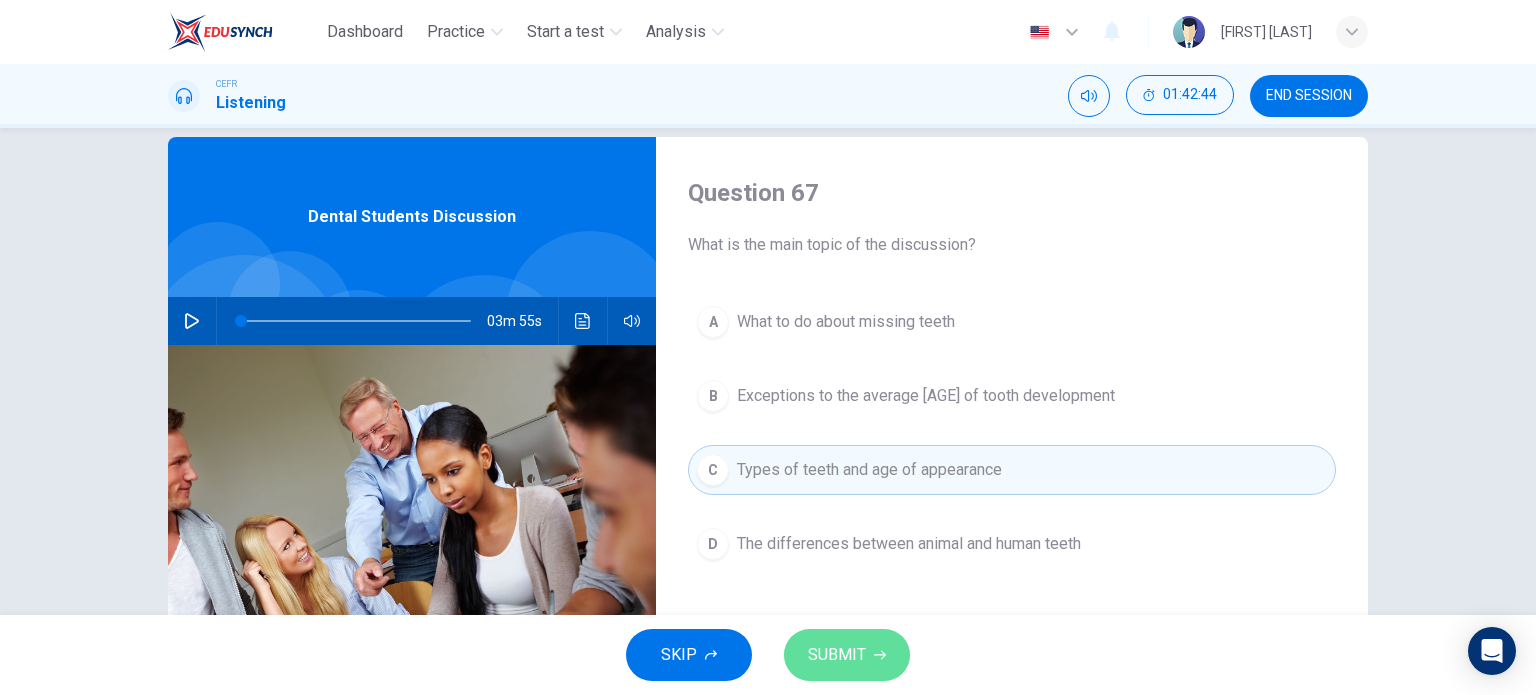 click on "SUBMIT" at bounding box center [837, 655] 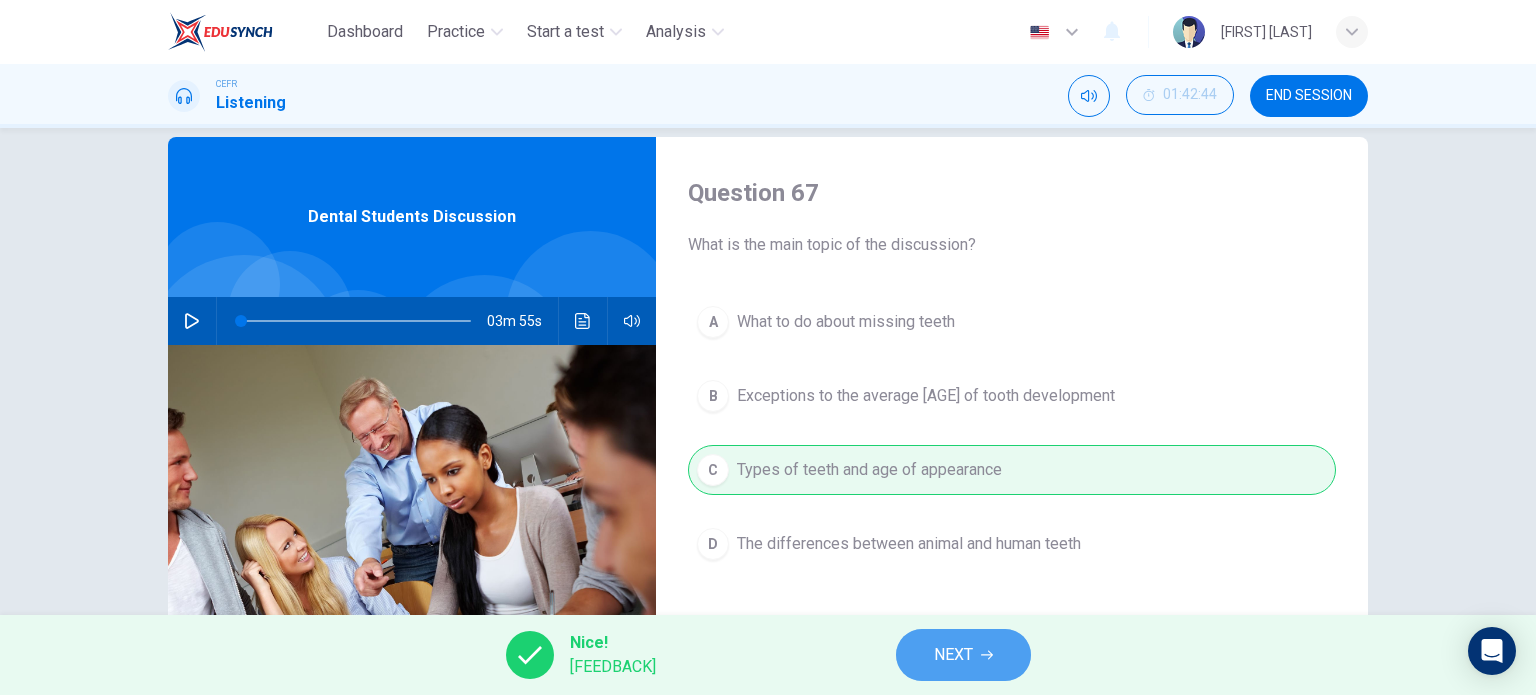click on "NEXT" at bounding box center [953, 655] 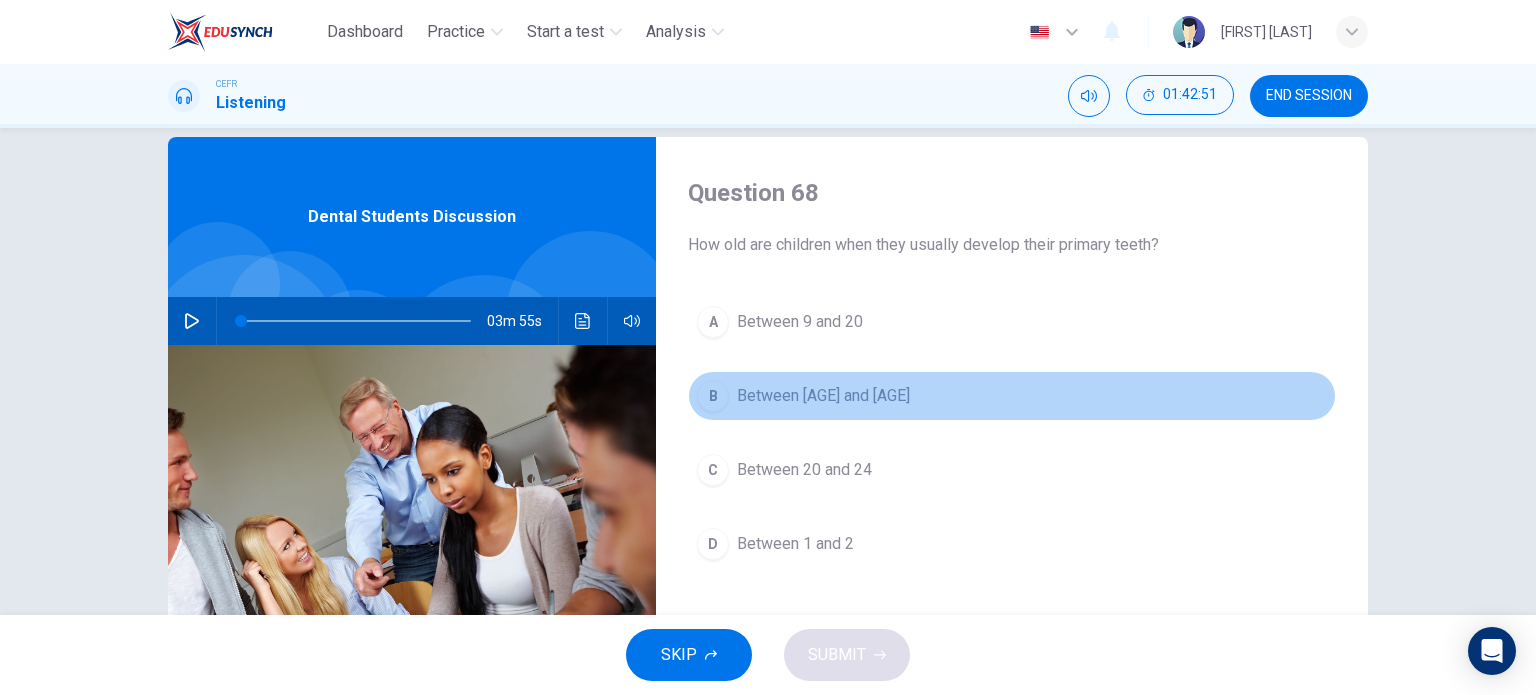 click on "Between [AGE] and [AGE]" at bounding box center (800, 322) 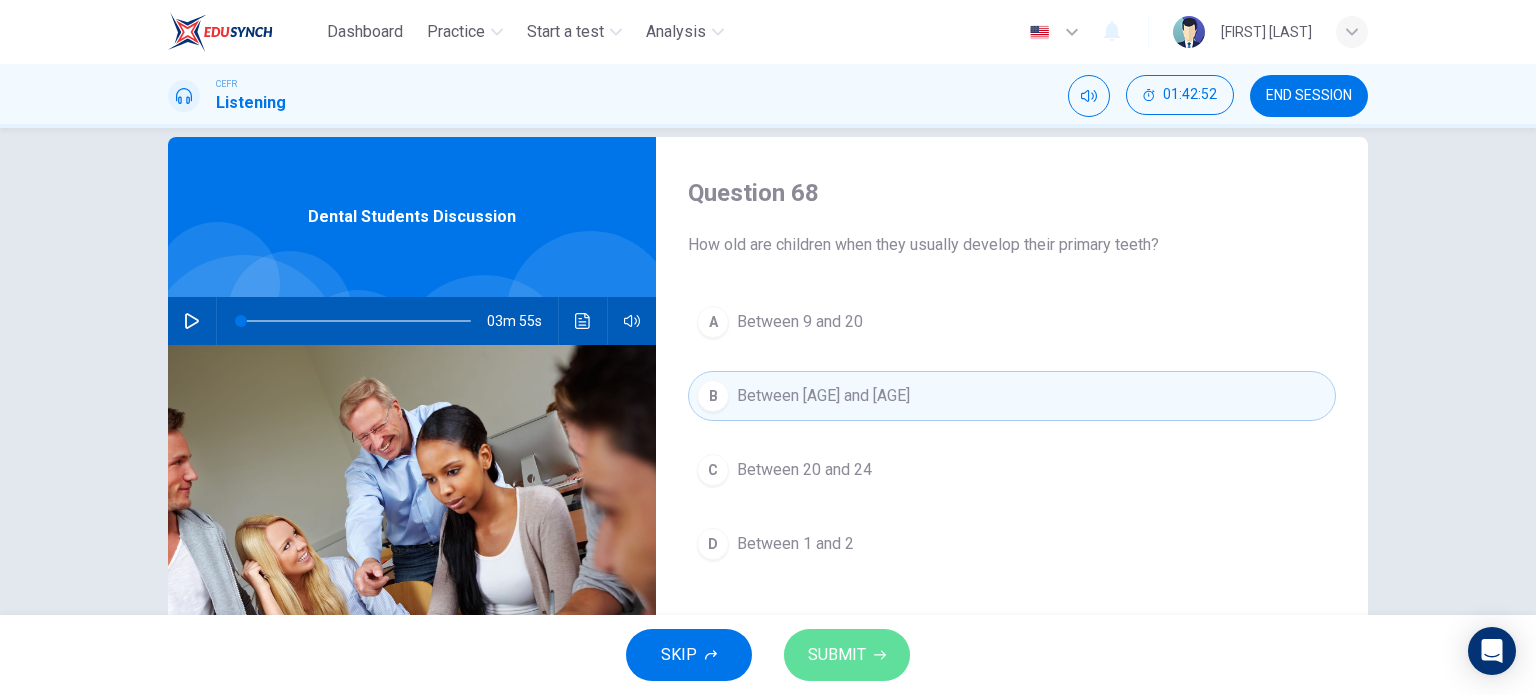click on "SUBMIT" at bounding box center (837, 655) 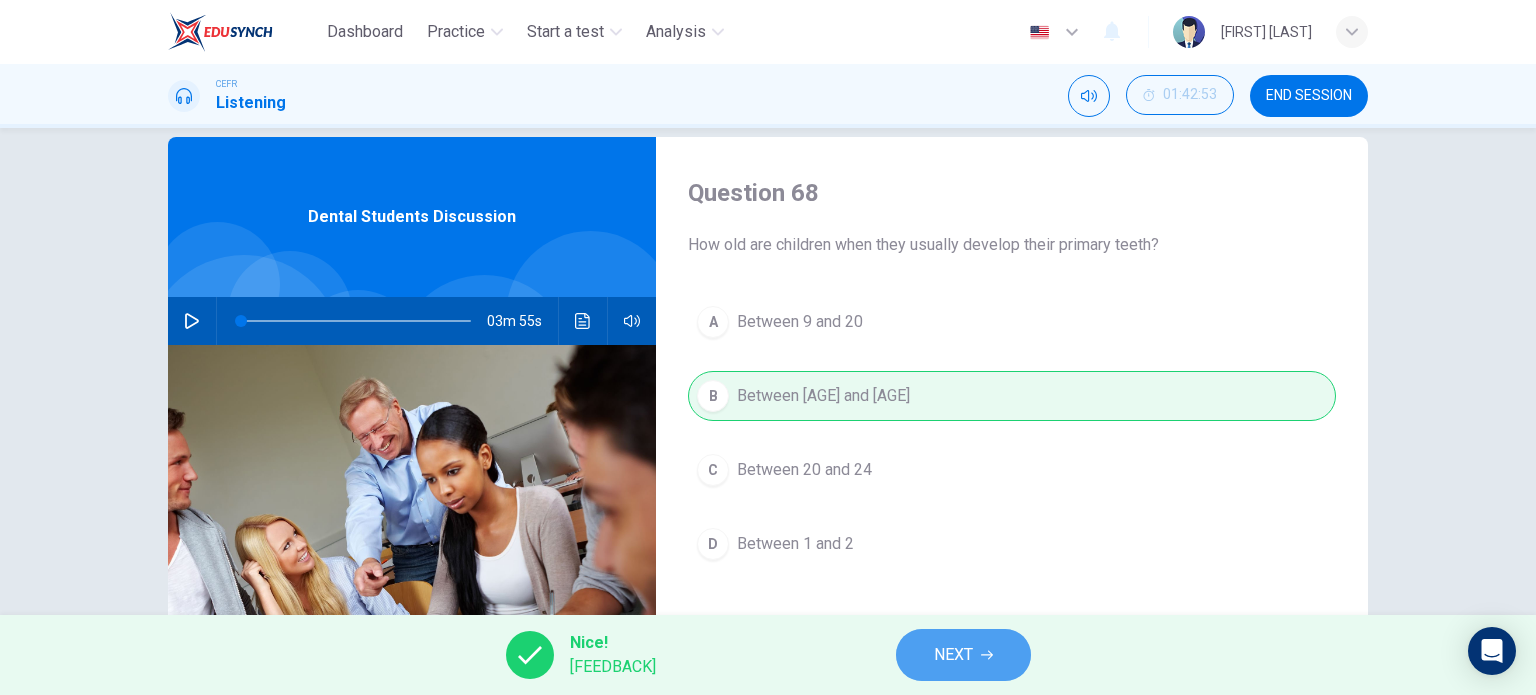 click on "NEXT" at bounding box center [963, 655] 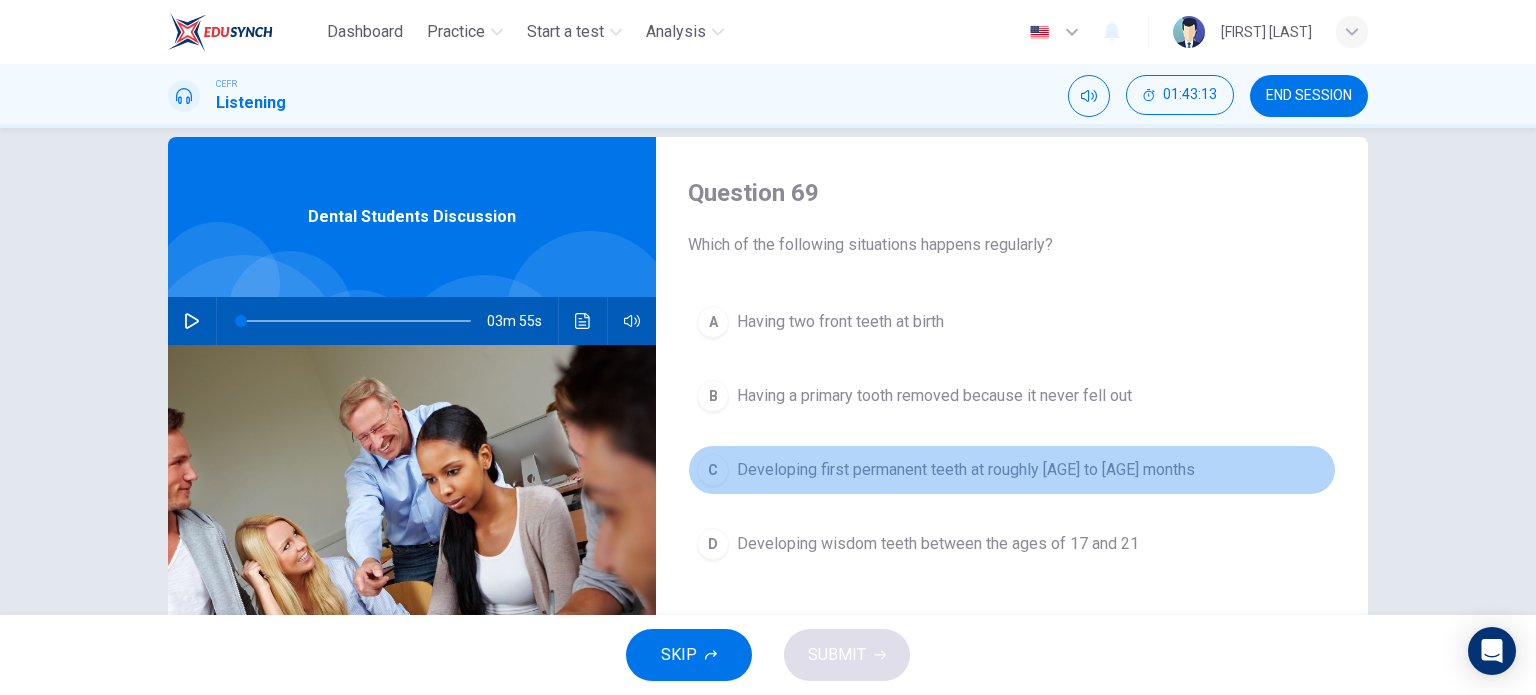 click on "Developing first permanent teeth at roughly [AGE] to [AGE] months" at bounding box center [840, 322] 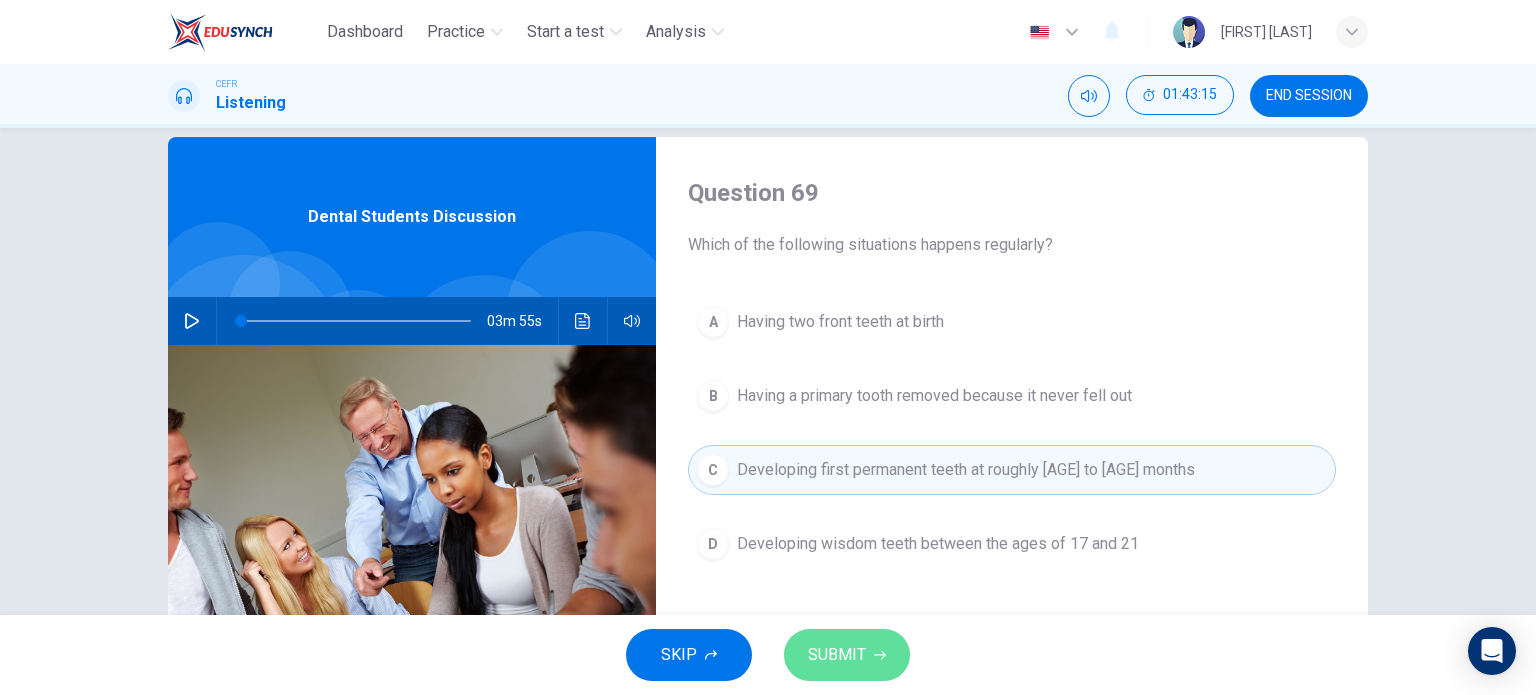 click on "SUBMIT" at bounding box center (847, 655) 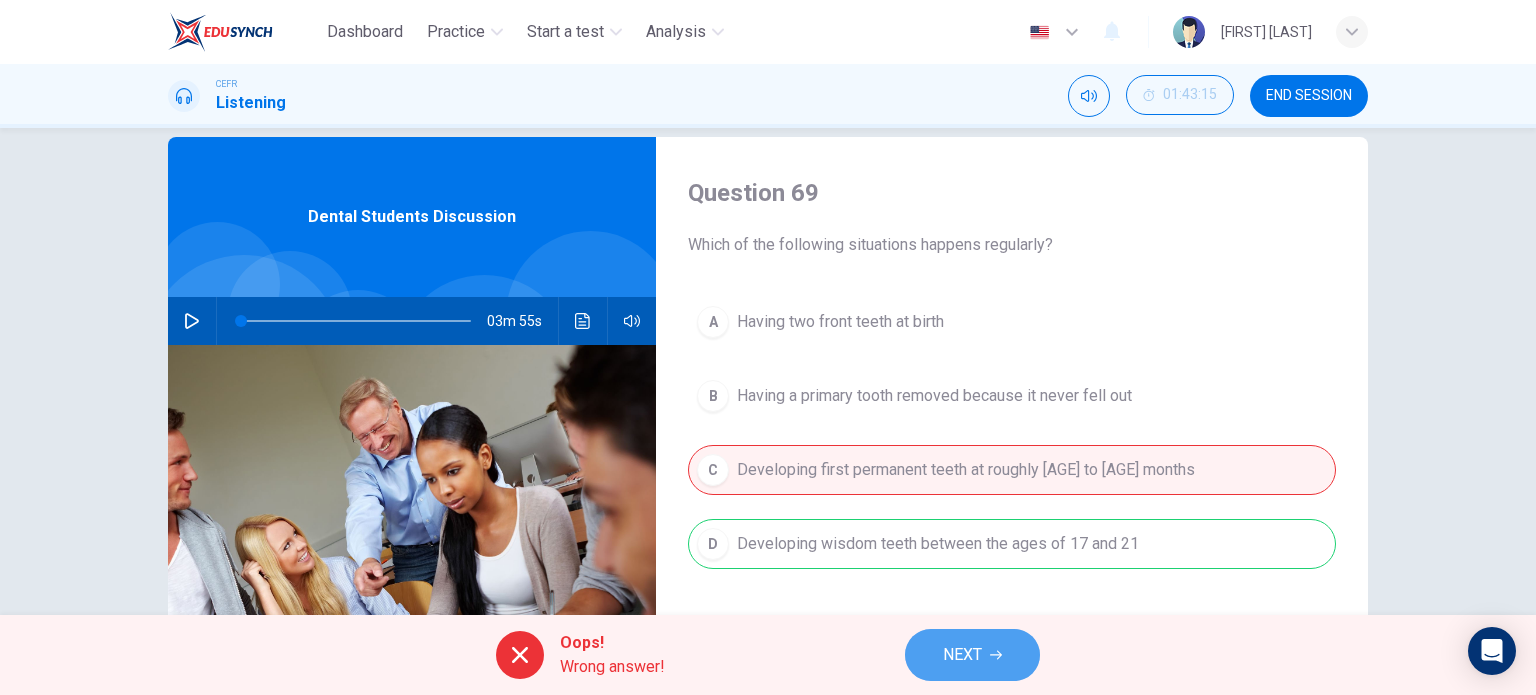 click on "NEXT" at bounding box center [972, 655] 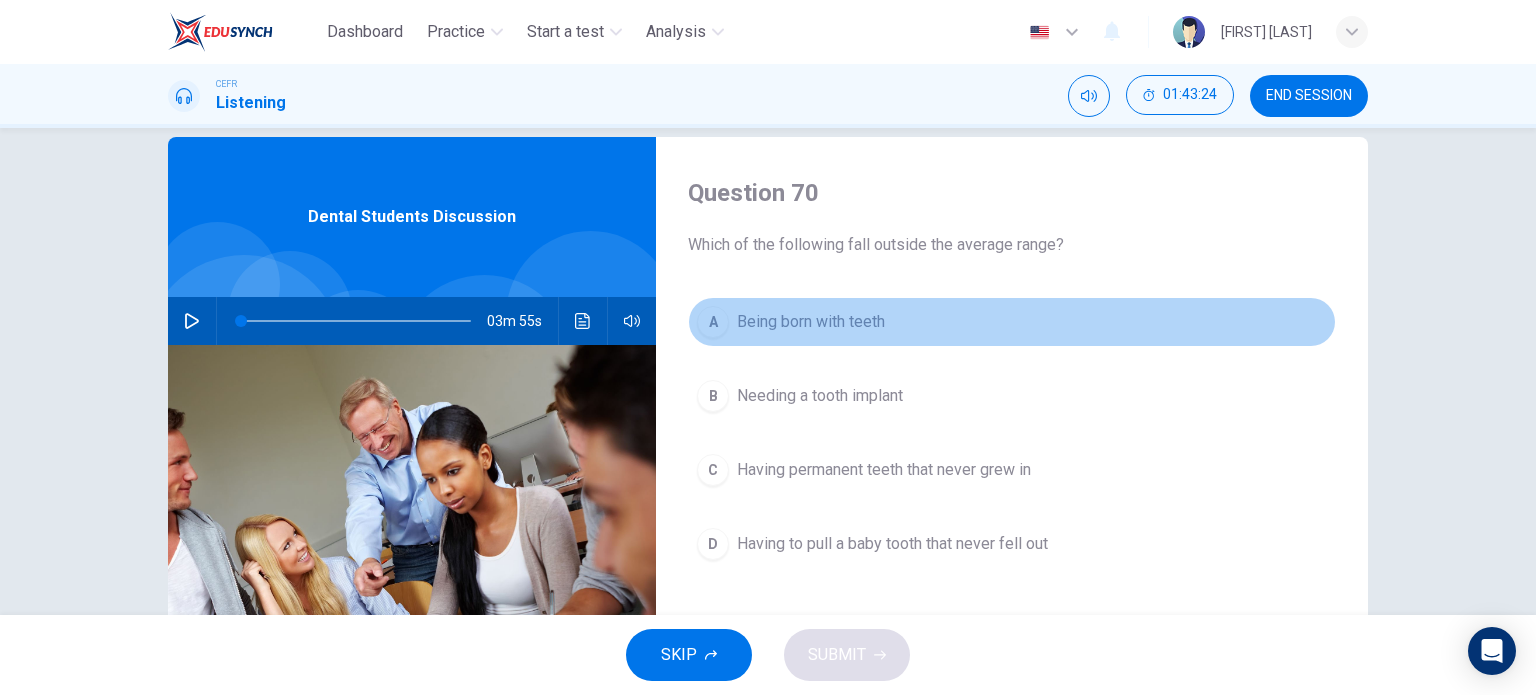 click on "A Being born with teeth" at bounding box center [1012, 322] 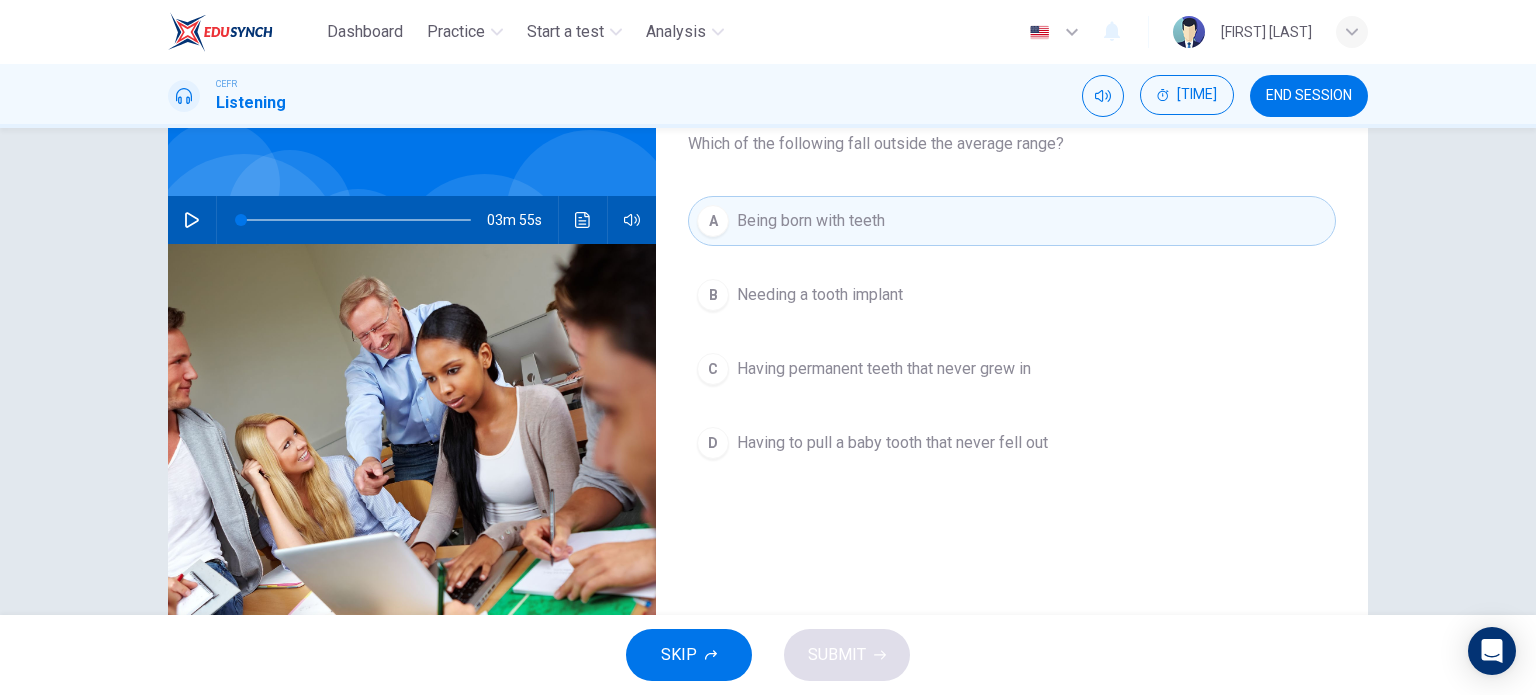 scroll, scrollTop: 136, scrollLeft: 0, axis: vertical 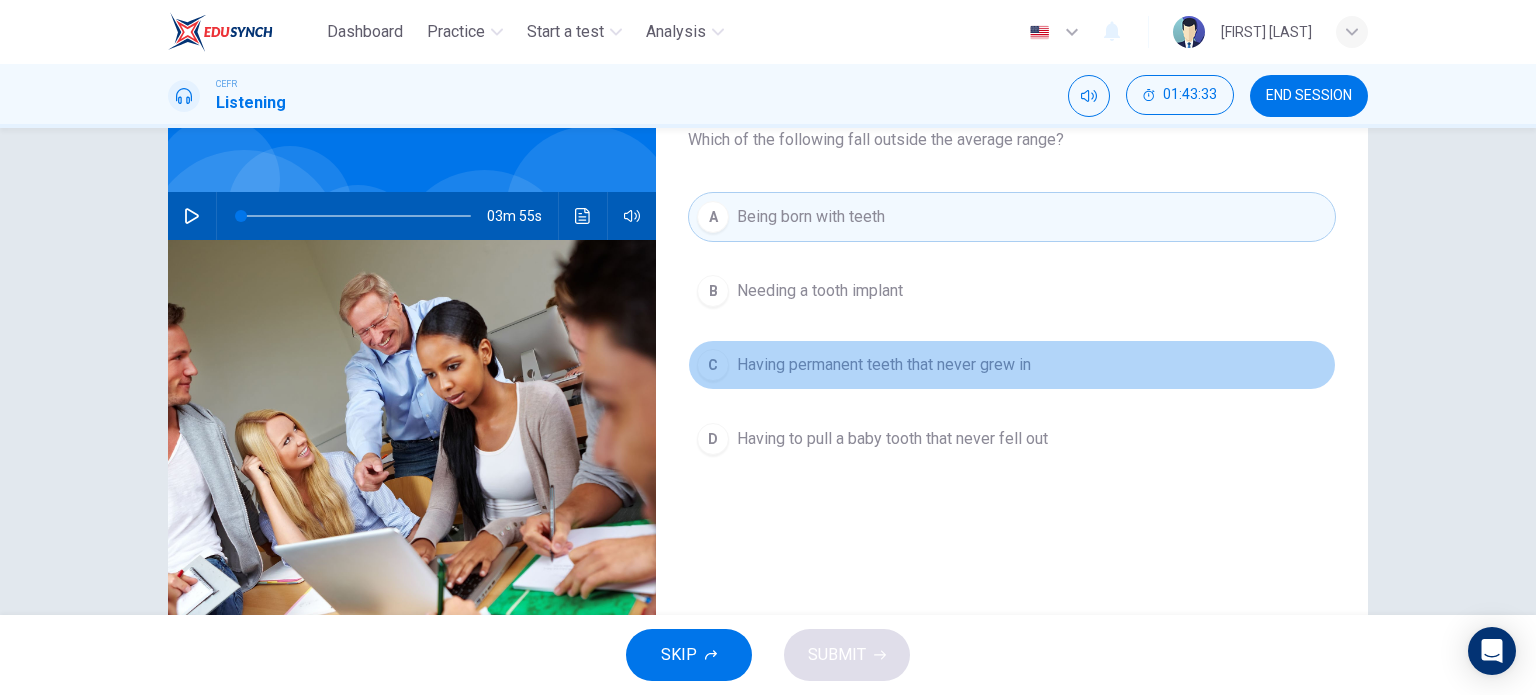 click on "Having permanent teeth that never grew in" at bounding box center [820, 291] 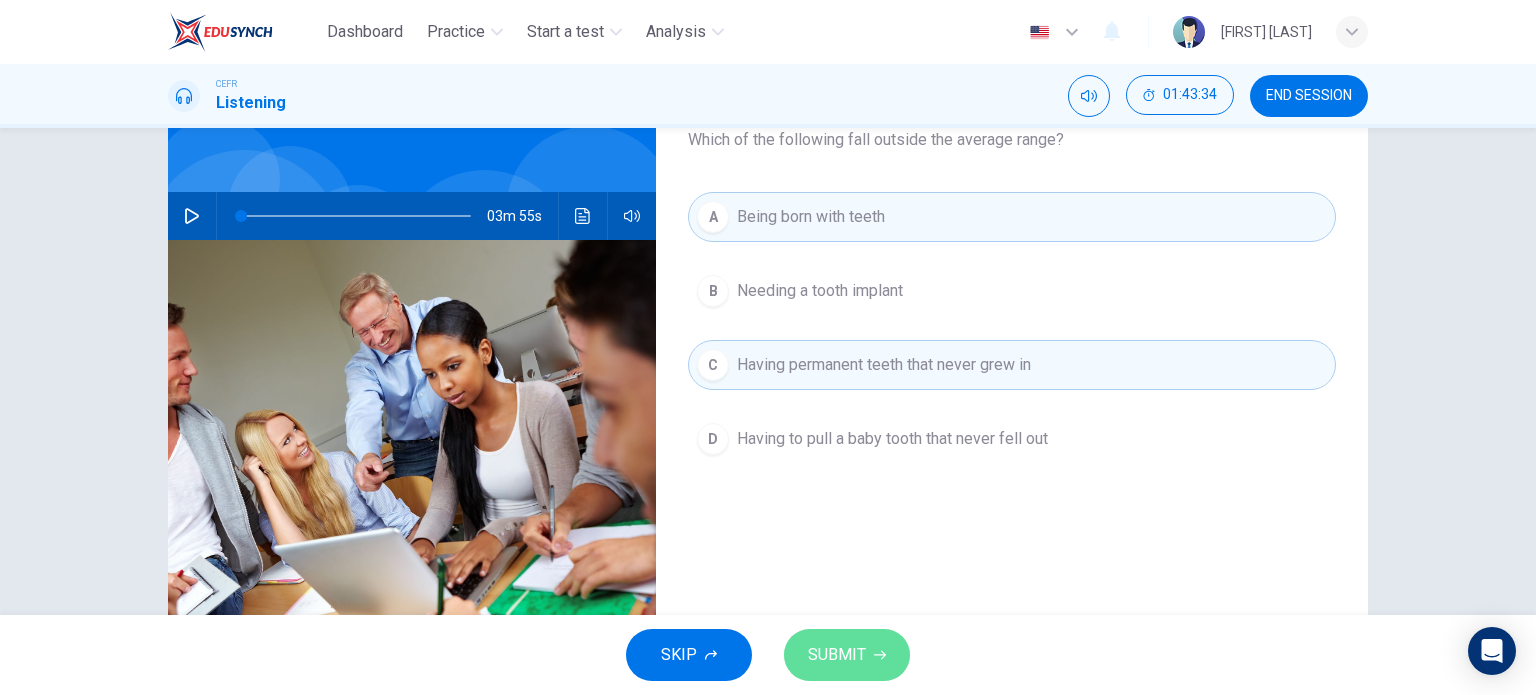 click on "SUBMIT" at bounding box center (837, 655) 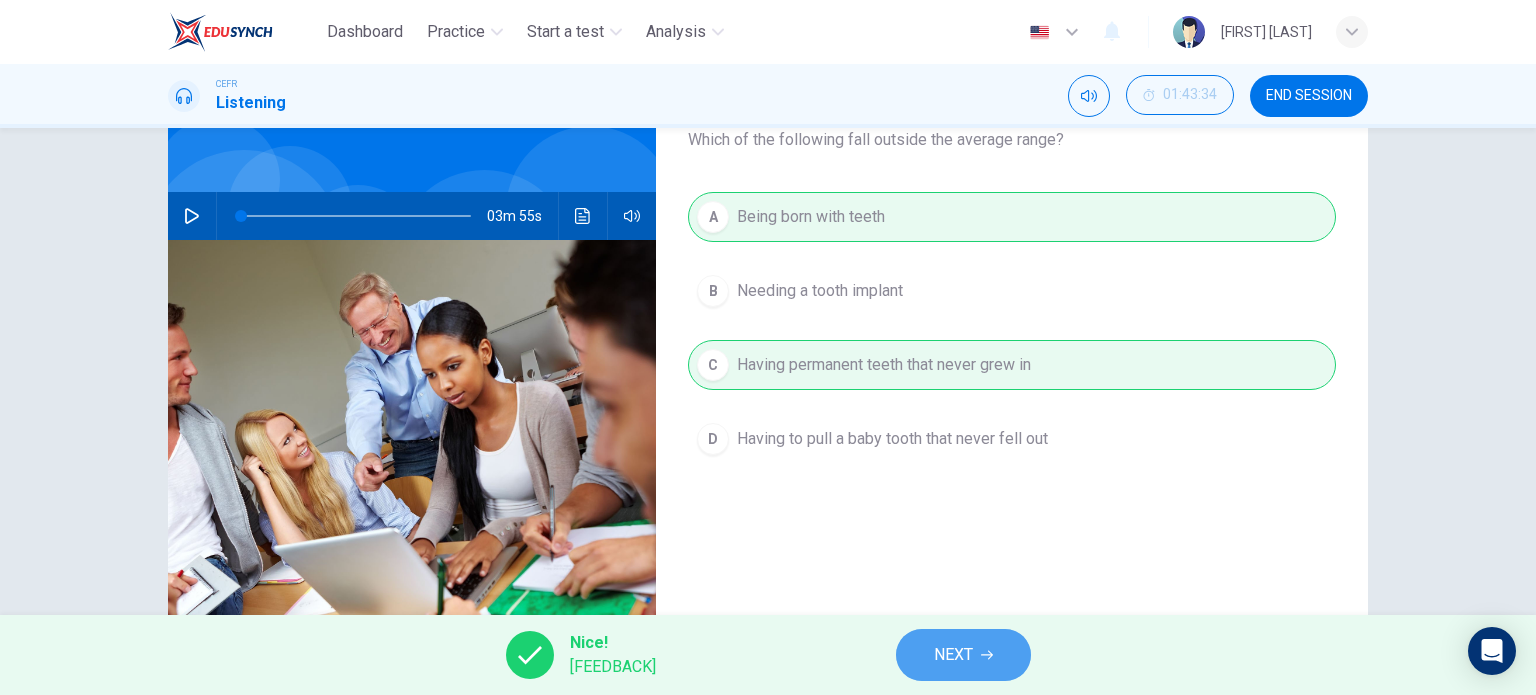 click on "NEXT" at bounding box center (953, 655) 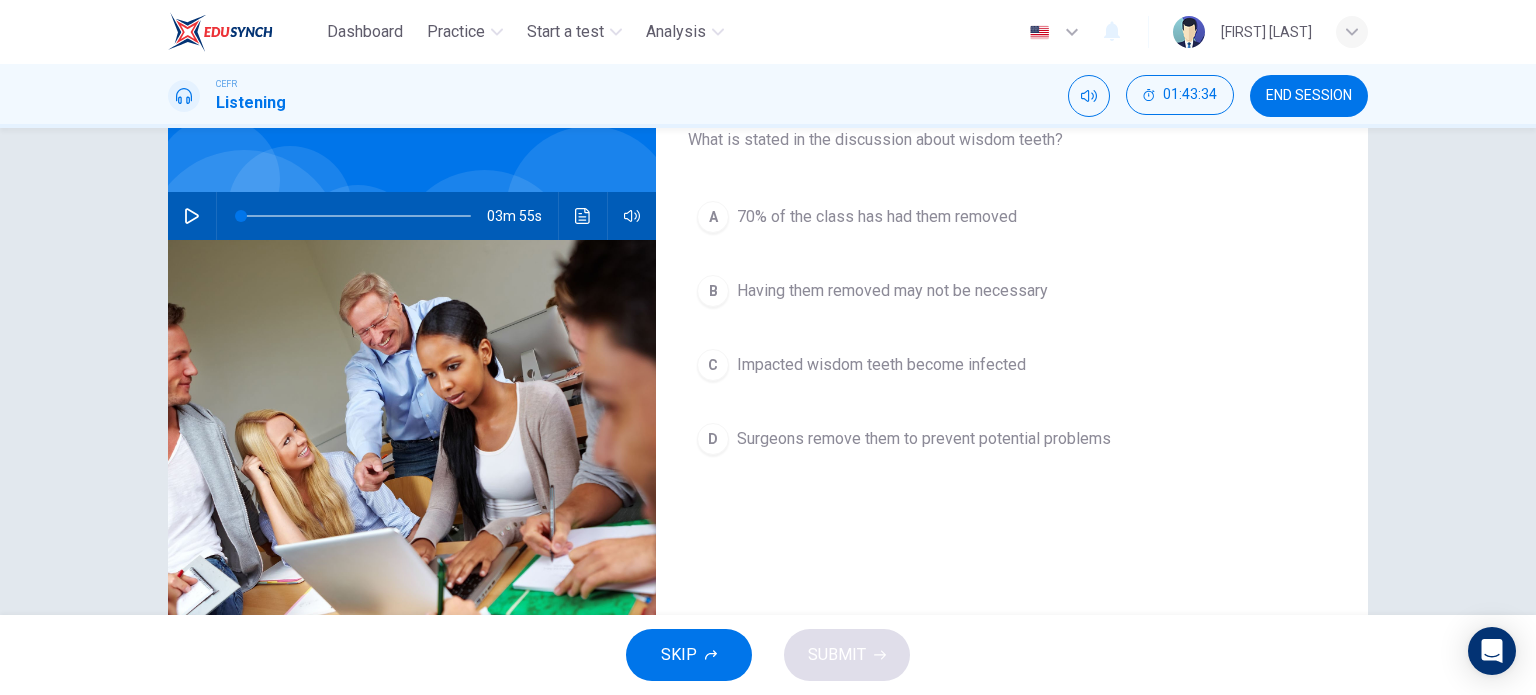 scroll, scrollTop: 44, scrollLeft: 0, axis: vertical 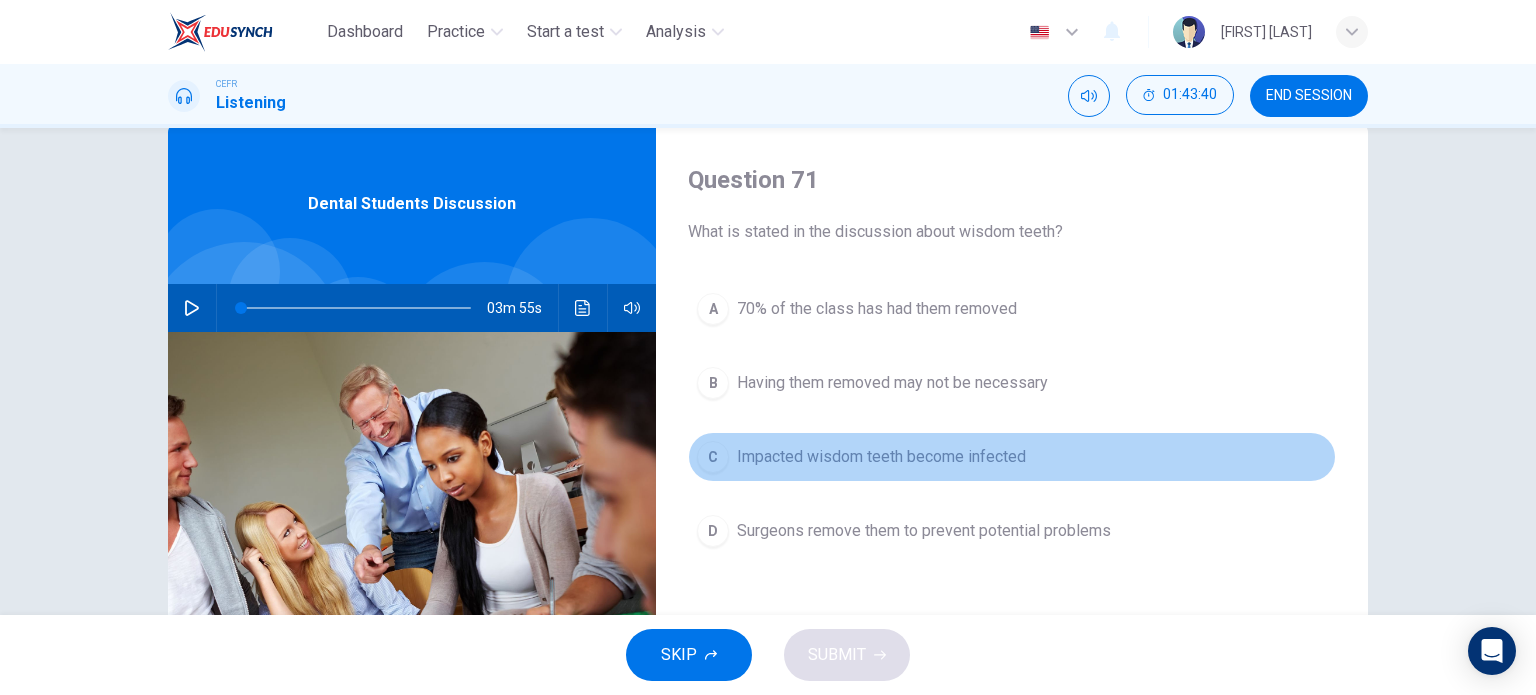 click on "Impacted wisdom teeth become infected" at bounding box center [877, 309] 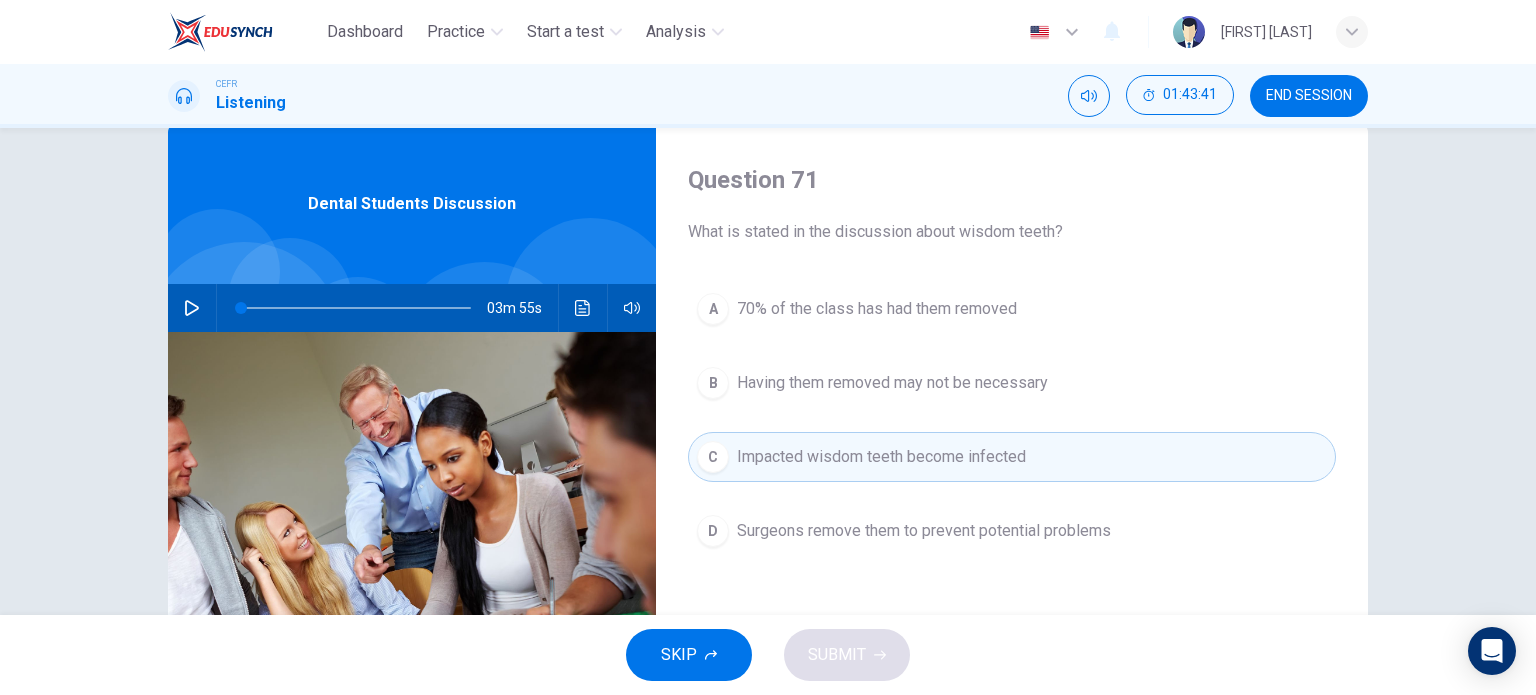 click on "D Surgeons remove them to prevent potential problems" at bounding box center (1012, 531) 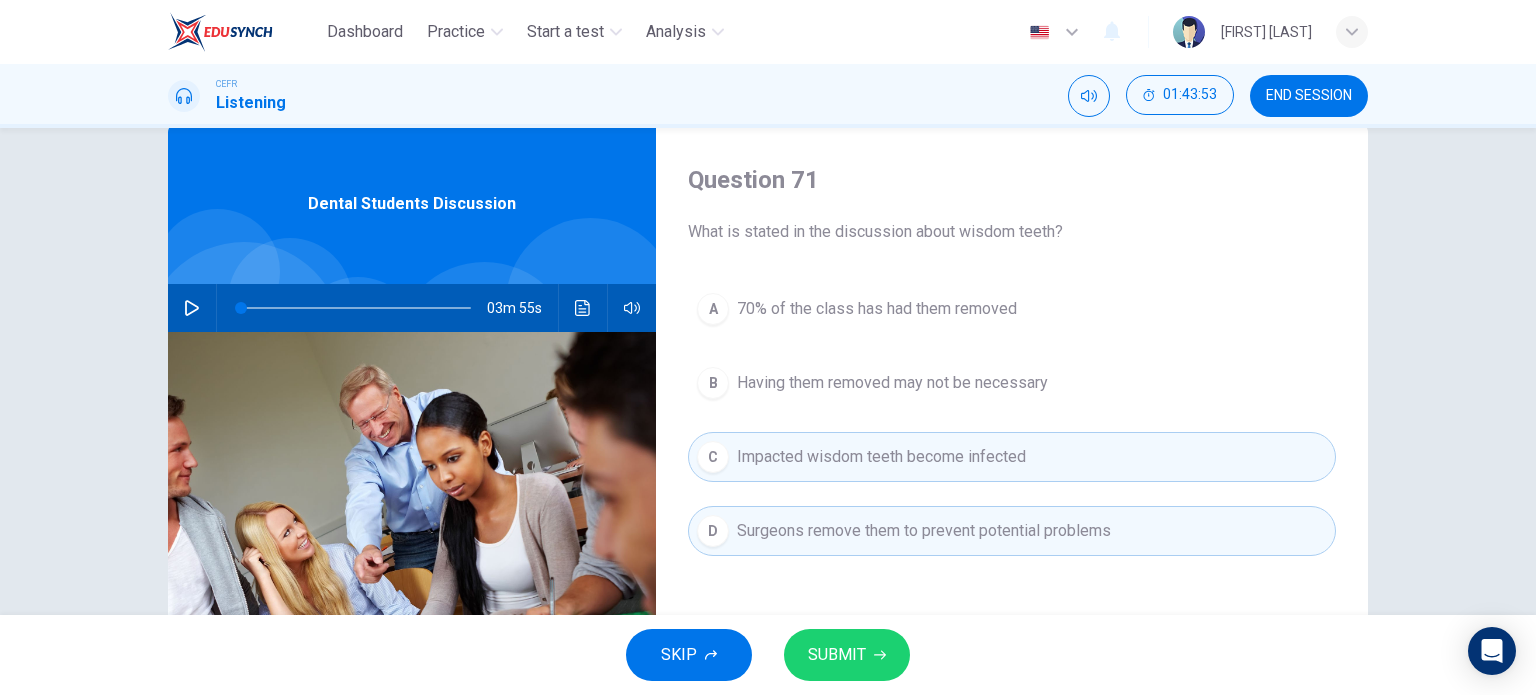 click on "SUBMIT" at bounding box center [847, 655] 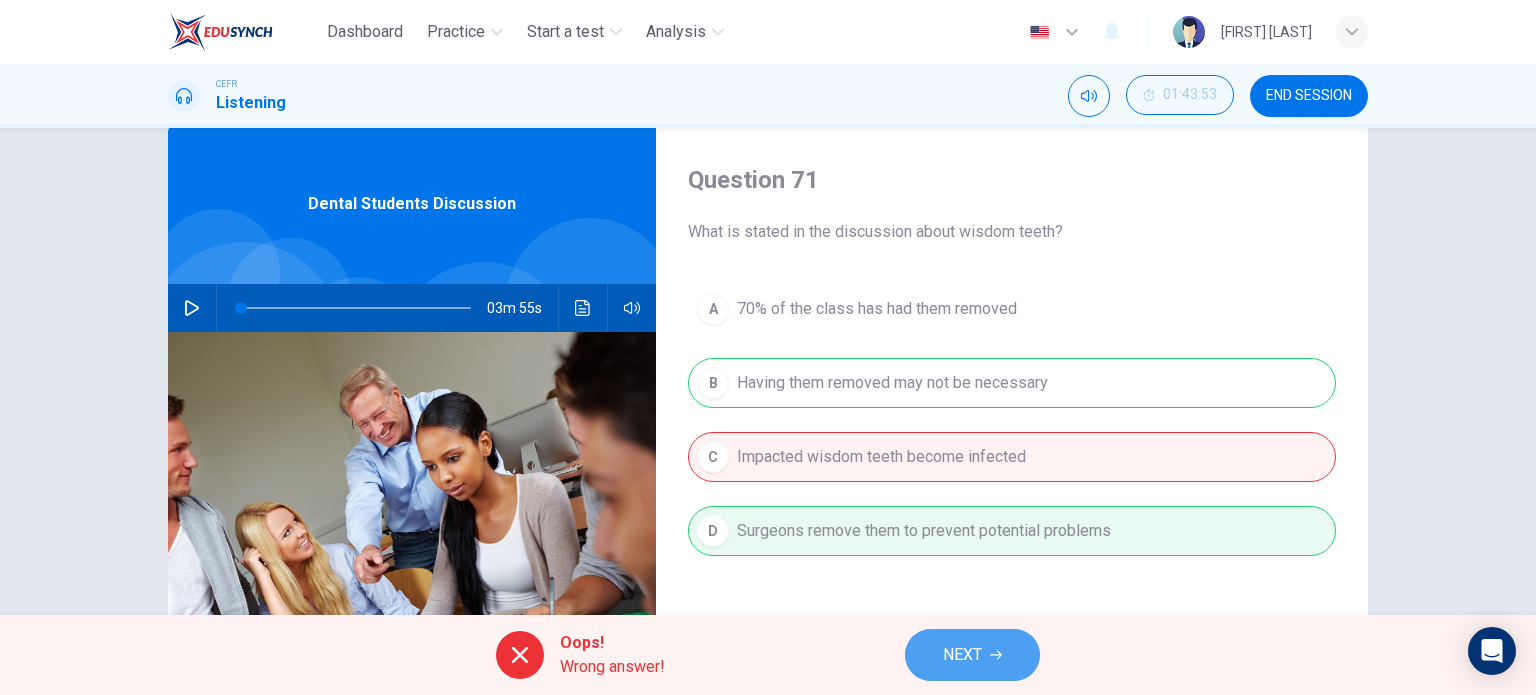 click on "NEXT" at bounding box center [972, 655] 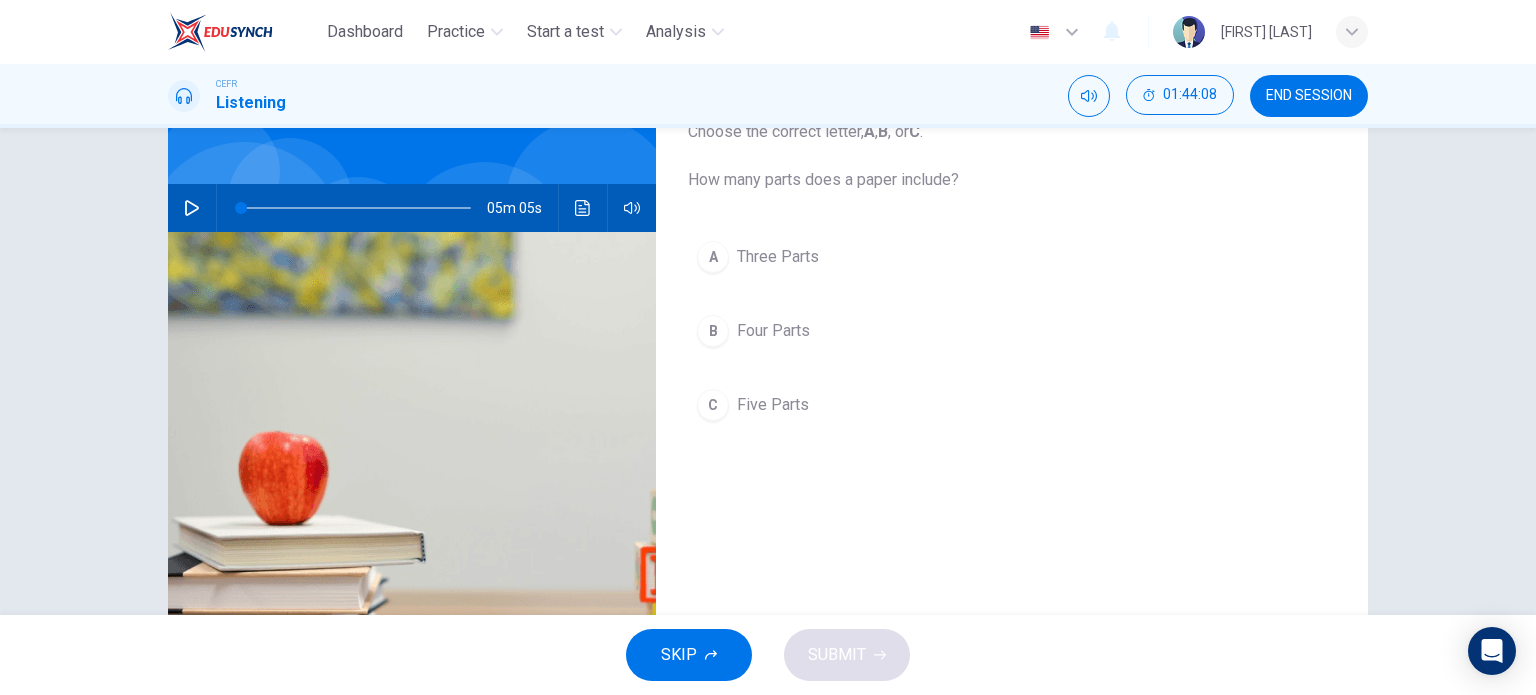 scroll, scrollTop: 0, scrollLeft: 0, axis: both 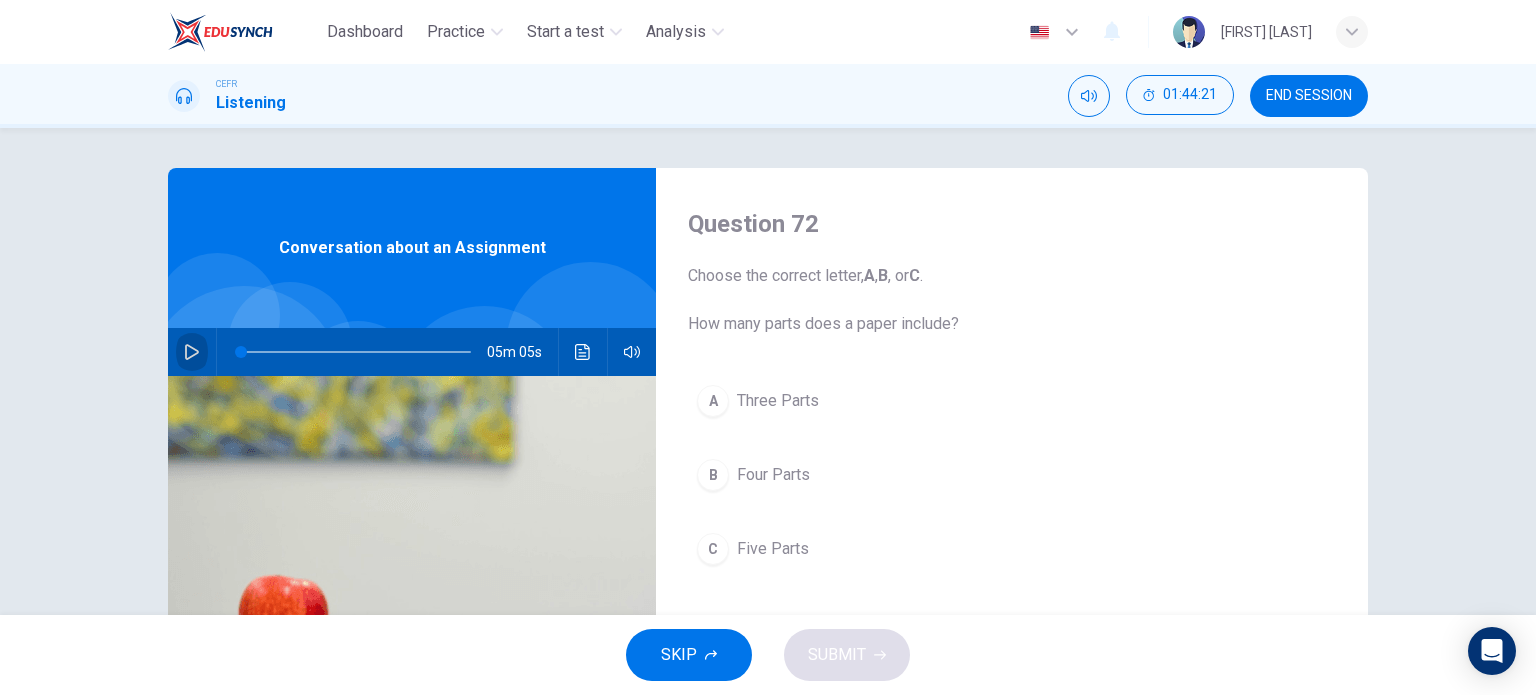 click at bounding box center (192, 352) 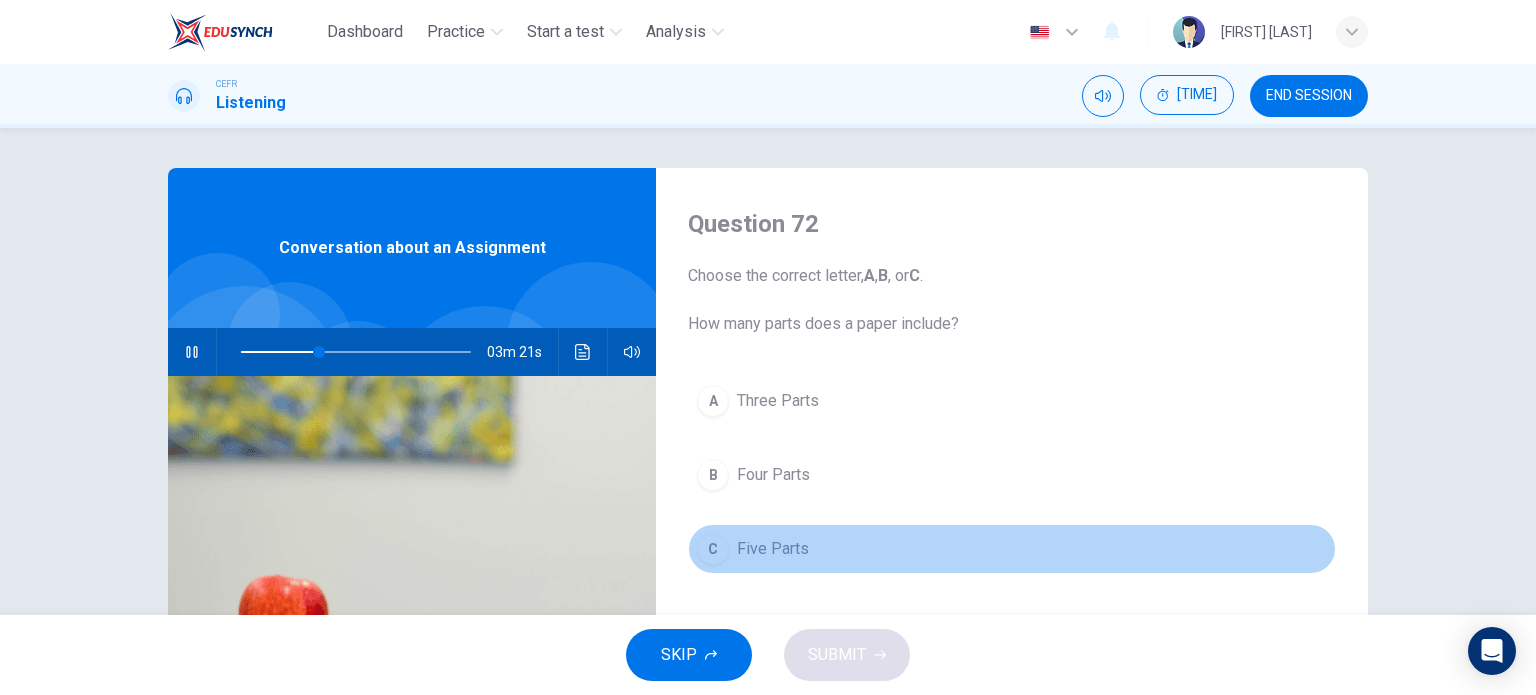 click on "C [NUMBER] Parts" at bounding box center [1012, 549] 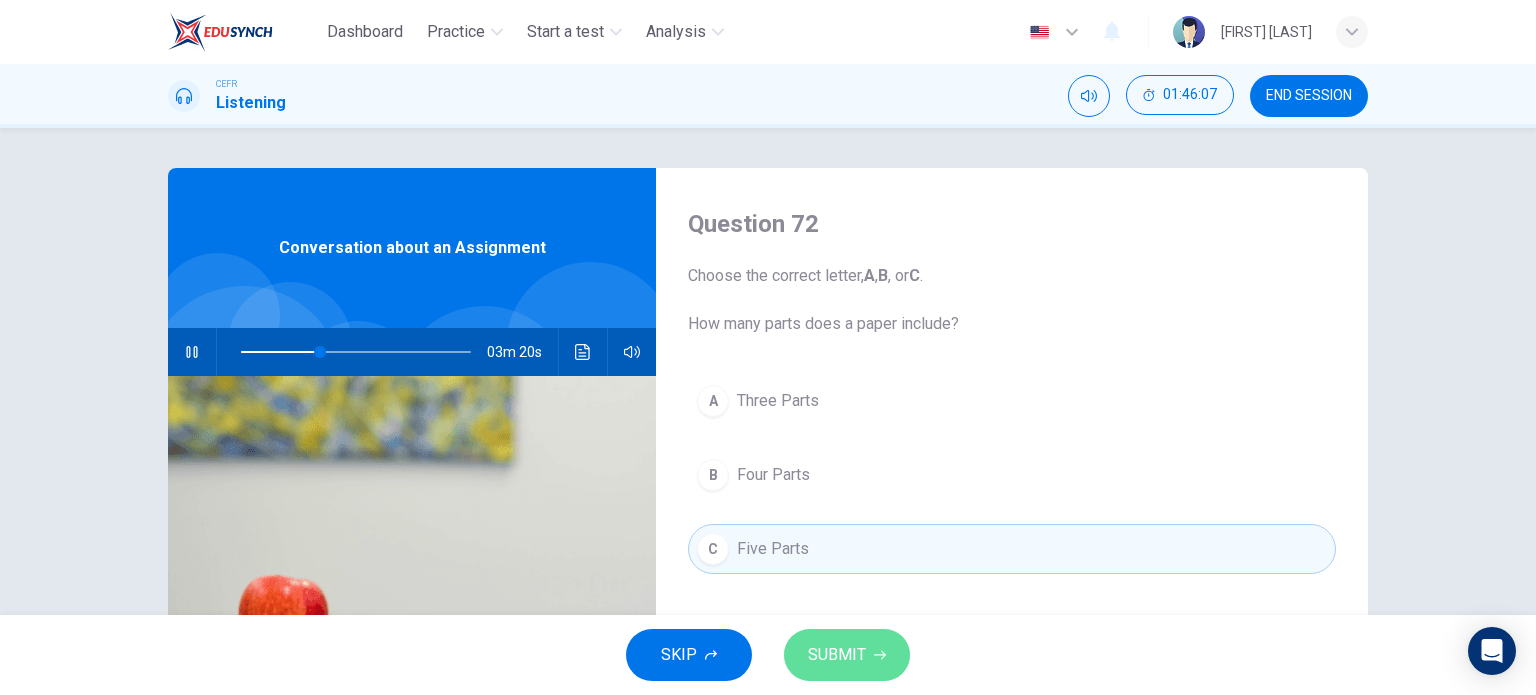 click on "SUBMIT" at bounding box center [837, 655] 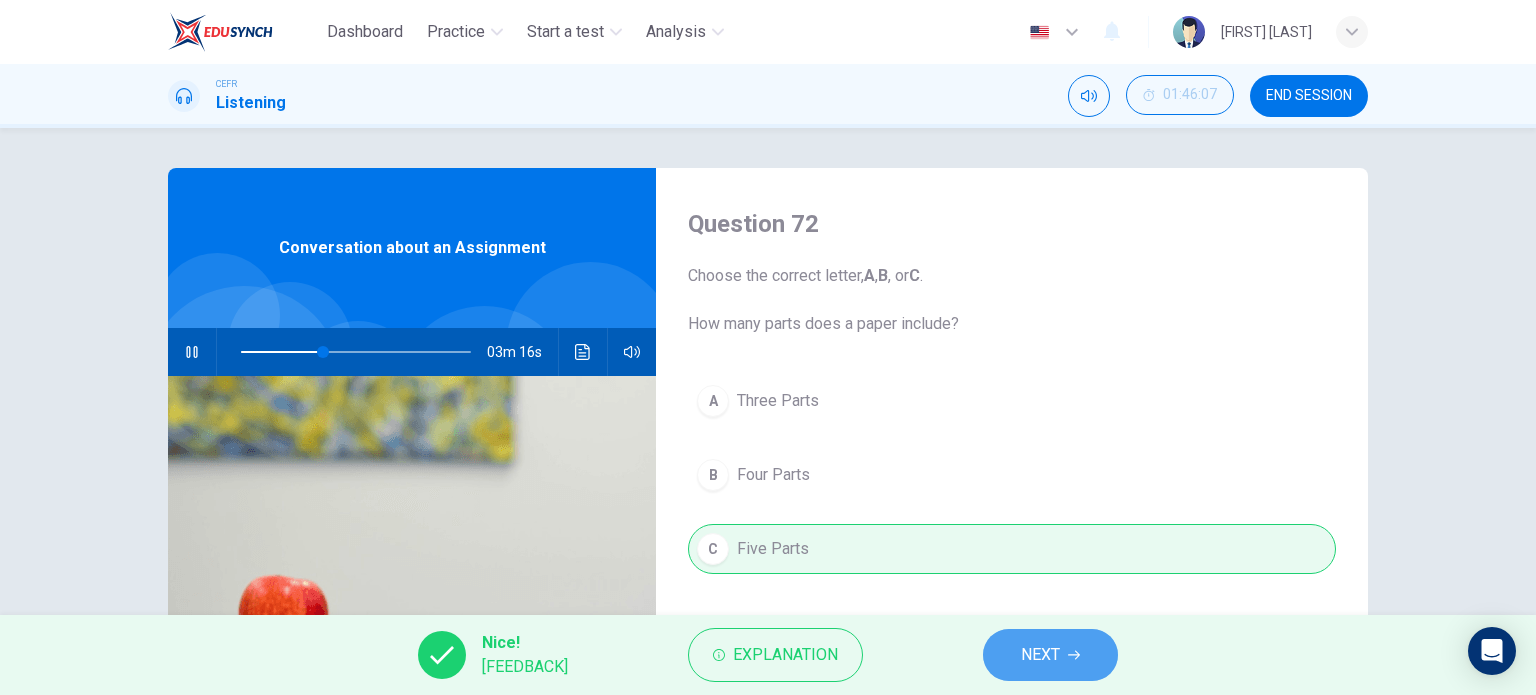 click on "NEXT" at bounding box center [1040, 655] 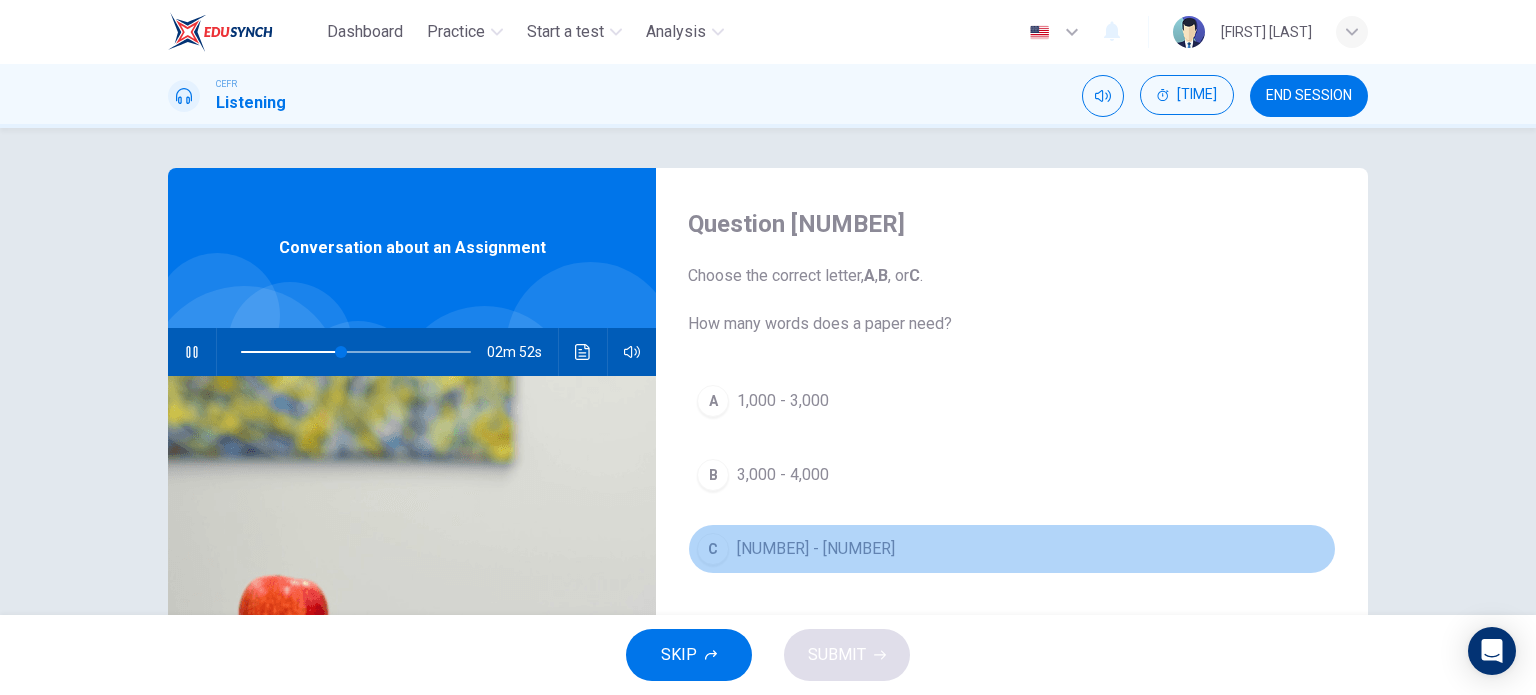 click on "C 3,000 - 5,000" at bounding box center (1012, 549) 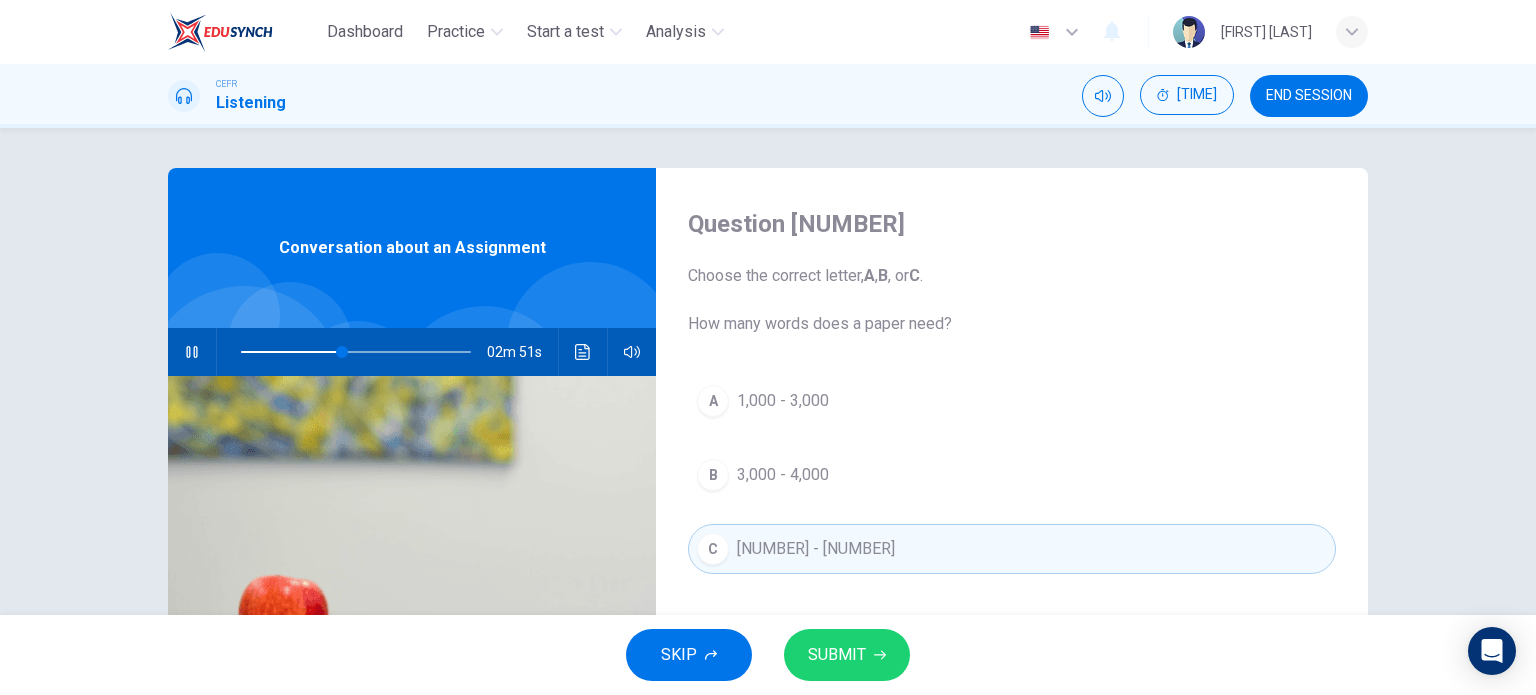 click on "SUBMIT" at bounding box center [837, 655] 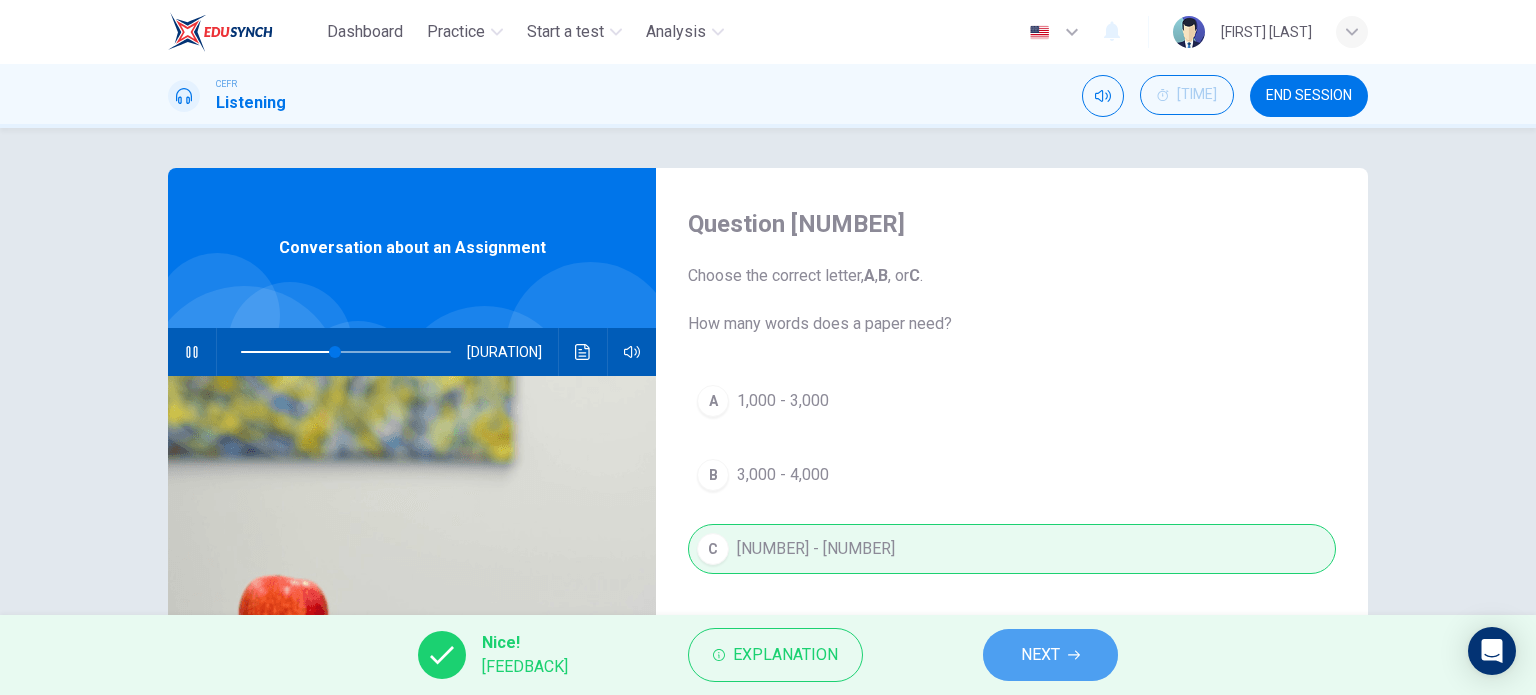 click on "NEXT" at bounding box center [1050, 655] 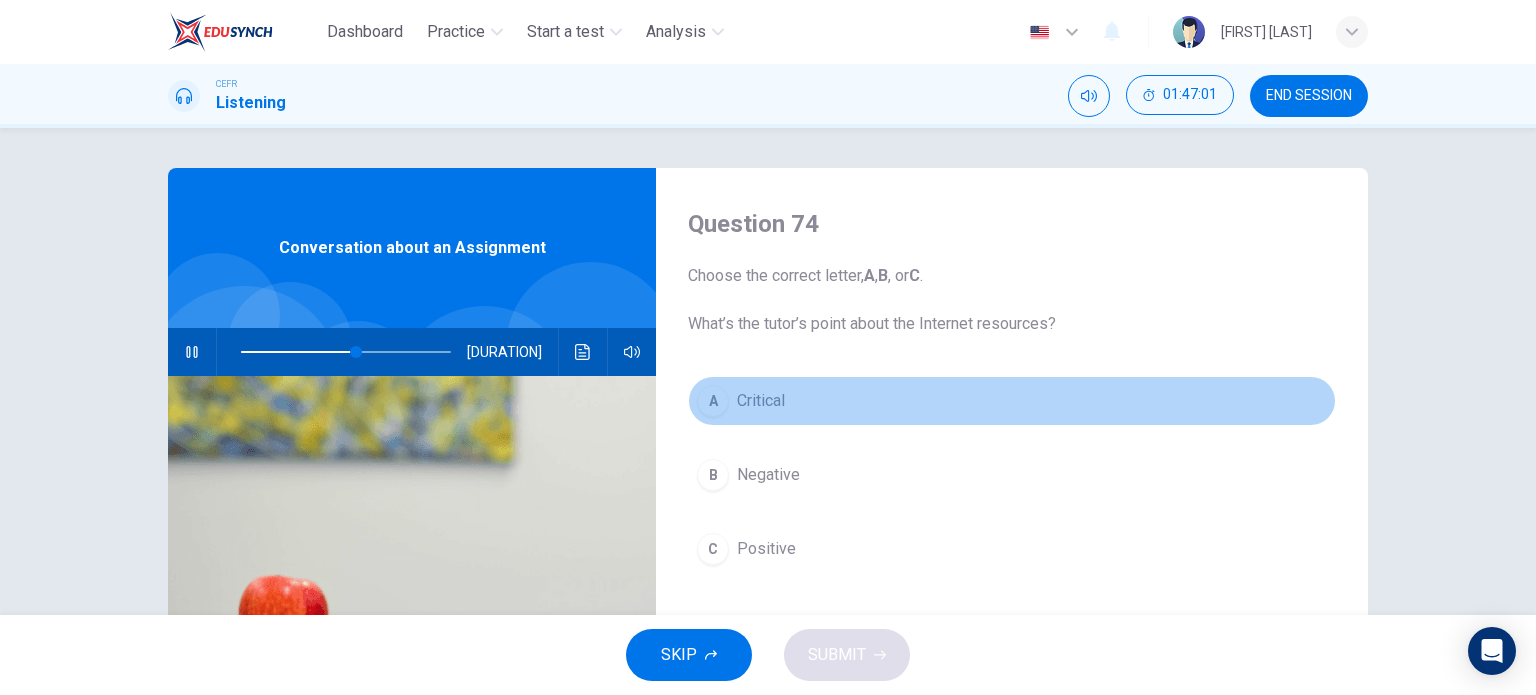 click on "A Critical" at bounding box center [1012, 401] 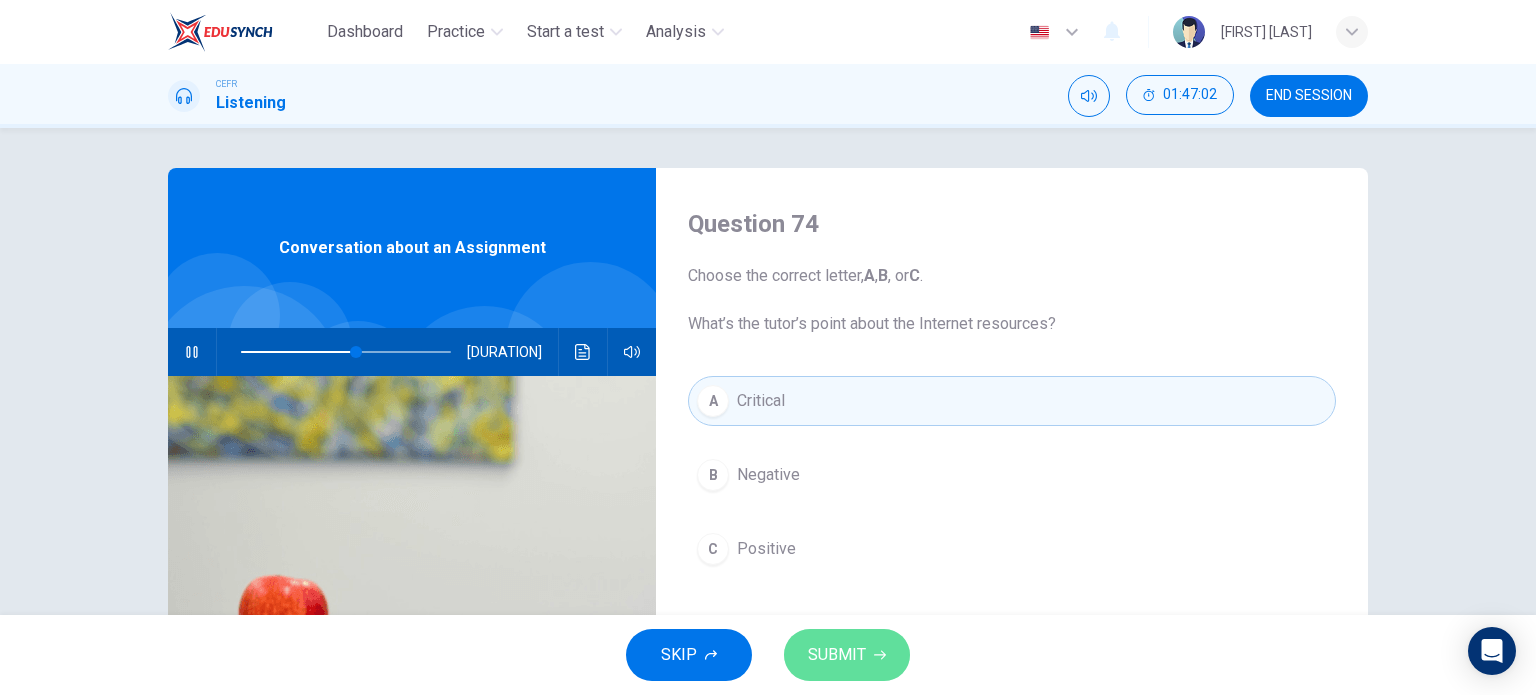click on "SUBMIT" at bounding box center [837, 655] 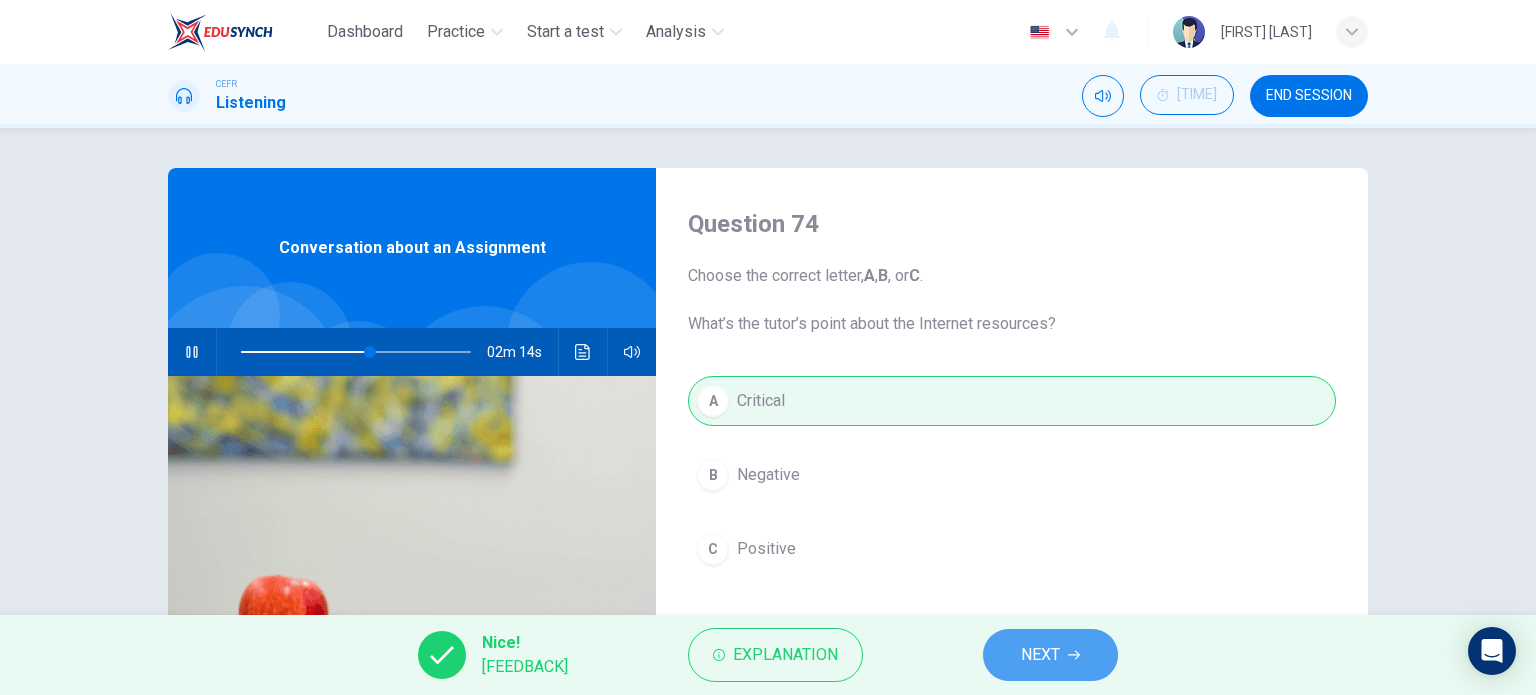 click on "NEXT" at bounding box center [1040, 655] 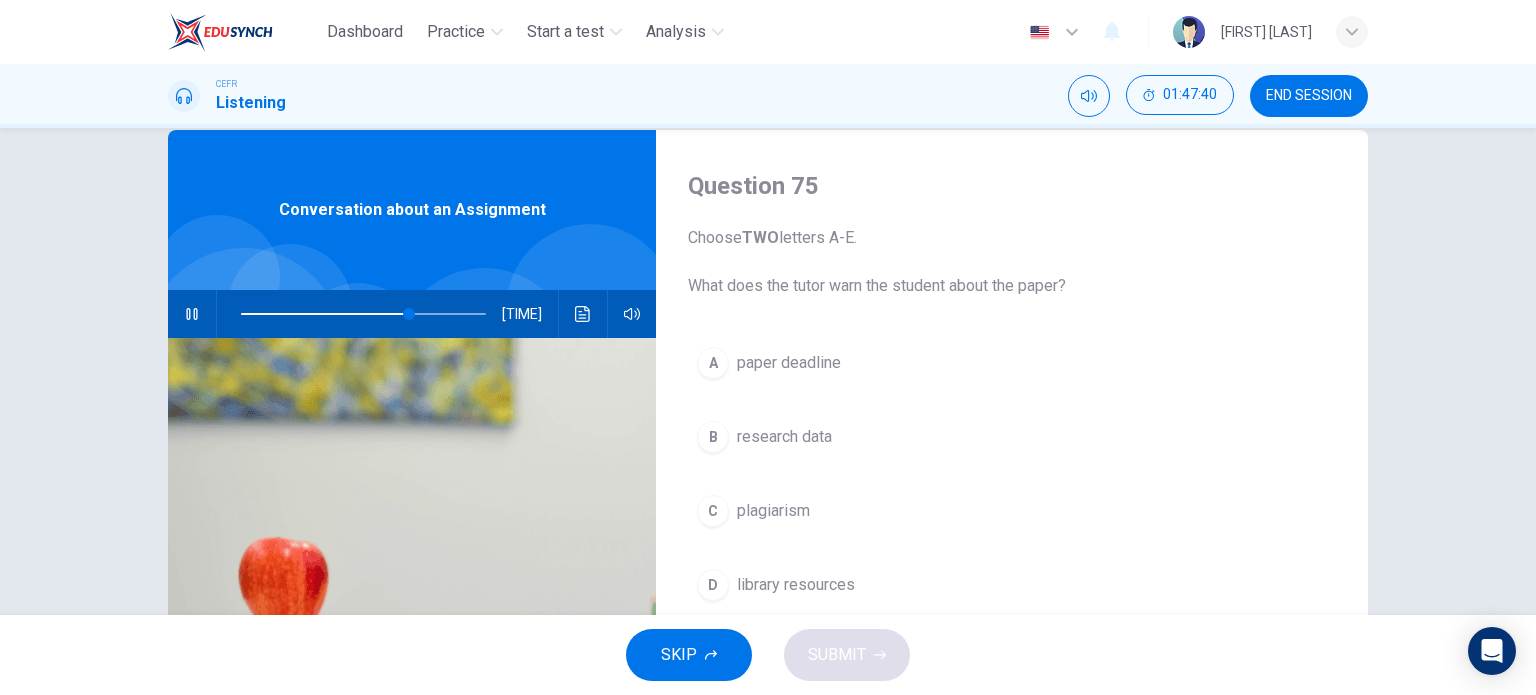 scroll, scrollTop: 143, scrollLeft: 0, axis: vertical 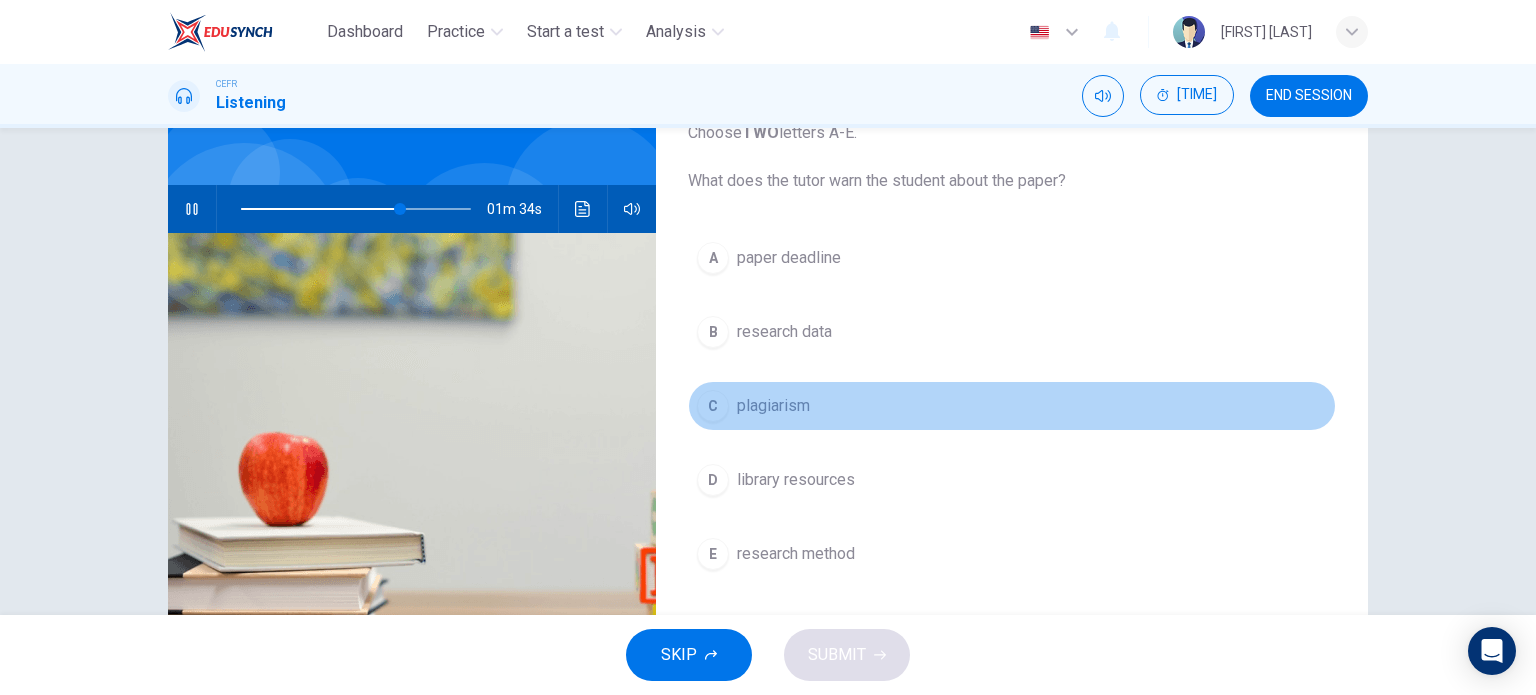 click on "plagiarism" at bounding box center [1012, 406] 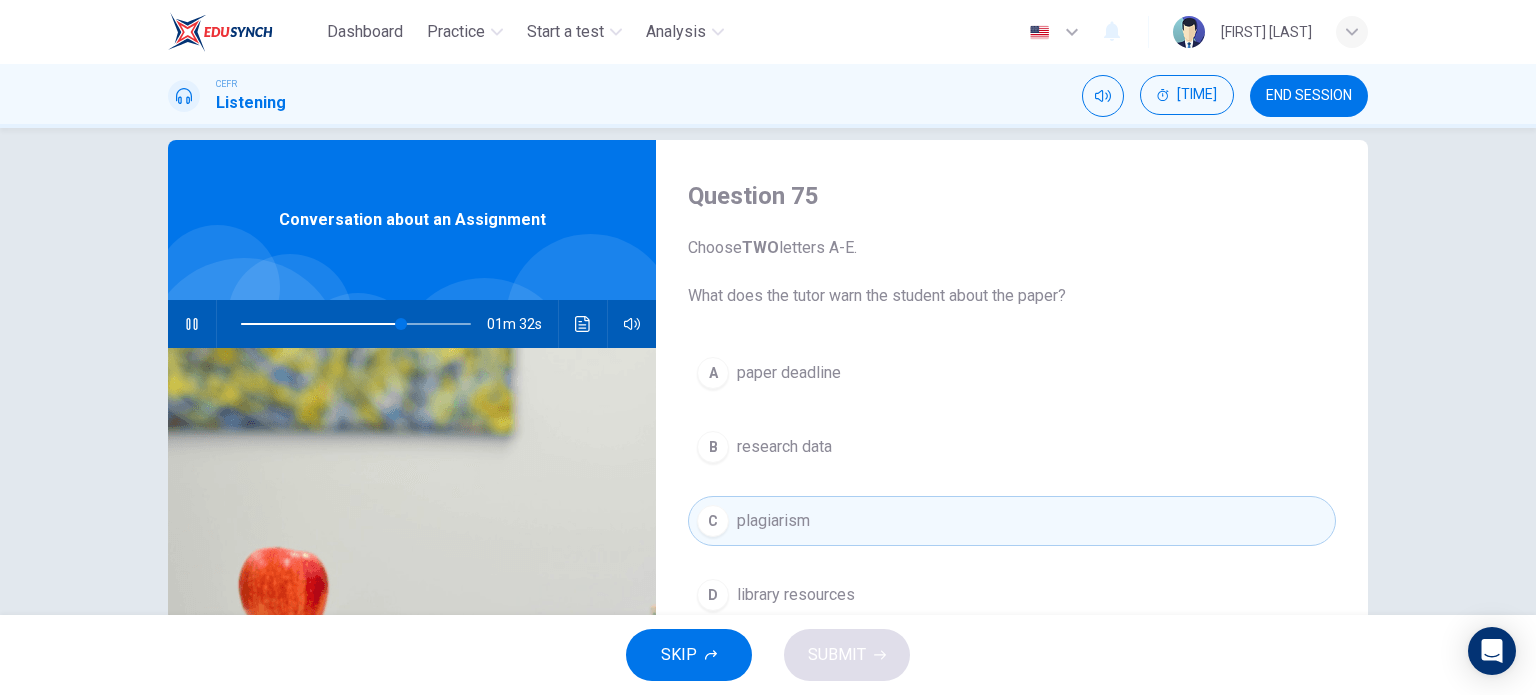 scroll, scrollTop: 28, scrollLeft: 0, axis: vertical 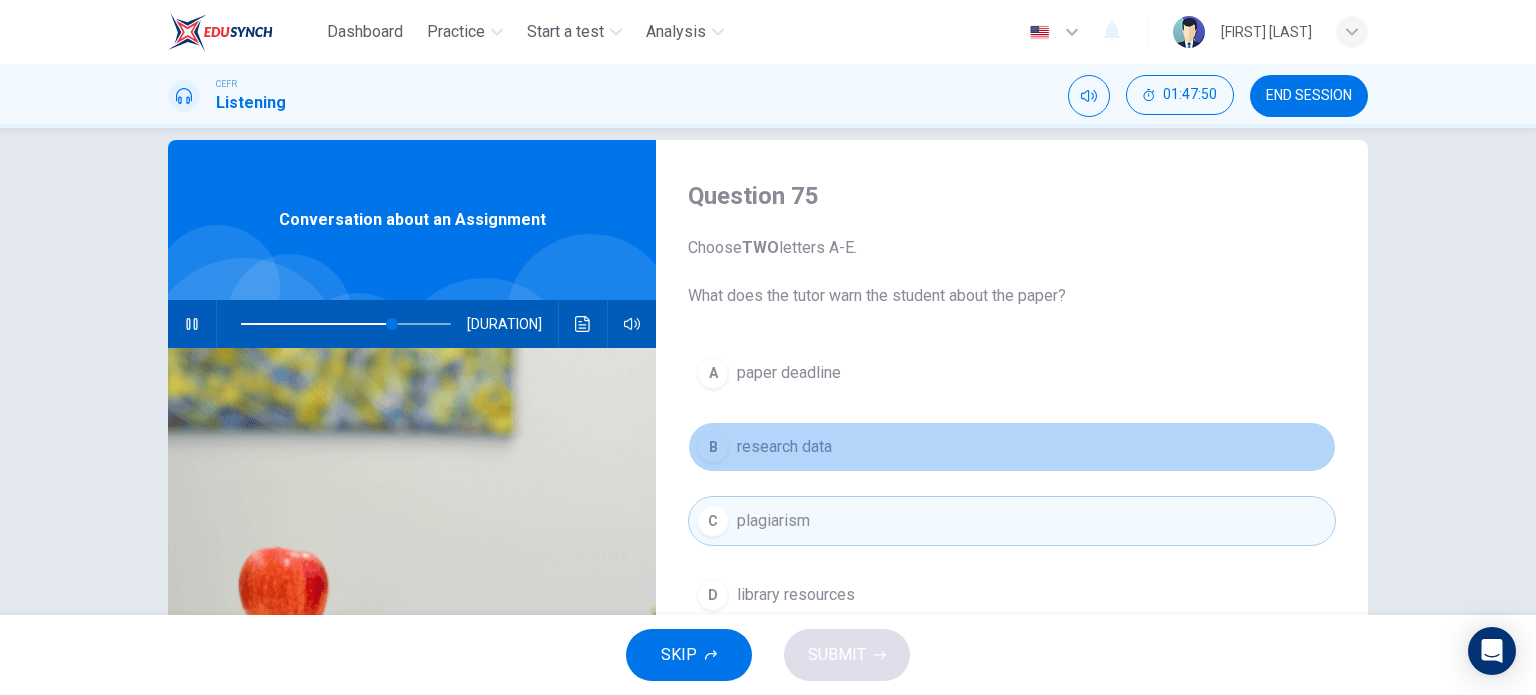 click on "B research data" at bounding box center [1012, 447] 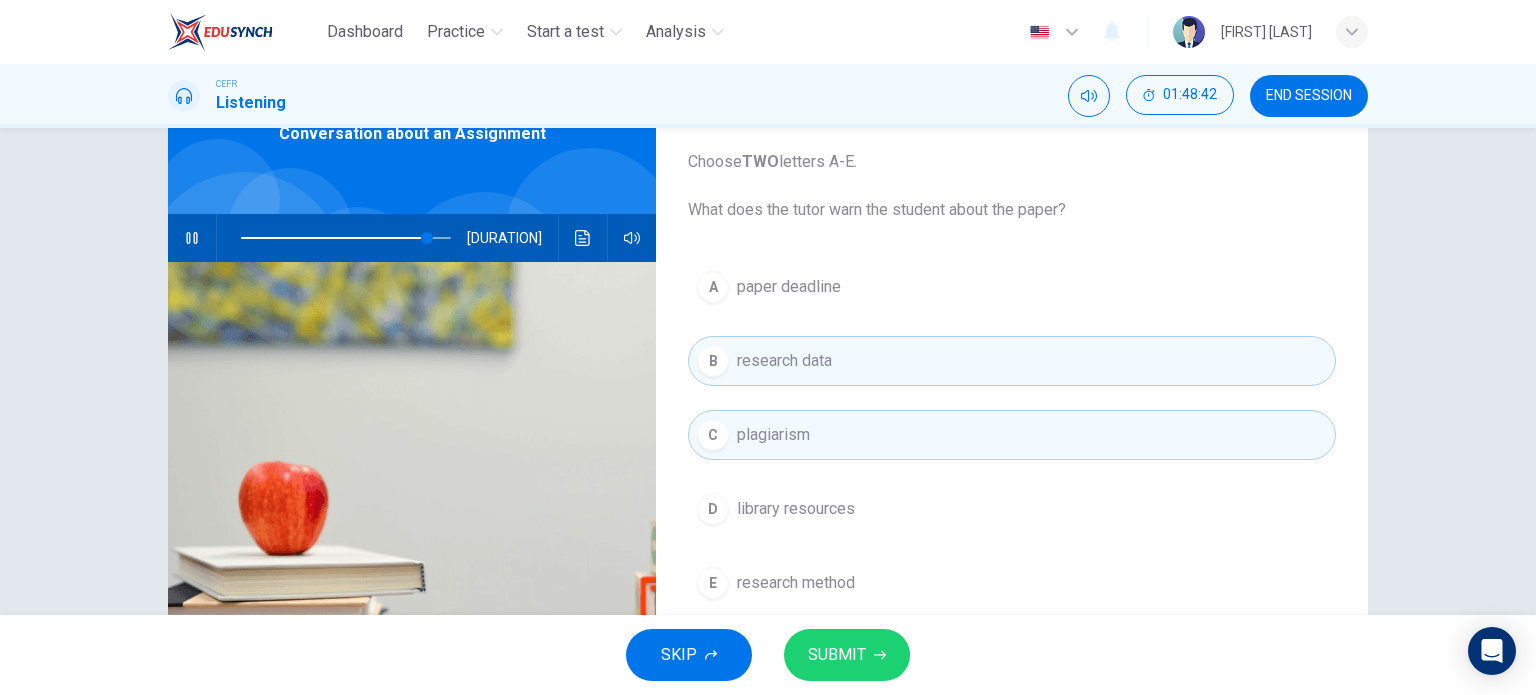 scroll, scrollTop: 67, scrollLeft: 0, axis: vertical 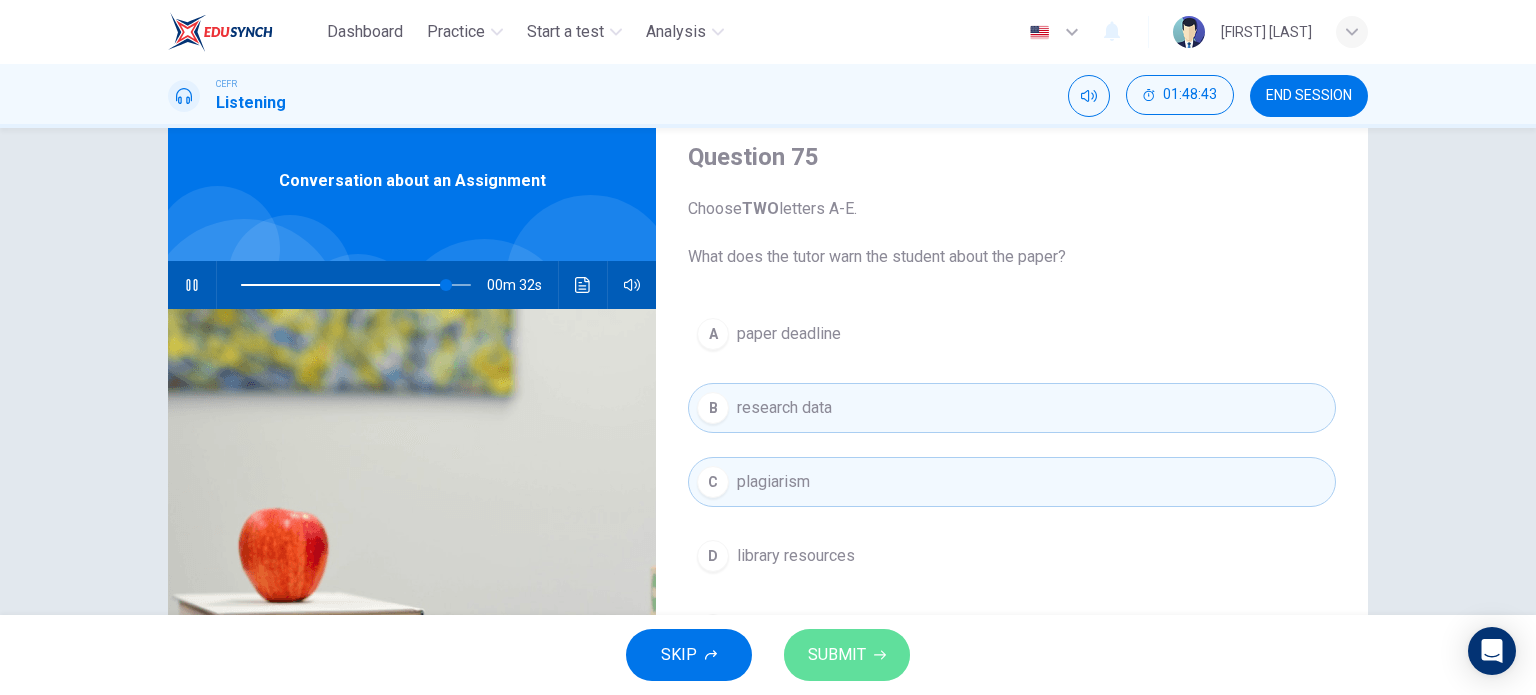 click on "SUBMIT" at bounding box center [847, 655] 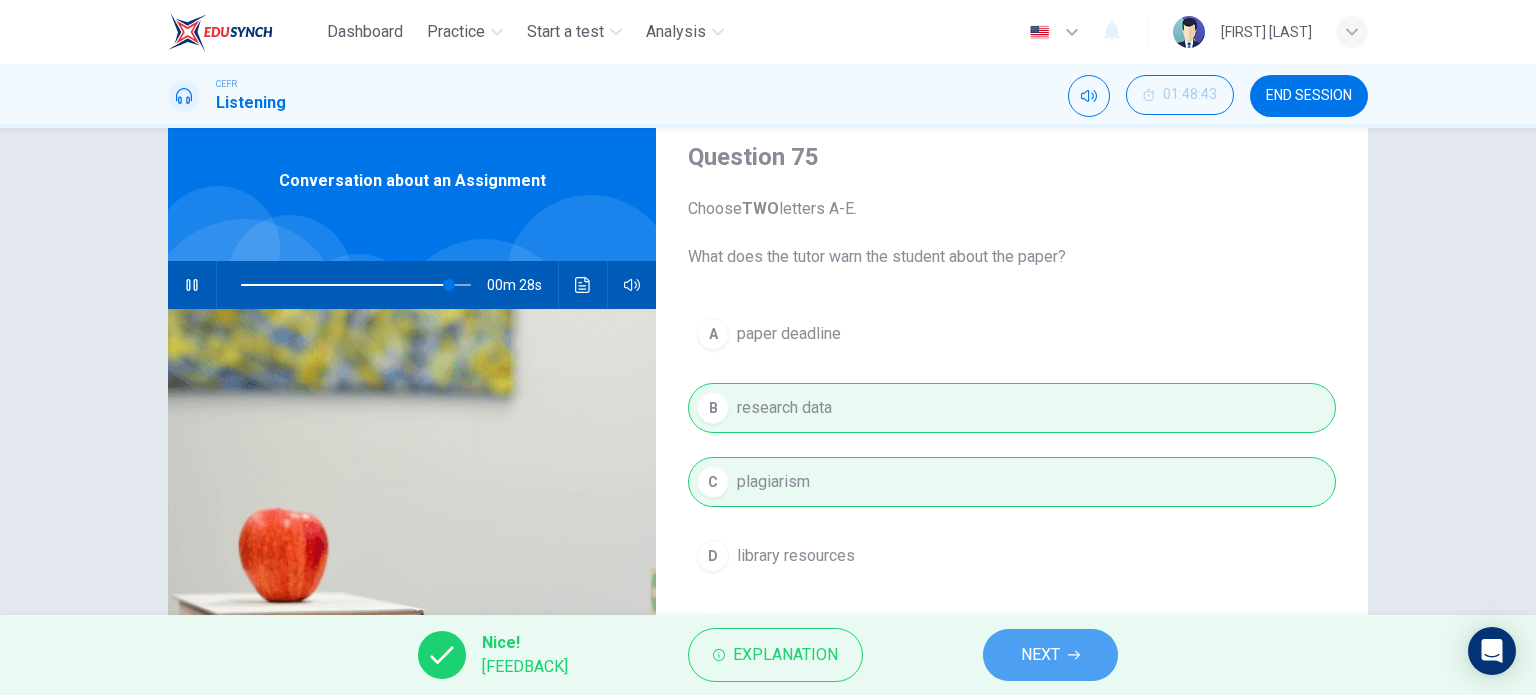 click on "NEXT" at bounding box center [1040, 655] 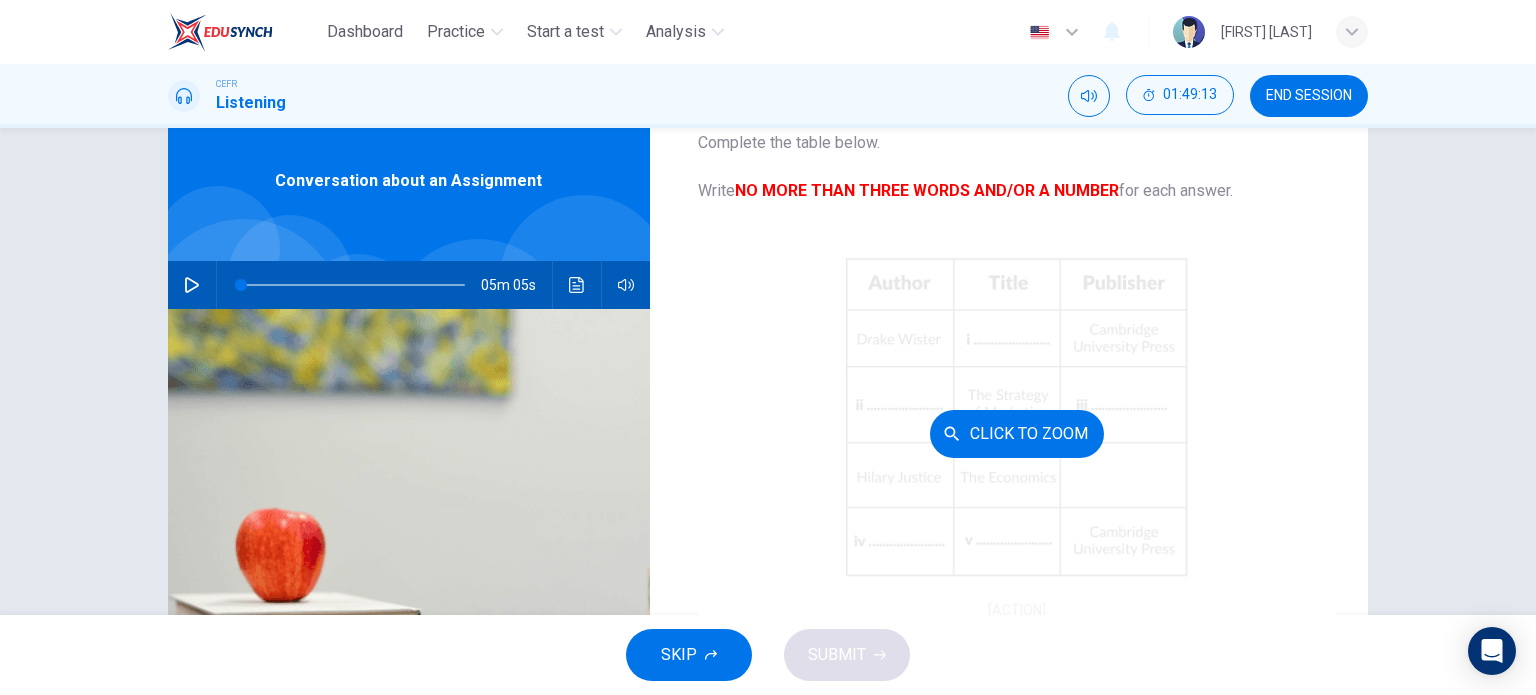 scroll, scrollTop: 67, scrollLeft: 0, axis: vertical 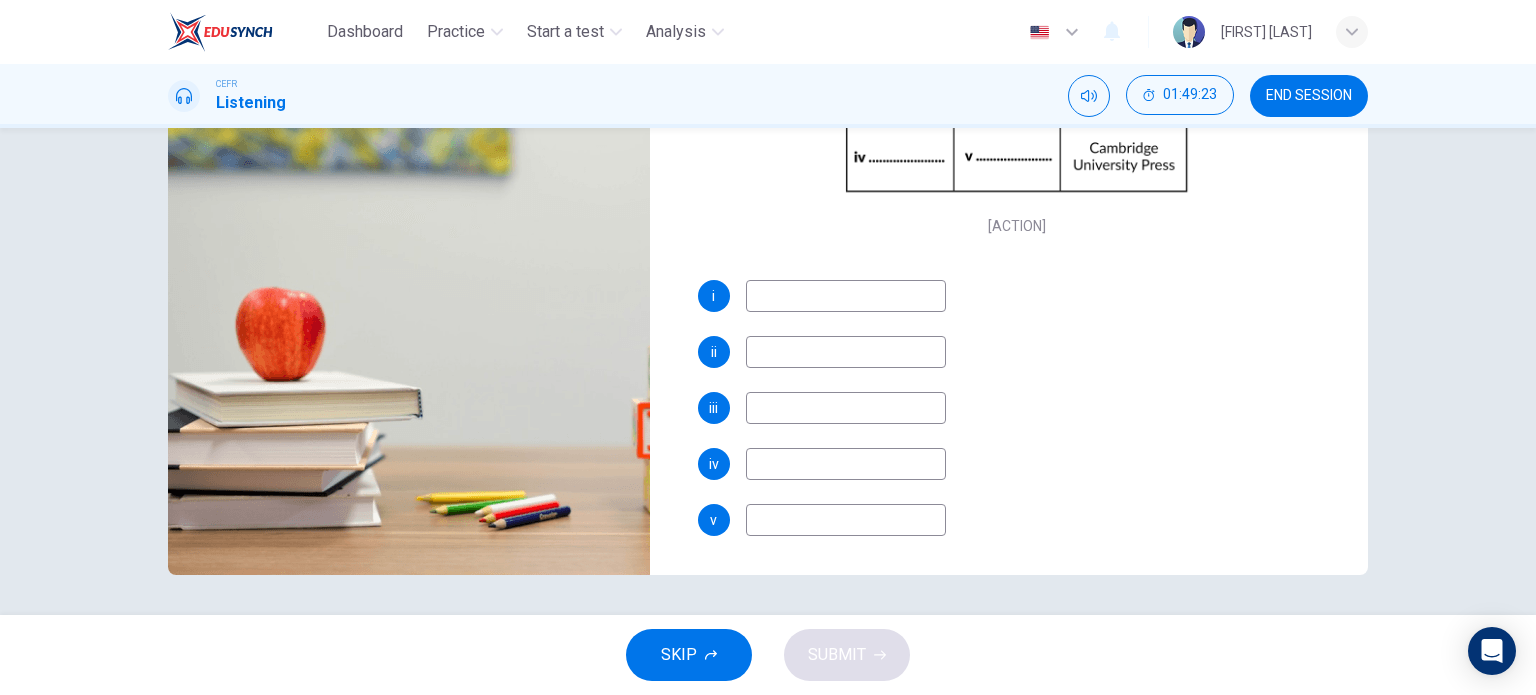 click at bounding box center [846, 296] 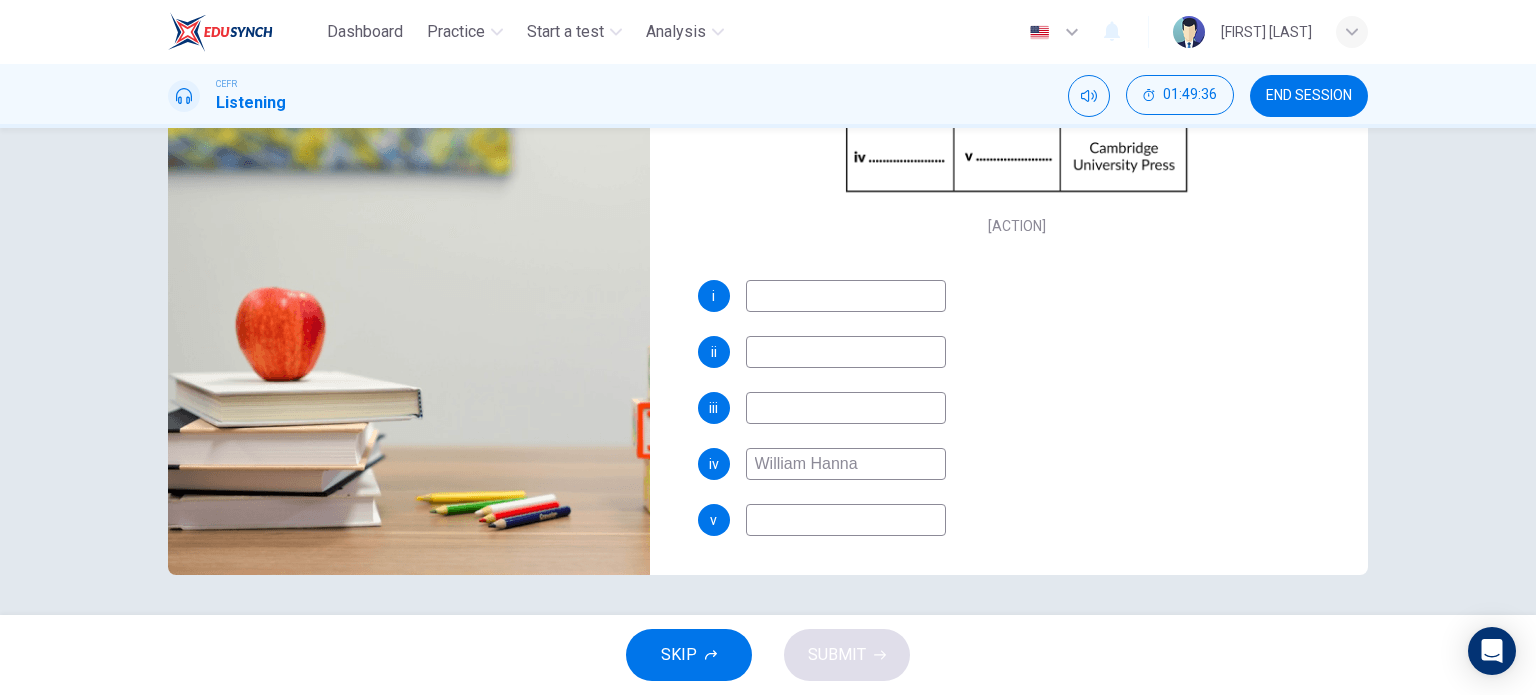 type on "William Hanna" 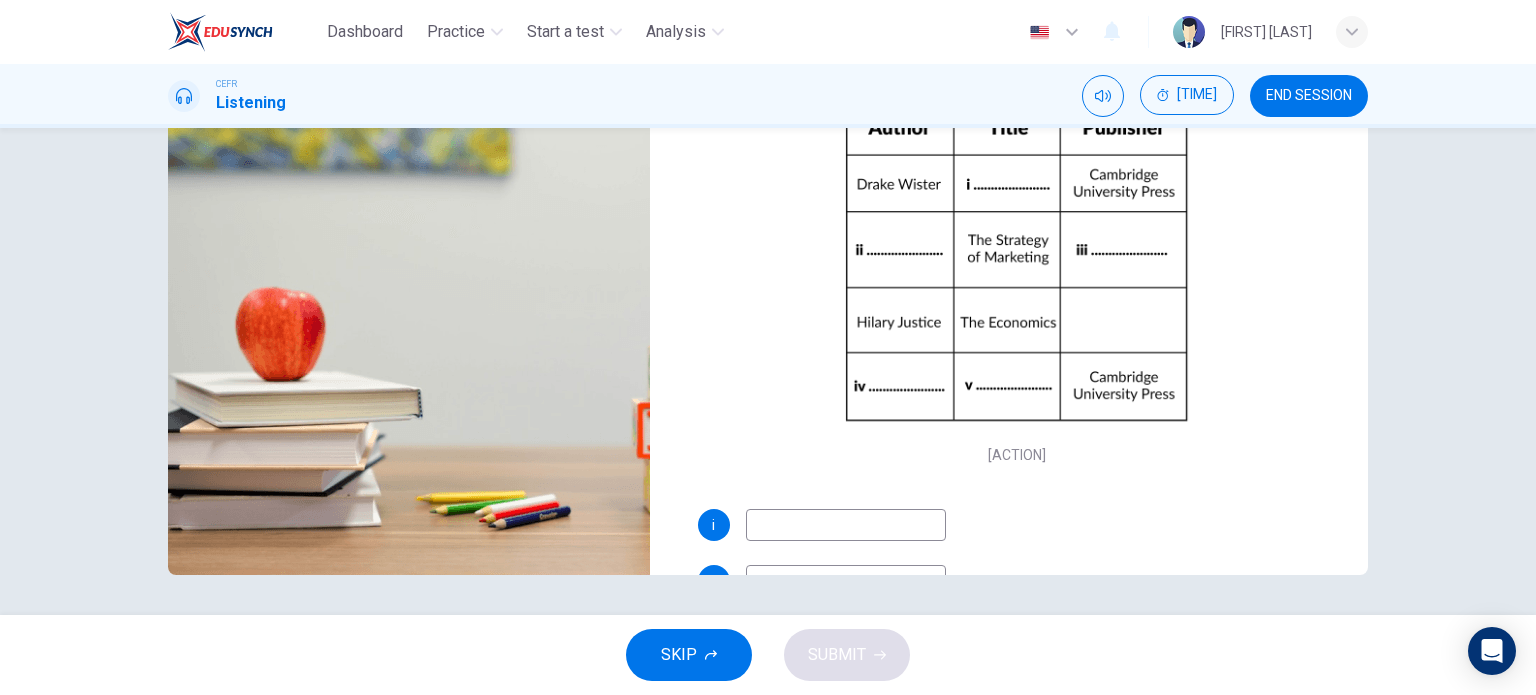 scroll, scrollTop: 0, scrollLeft: 0, axis: both 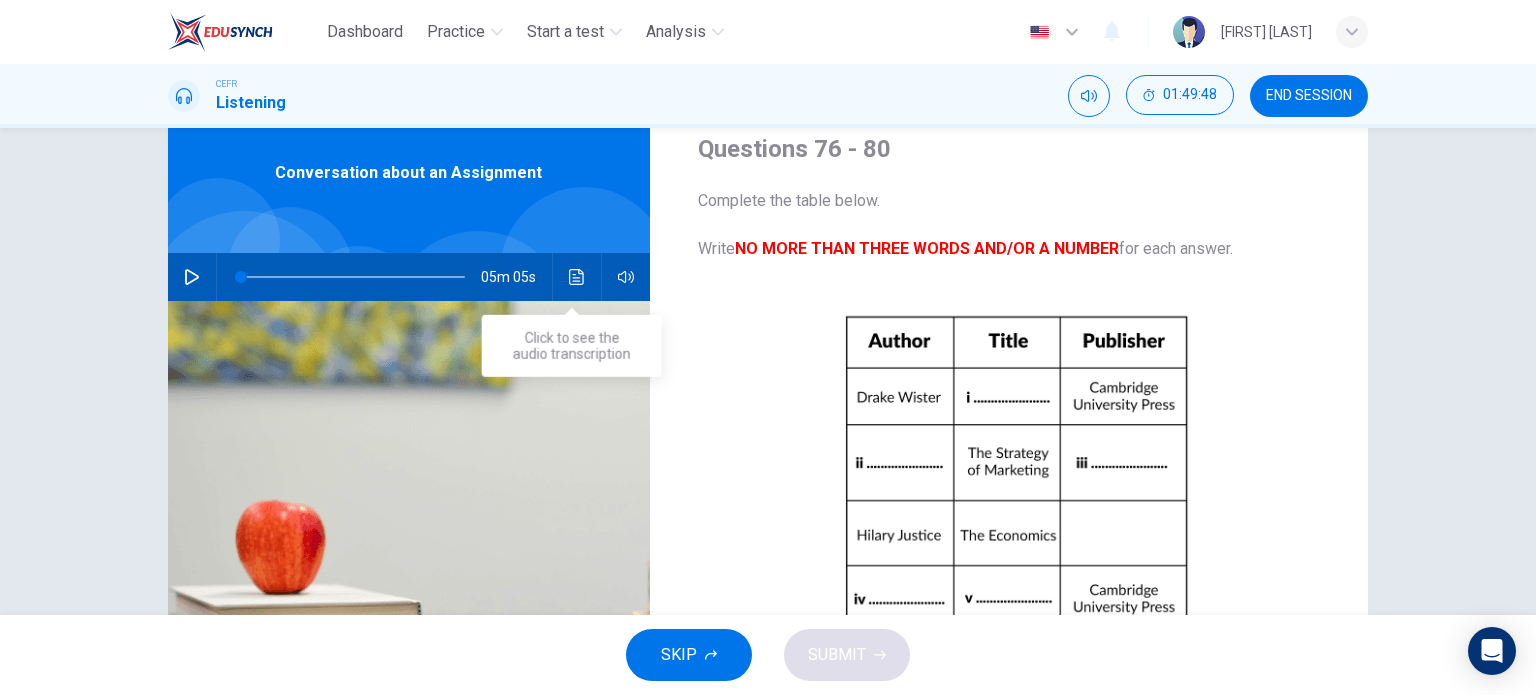 type on "Business Manaement" 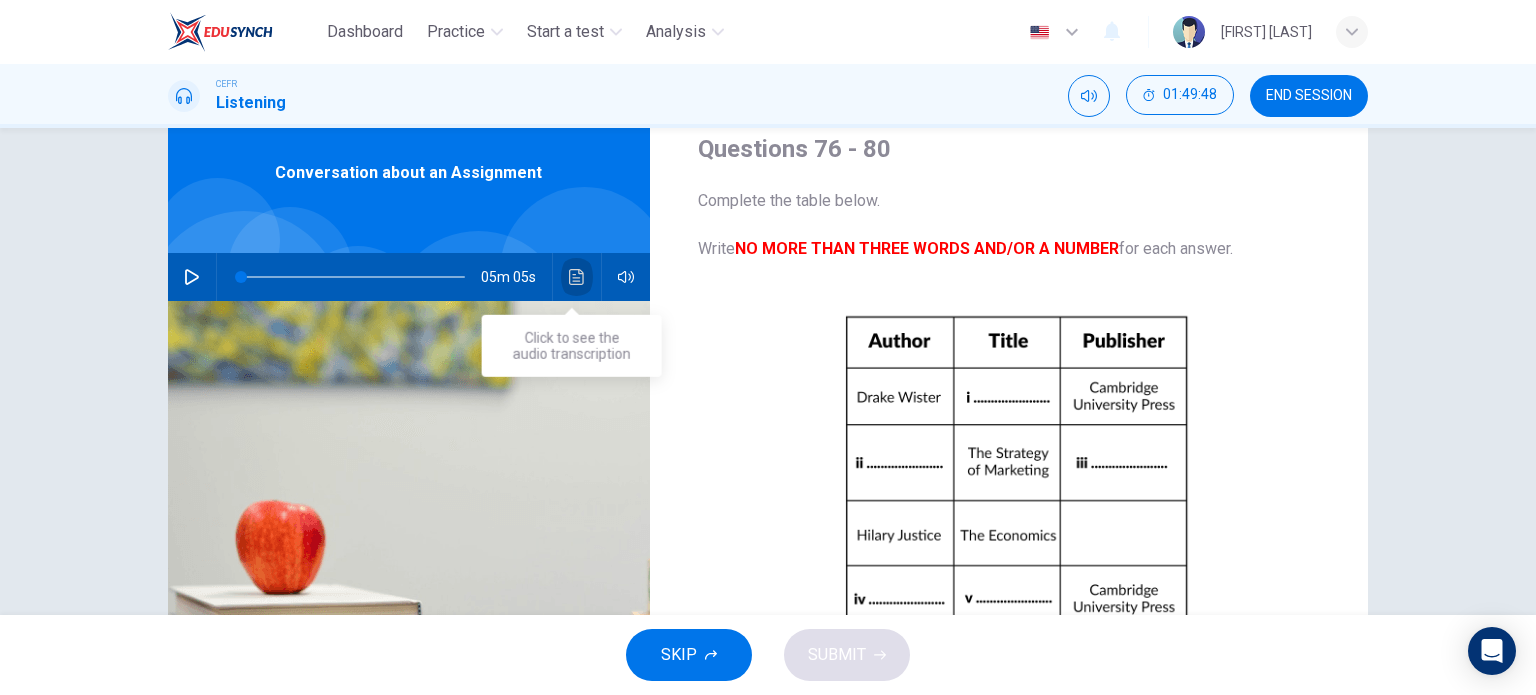 click at bounding box center [577, 277] 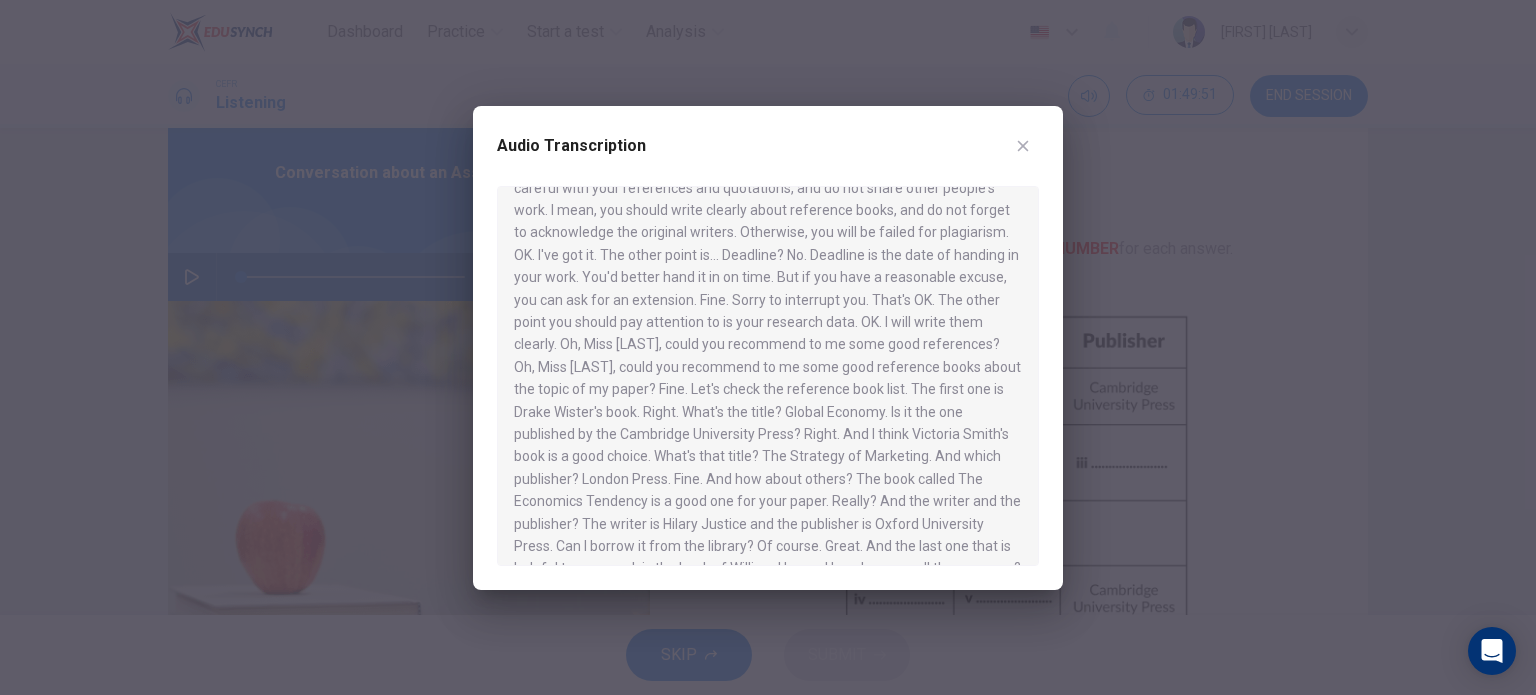 scroll, scrollTop: 627, scrollLeft: 0, axis: vertical 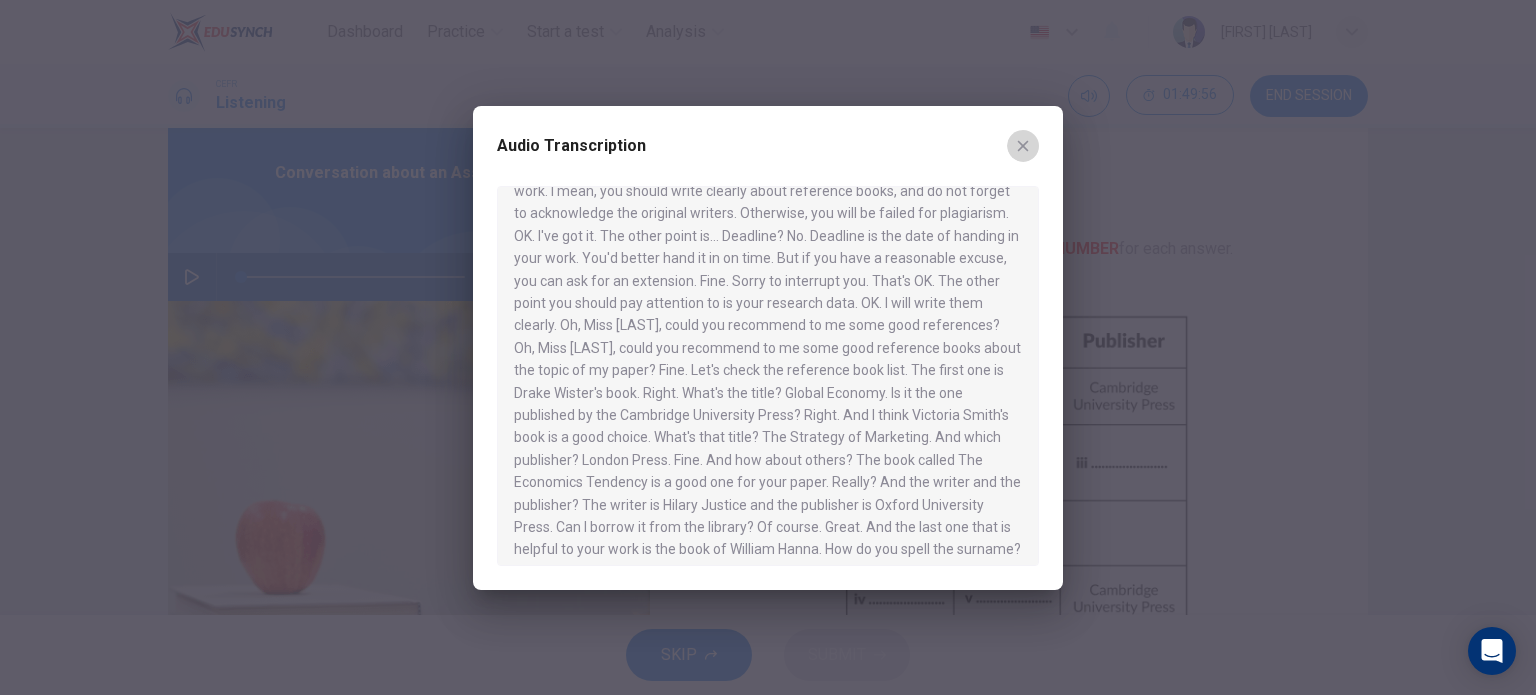 click at bounding box center (1023, 146) 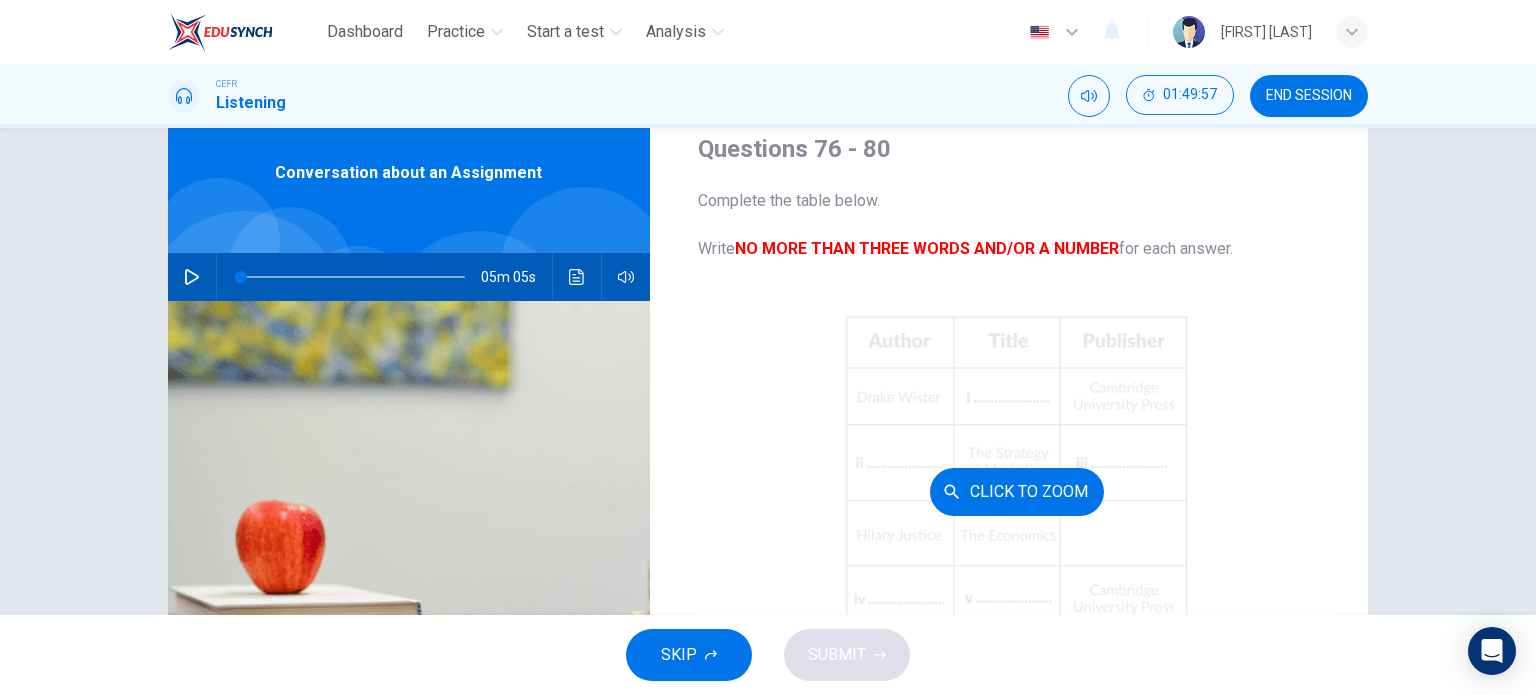 scroll, scrollTop: 229, scrollLeft: 0, axis: vertical 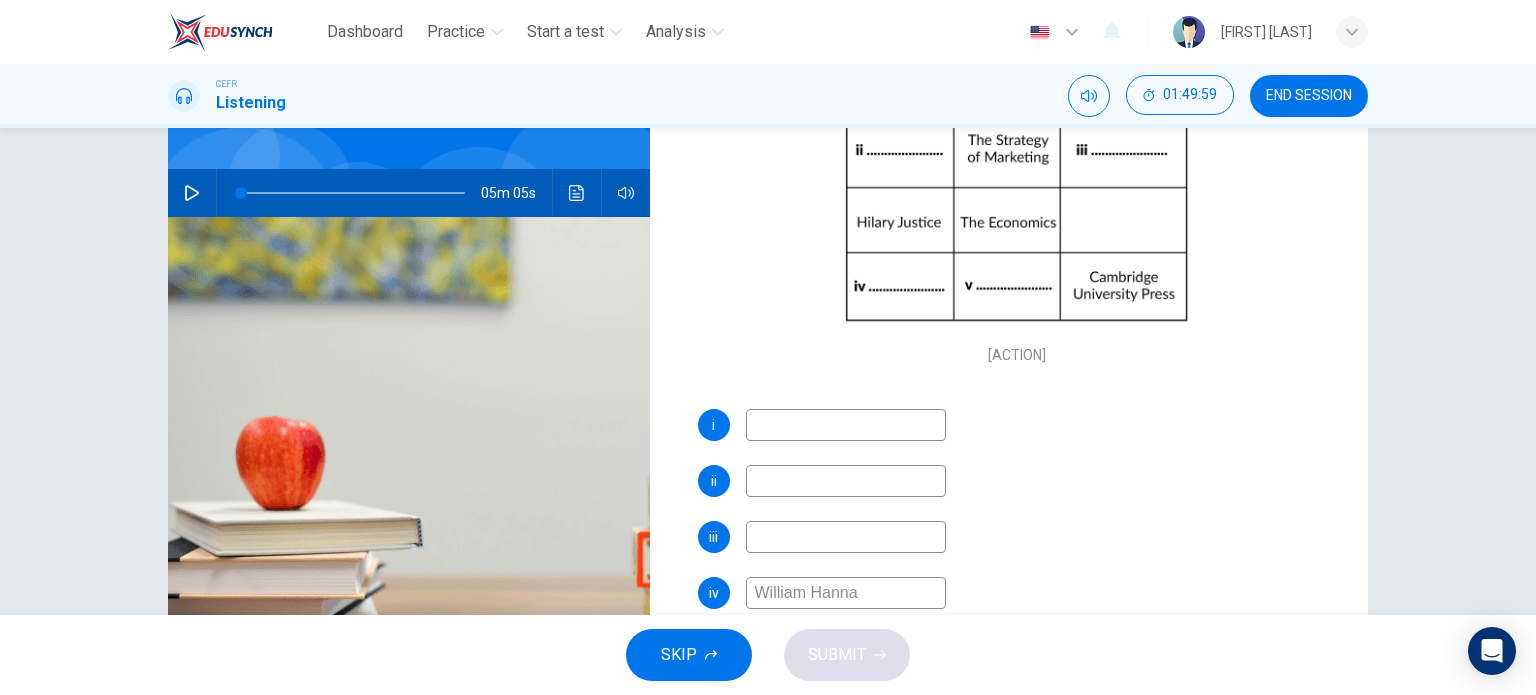 click at bounding box center [846, 425] 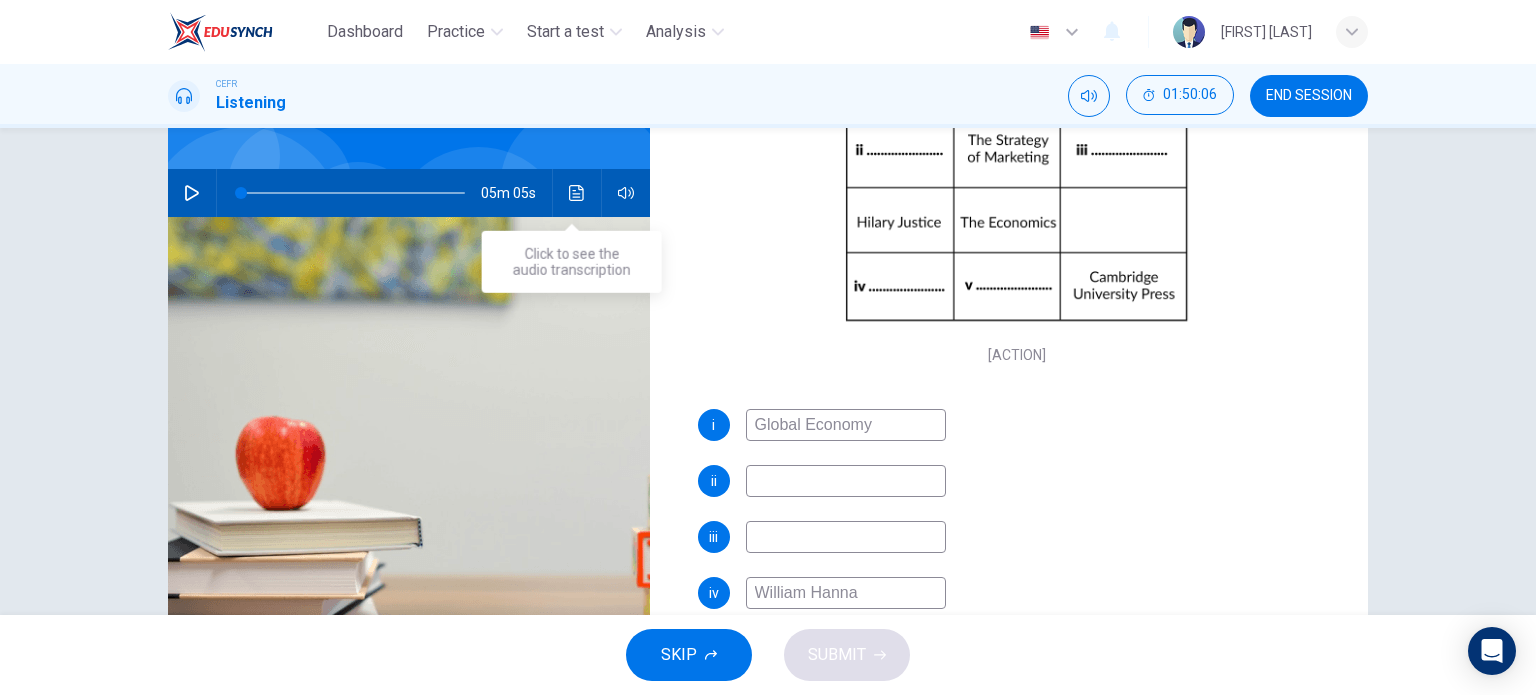 type on "Global Economy" 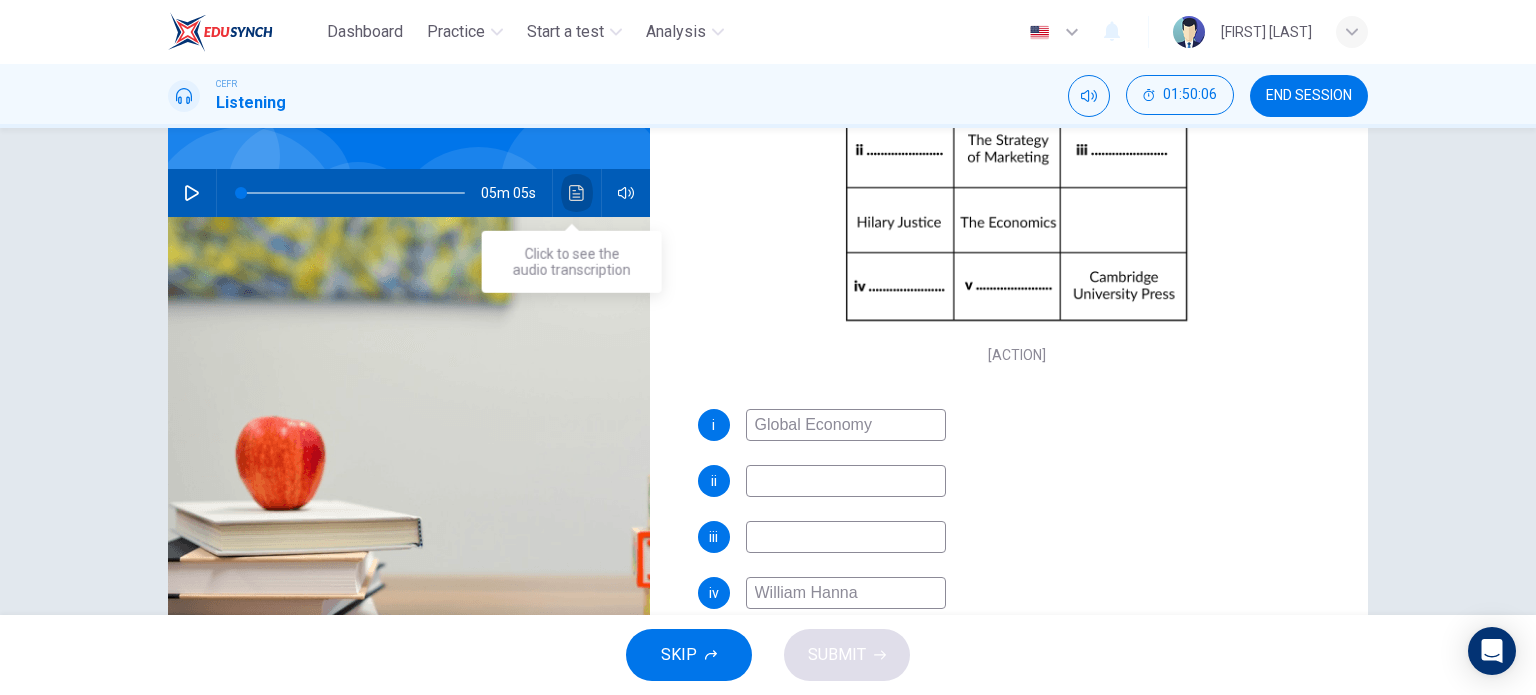 click at bounding box center (577, 193) 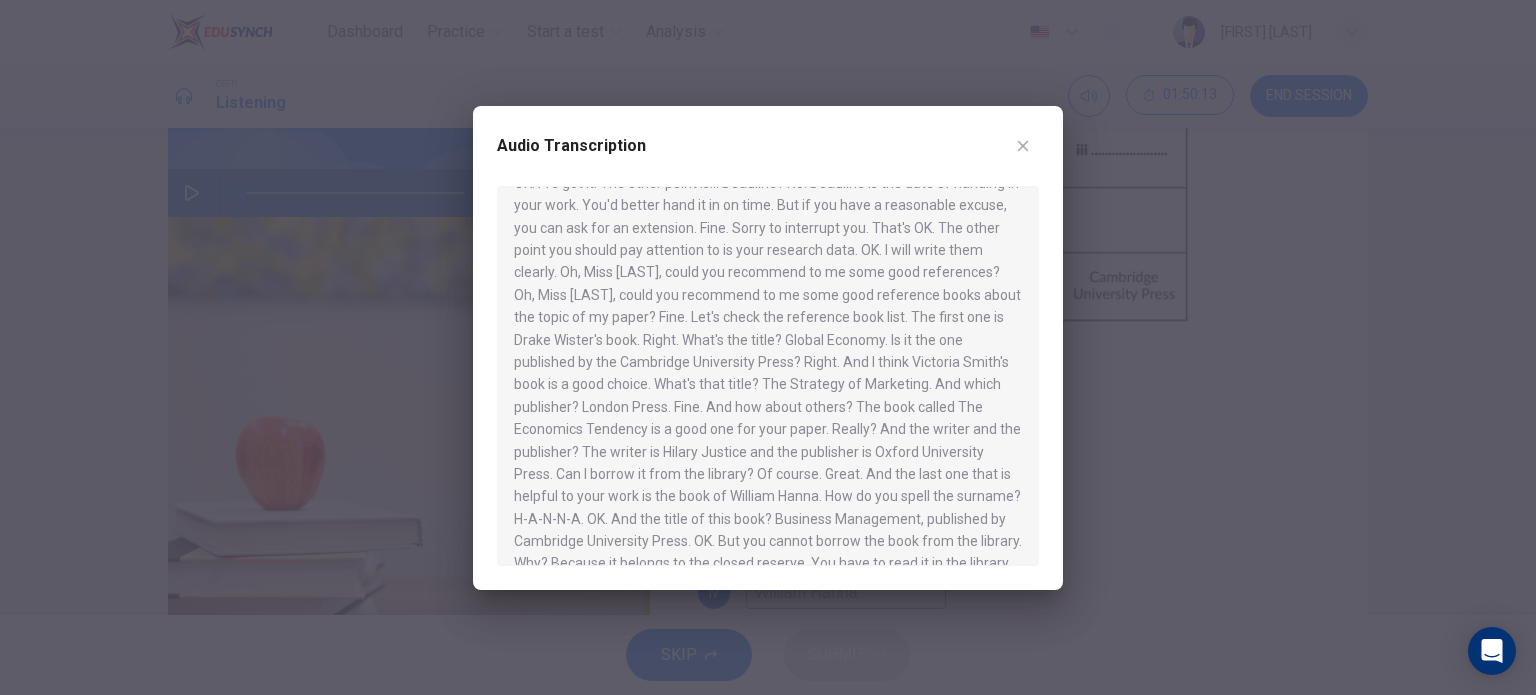 scroll, scrollTop: 684, scrollLeft: 0, axis: vertical 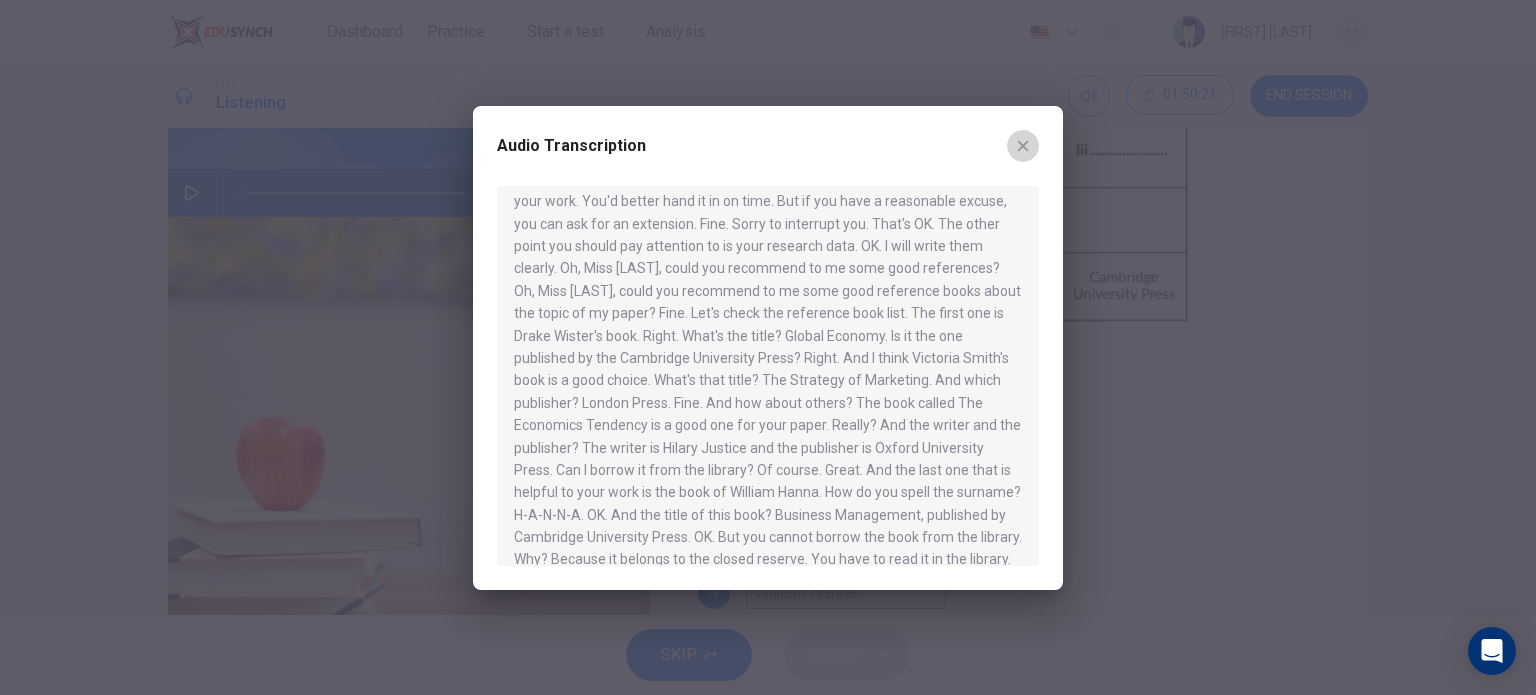 click at bounding box center [1023, 146] 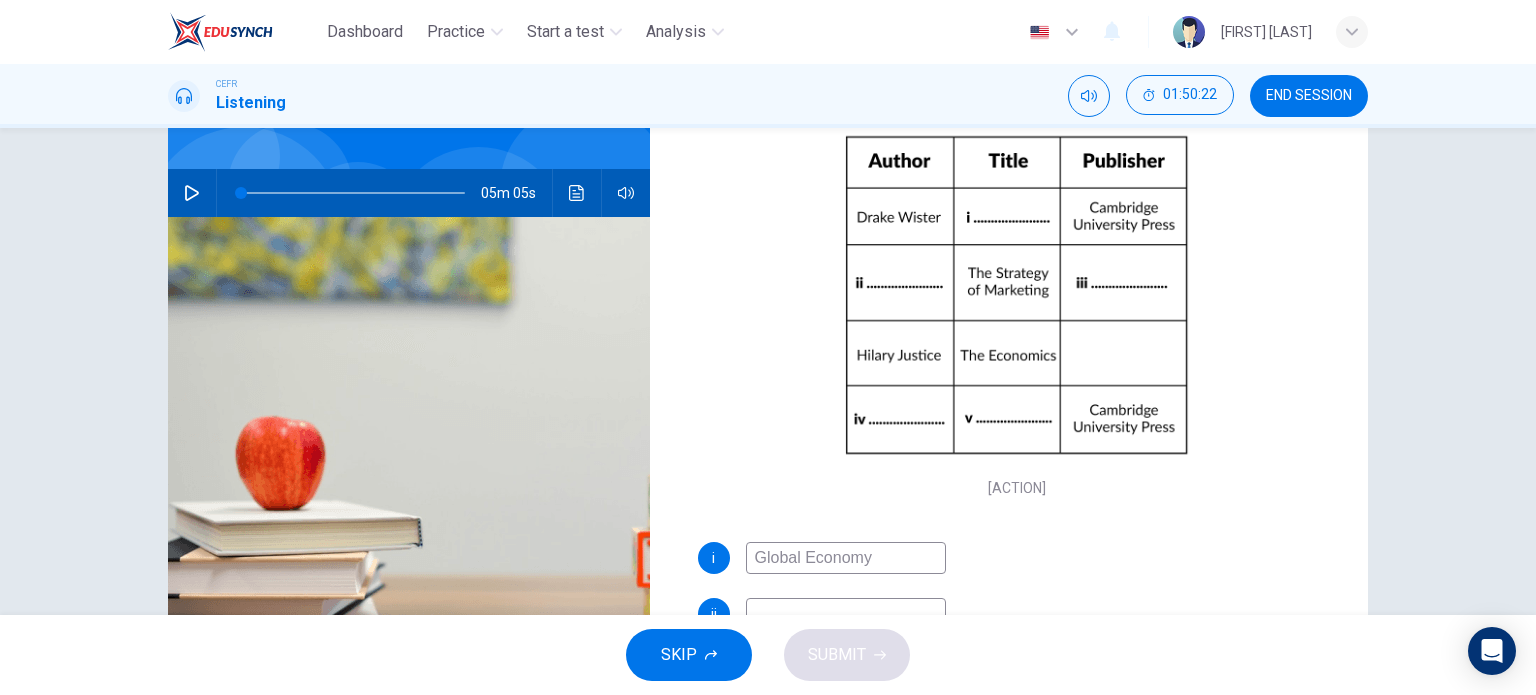 scroll, scrollTop: 194, scrollLeft: 0, axis: vertical 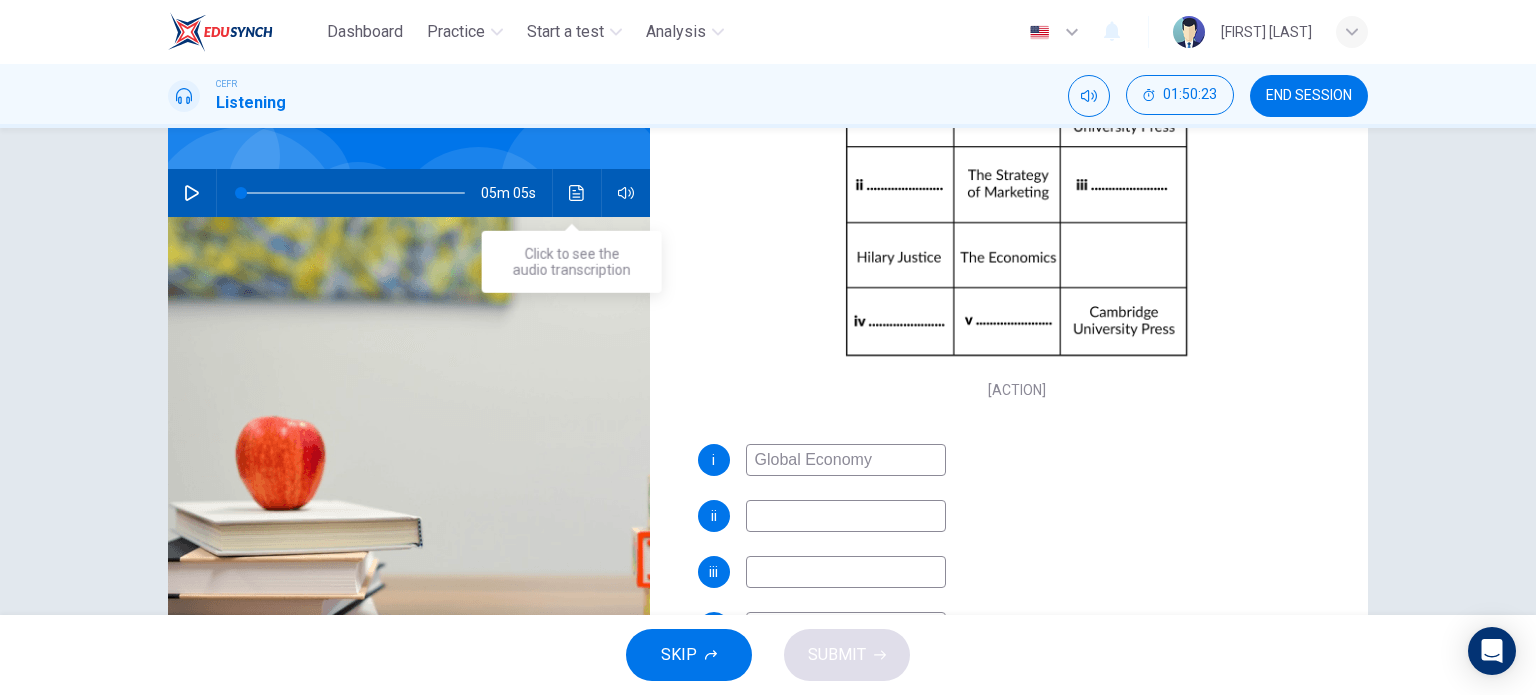 click at bounding box center [577, 193] 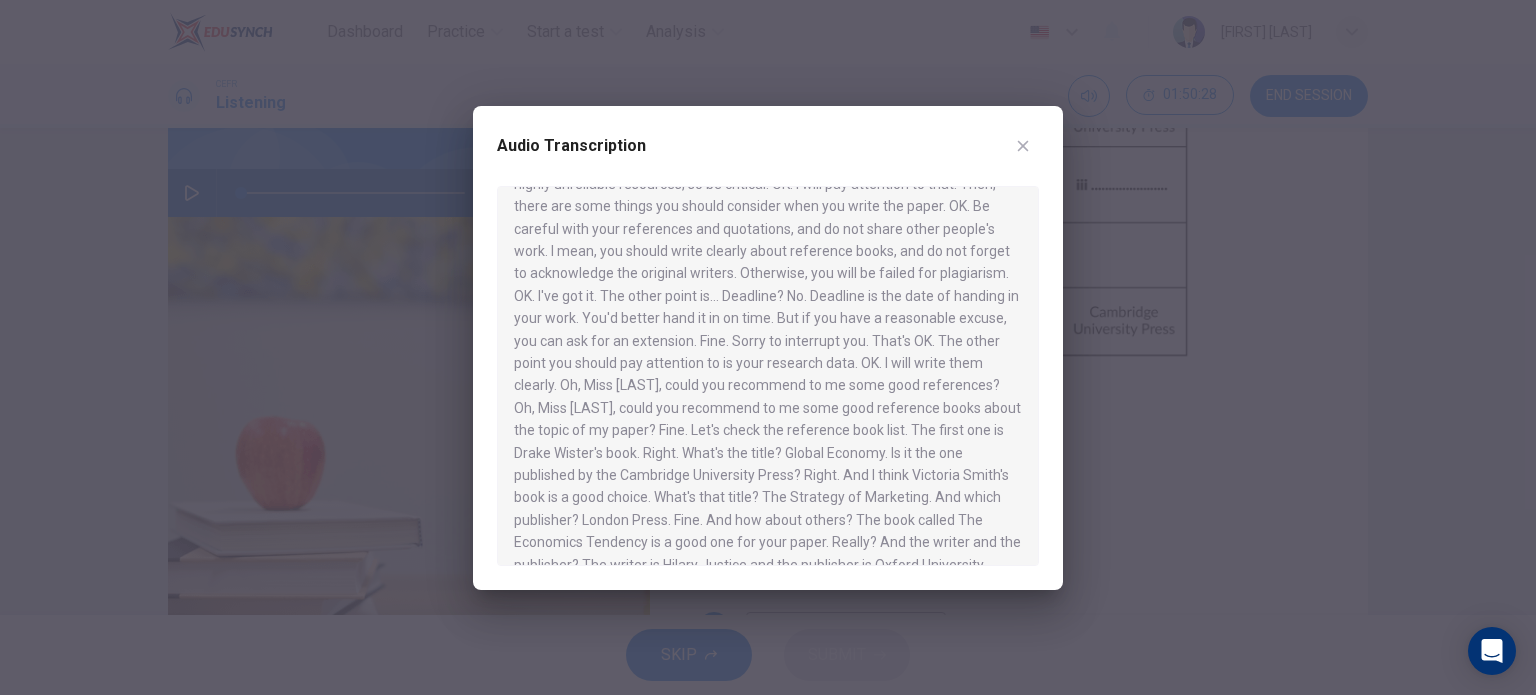 scroll, scrollTop: 591, scrollLeft: 0, axis: vertical 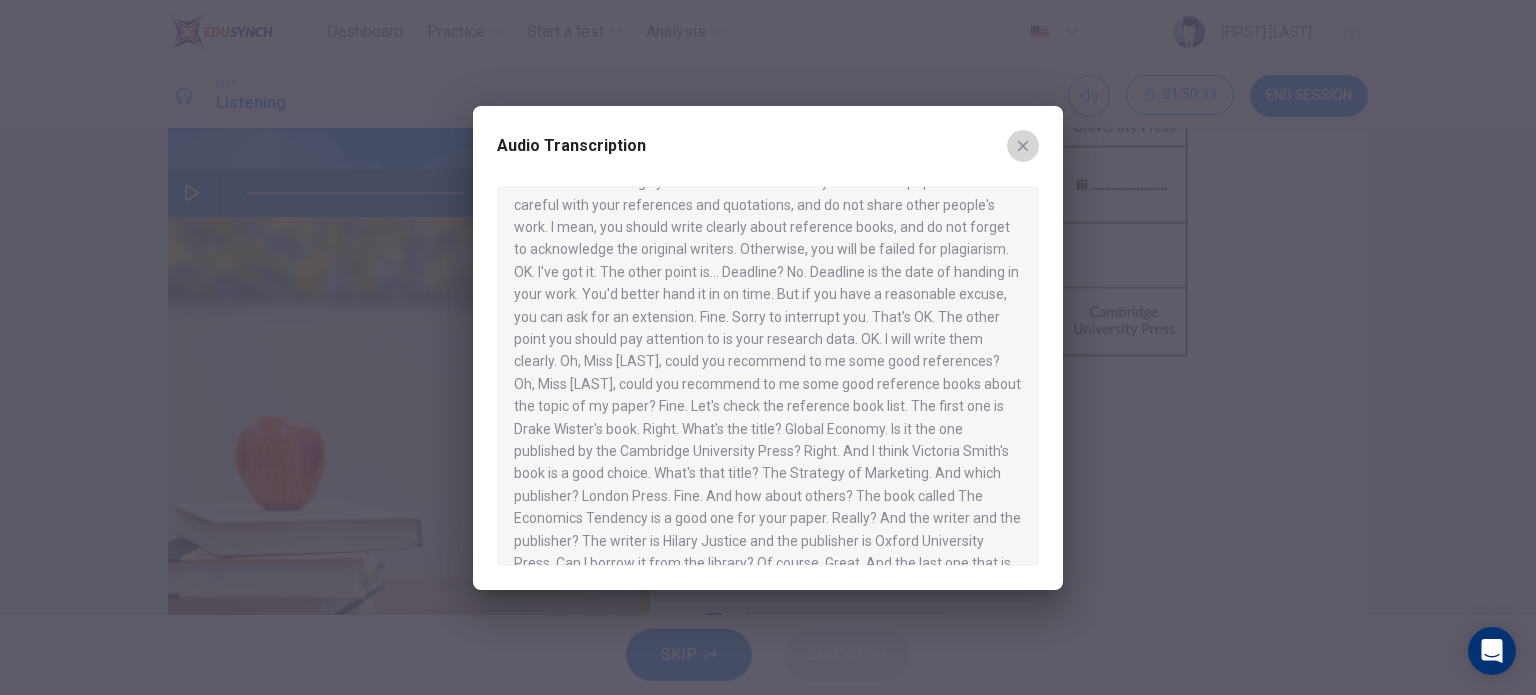 click at bounding box center [1023, 146] 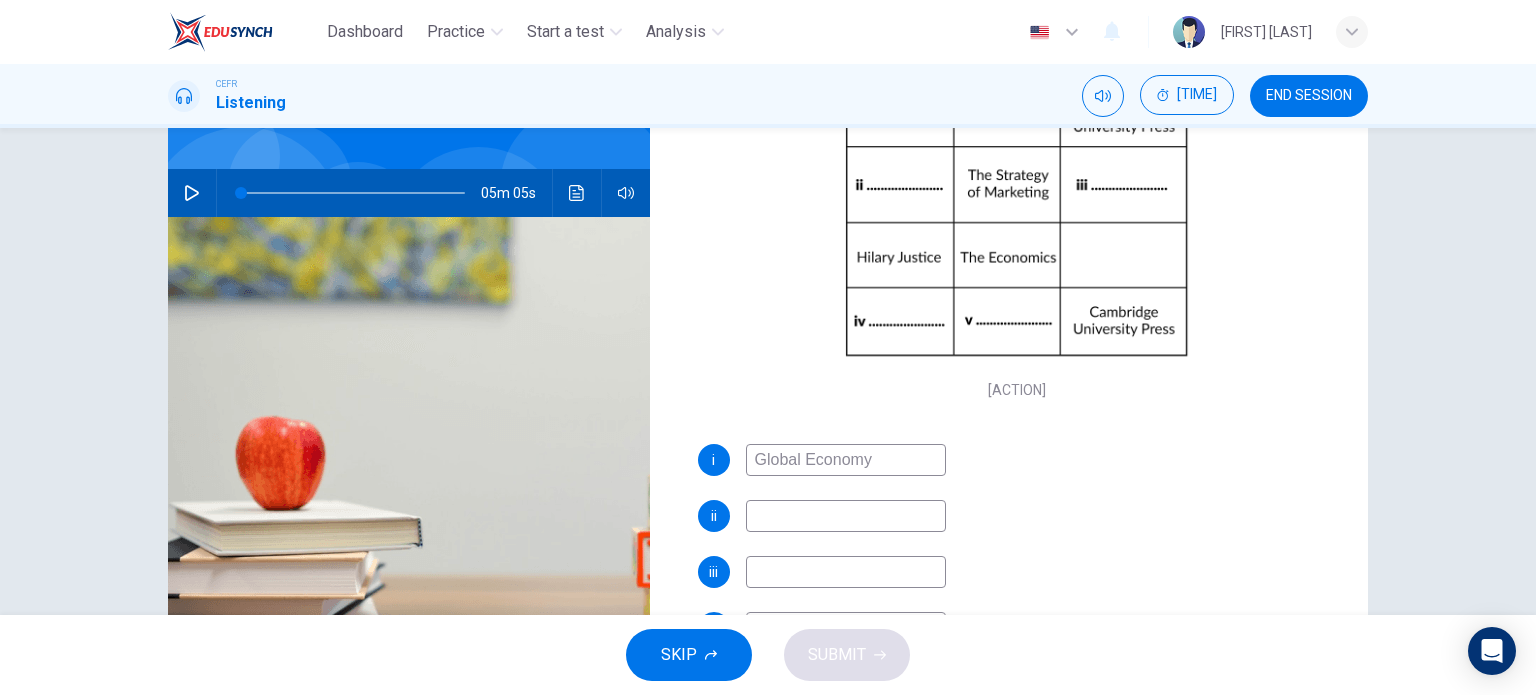 click at bounding box center [846, 460] 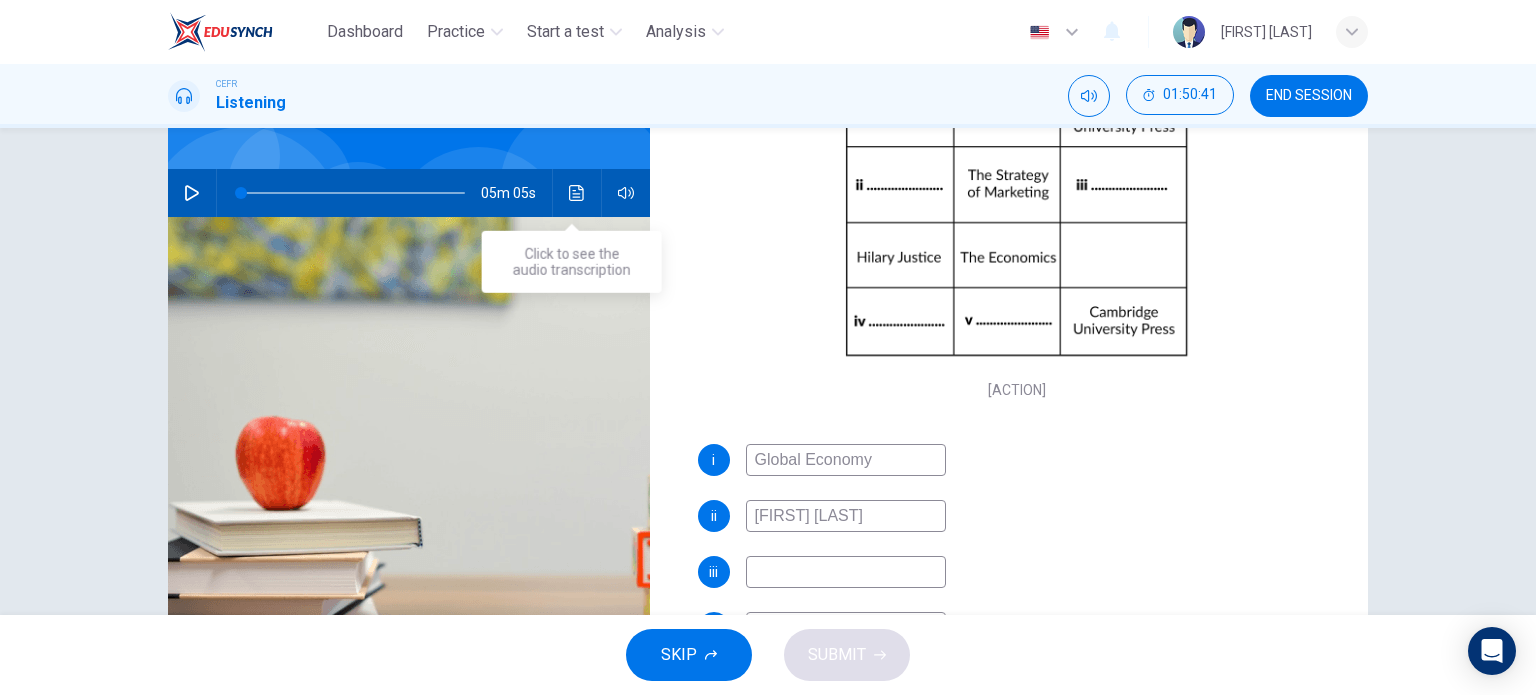 type on "[FIRST] [LAST]" 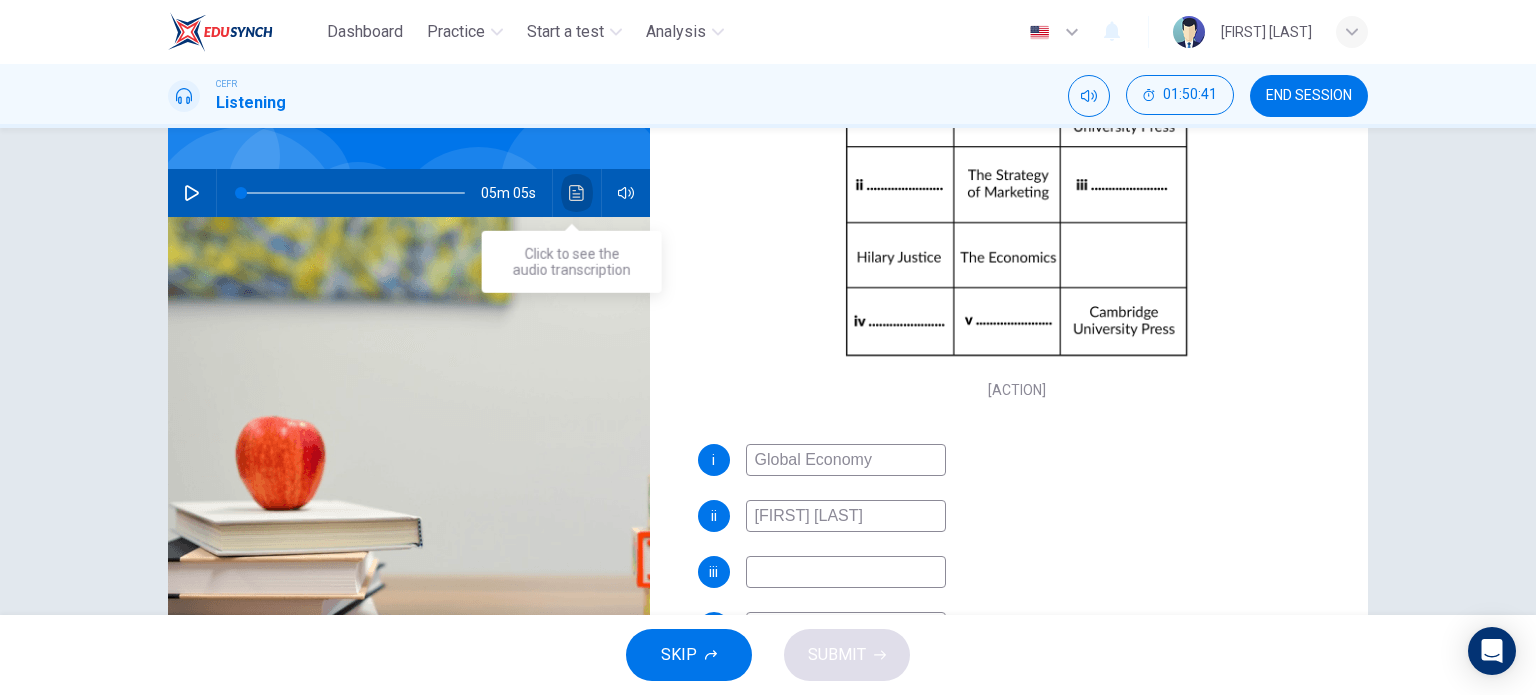 click at bounding box center (577, 193) 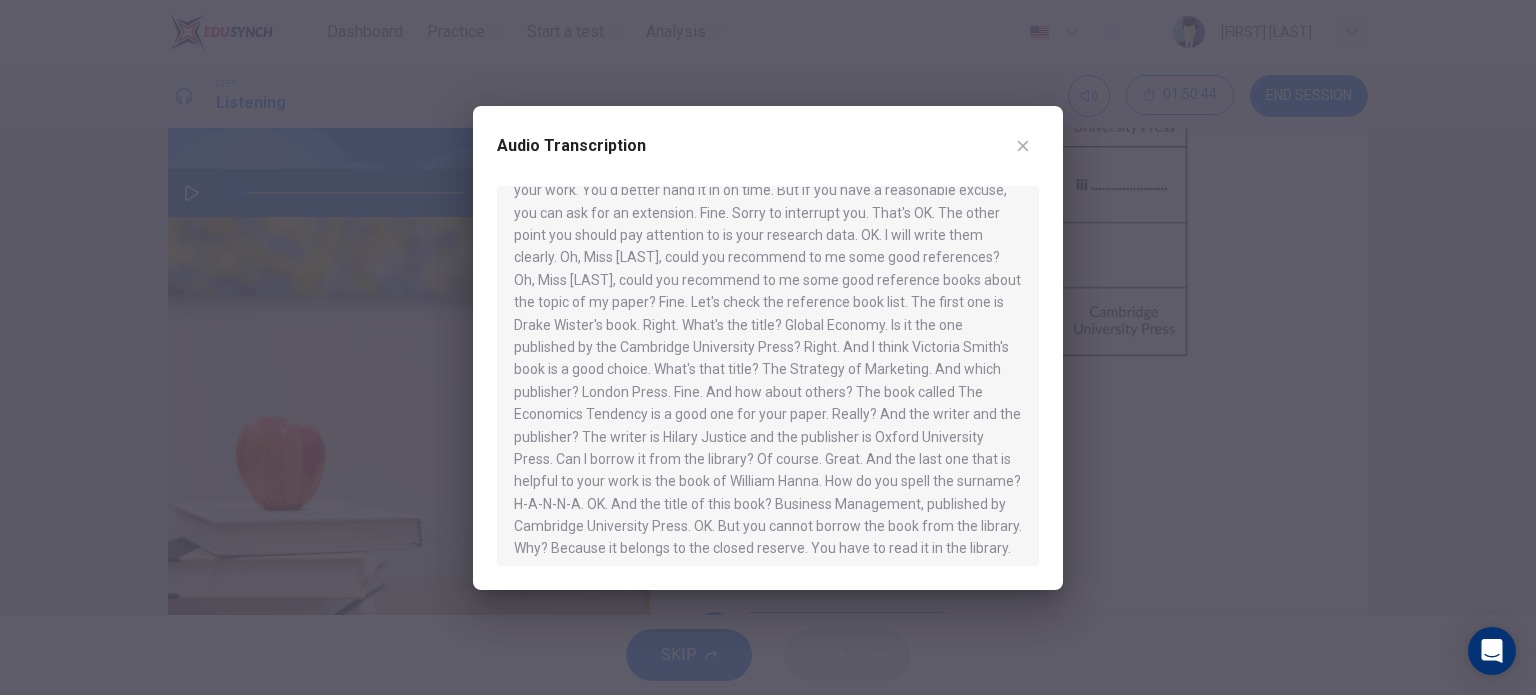 scroll, scrollTop: 732, scrollLeft: 0, axis: vertical 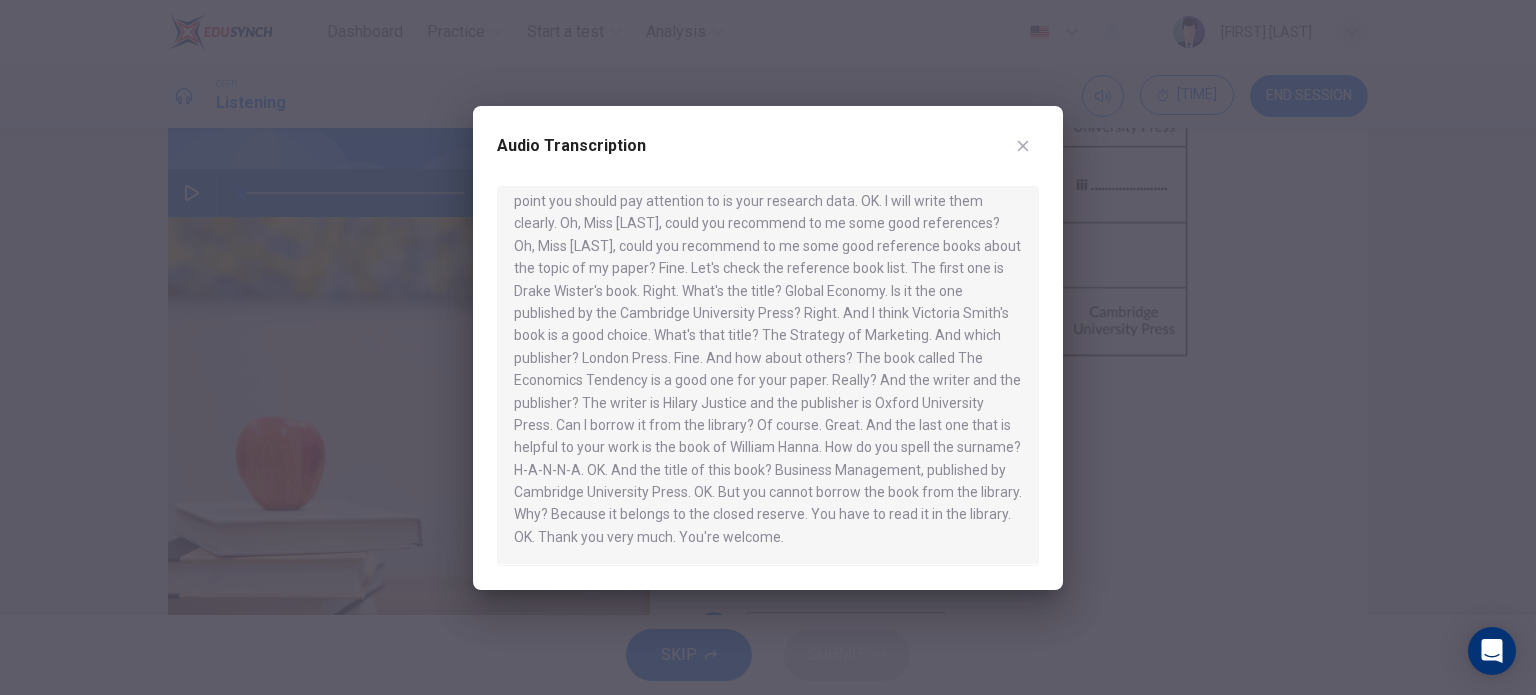 click at bounding box center [1023, 146] 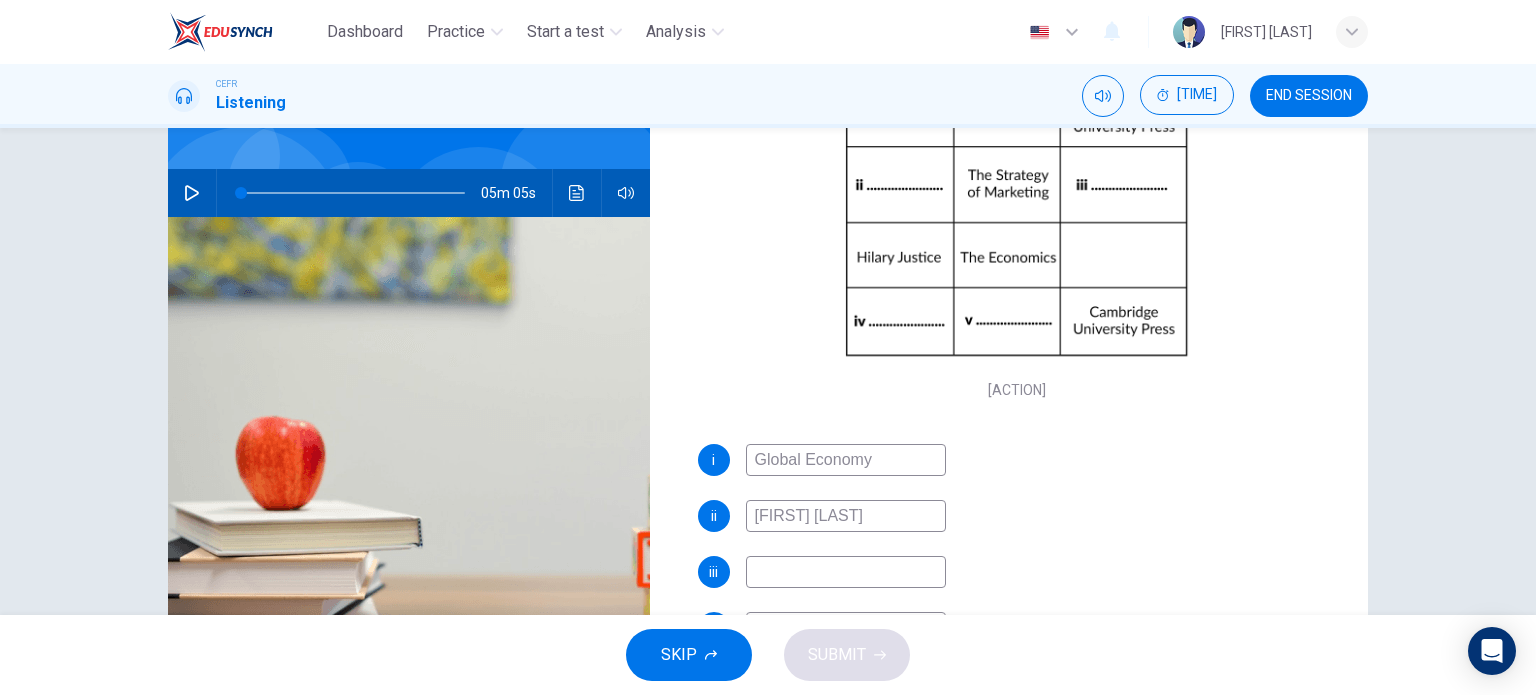 click at bounding box center [846, 460] 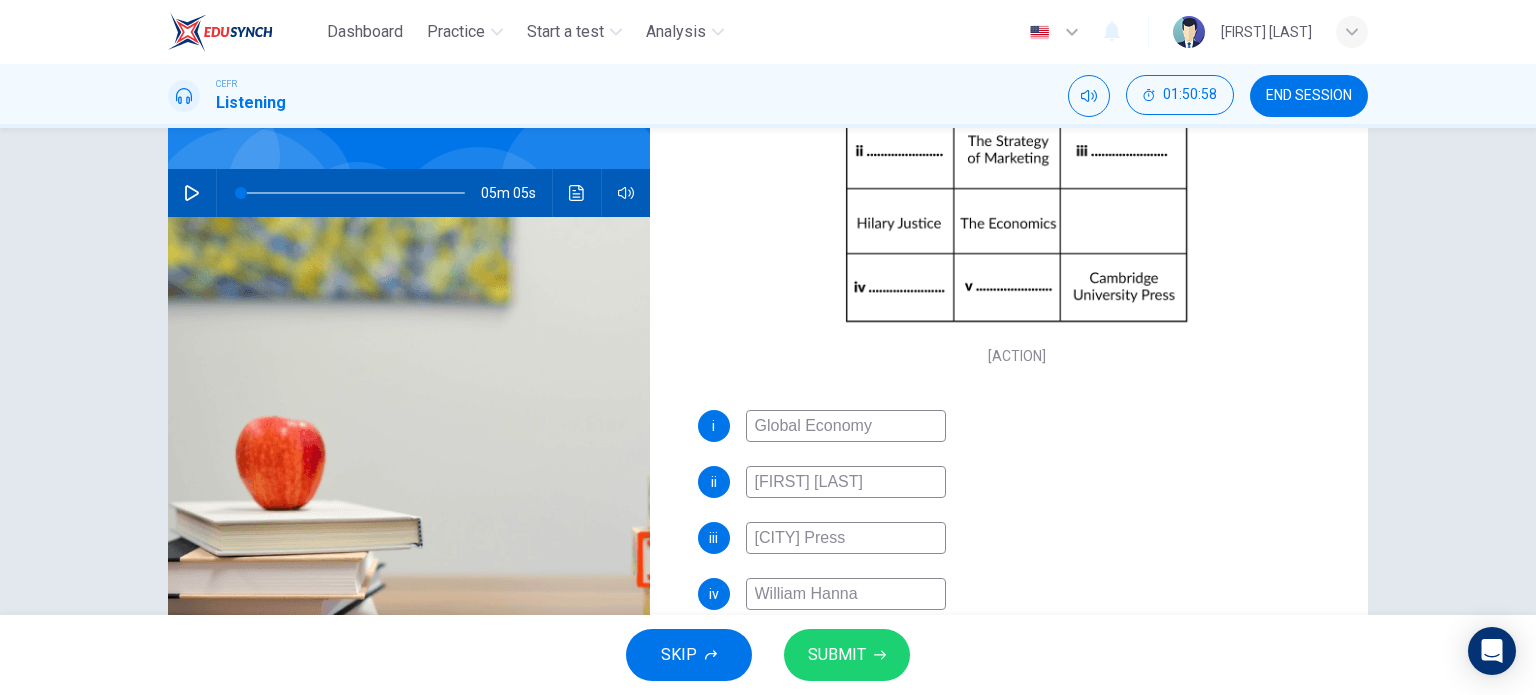 scroll, scrollTop: 229, scrollLeft: 0, axis: vertical 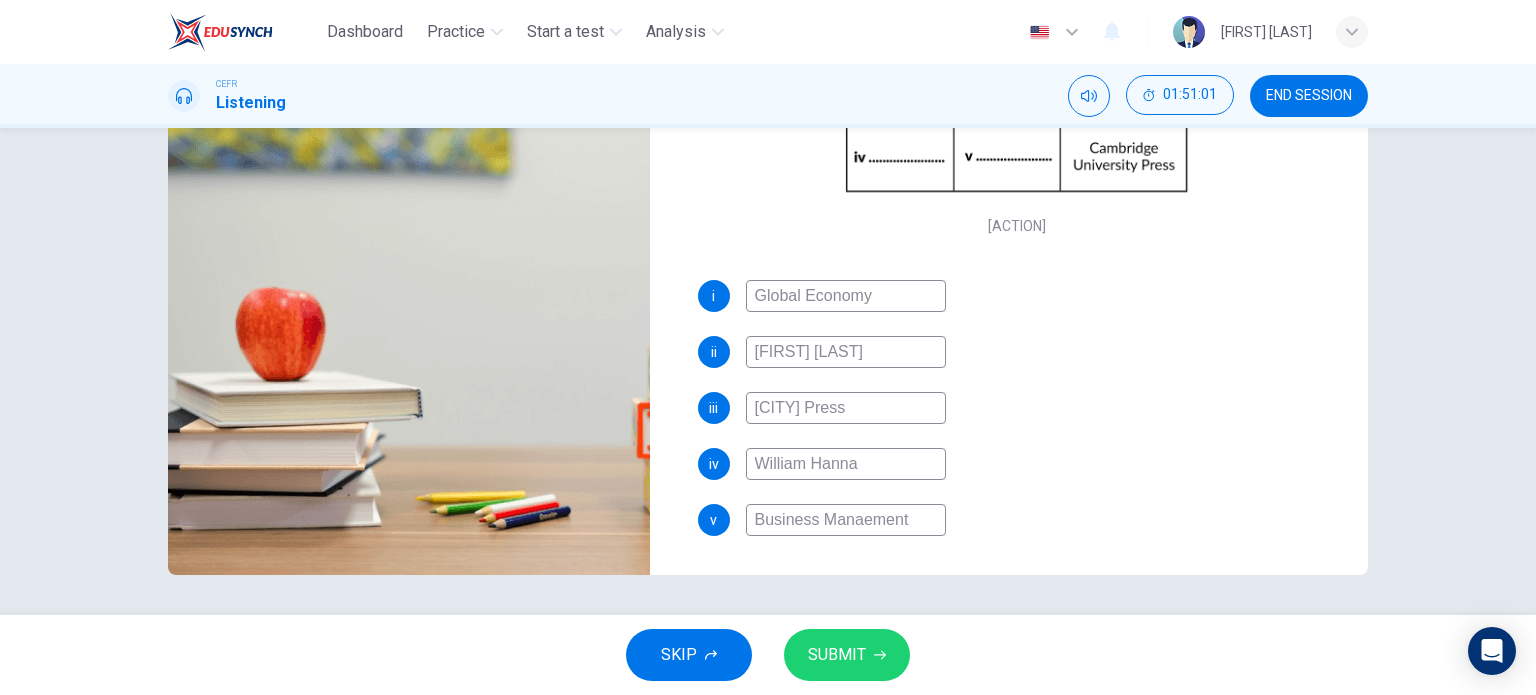 type on "[CITY] Press" 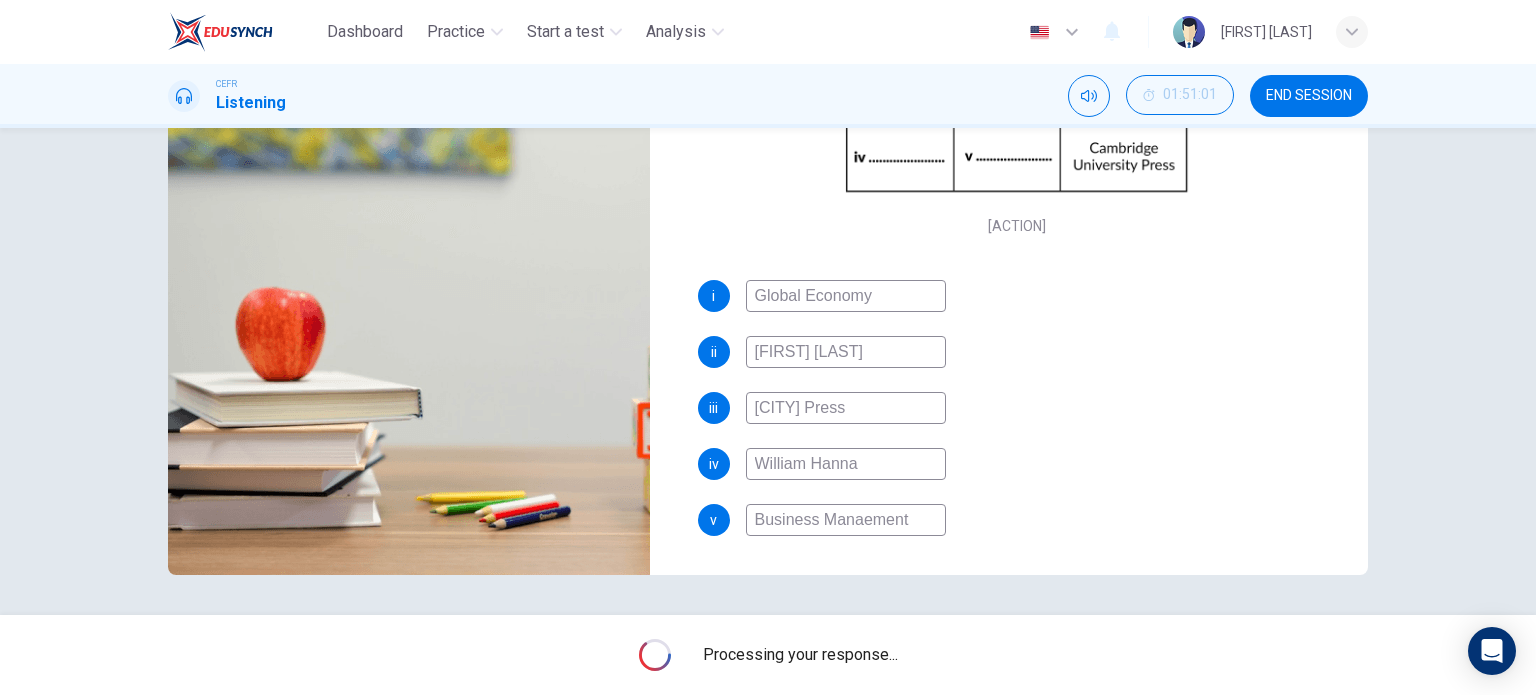 click on "Business Manaement" at bounding box center [846, 296] 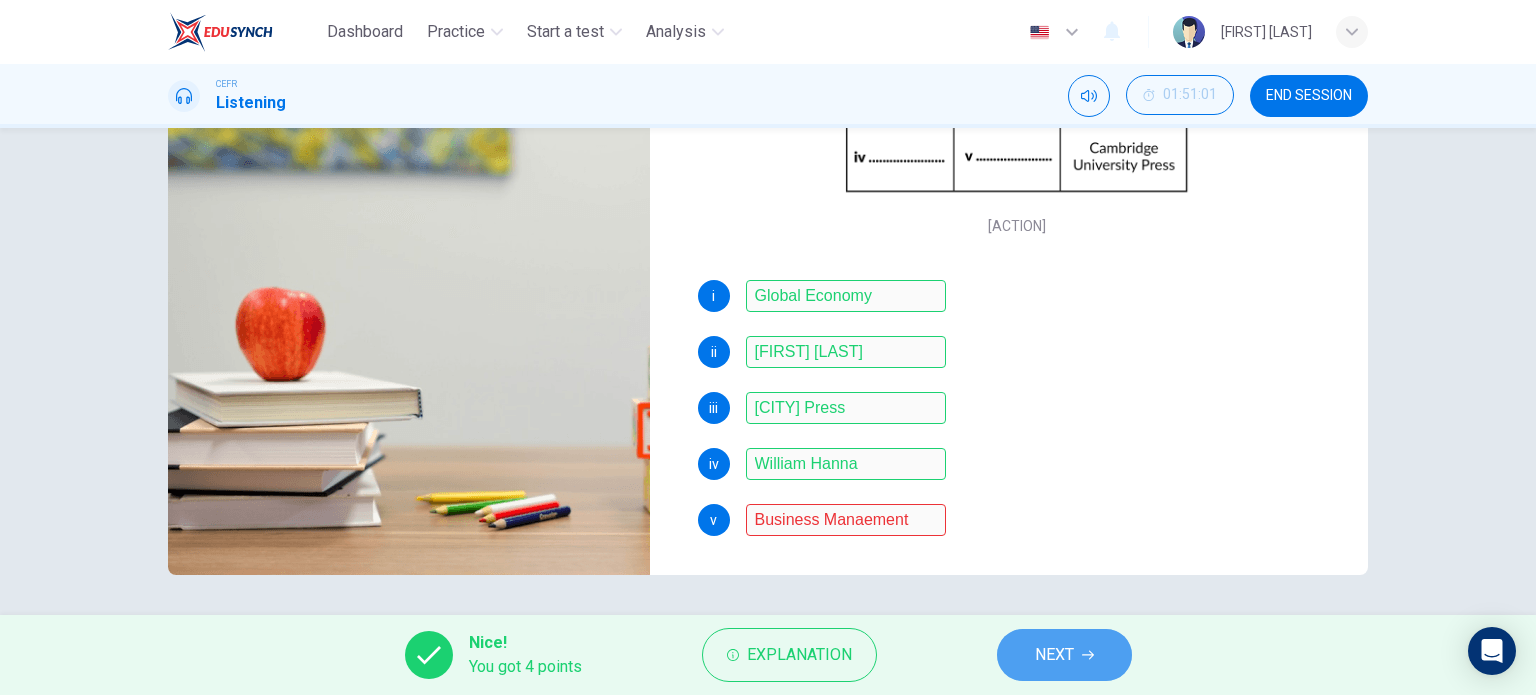 click on "NEXT" at bounding box center (1064, 655) 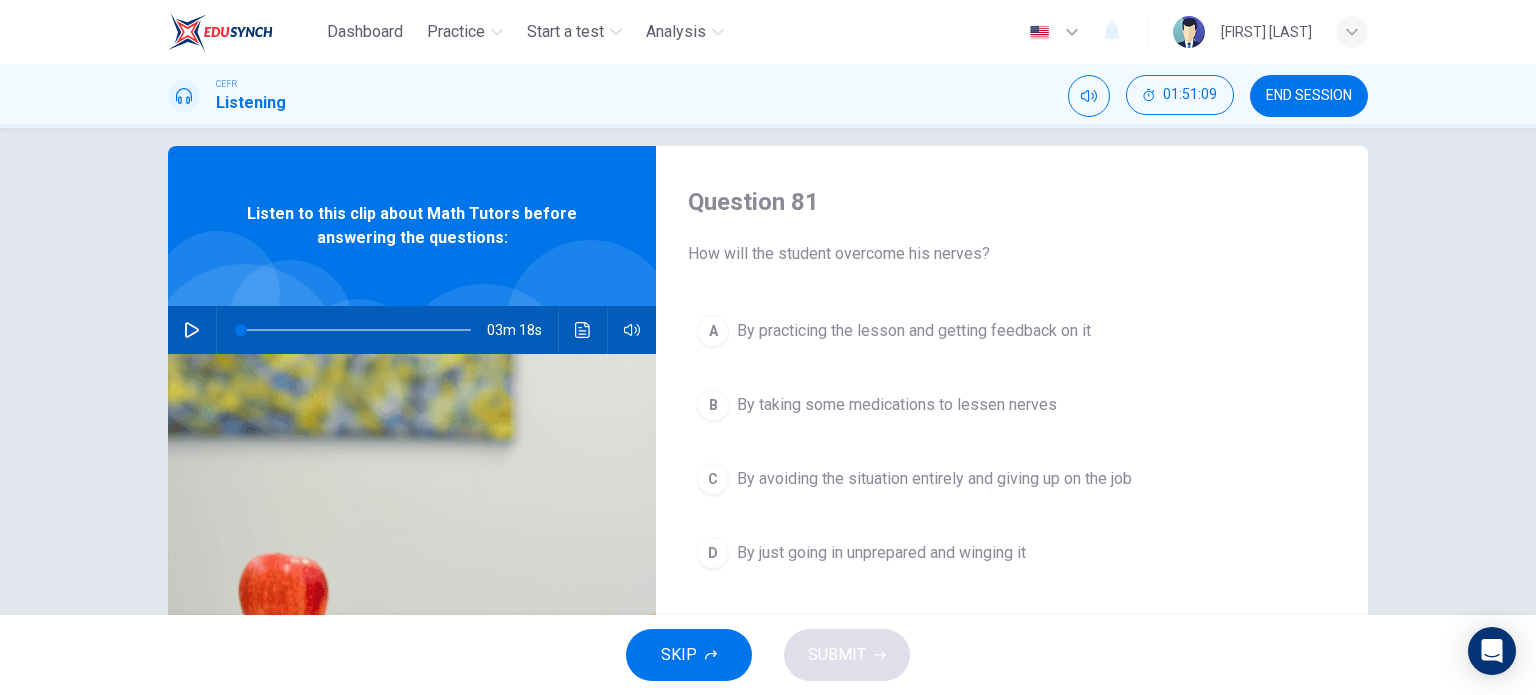 scroll, scrollTop: 0, scrollLeft: 0, axis: both 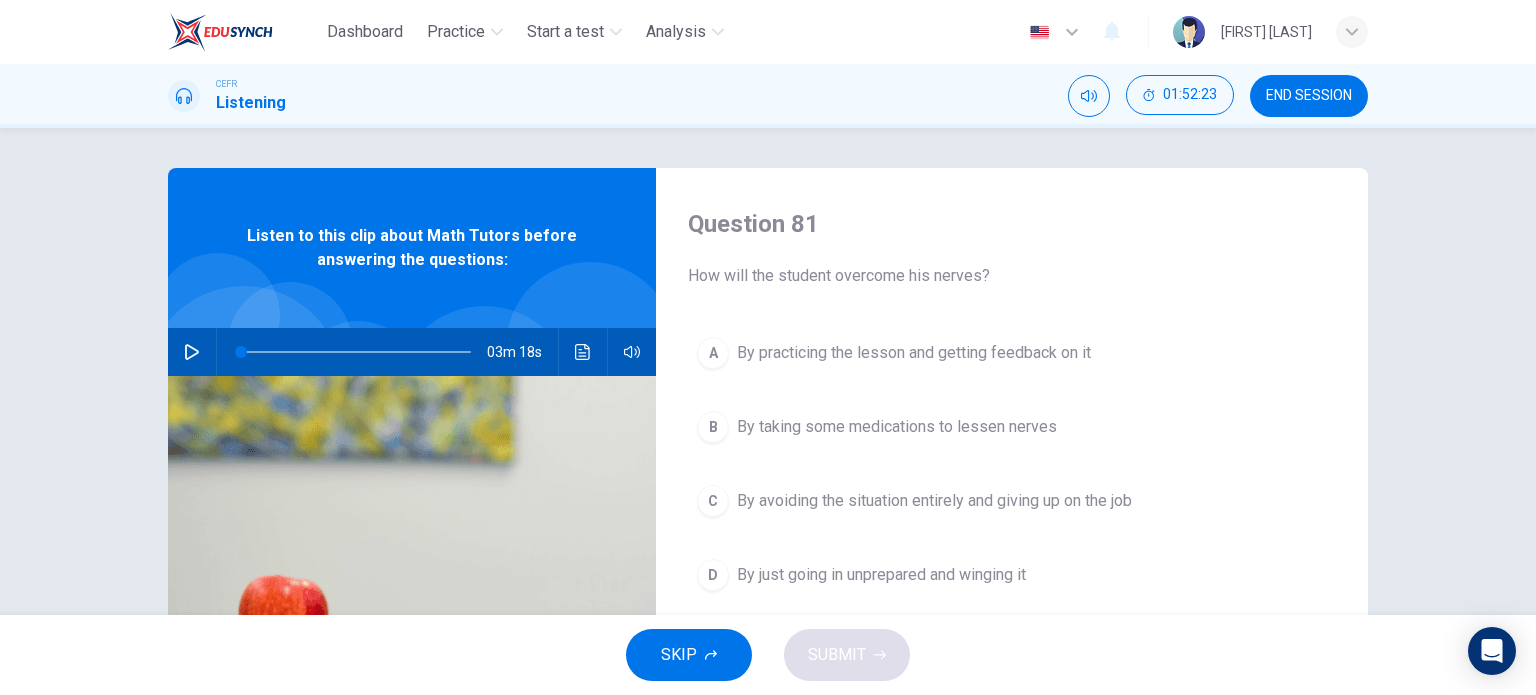 click at bounding box center [192, 352] 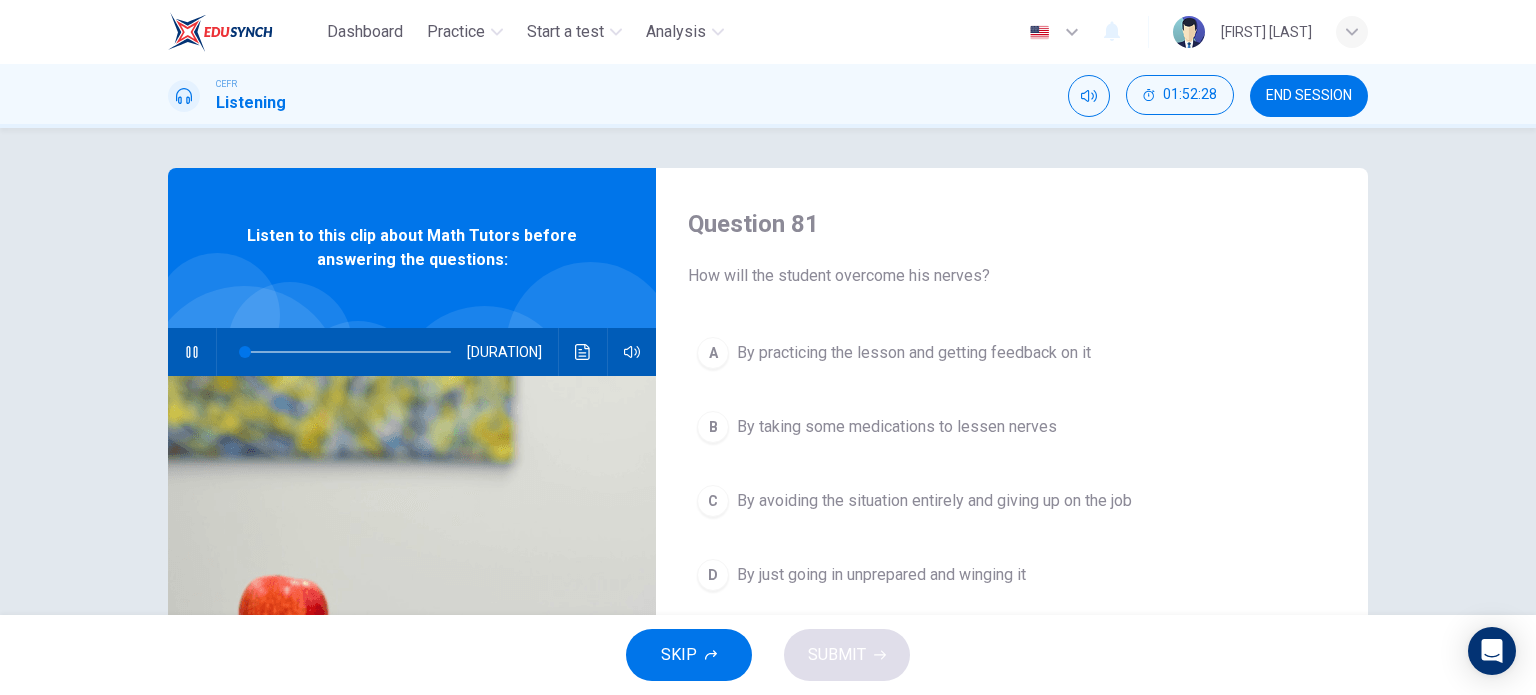 type 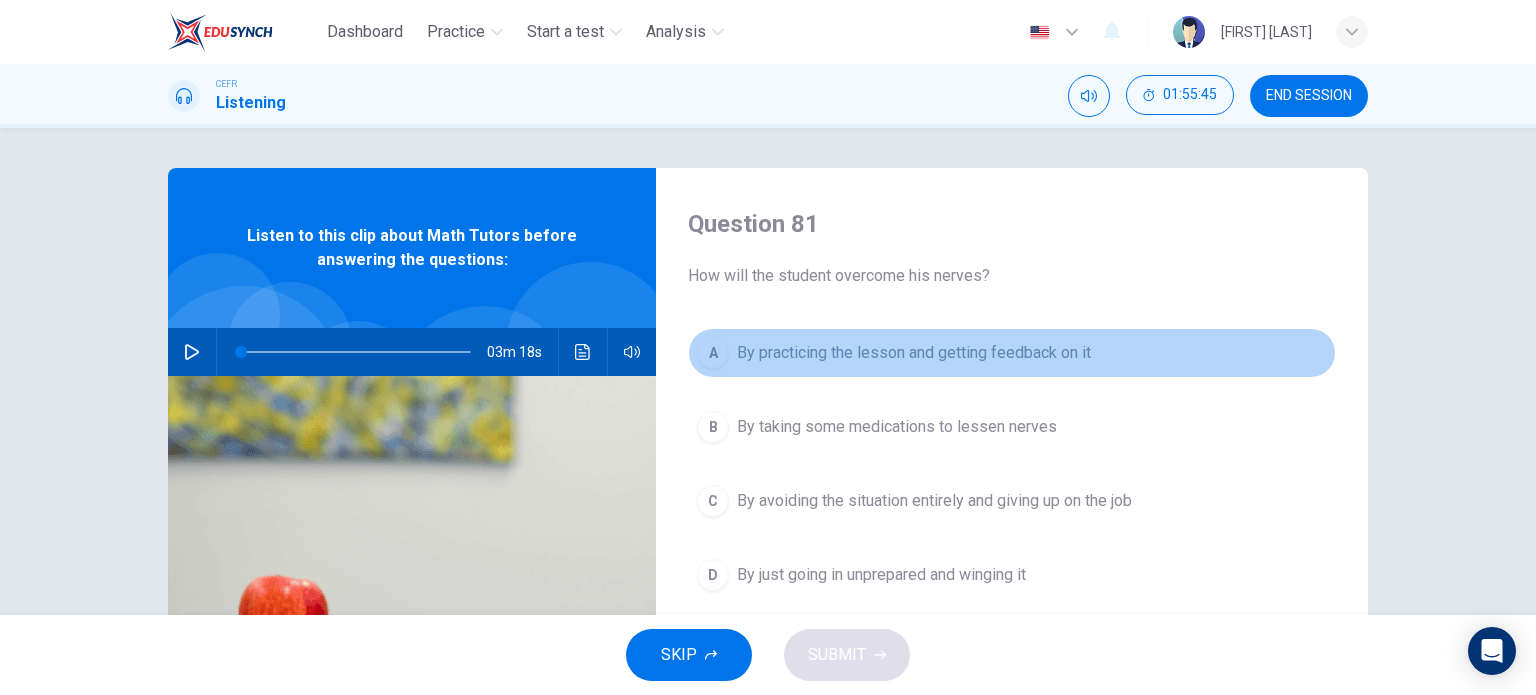 click on "By practicing the lesson and getting feedback on it" at bounding box center [914, 353] 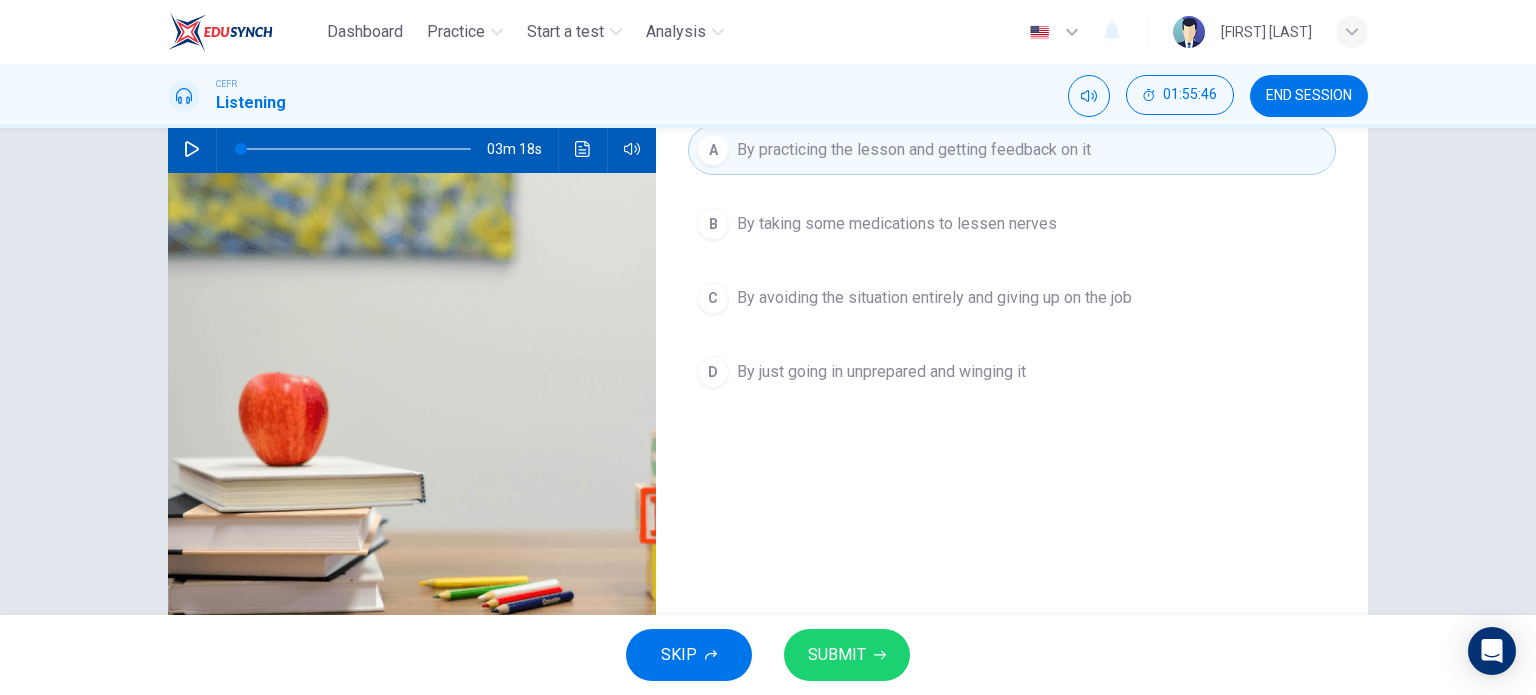 scroll, scrollTop: 204, scrollLeft: 0, axis: vertical 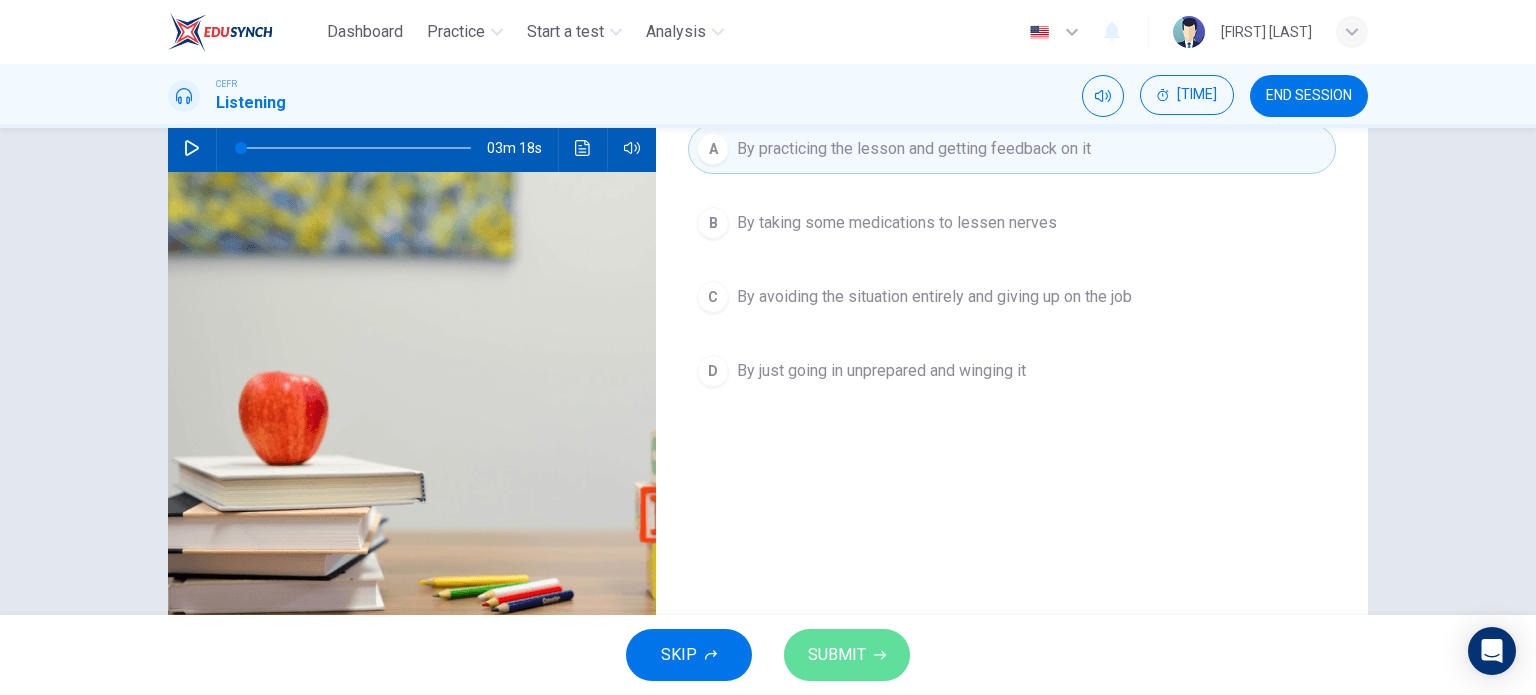 click on "SUBMIT" at bounding box center [847, 655] 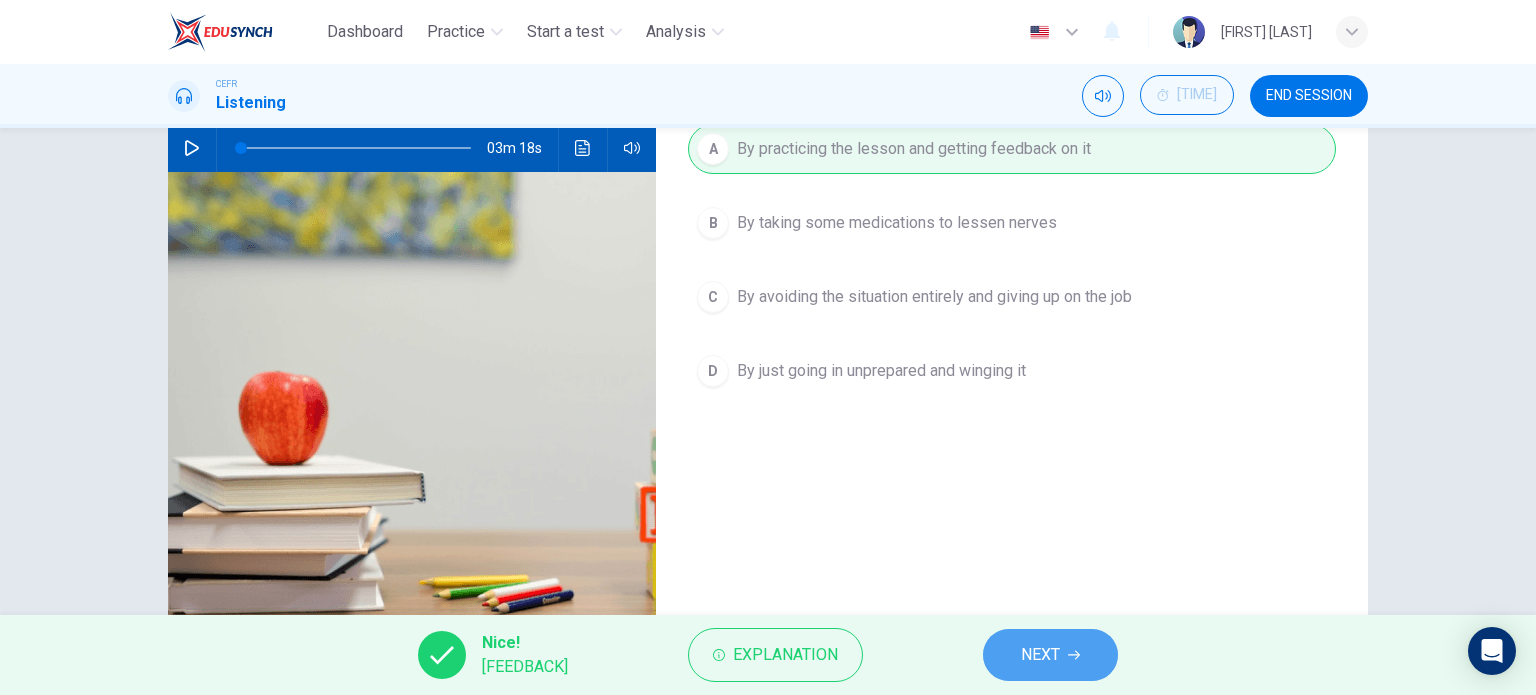 click on "NEXT" at bounding box center (1040, 655) 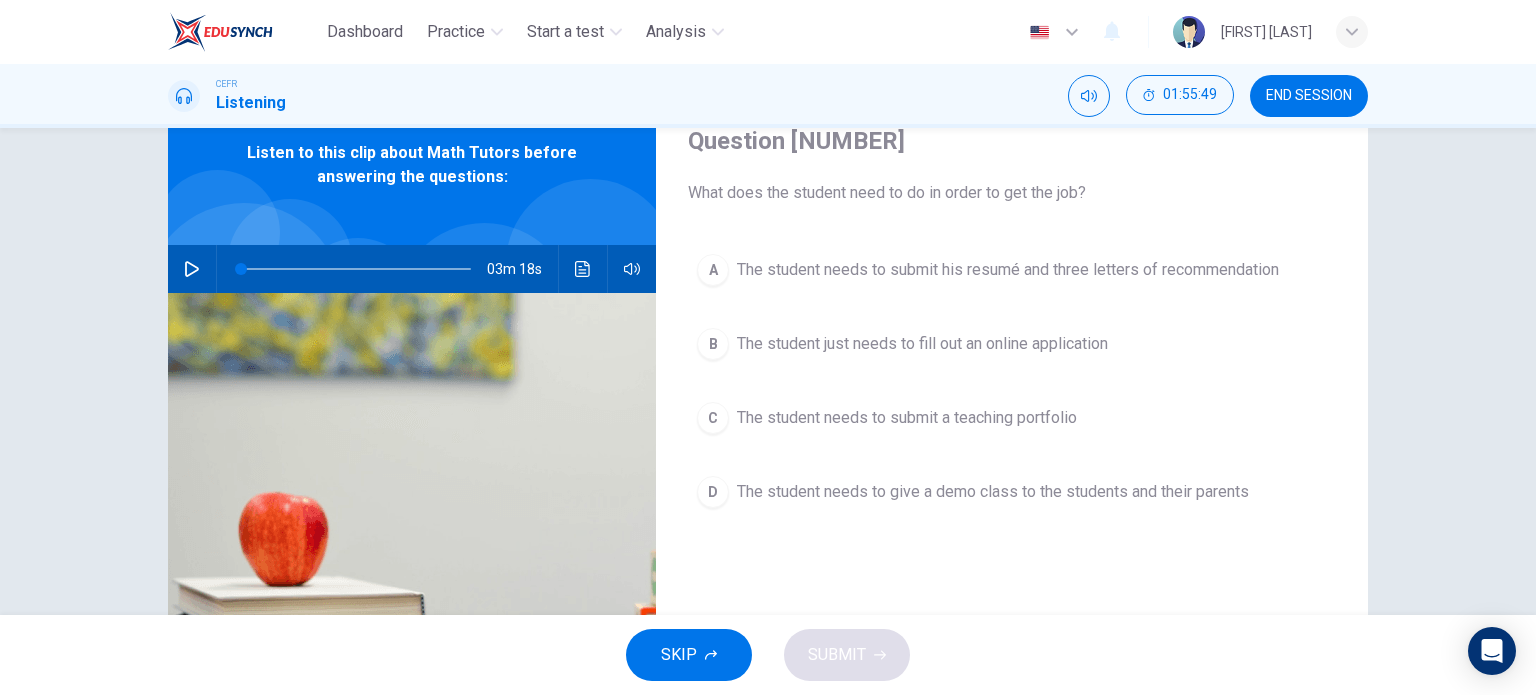 scroll, scrollTop: 63, scrollLeft: 0, axis: vertical 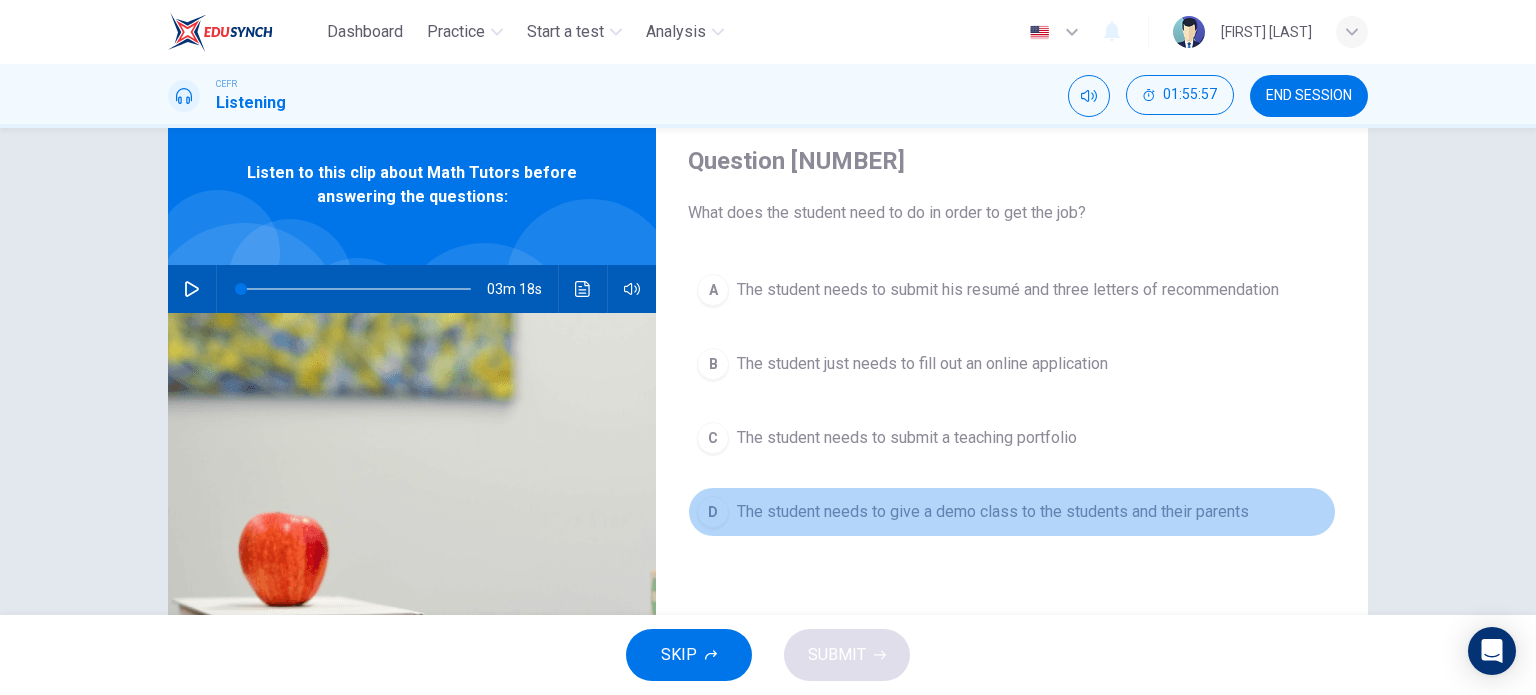 click on "D The student needs to give a demo class to the students and their parents" at bounding box center (1012, 512) 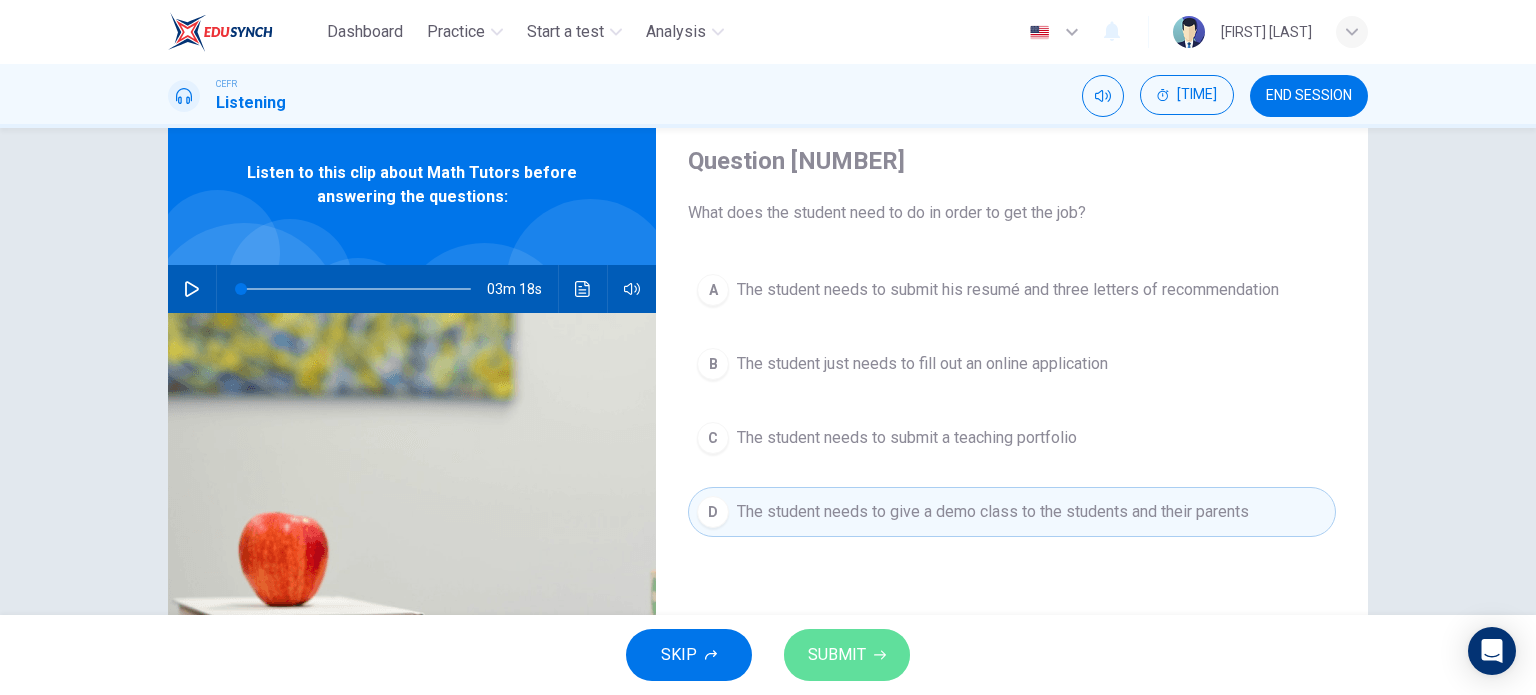 click at bounding box center [880, 655] 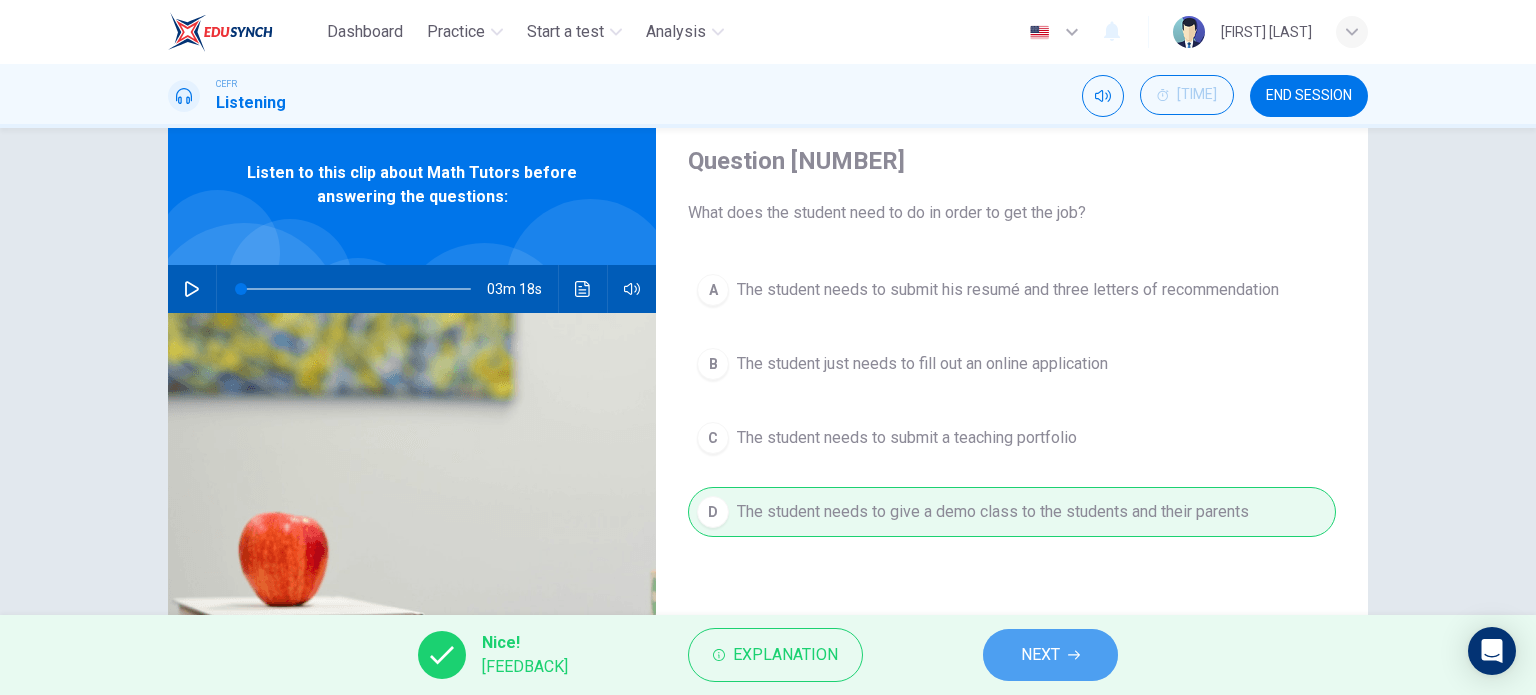 click on "NEXT" at bounding box center [1050, 655] 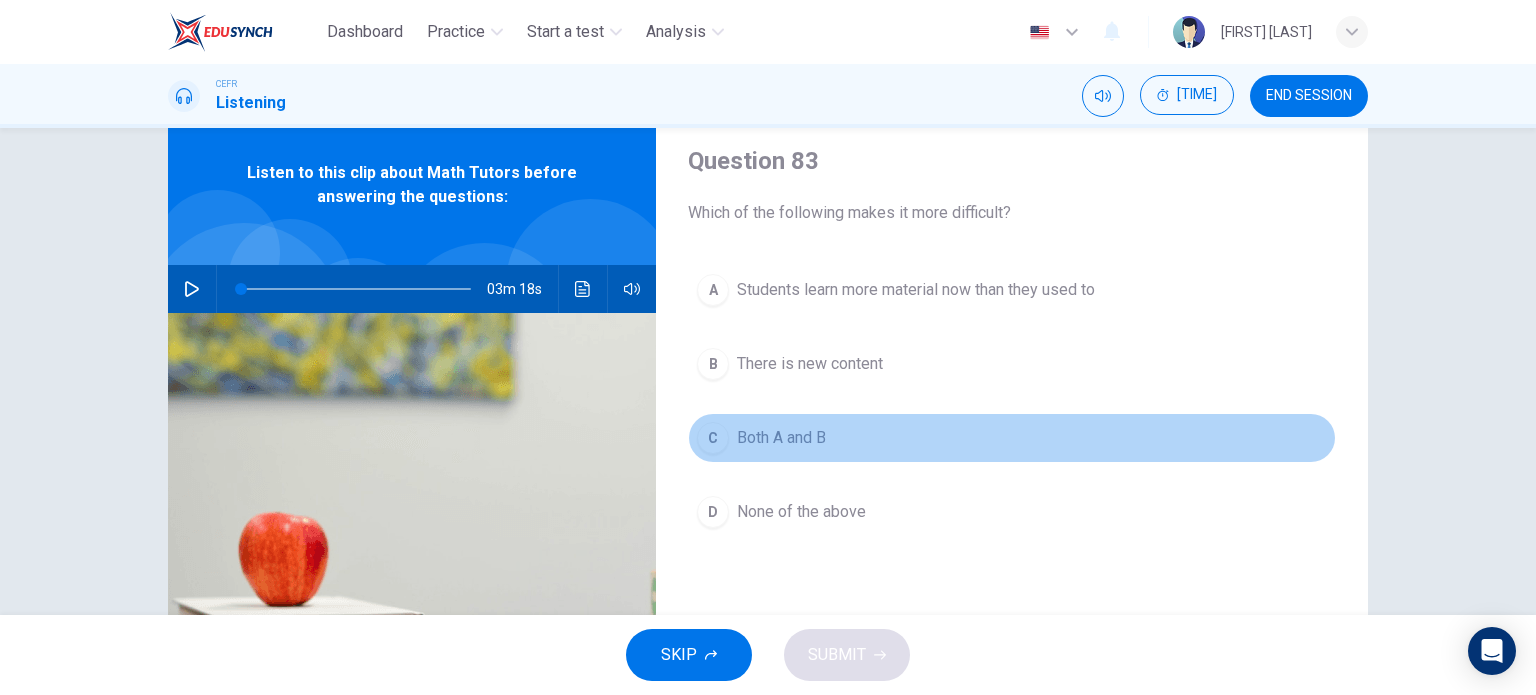 click on "Both A and B" at bounding box center [916, 290] 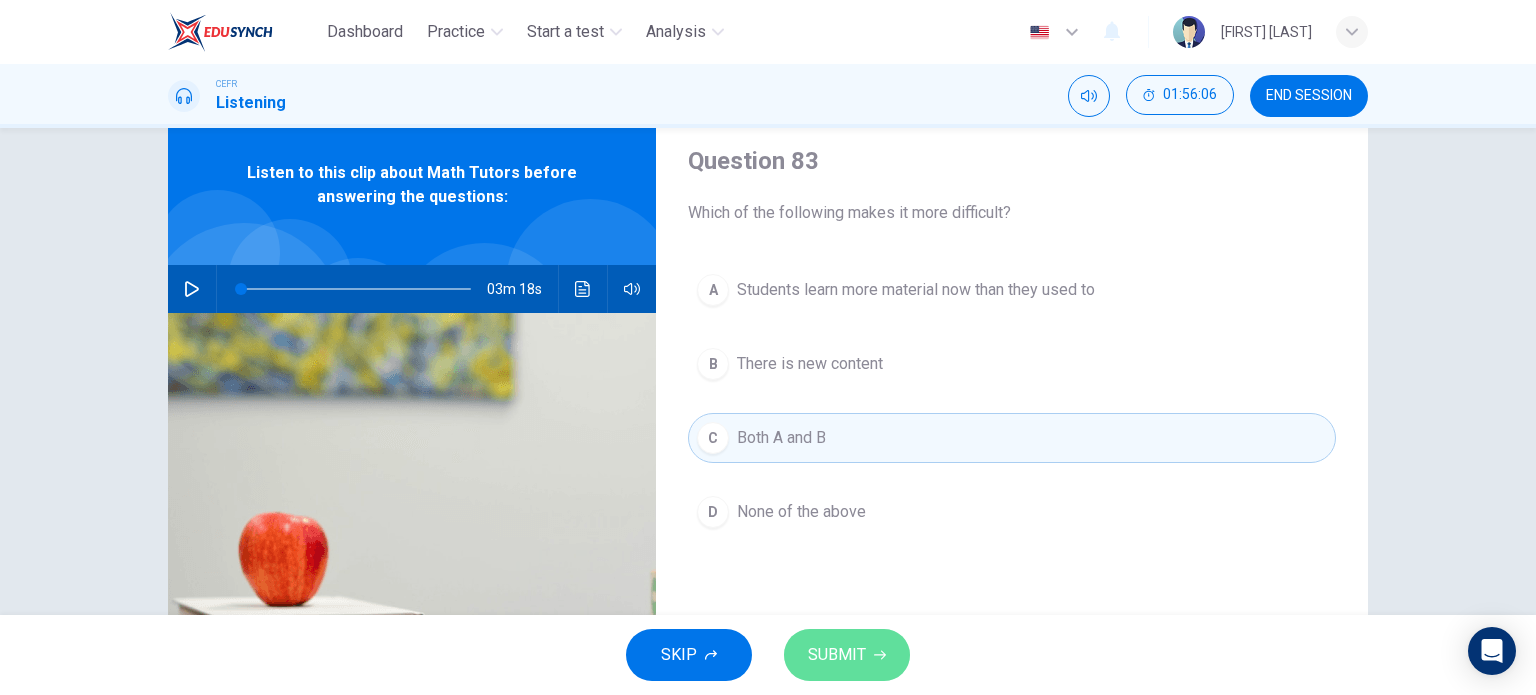 click on "SUBMIT" at bounding box center (837, 655) 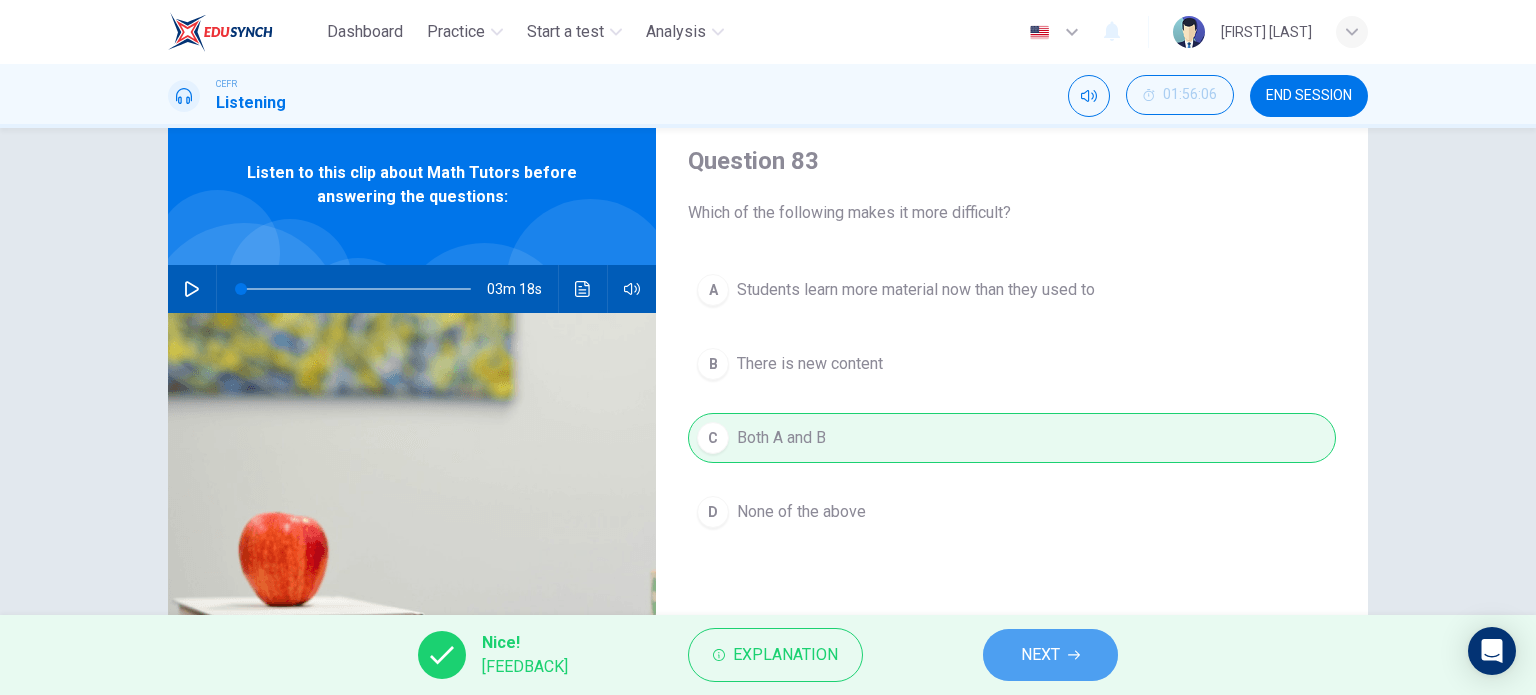 click on "NEXT" at bounding box center [1050, 655] 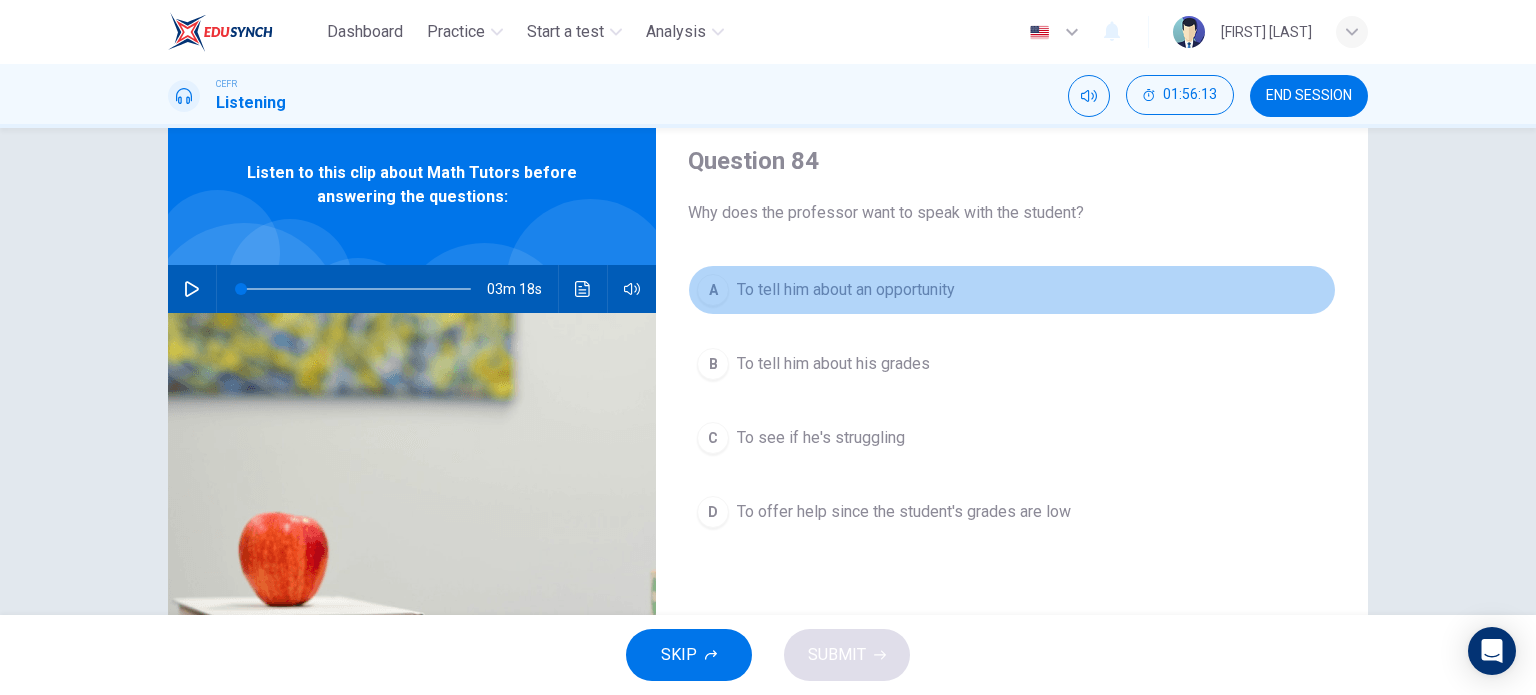 click on "To tell him about an opportunity" at bounding box center (846, 290) 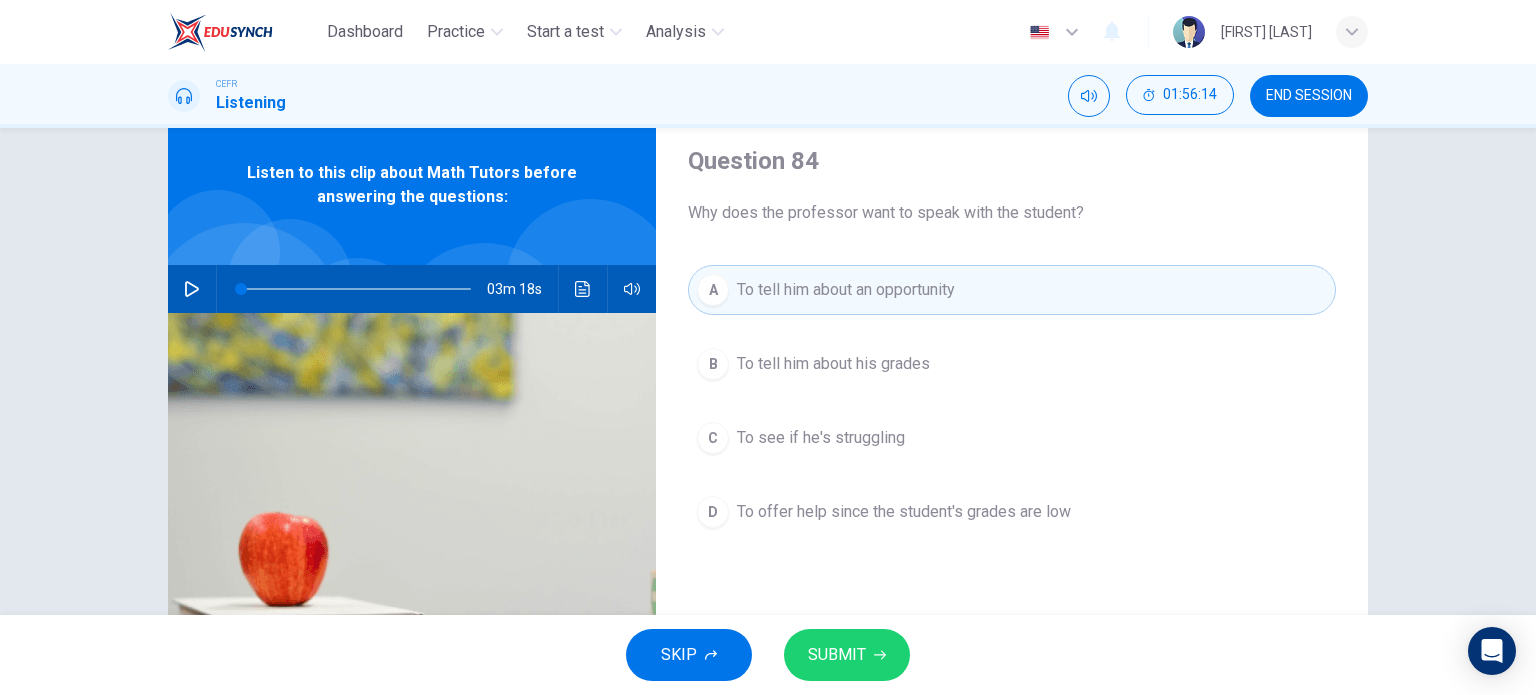 click on "SUBMIT" at bounding box center [837, 655] 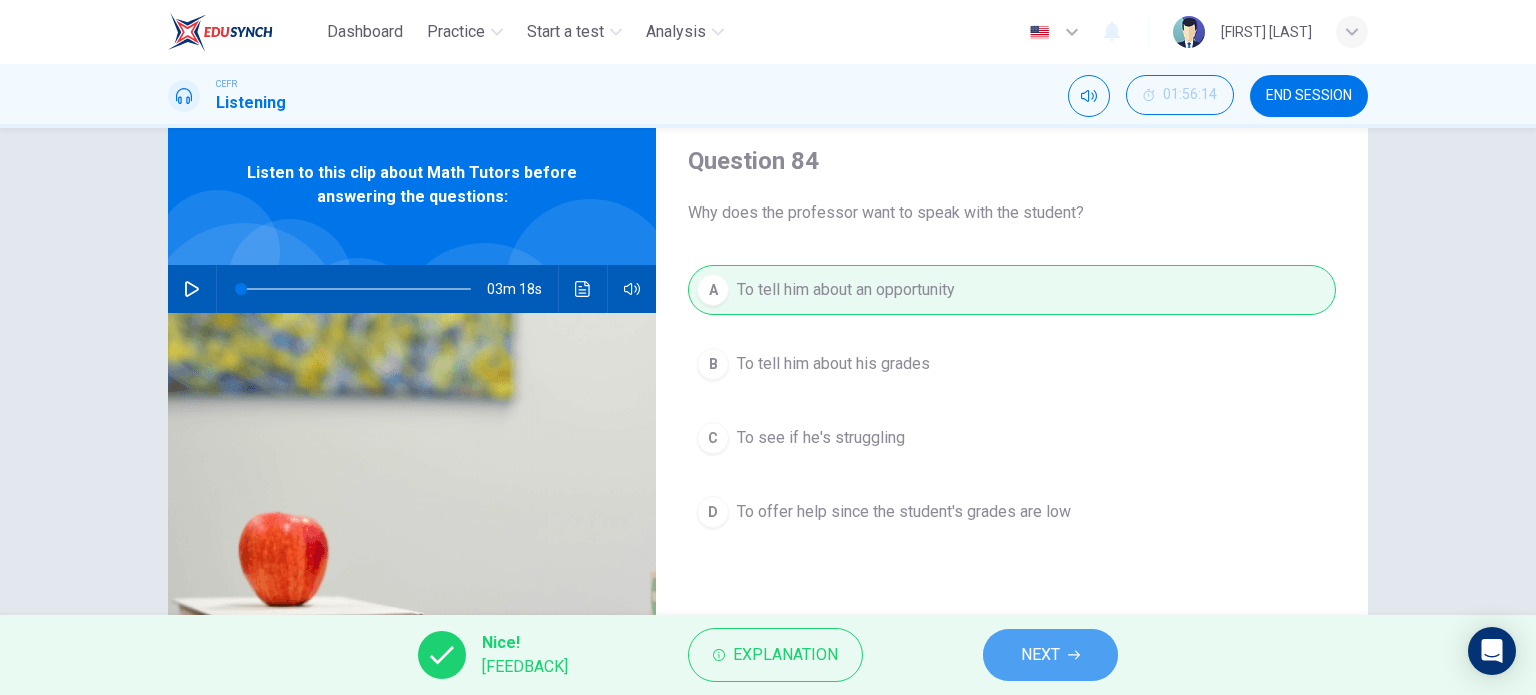 click on "NEXT" at bounding box center [1040, 655] 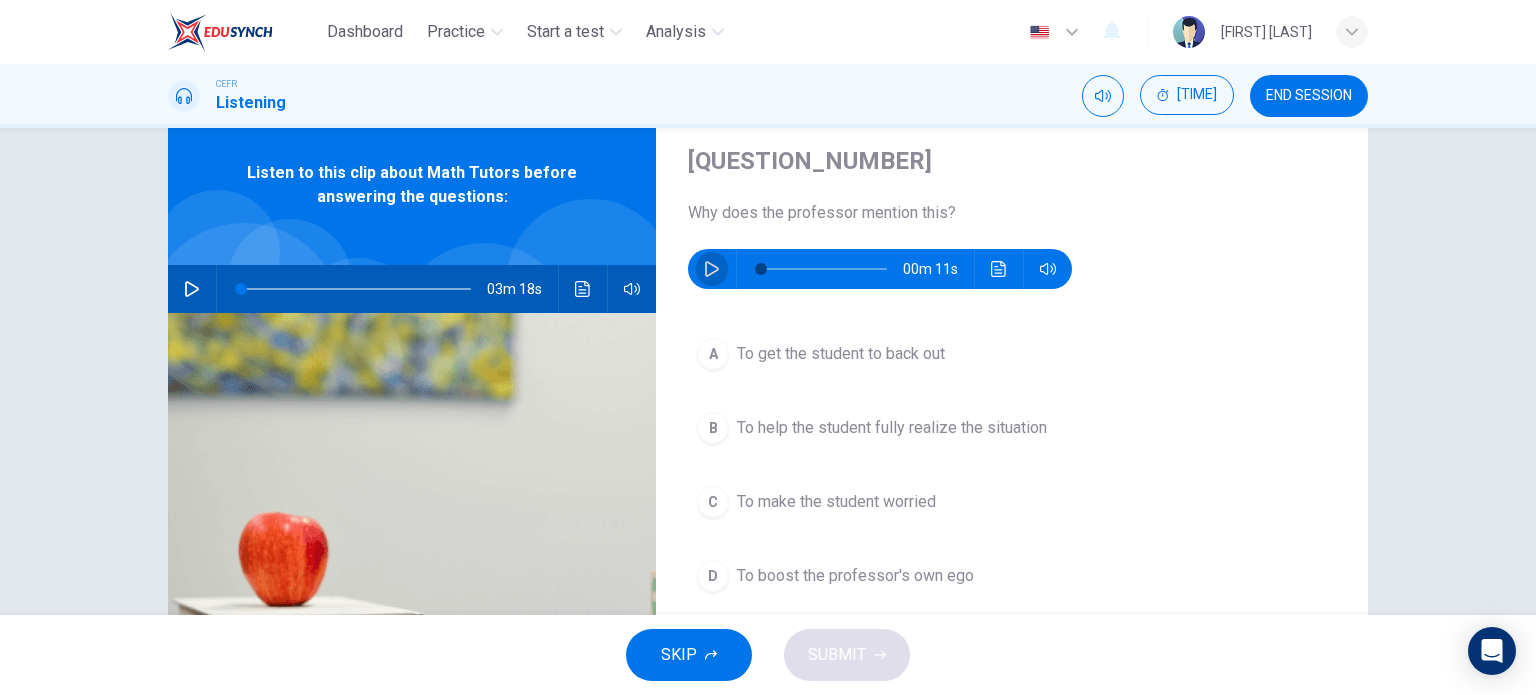 click at bounding box center [712, 269] 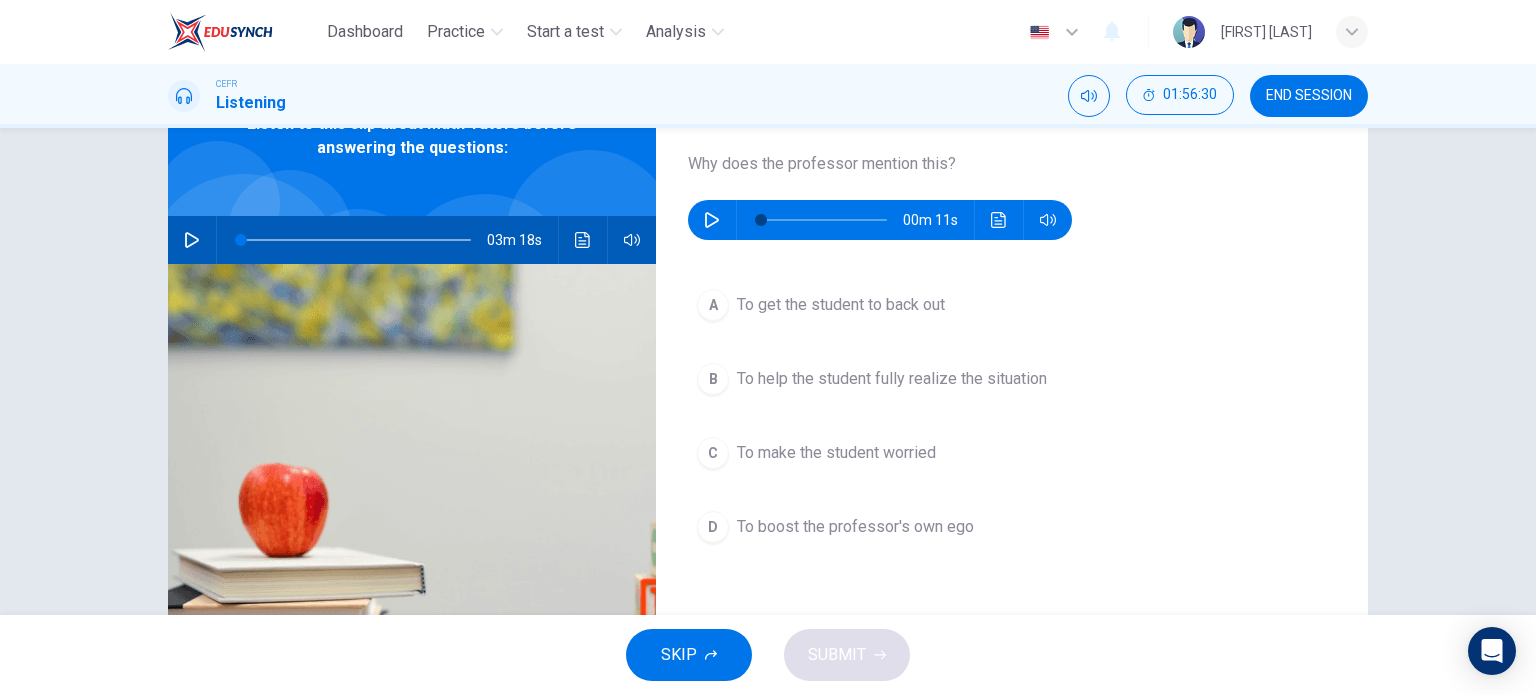 scroll, scrollTop: 115, scrollLeft: 0, axis: vertical 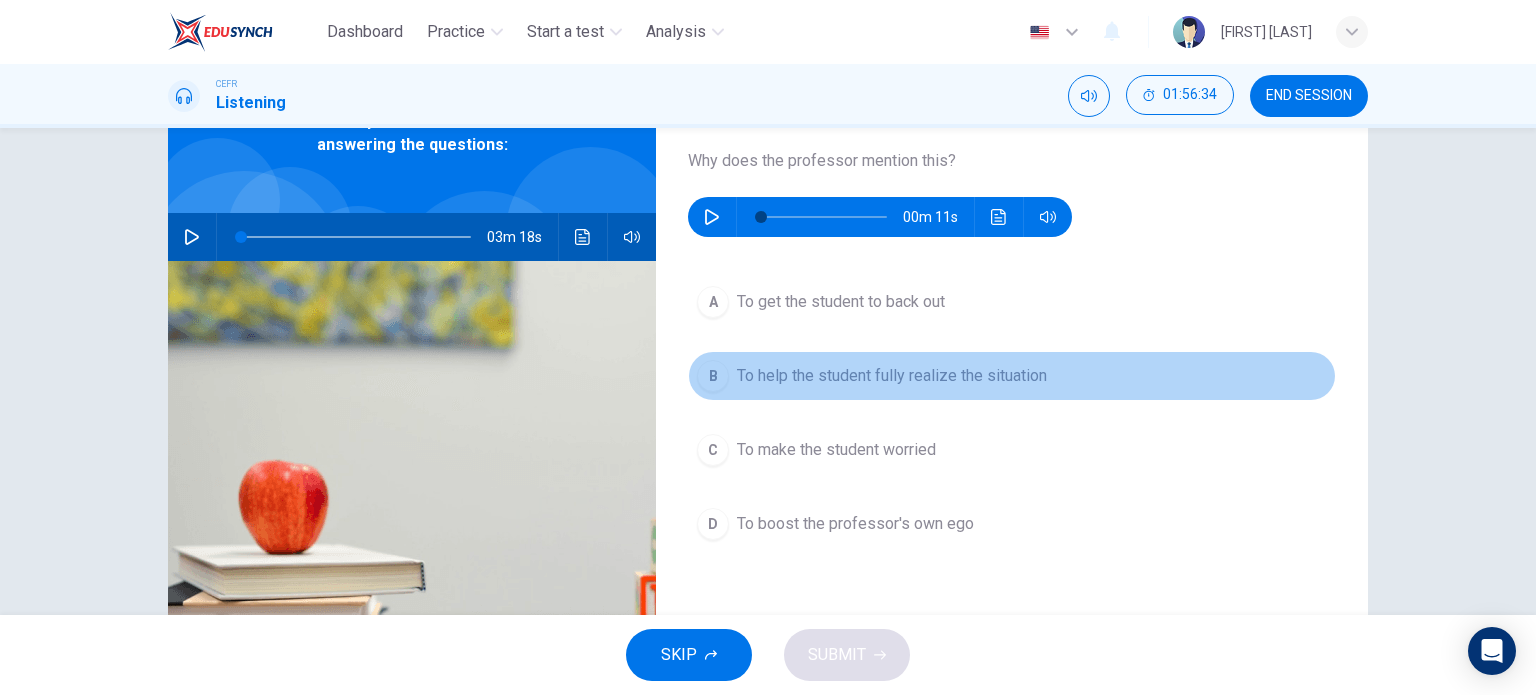 click on "To help the student fully realize the situation" at bounding box center [841, 302] 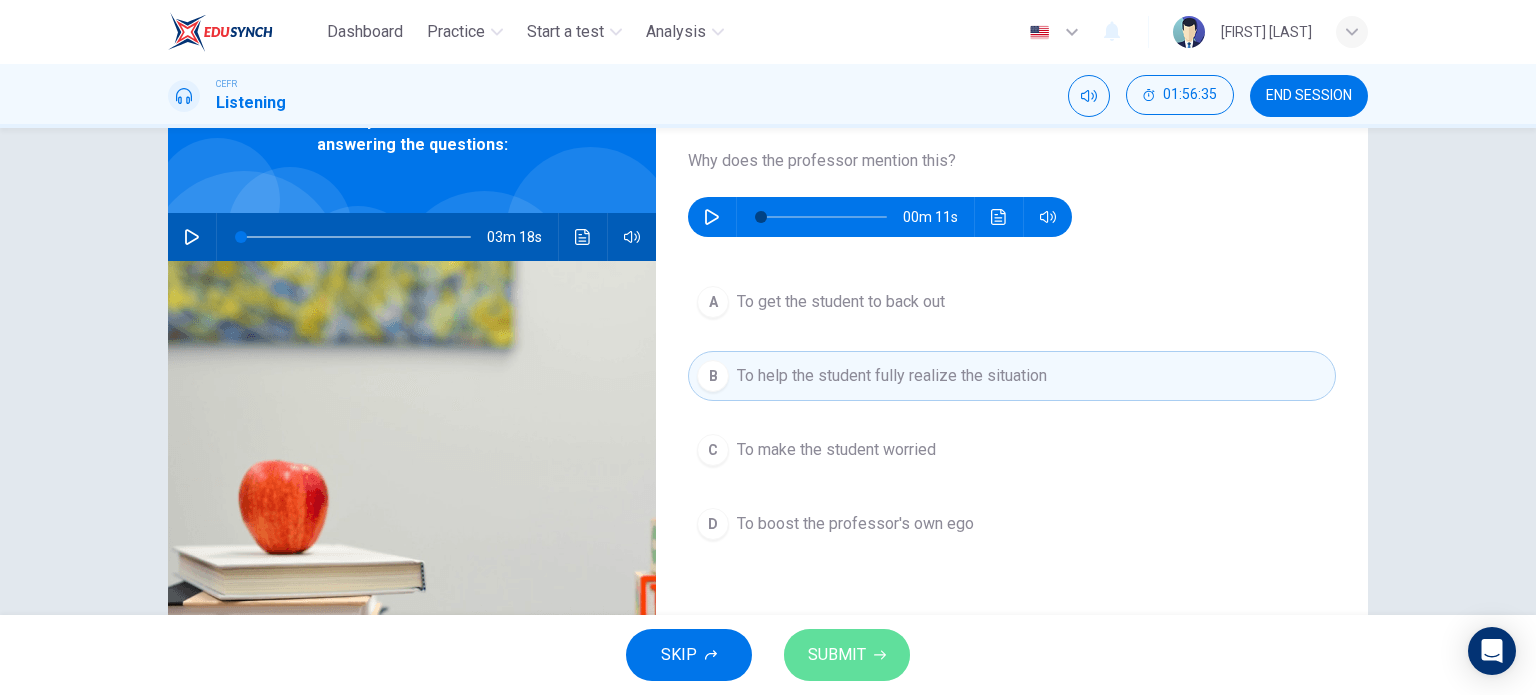 click on "SUBMIT" at bounding box center [837, 655] 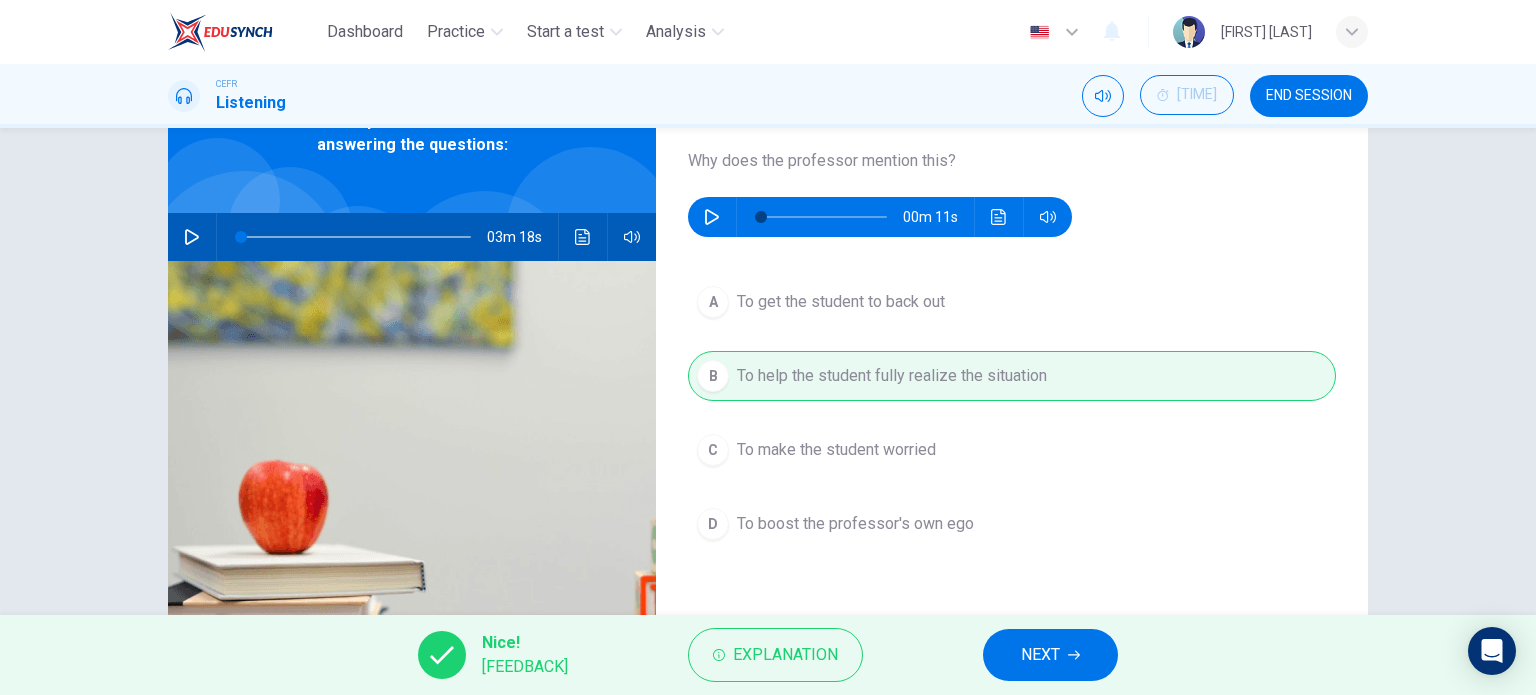 click on "NEXT" at bounding box center [1040, 655] 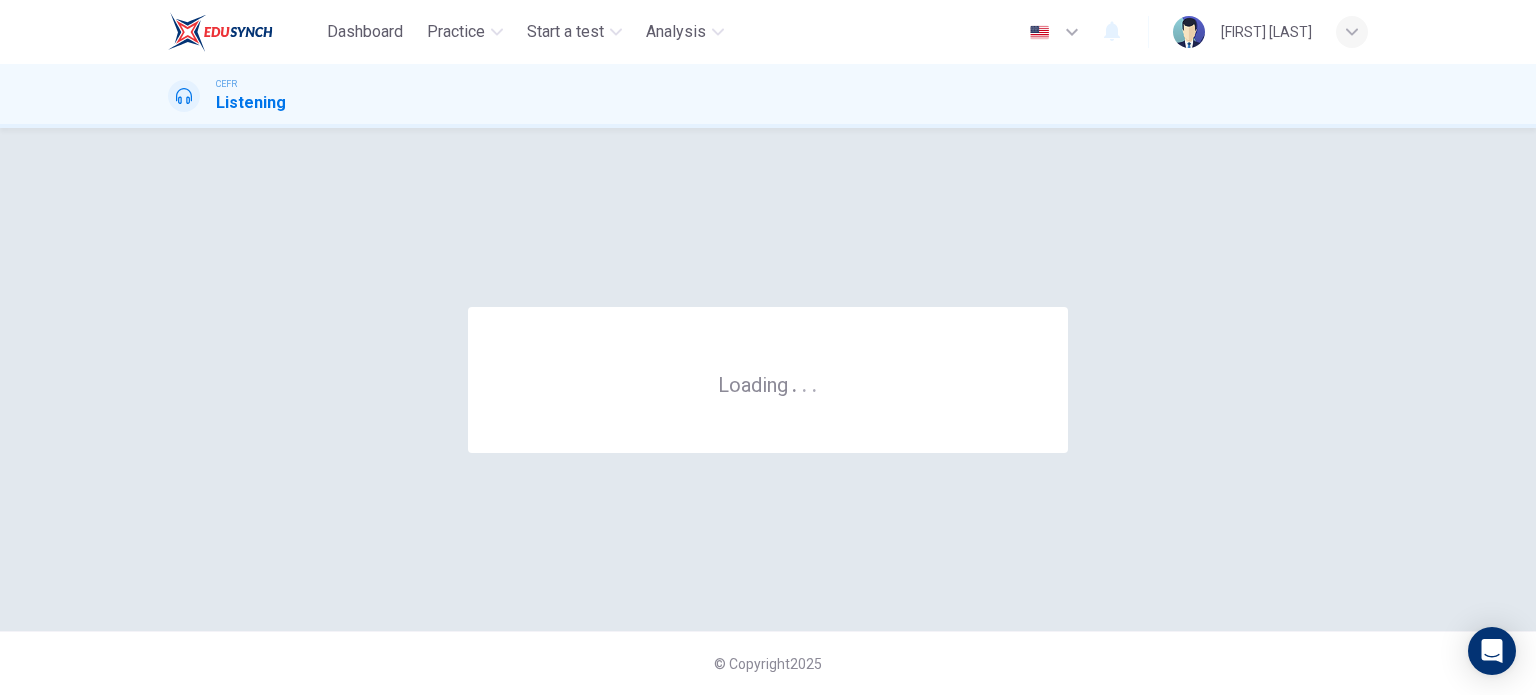 scroll, scrollTop: 0, scrollLeft: 0, axis: both 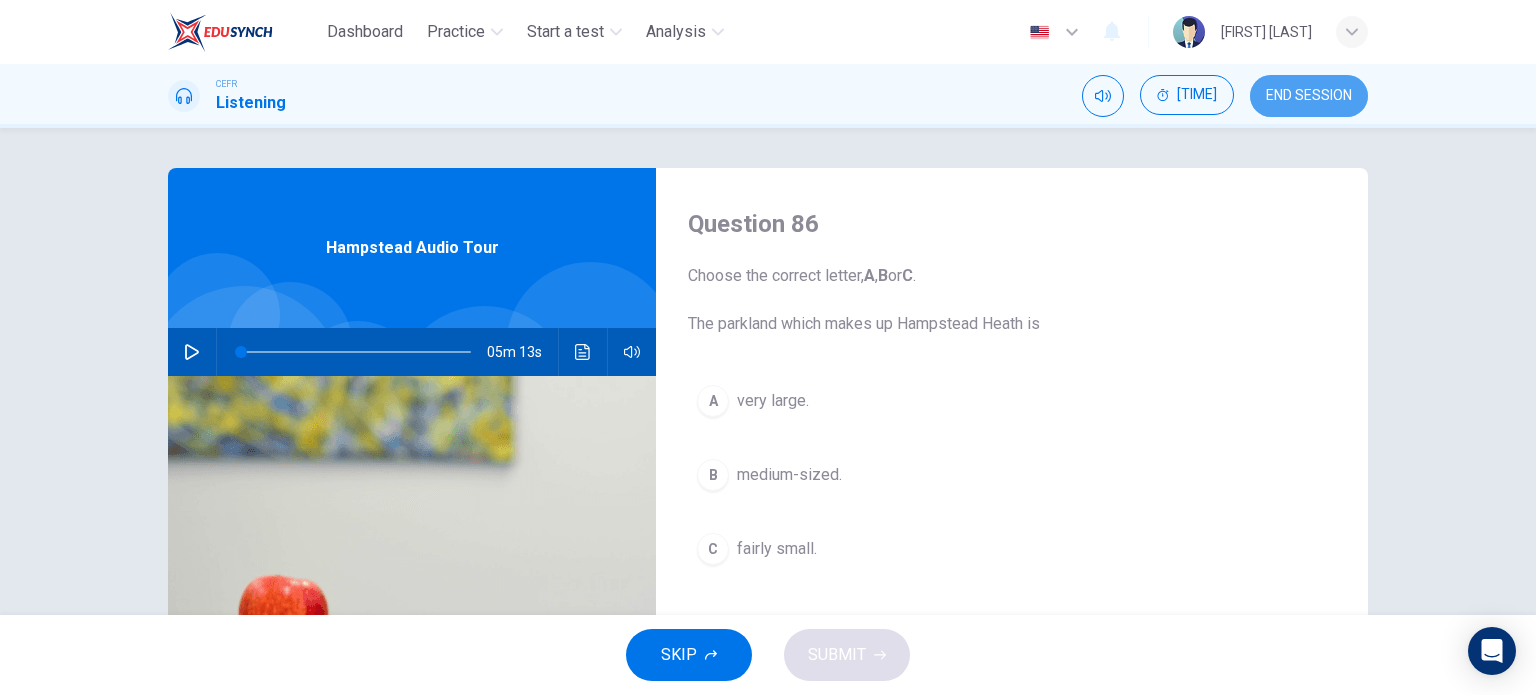 click on "END SESSION" at bounding box center [1309, 96] 